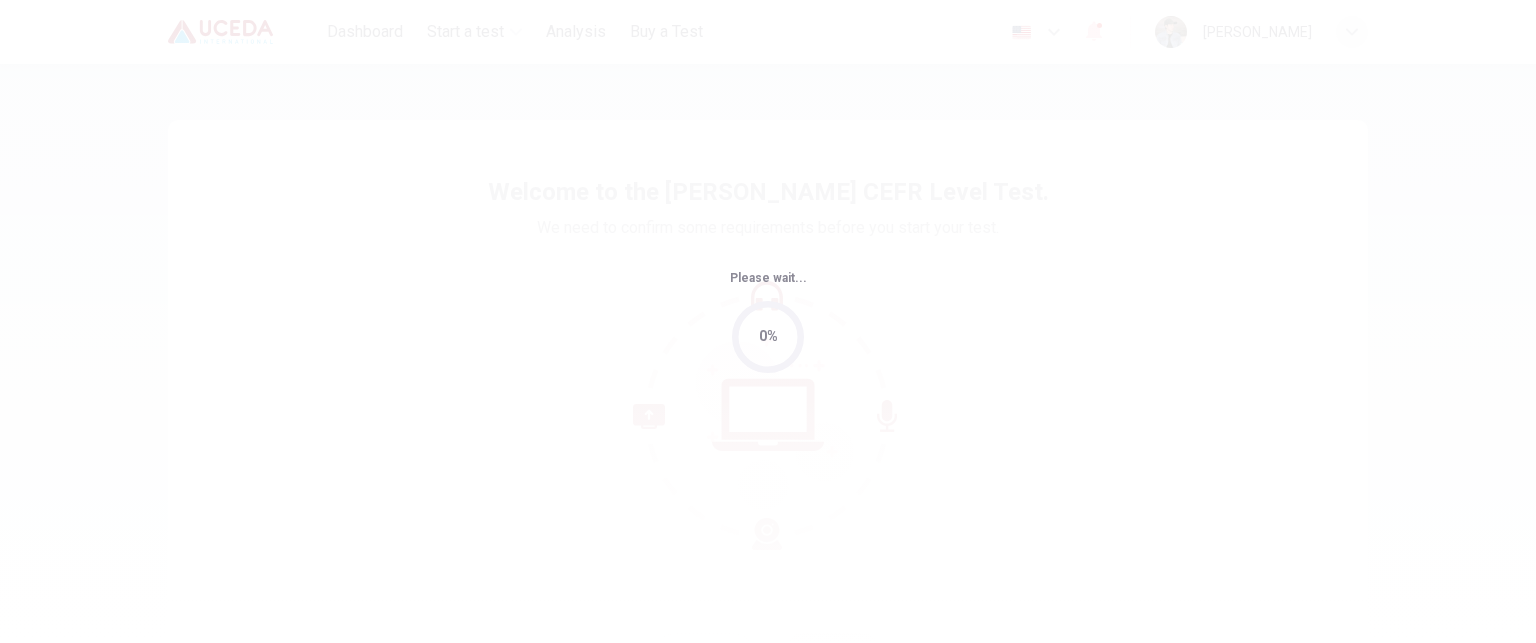scroll, scrollTop: 0, scrollLeft: 0, axis: both 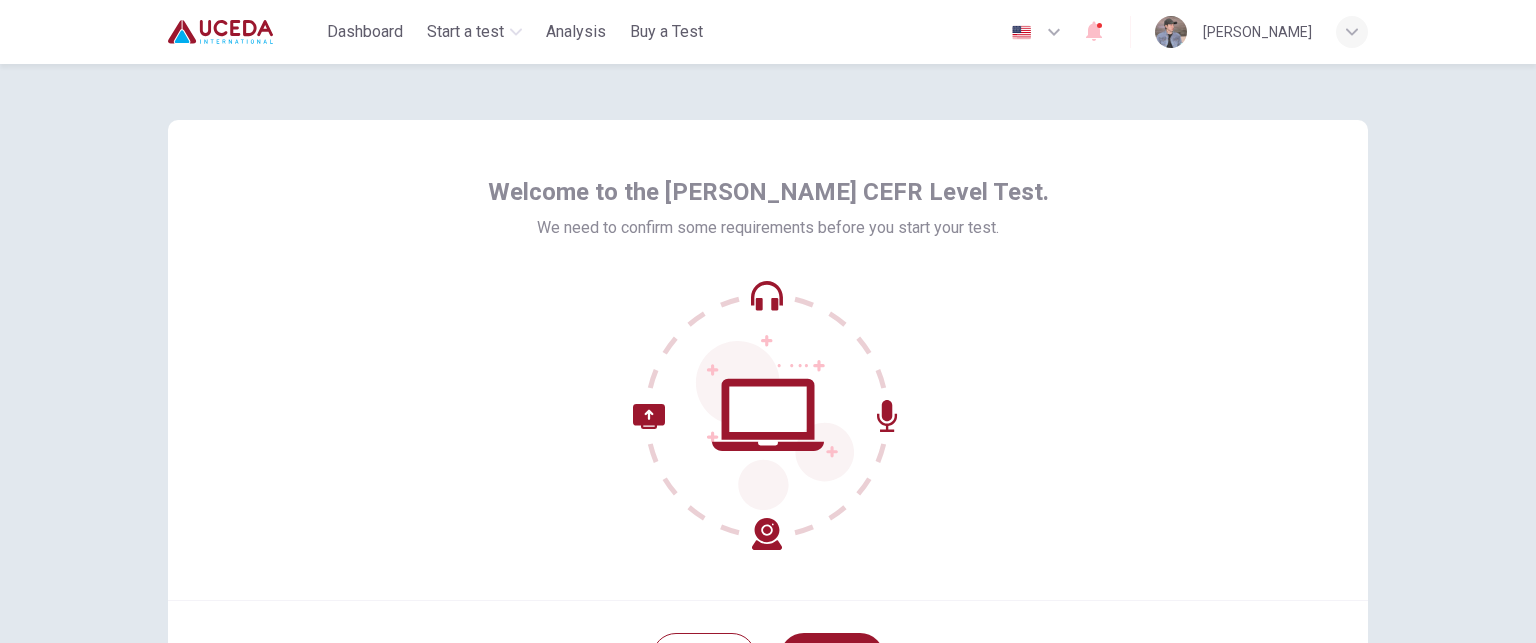 click on "Welcome to the [PERSON_NAME] CEFR Level Test. We need to confirm some requirements before you start your test. Quit Next © Copyright  2025" at bounding box center (768, 353) 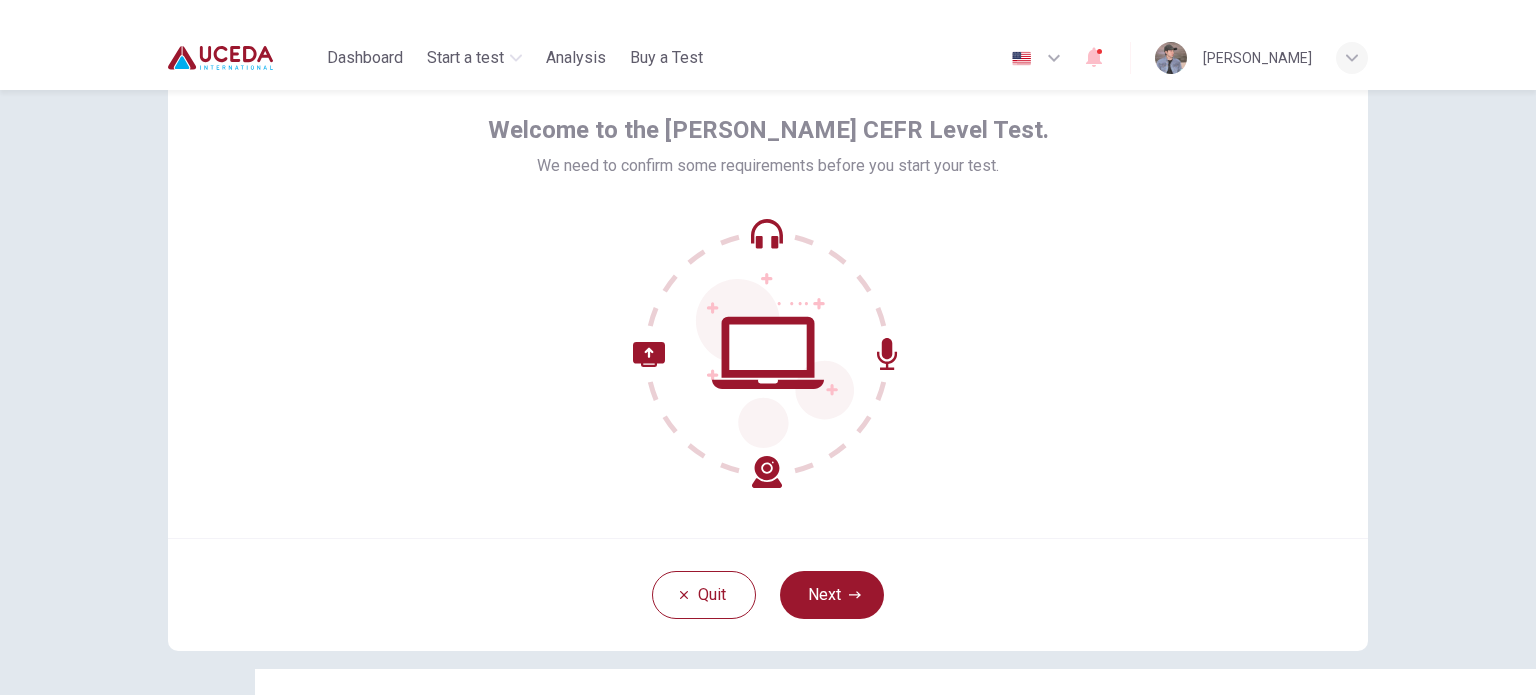 scroll, scrollTop: 90, scrollLeft: 0, axis: vertical 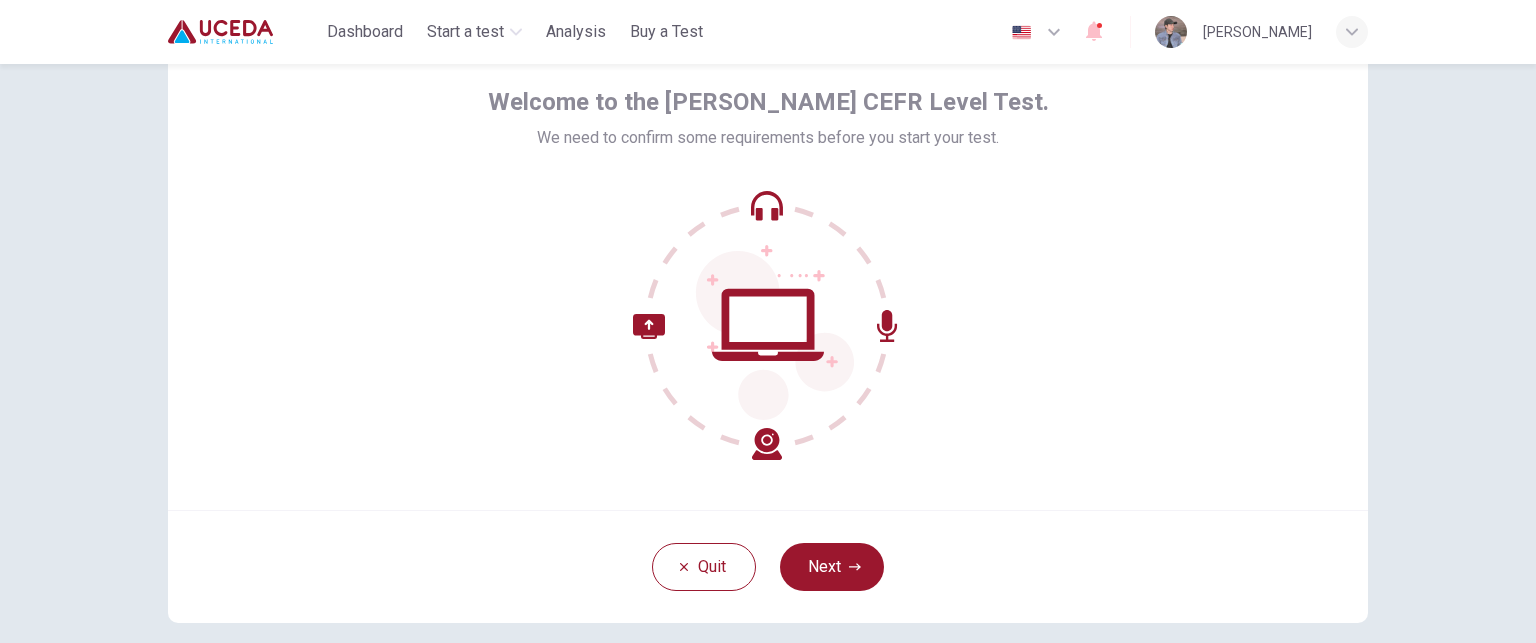 click 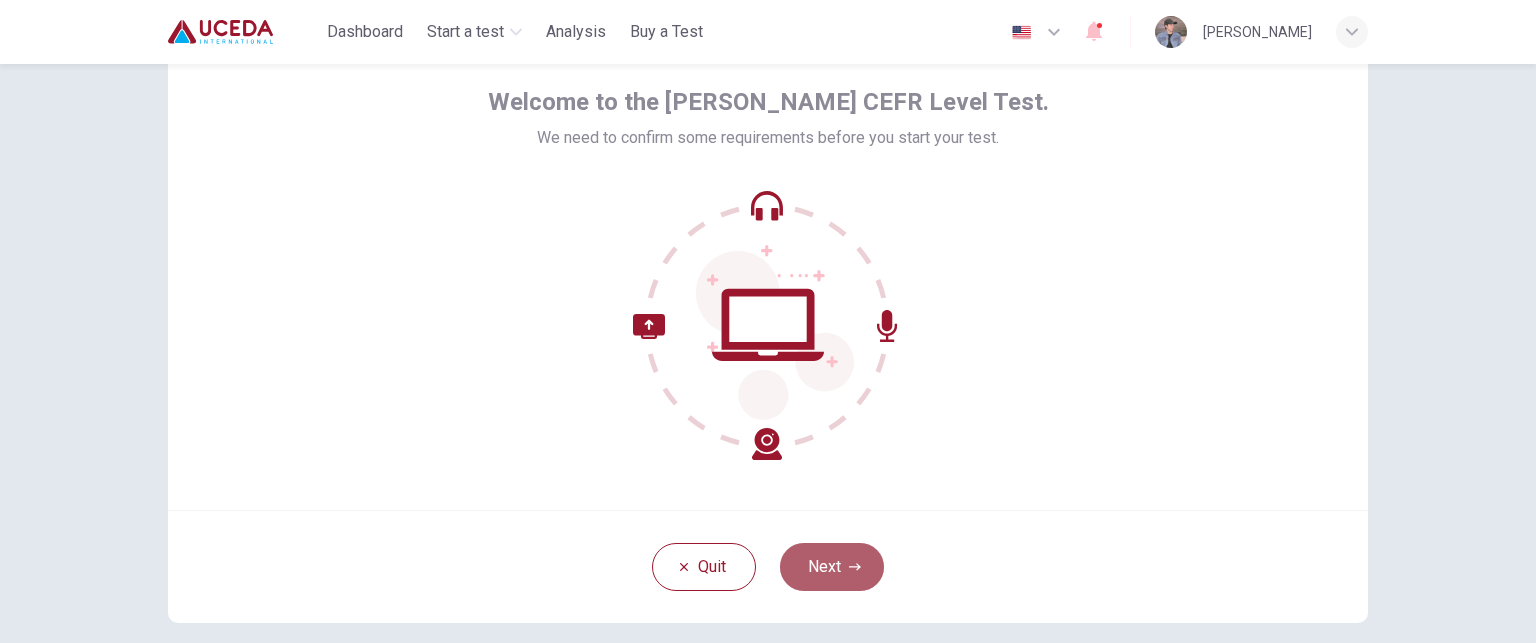 click 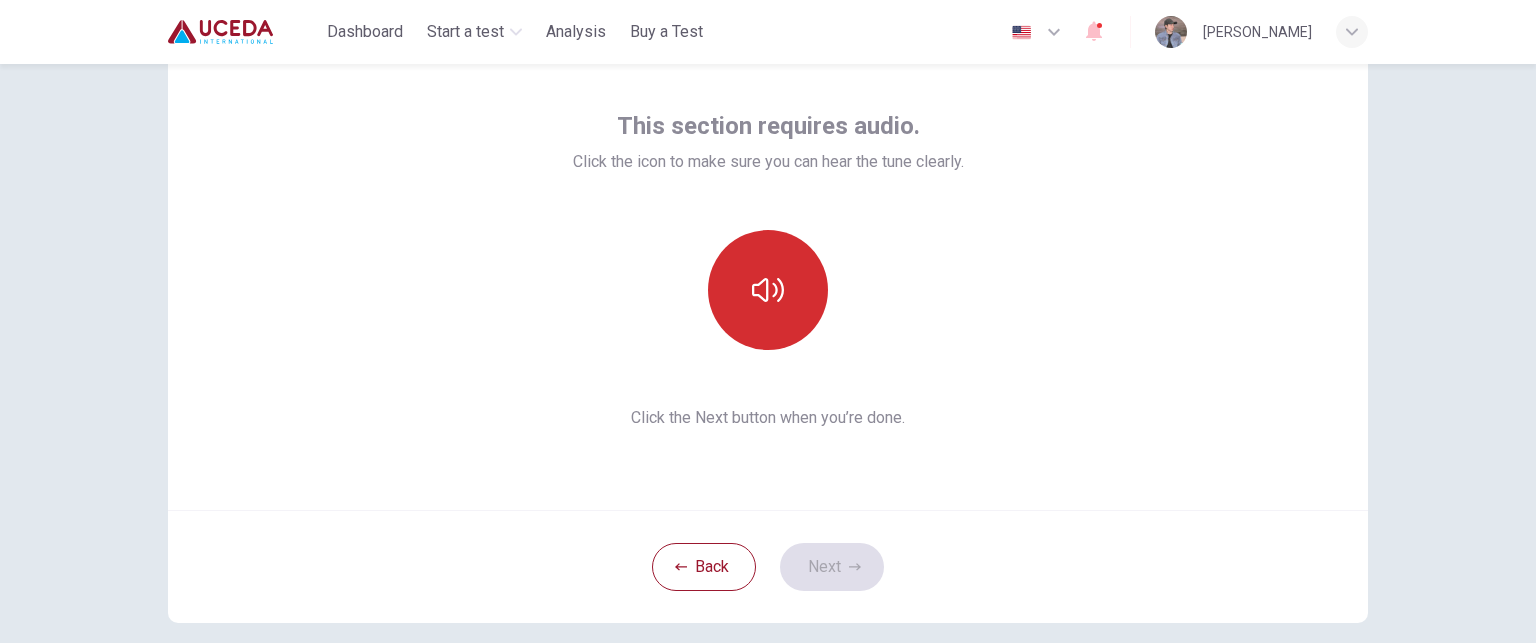 click at bounding box center (768, 290) 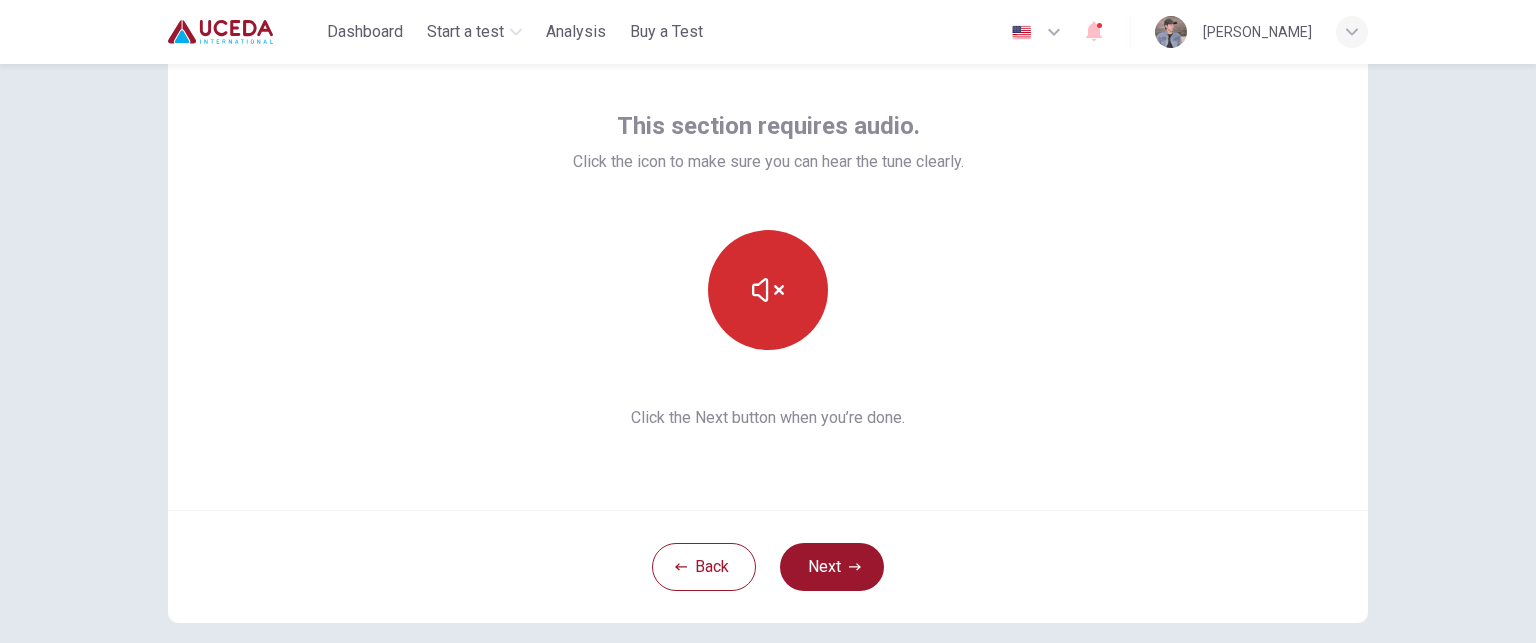 click at bounding box center (768, 290) 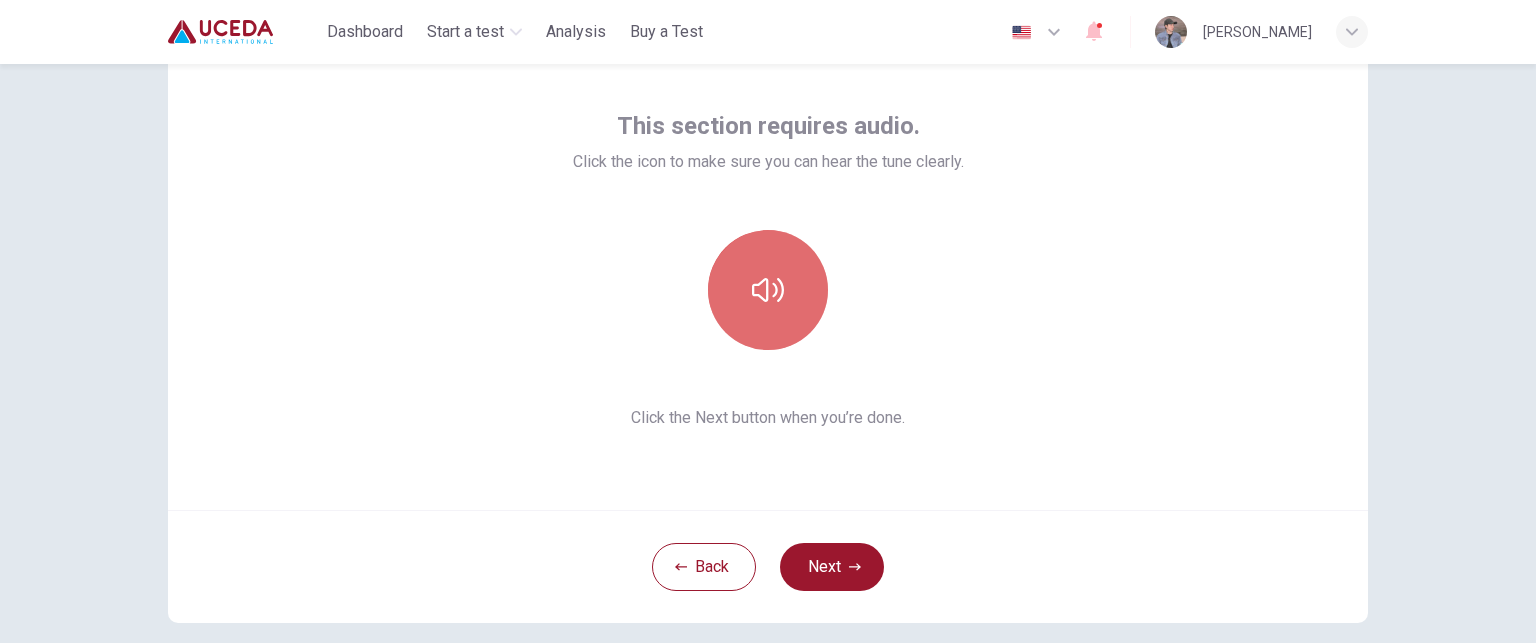 click at bounding box center (768, 290) 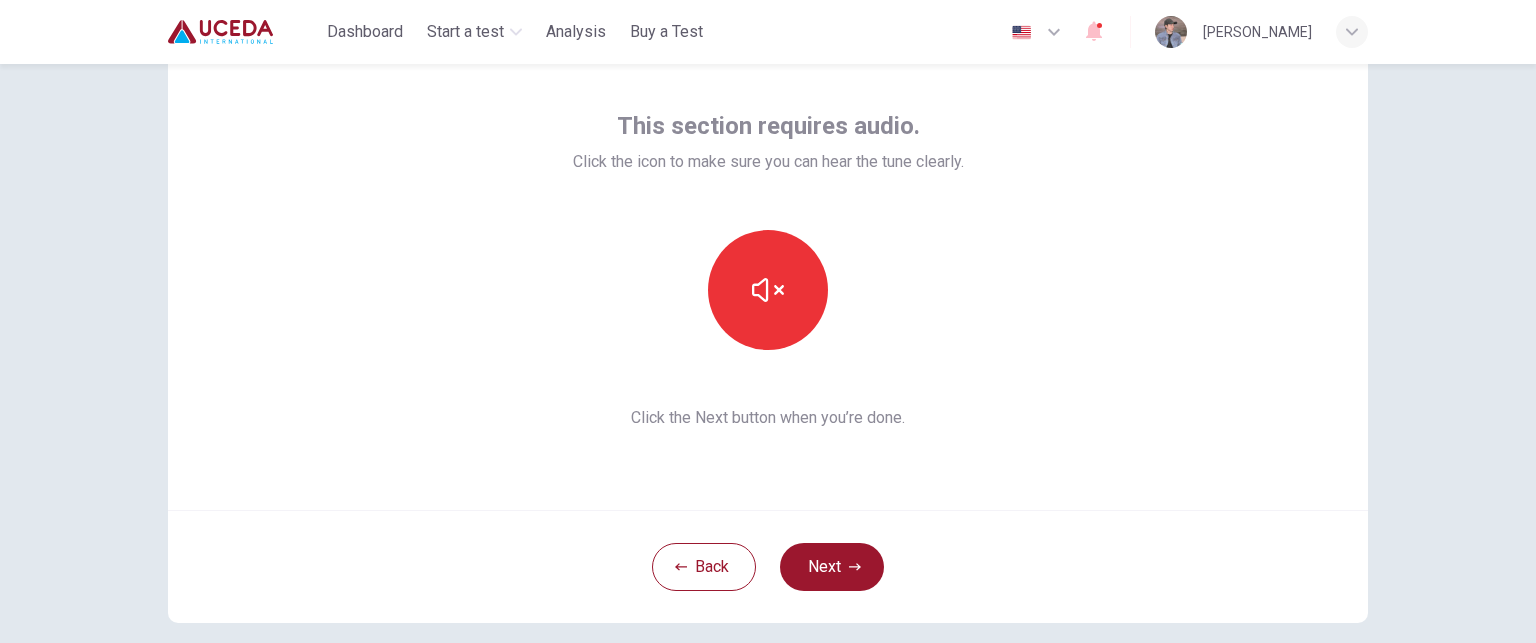 click on "This section requires audio. Click the icon to make sure you can hear the tune clearly. Click the Next button when you’re done. Back Next © Copyright  2025" at bounding box center (768, 353) 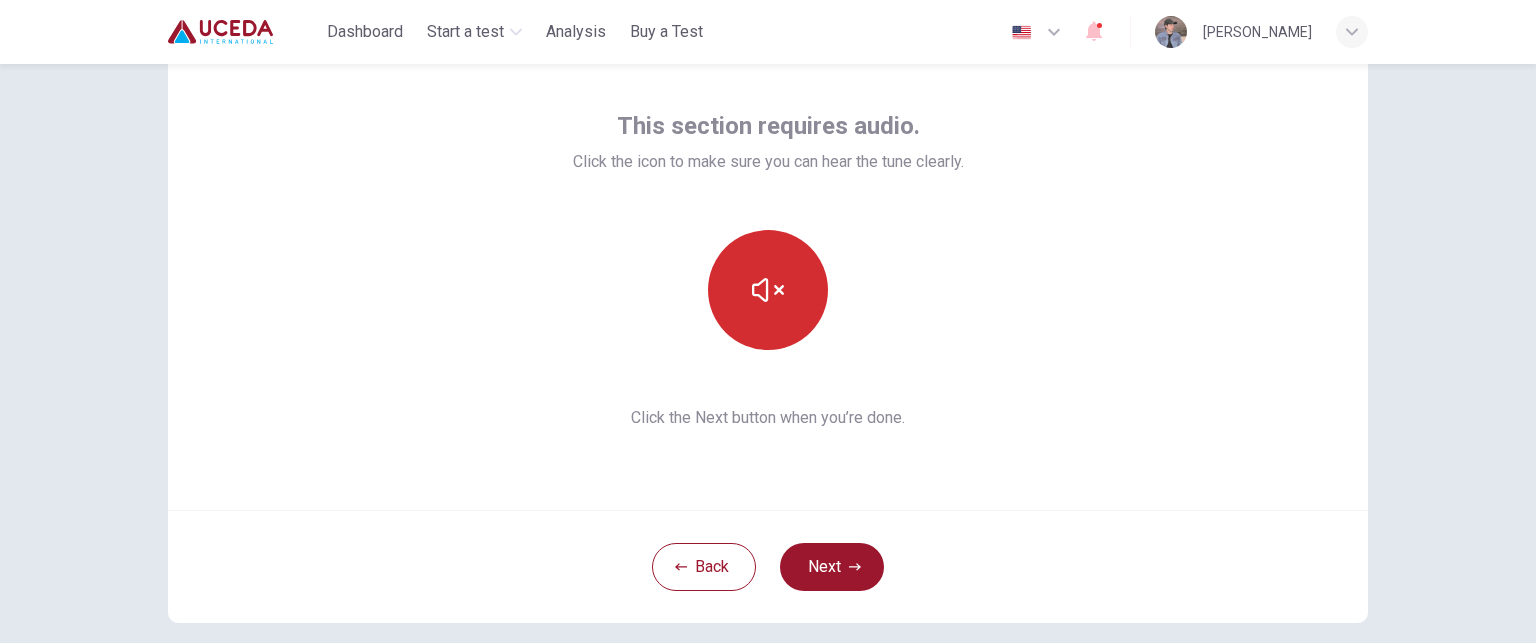 click 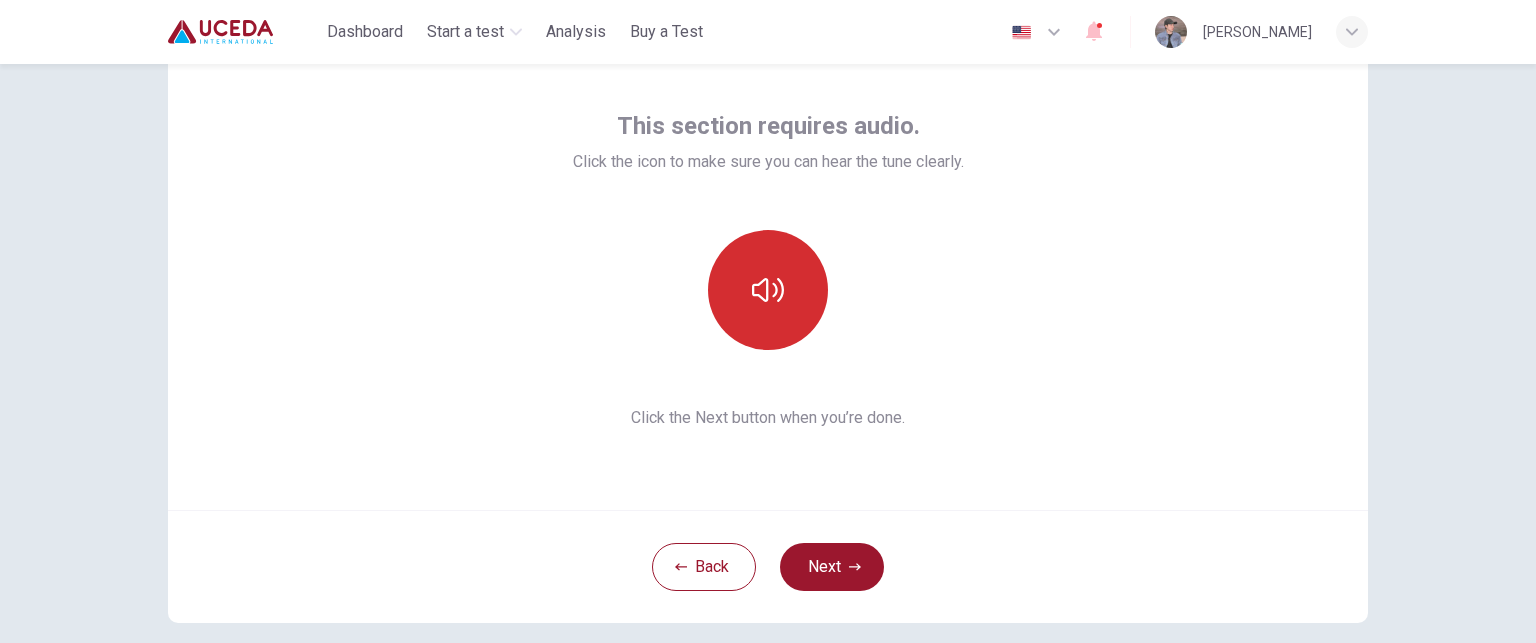 click 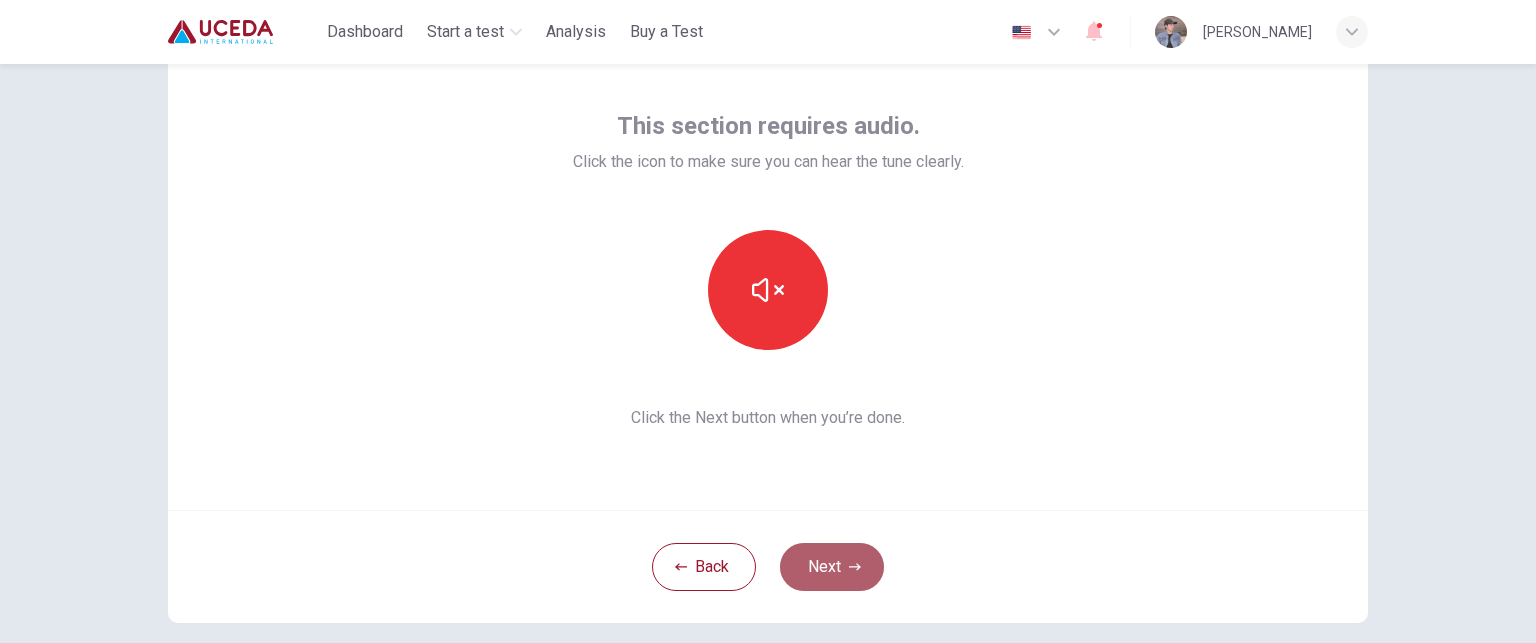 click on "Next" at bounding box center (832, 567) 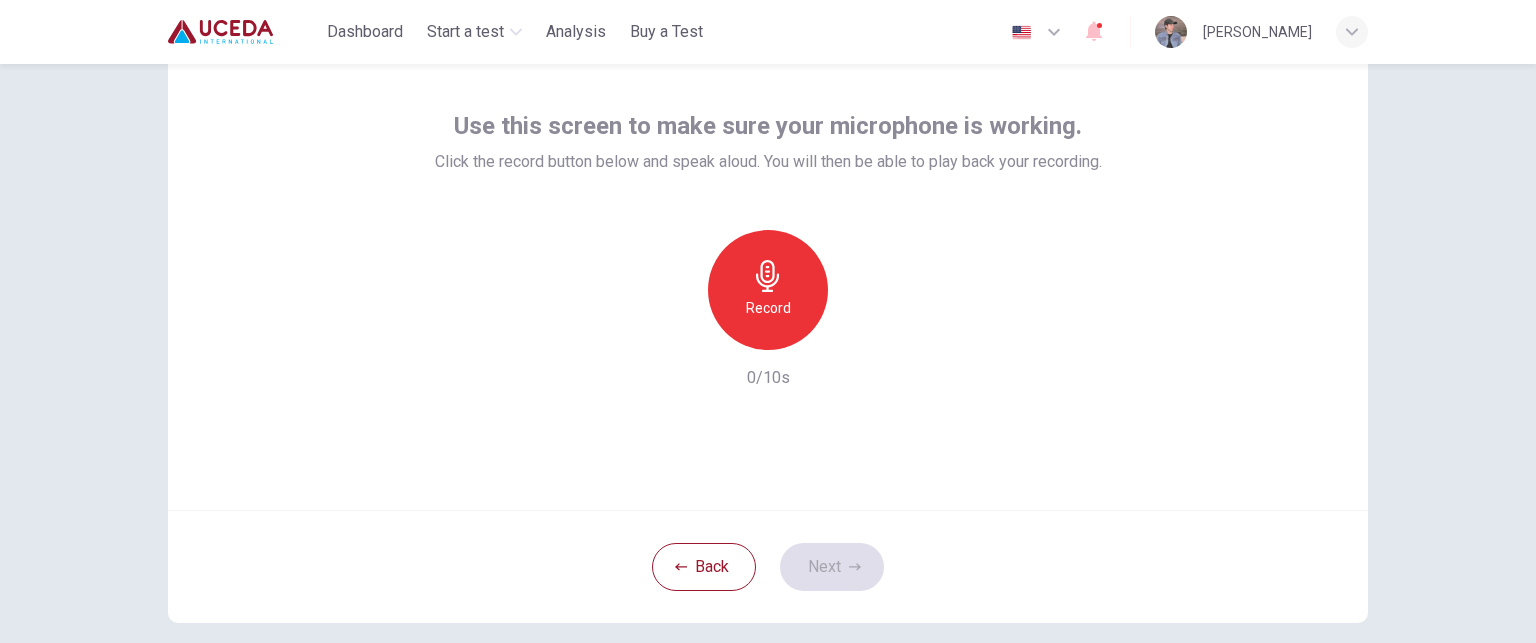 click on "Record" at bounding box center (768, 308) 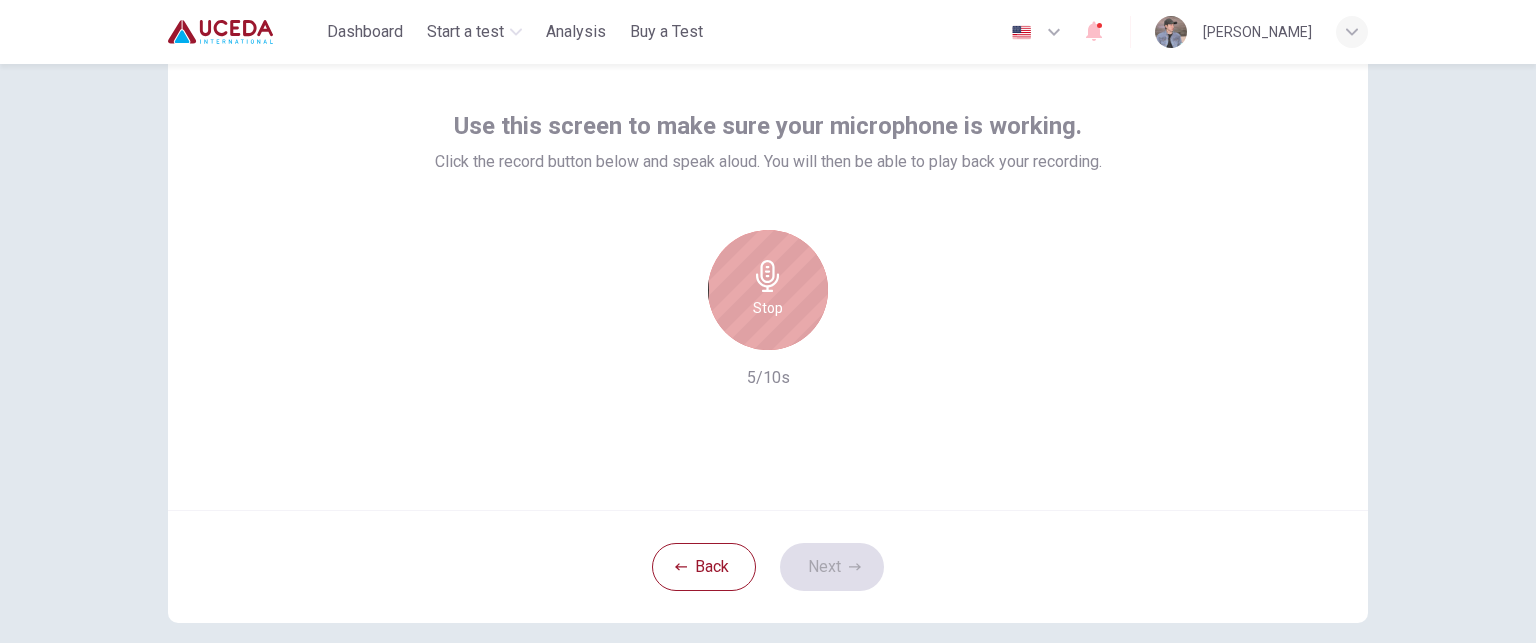 click 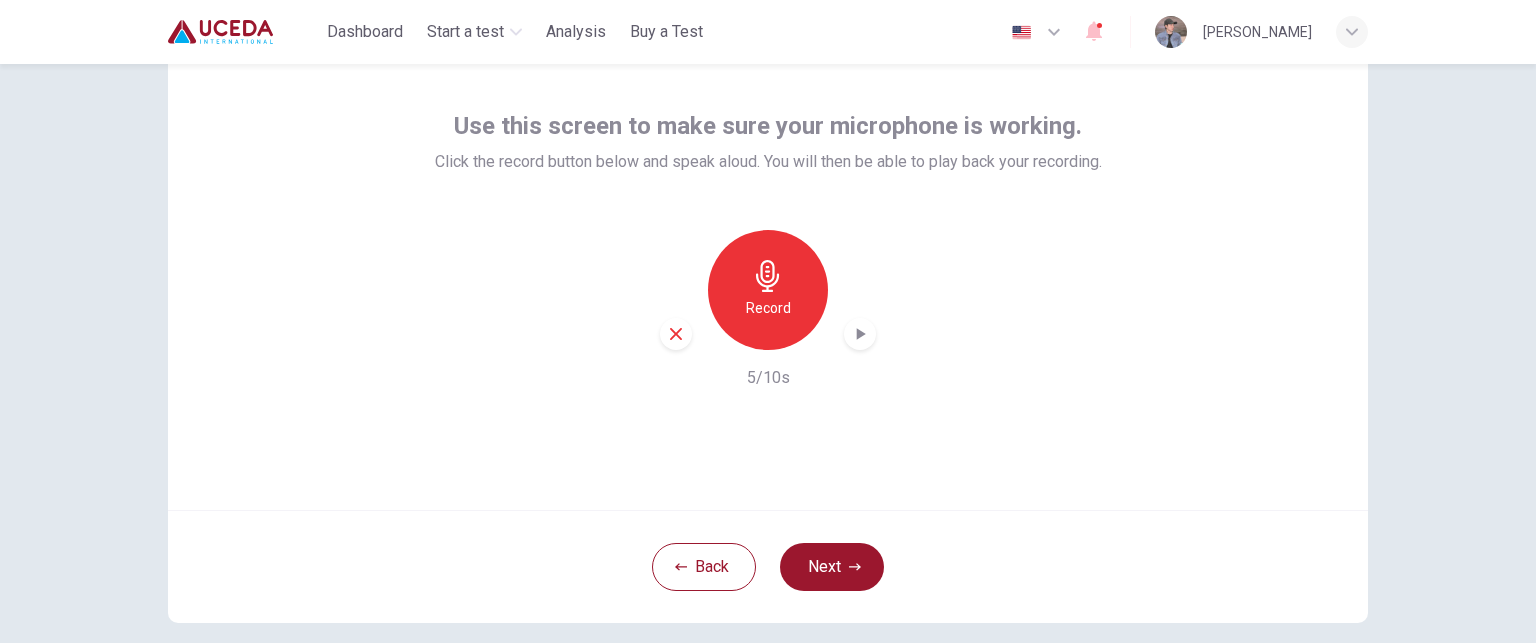click on "Record 5/10s" at bounding box center [768, 310] 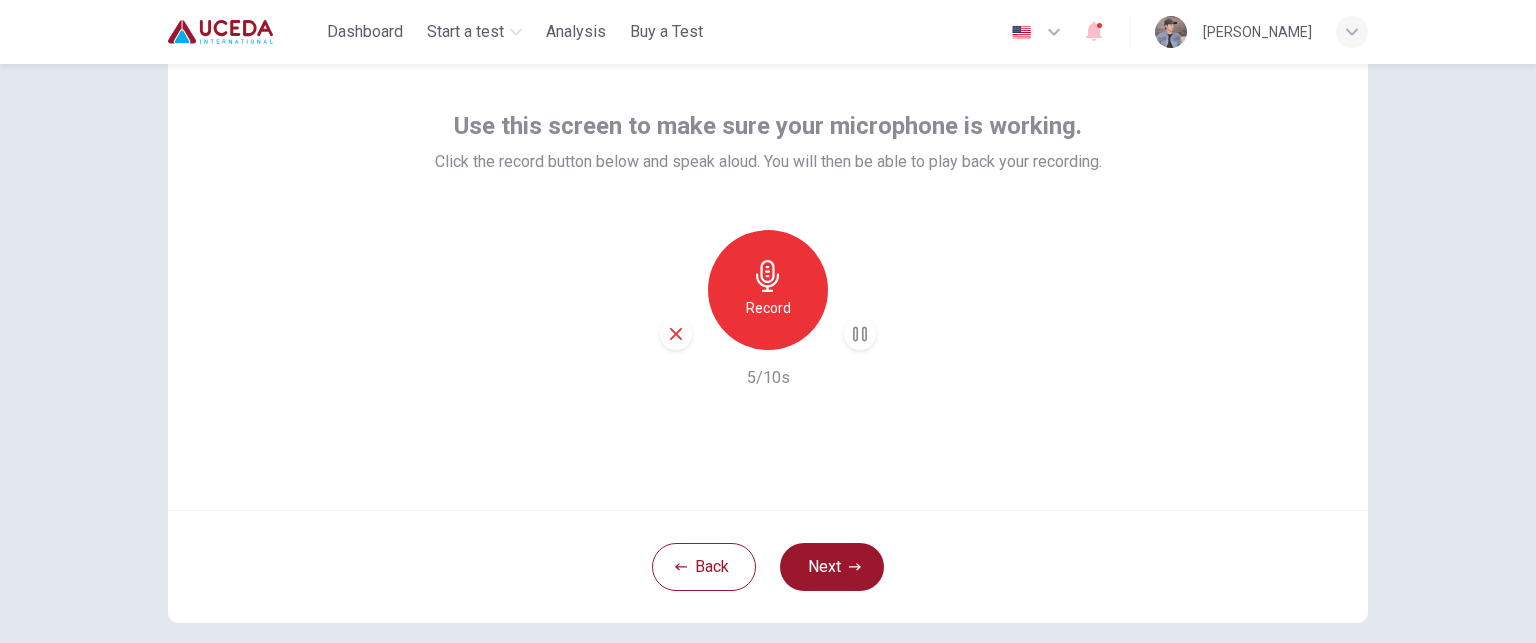 click 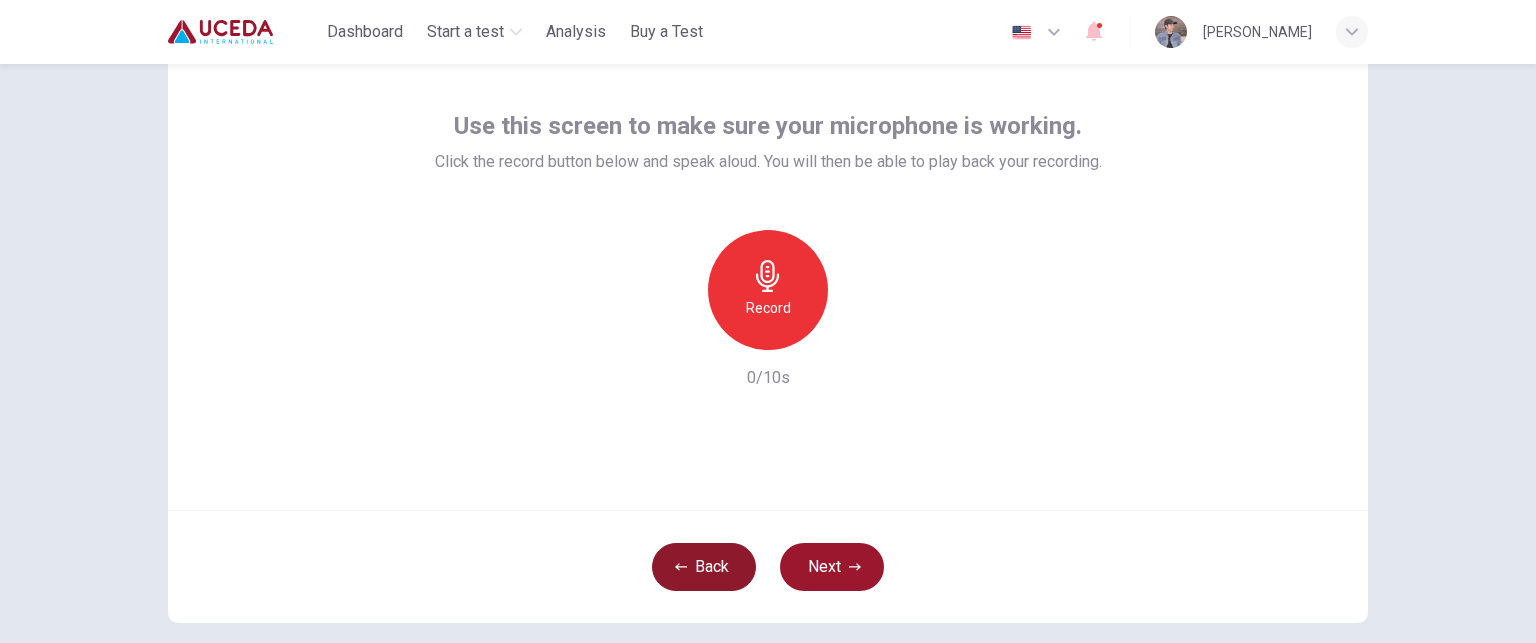 click on "Back" at bounding box center (704, 567) 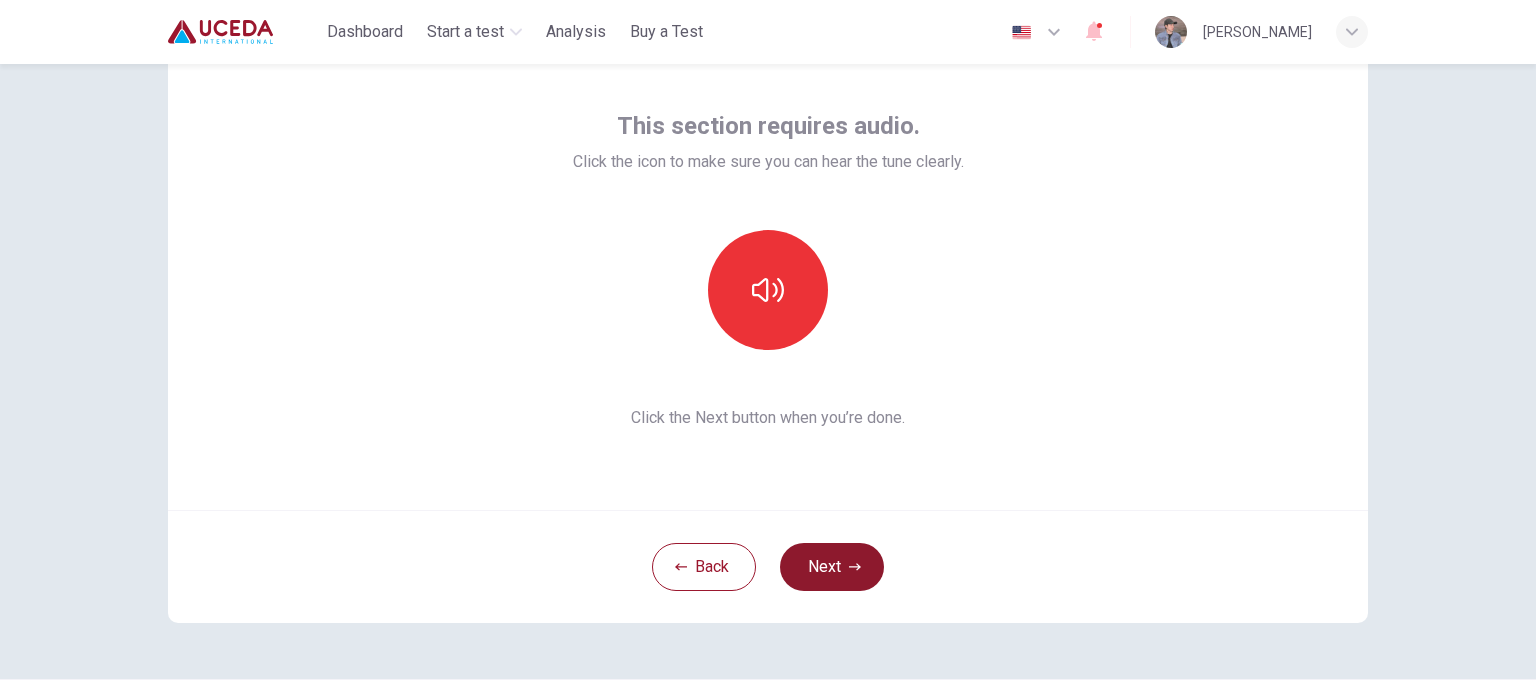 click on "Next" at bounding box center (832, 567) 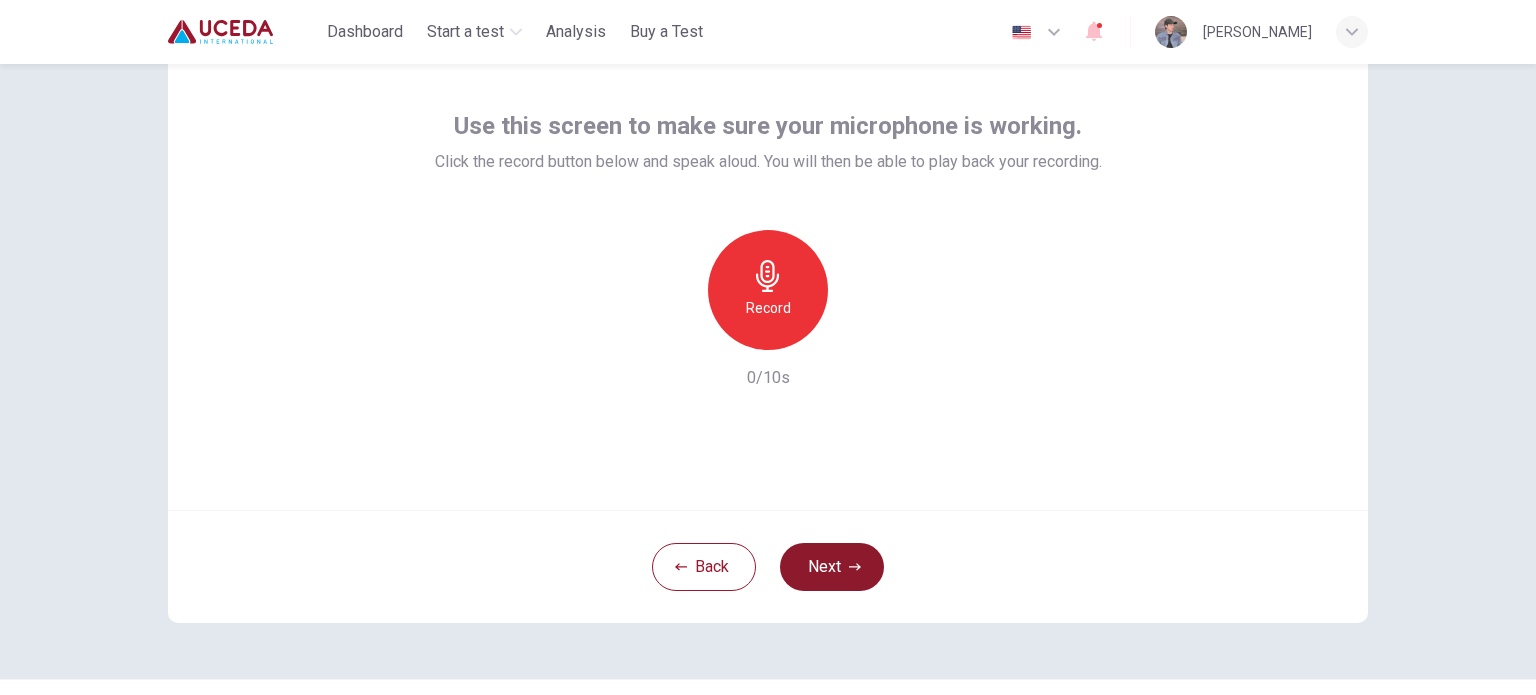 click on "Next" at bounding box center (832, 567) 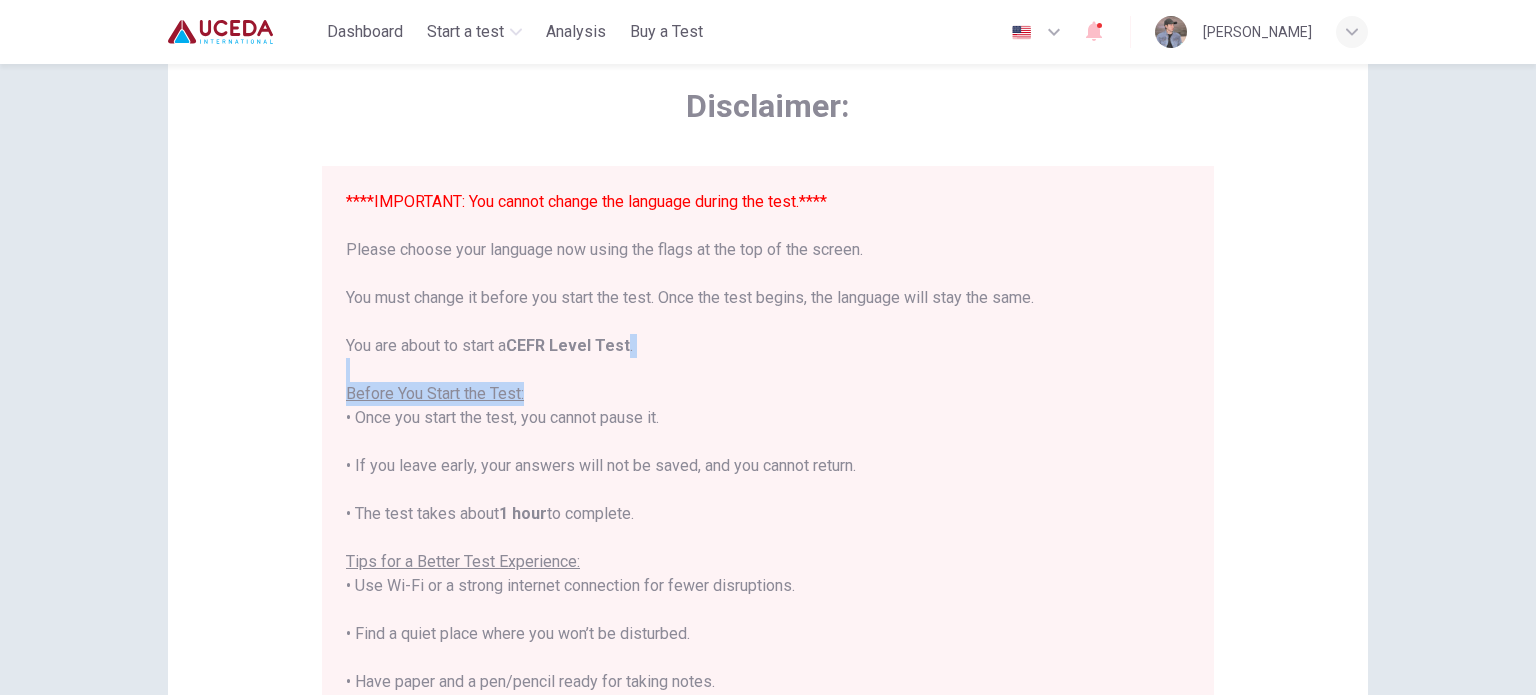 drag, startPoint x: 1180, startPoint y: 340, endPoint x: 1180, endPoint y: 387, distance: 47 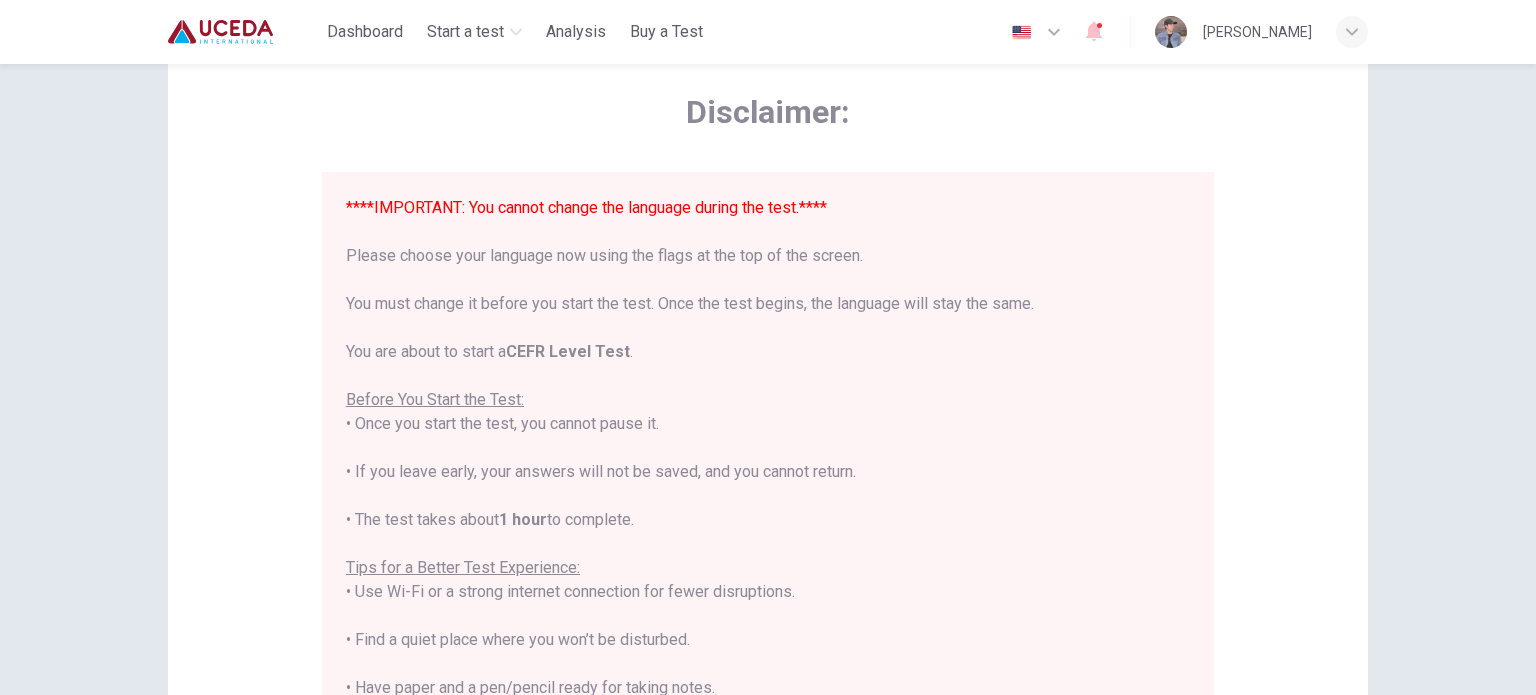 scroll, scrollTop: 80, scrollLeft: 0, axis: vertical 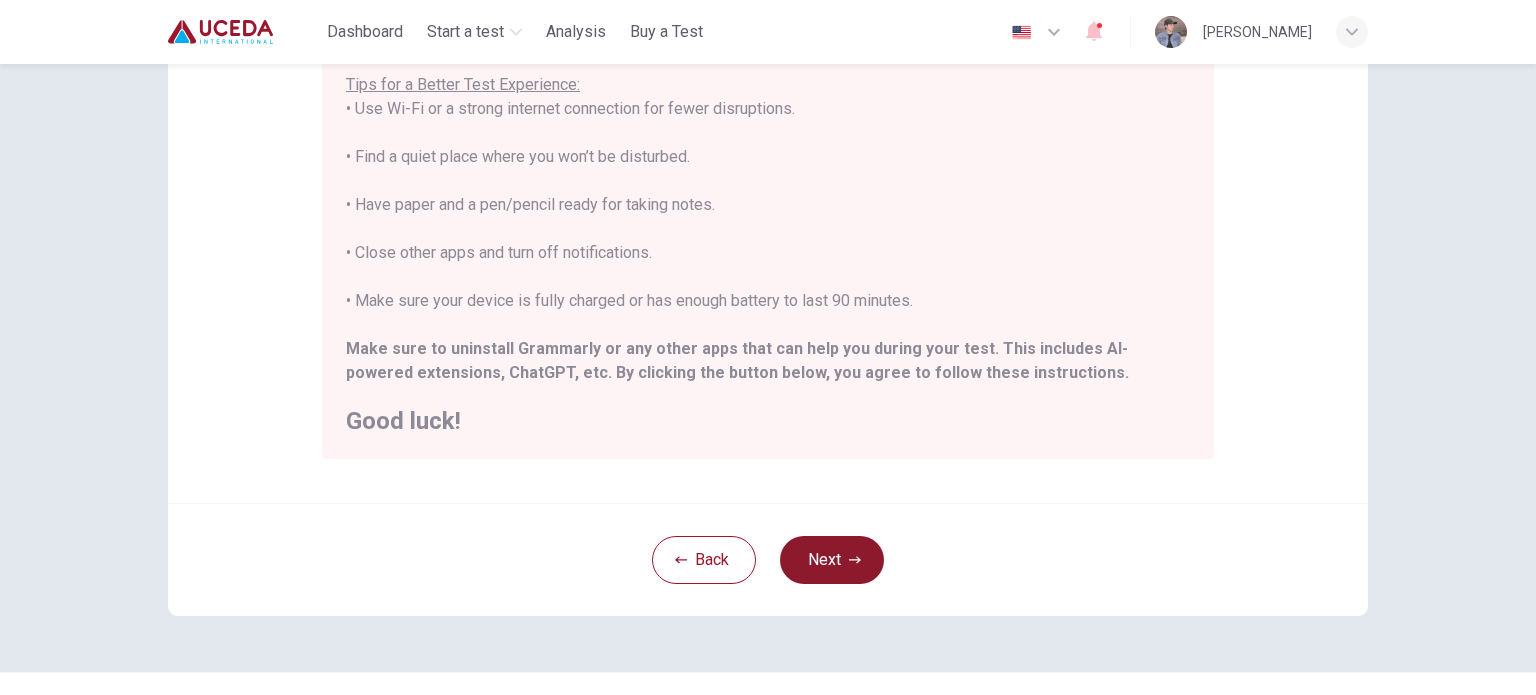 click on "Next" at bounding box center [832, 560] 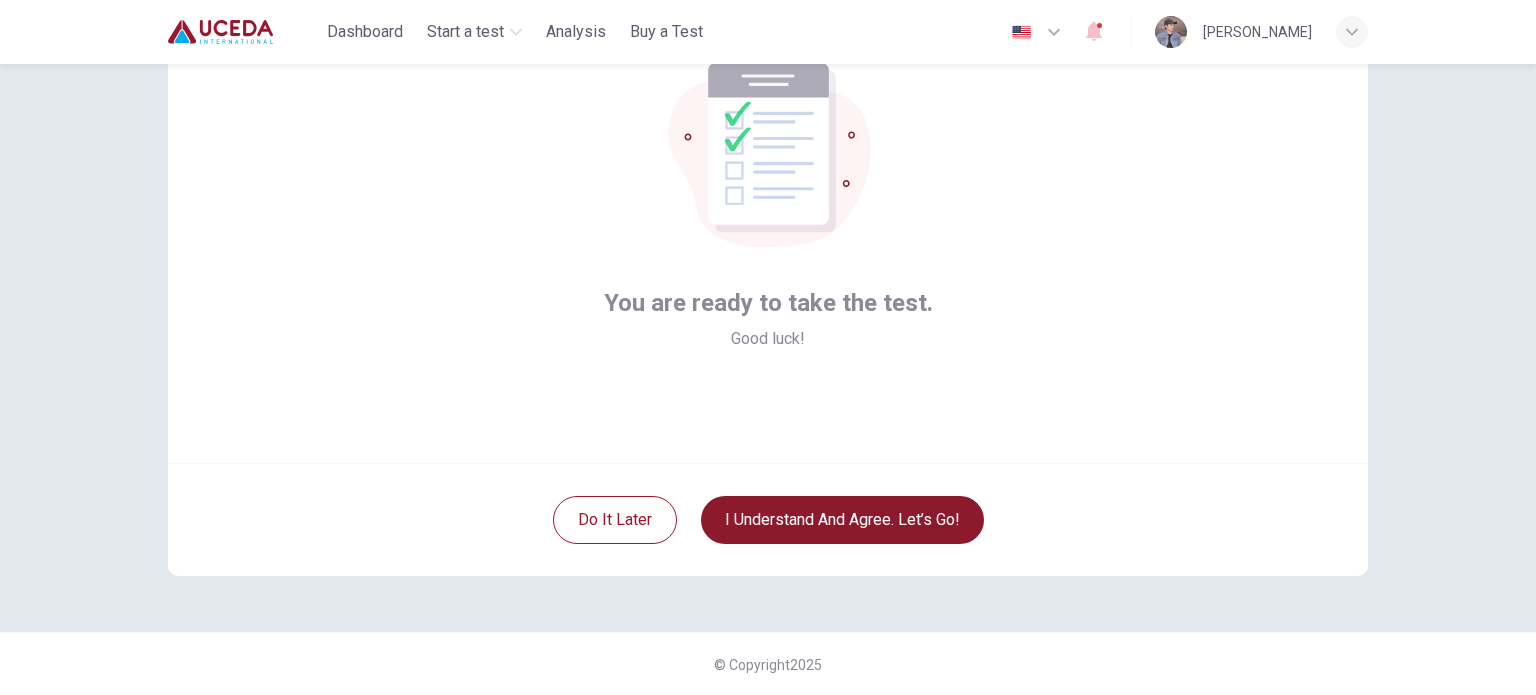 click on "I understand and agree. Let’s go!" at bounding box center [842, 520] 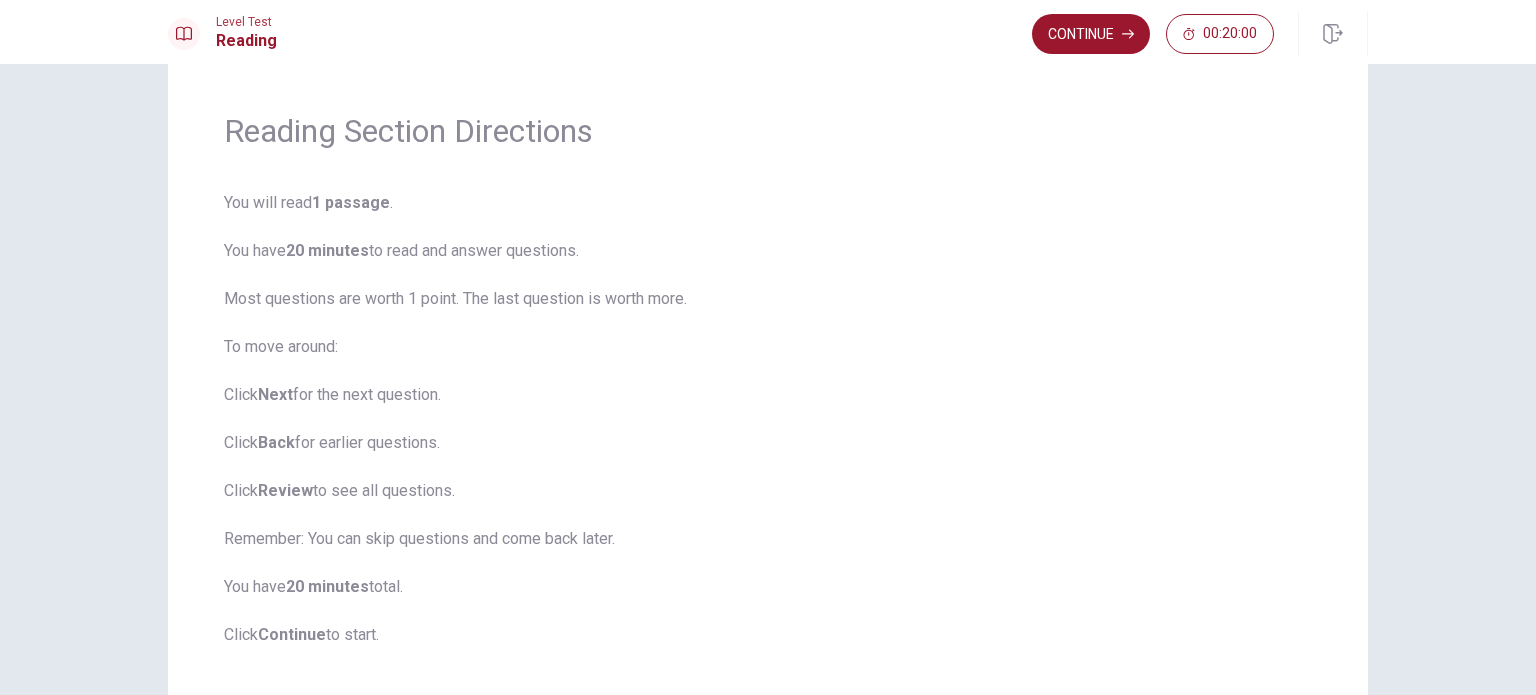 scroll, scrollTop: 46, scrollLeft: 0, axis: vertical 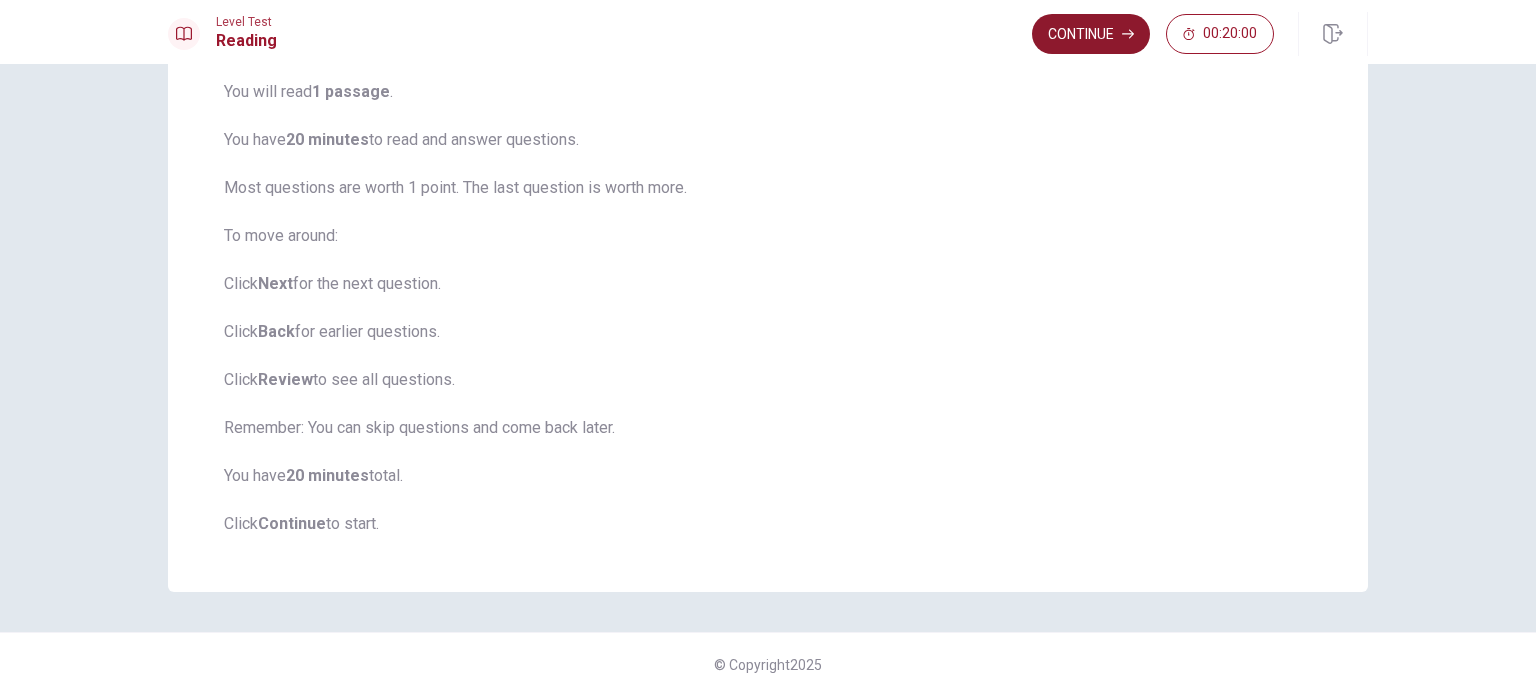 click on "Continue" at bounding box center [1091, 34] 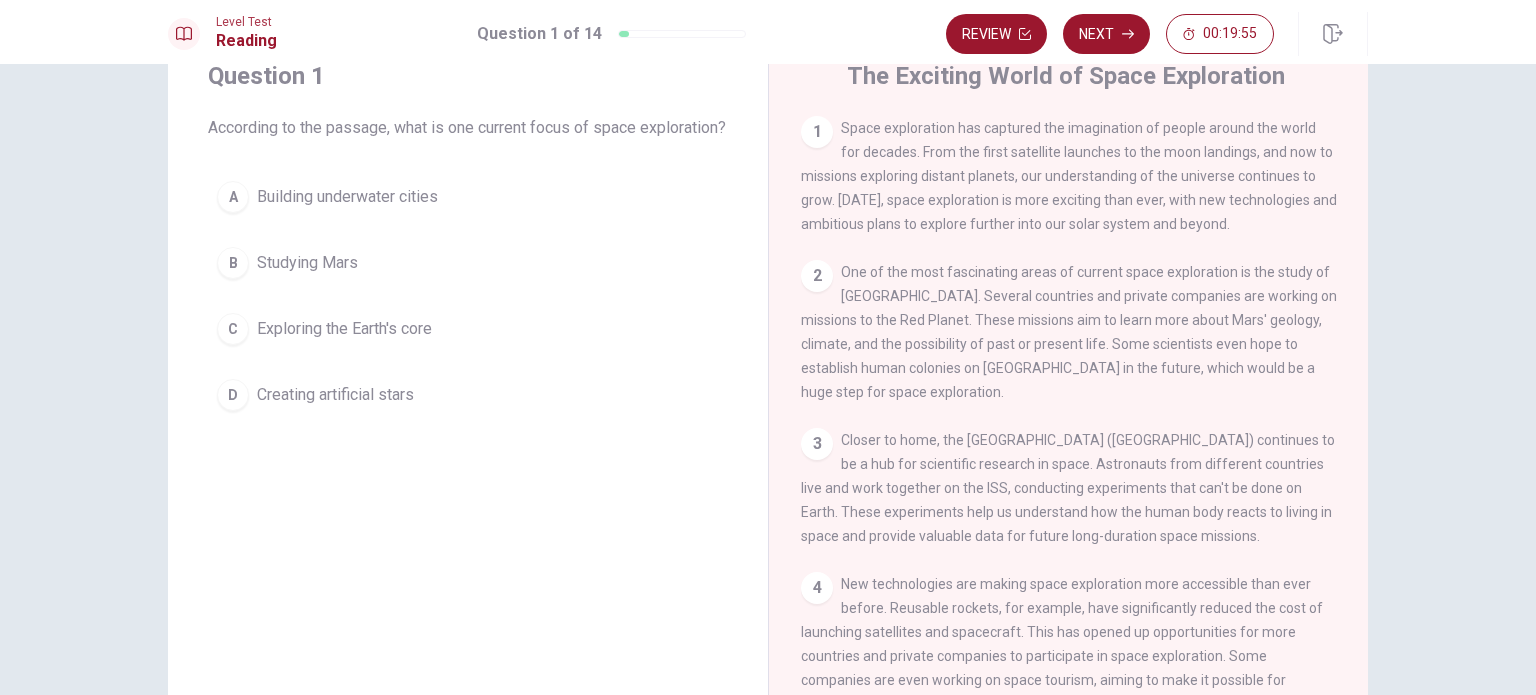 scroll, scrollTop: 42, scrollLeft: 0, axis: vertical 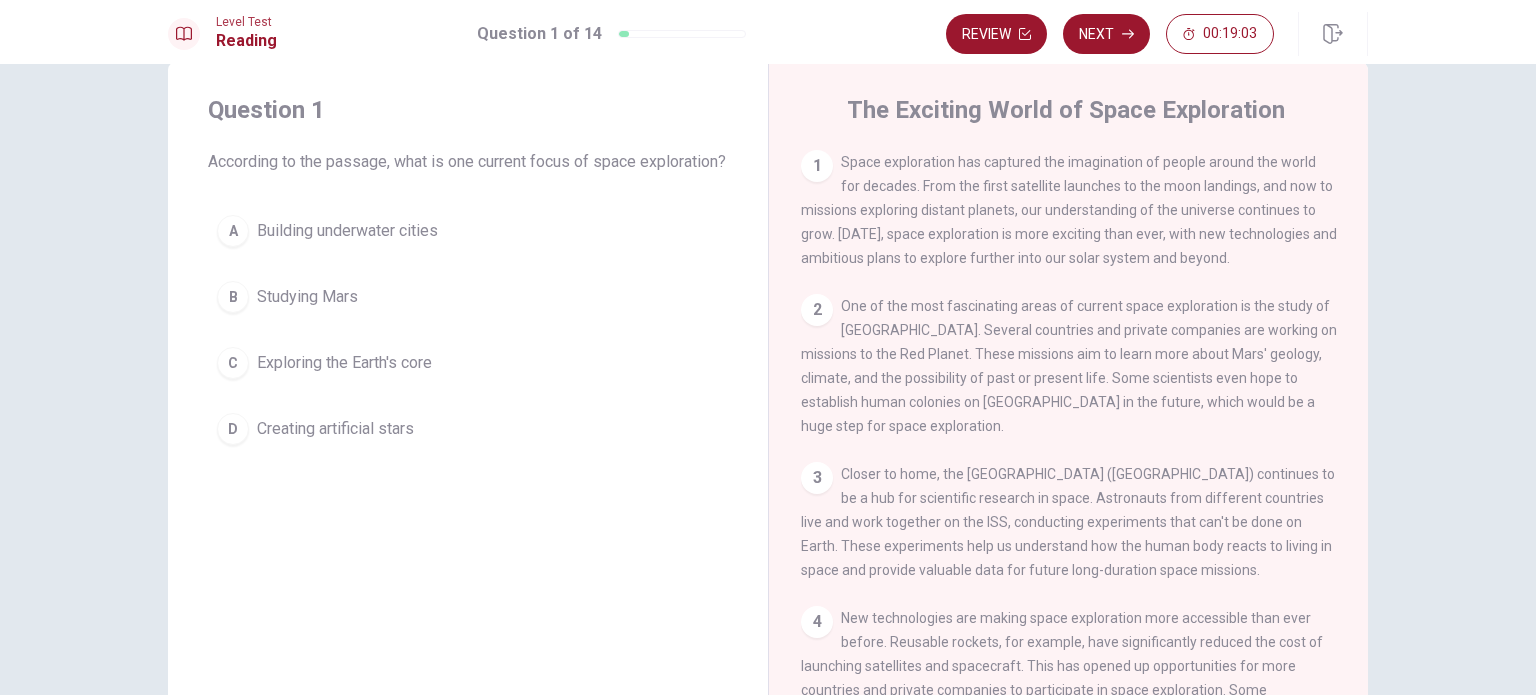 click on "B" at bounding box center (233, 297) 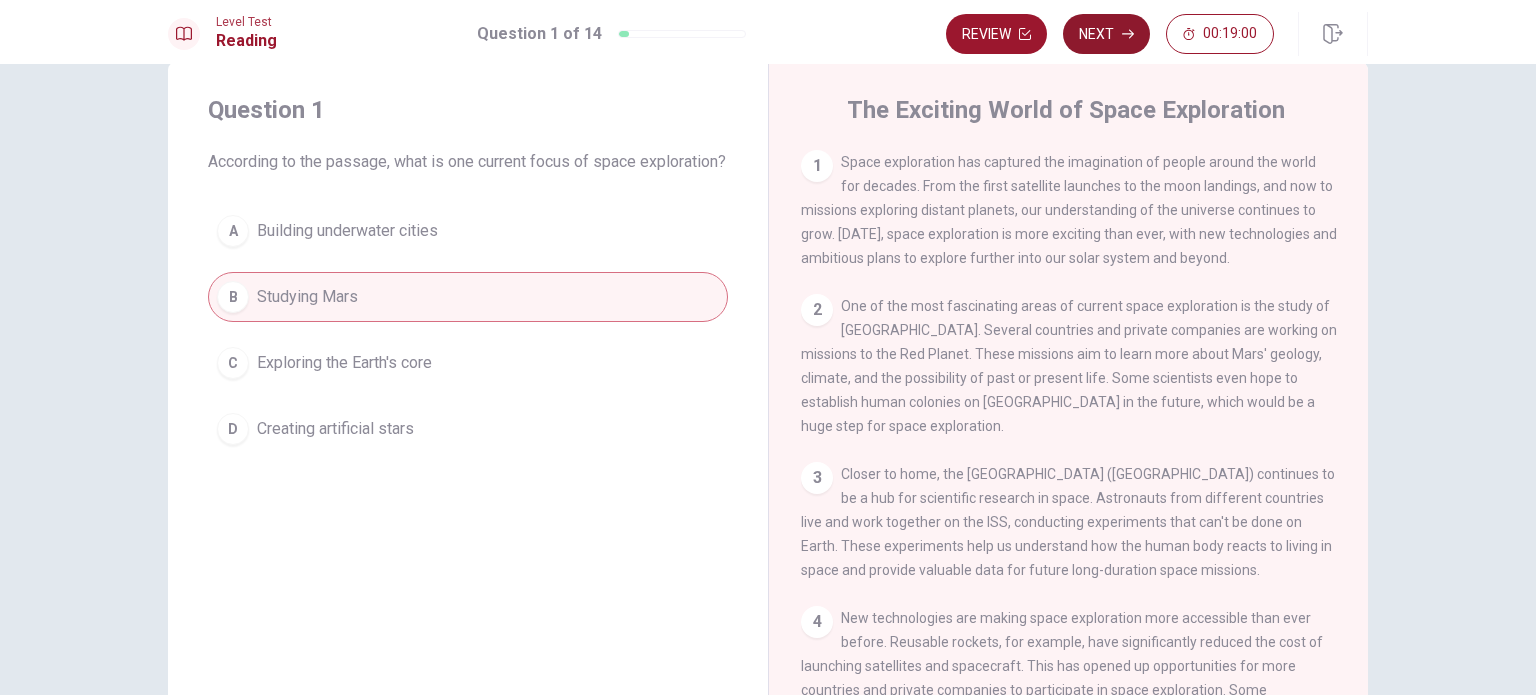 click on "Next" at bounding box center (1106, 34) 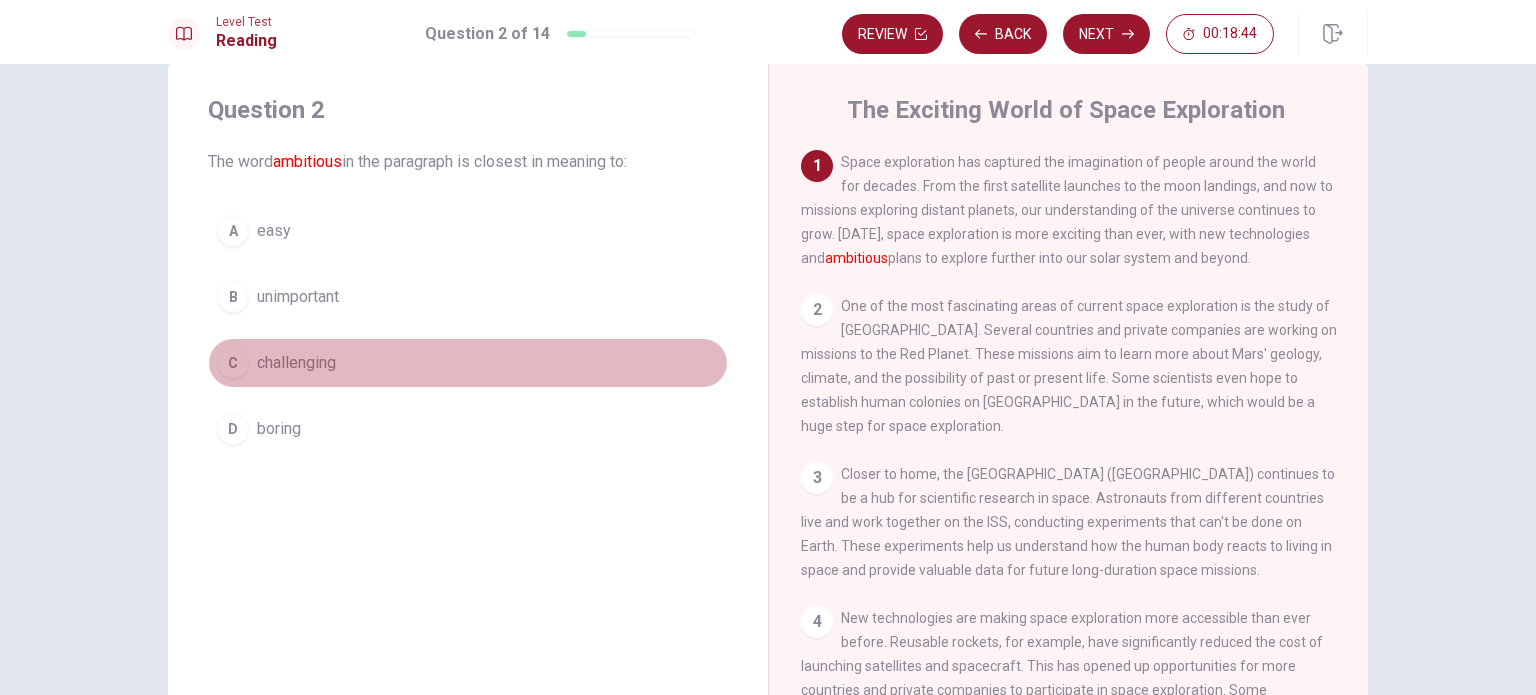 click on "C" at bounding box center (233, 363) 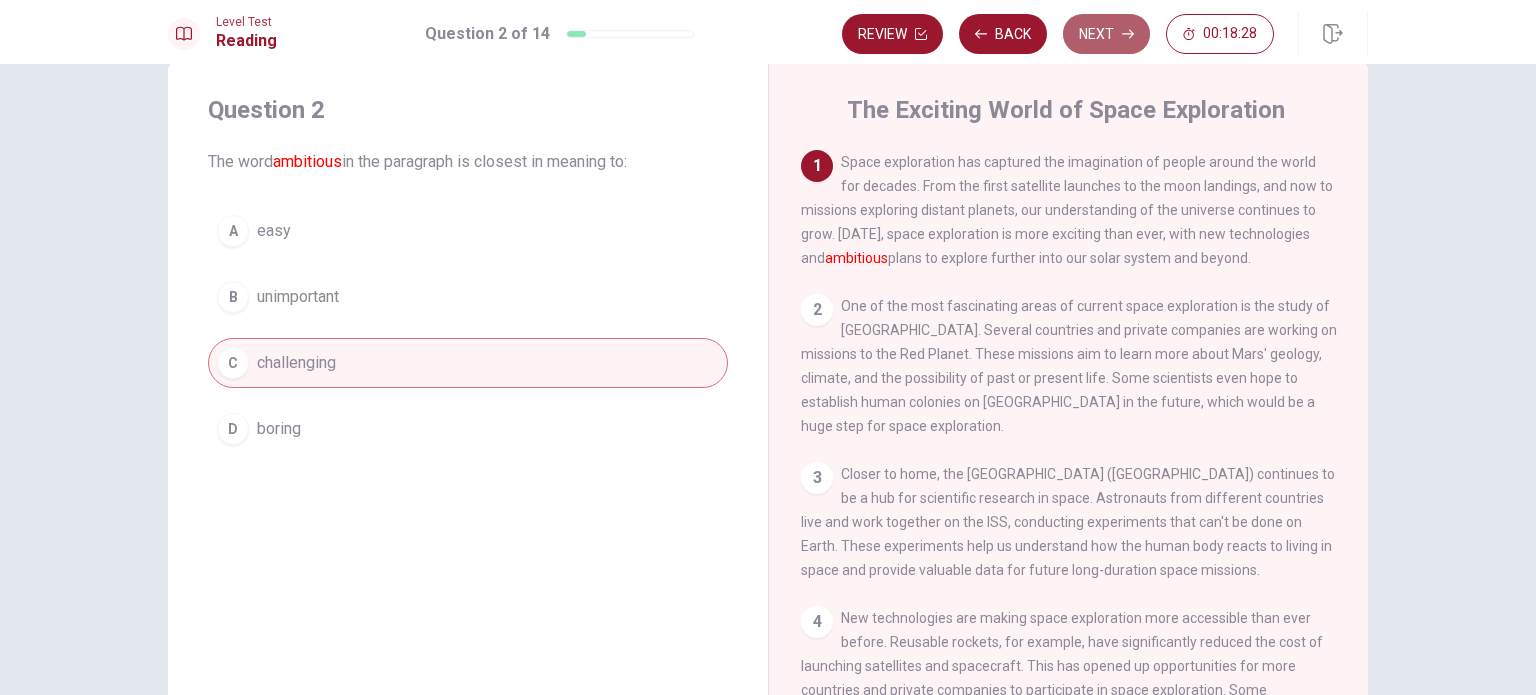 click on "Next" at bounding box center [1106, 34] 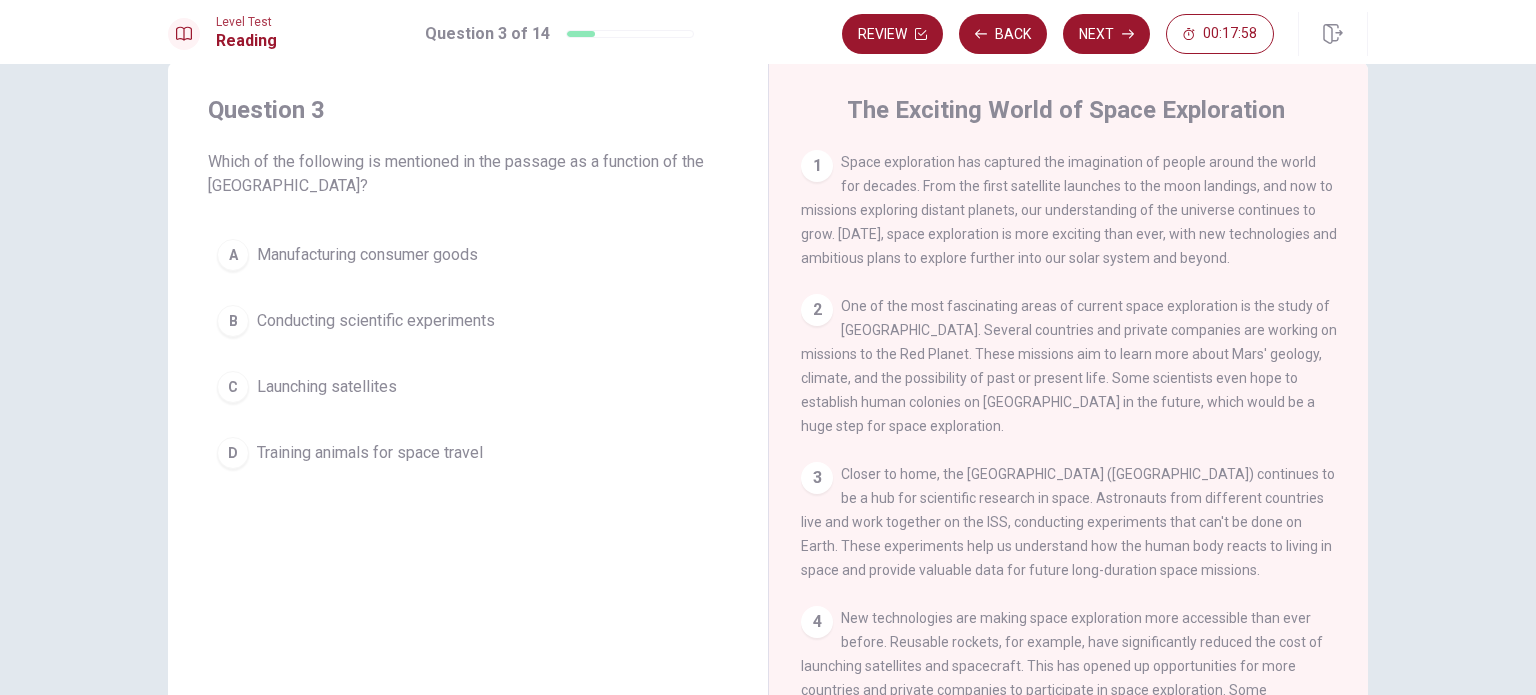 click on "B" at bounding box center [233, 321] 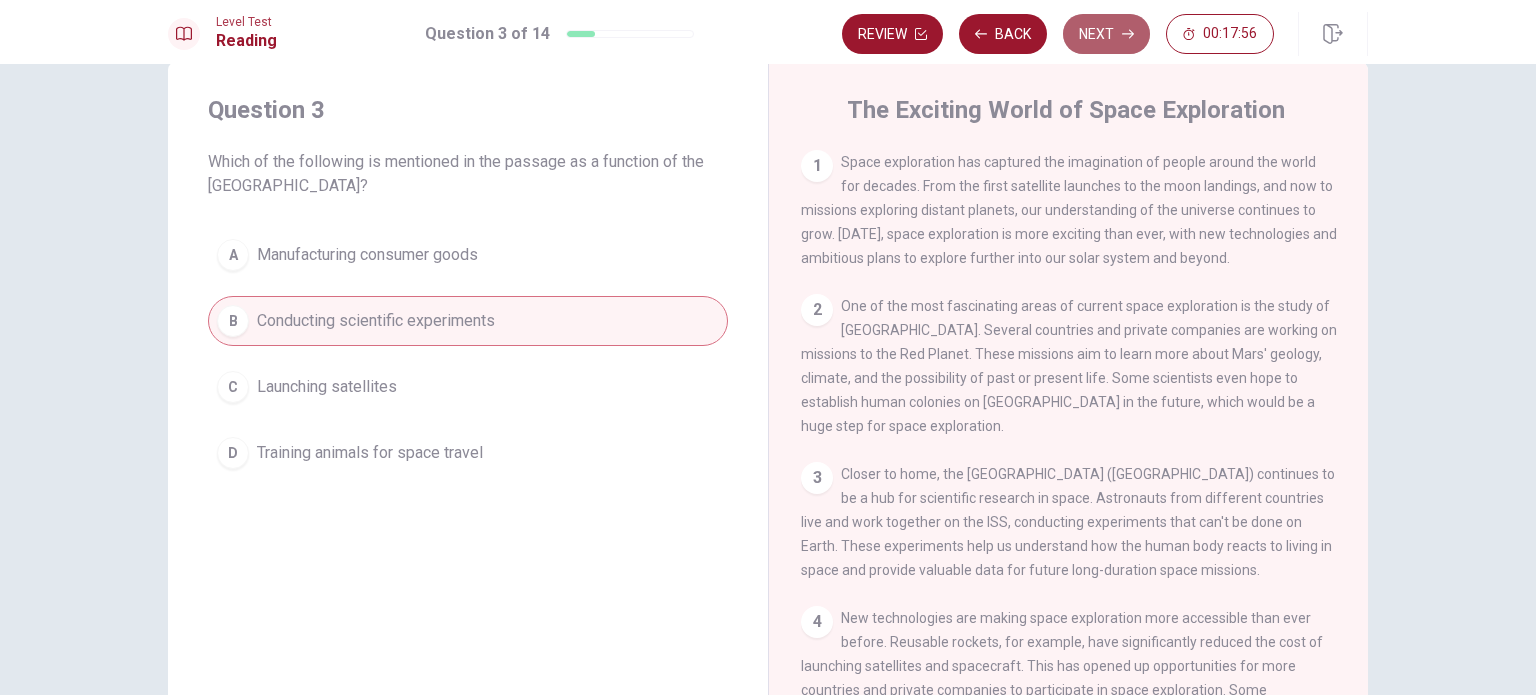 click on "Next" at bounding box center [1106, 34] 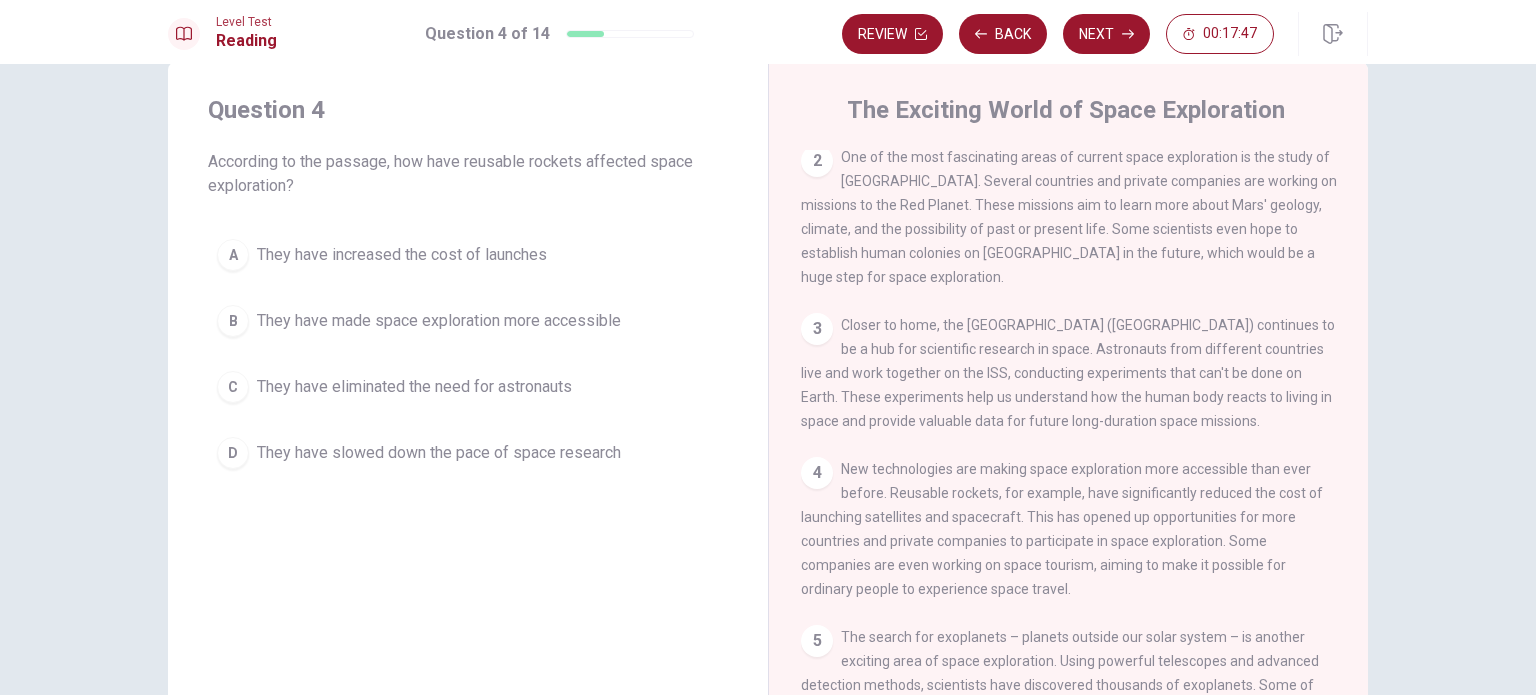 scroll, scrollTop: 232, scrollLeft: 0, axis: vertical 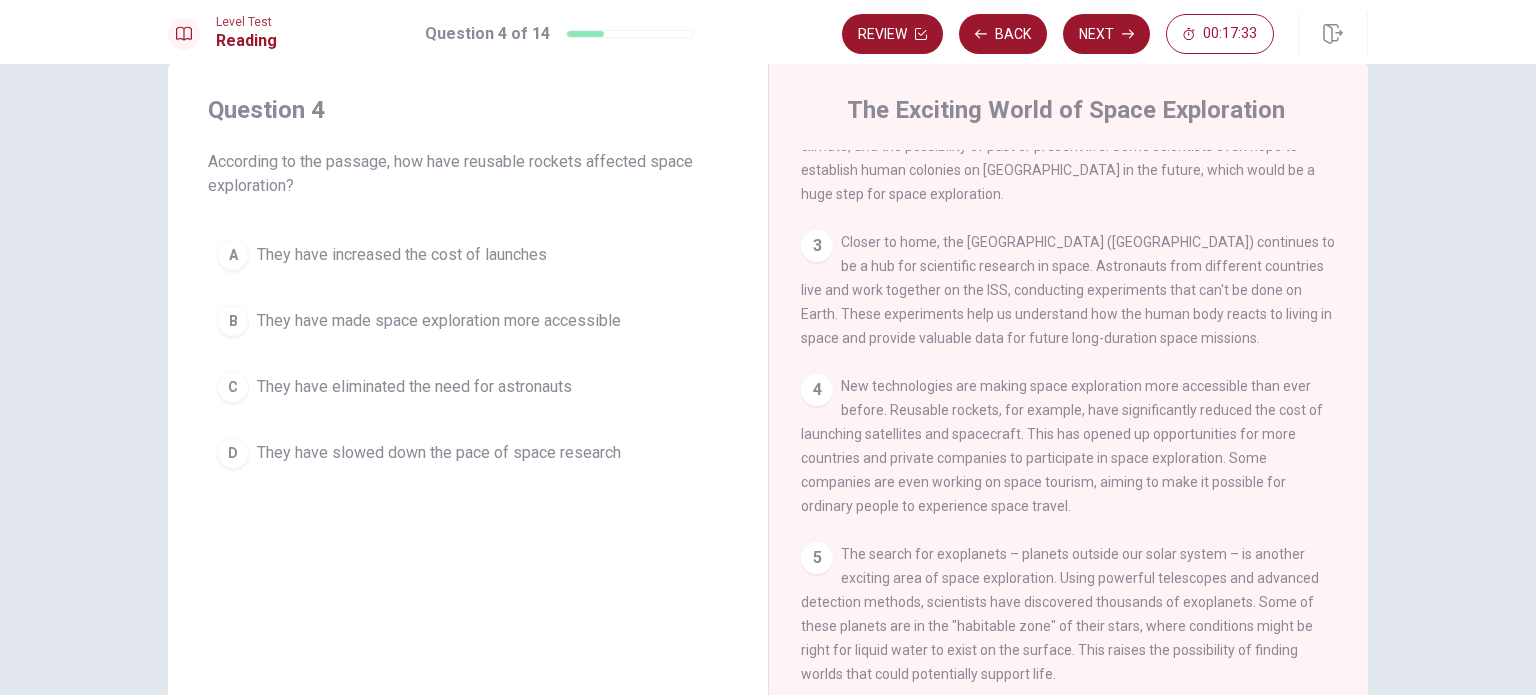 click on "1 Space exploration has captured the imagination of people around the world for decades. From the first satellite launches to the moon landings, and now to missions exploring distant planets, our understanding of the universe continues to grow. [DATE], space exploration is more exciting than ever, with new technologies and ambitious plans to explore further into our solar system and beyond. 2 One of the most fascinating areas of current space exploration is the study of [GEOGRAPHIC_DATA]. Several countries and private companies are working on missions to the Red Planet. These missions aim to learn more about Mars' geology, climate, and the possibility of past or present life. Some scientists even hope to establish human colonies on [GEOGRAPHIC_DATA] in the future, which would be a huge step for space exploration. 3 4 5 6 7 8 9 10" at bounding box center (1082, 437) 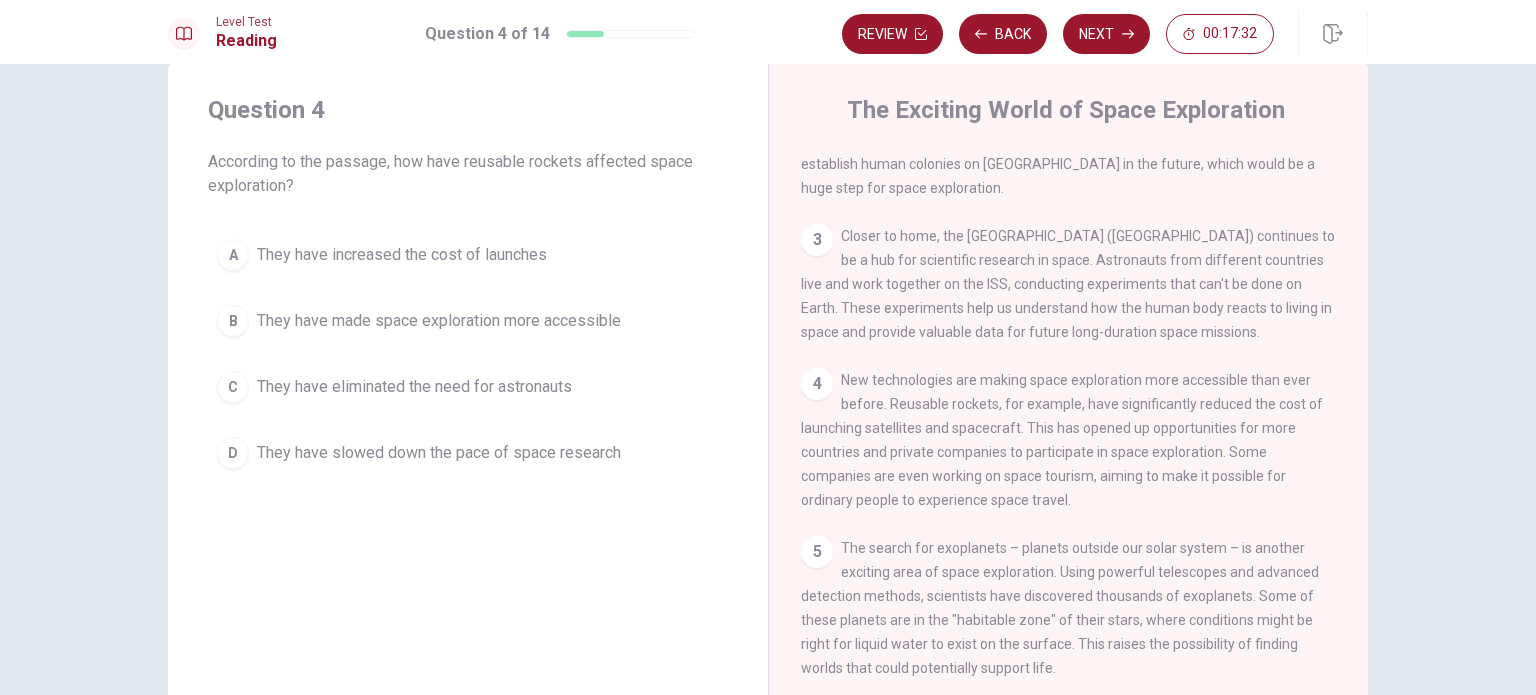 drag, startPoint x: 1357, startPoint y: 379, endPoint x: 1357, endPoint y: 428, distance: 49 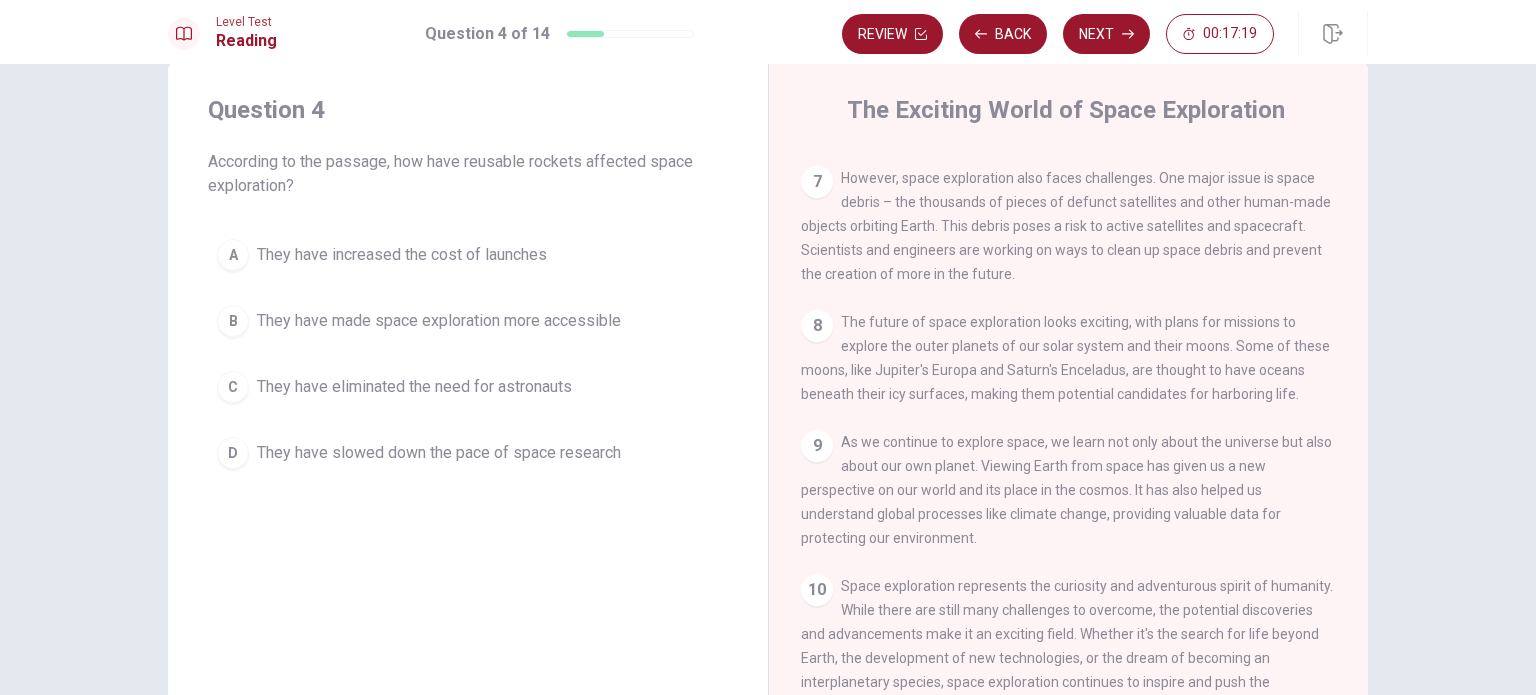 scroll, scrollTop: 979, scrollLeft: 0, axis: vertical 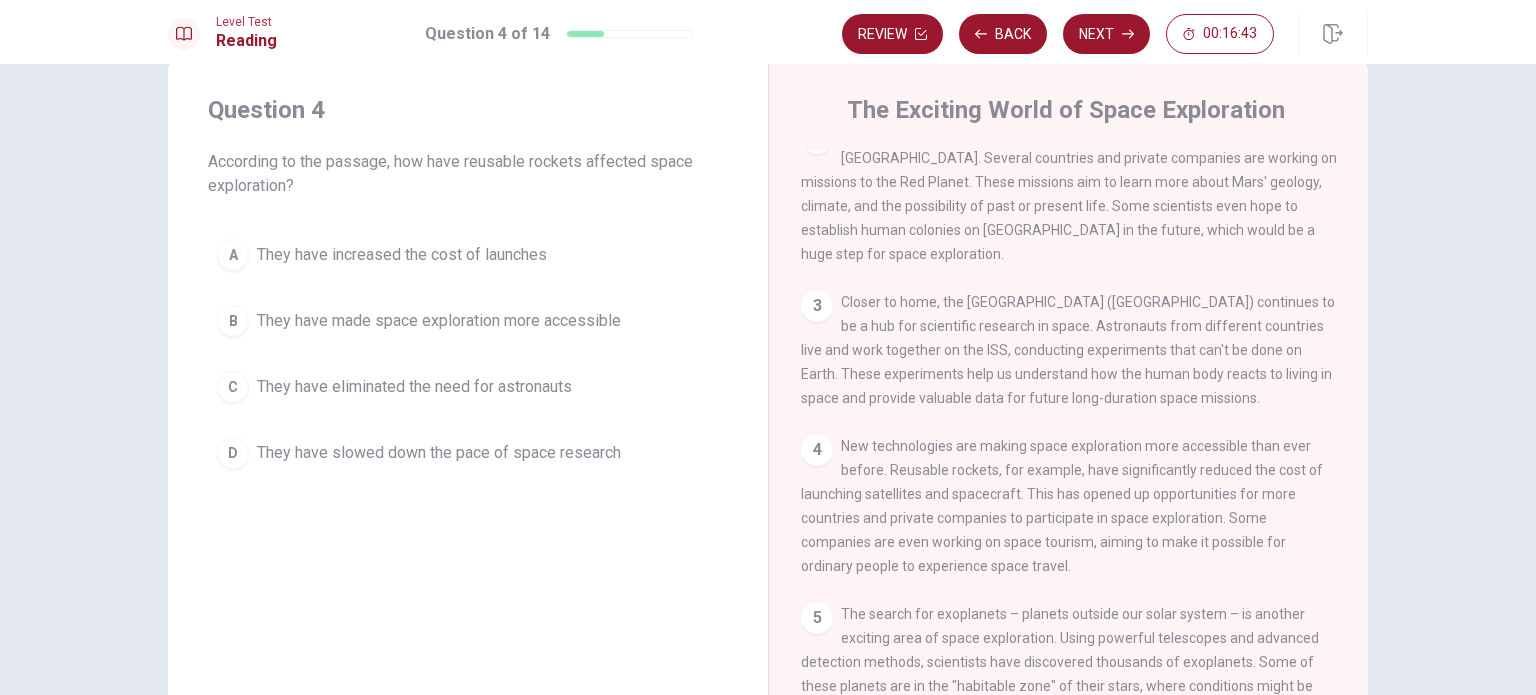 click on "B" at bounding box center (233, 321) 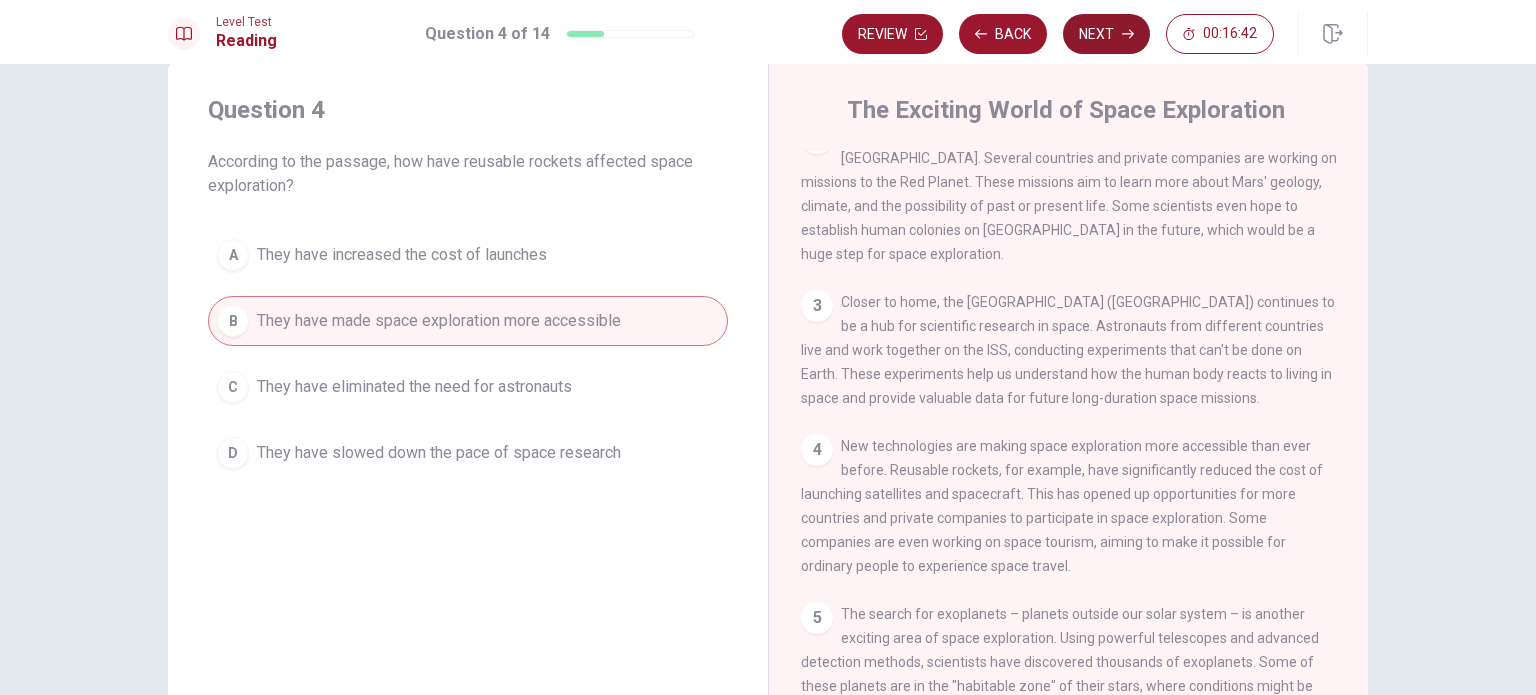 click on "Next" at bounding box center [1106, 34] 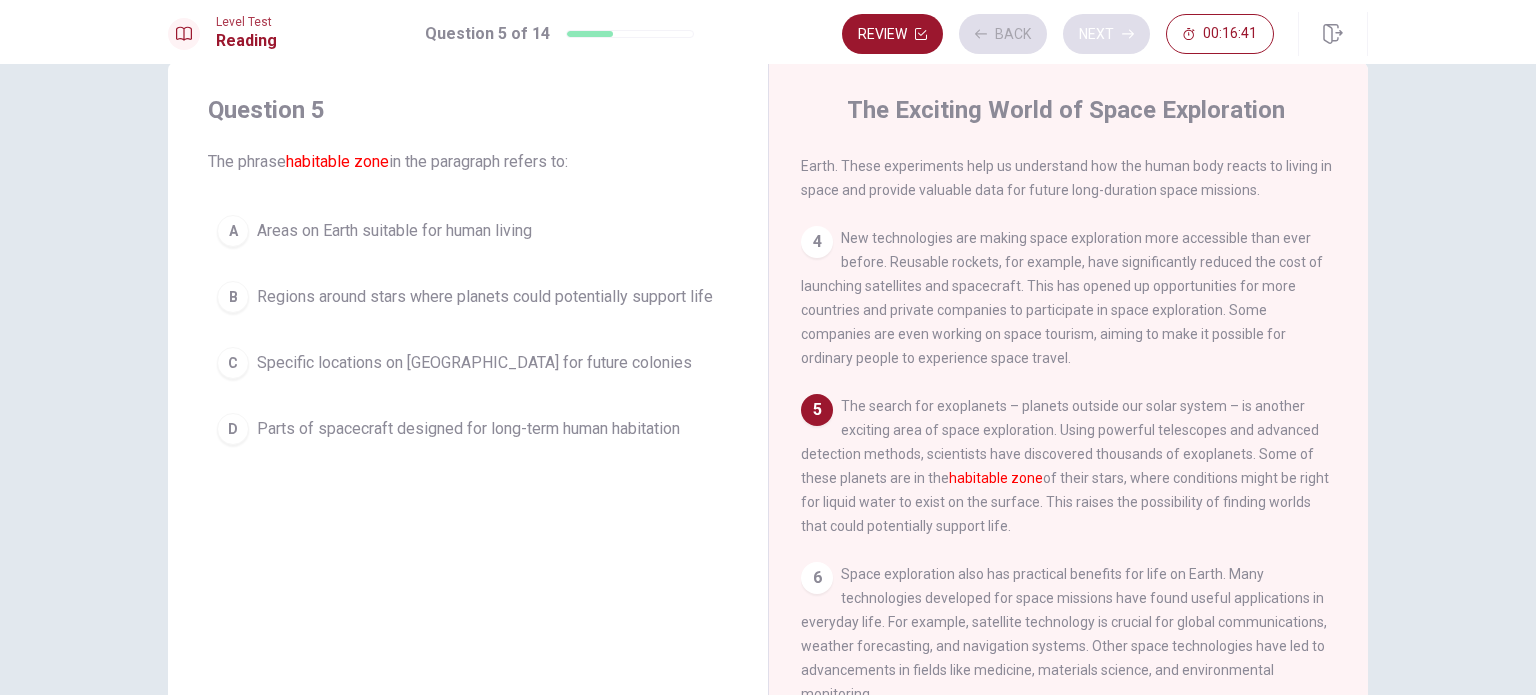 scroll, scrollTop: 390, scrollLeft: 0, axis: vertical 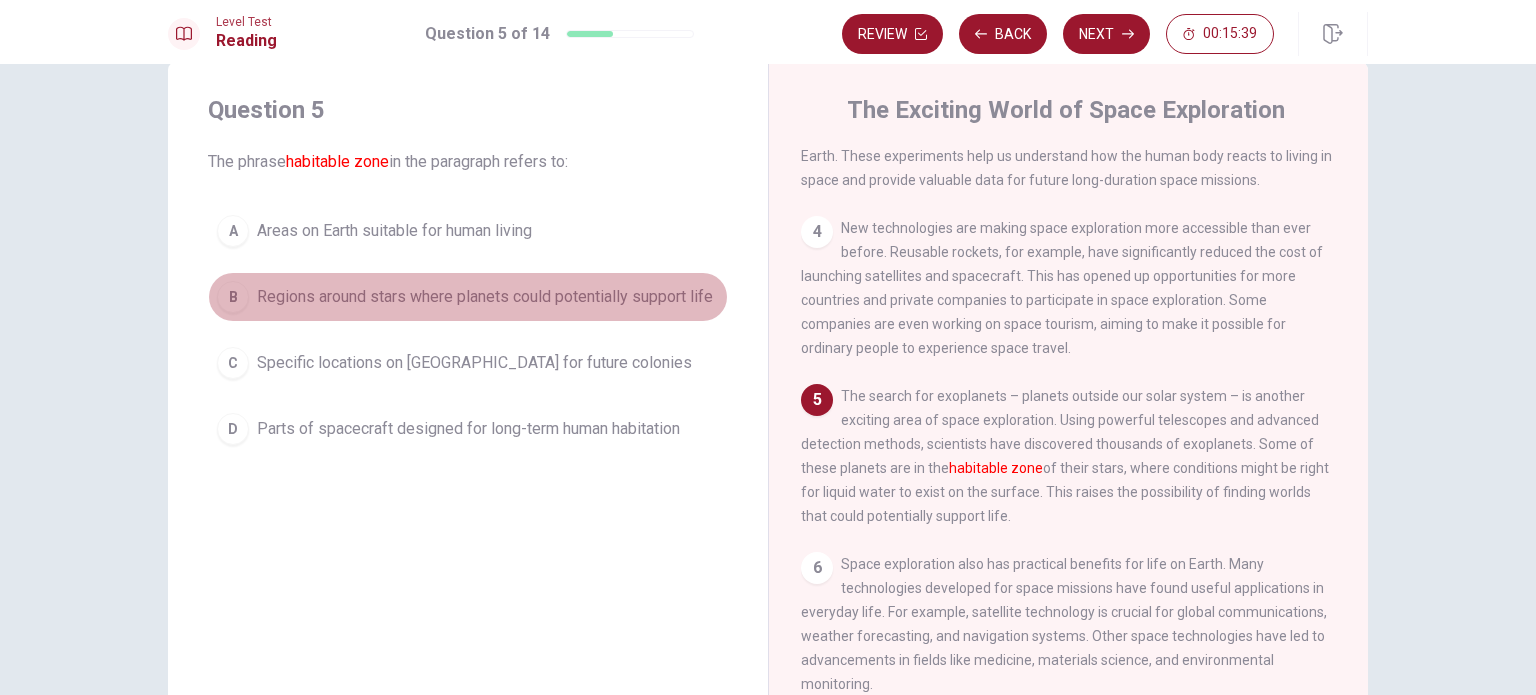 click on "B" at bounding box center (233, 297) 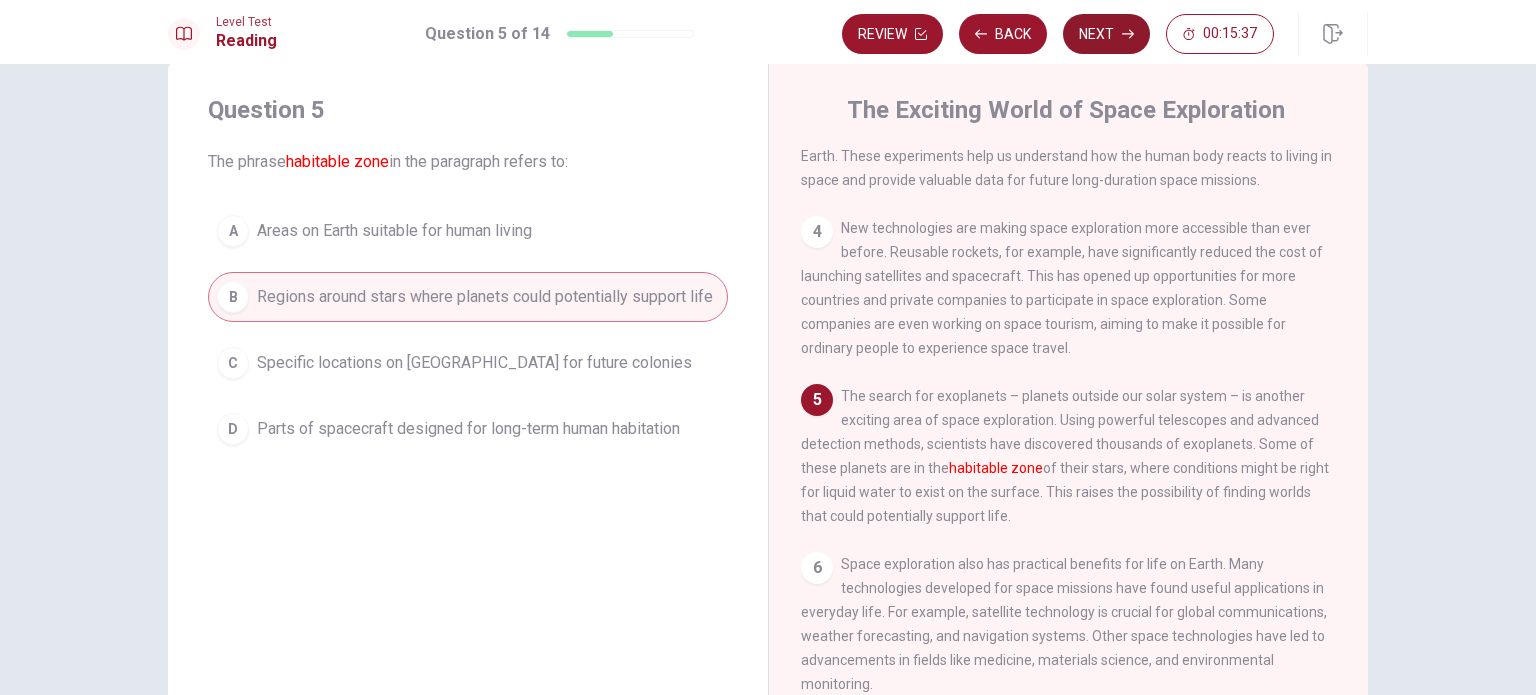 click on "Next" at bounding box center [1106, 34] 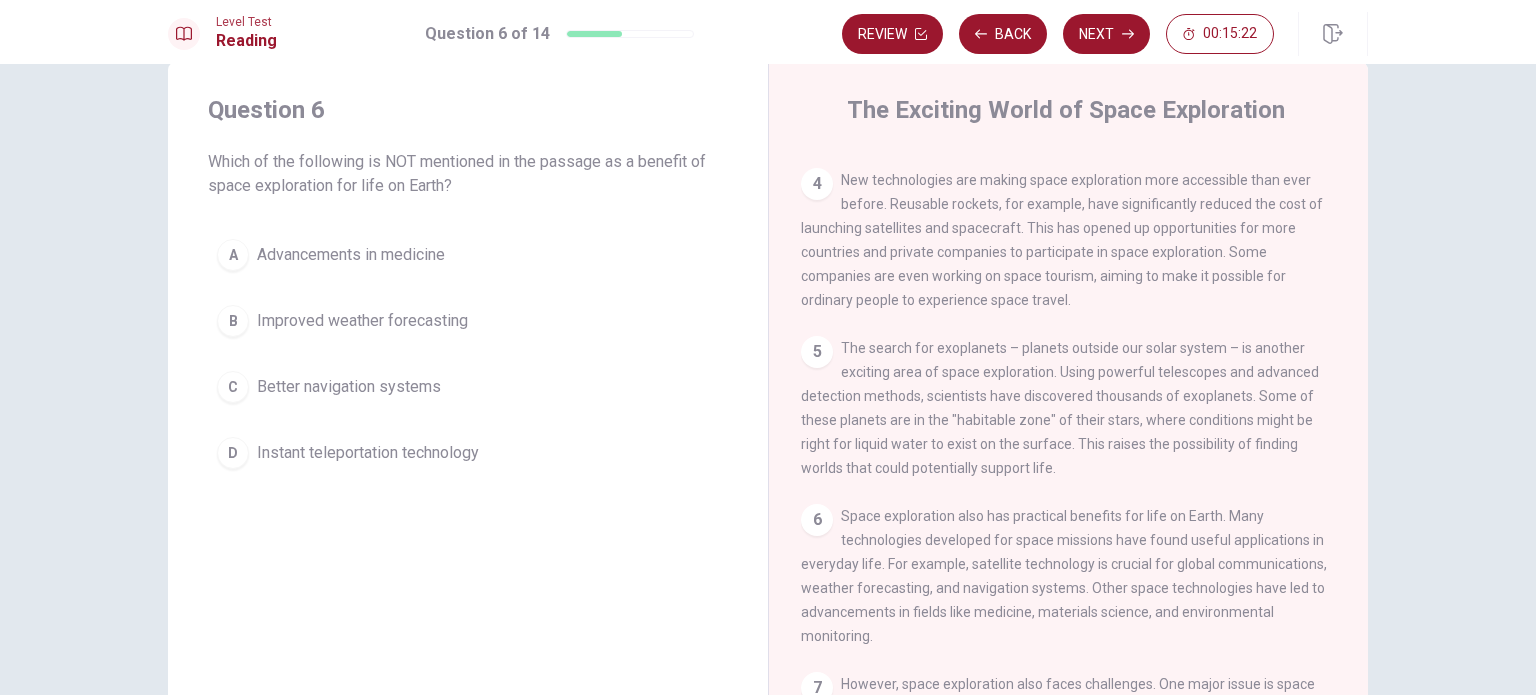 scroll, scrollTop: 465, scrollLeft: 0, axis: vertical 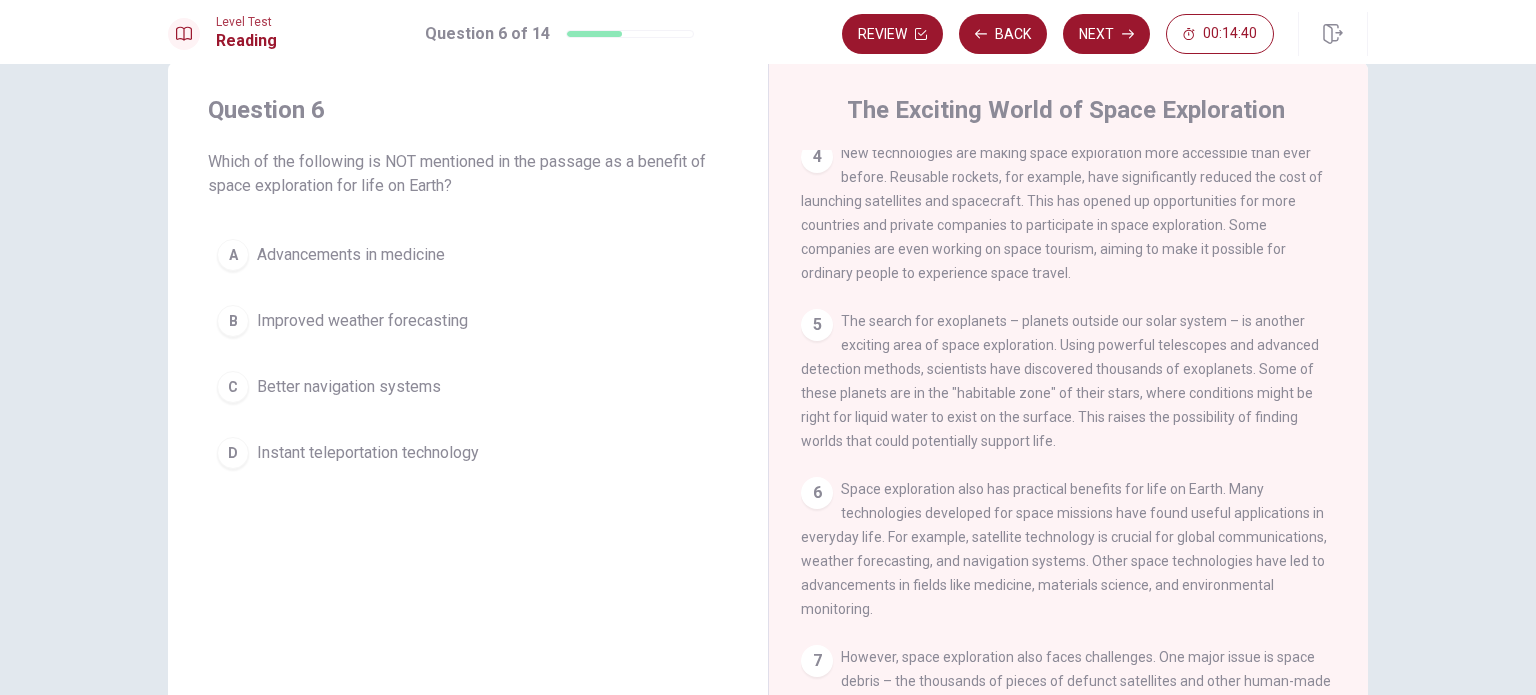 click on "D" at bounding box center [233, 453] 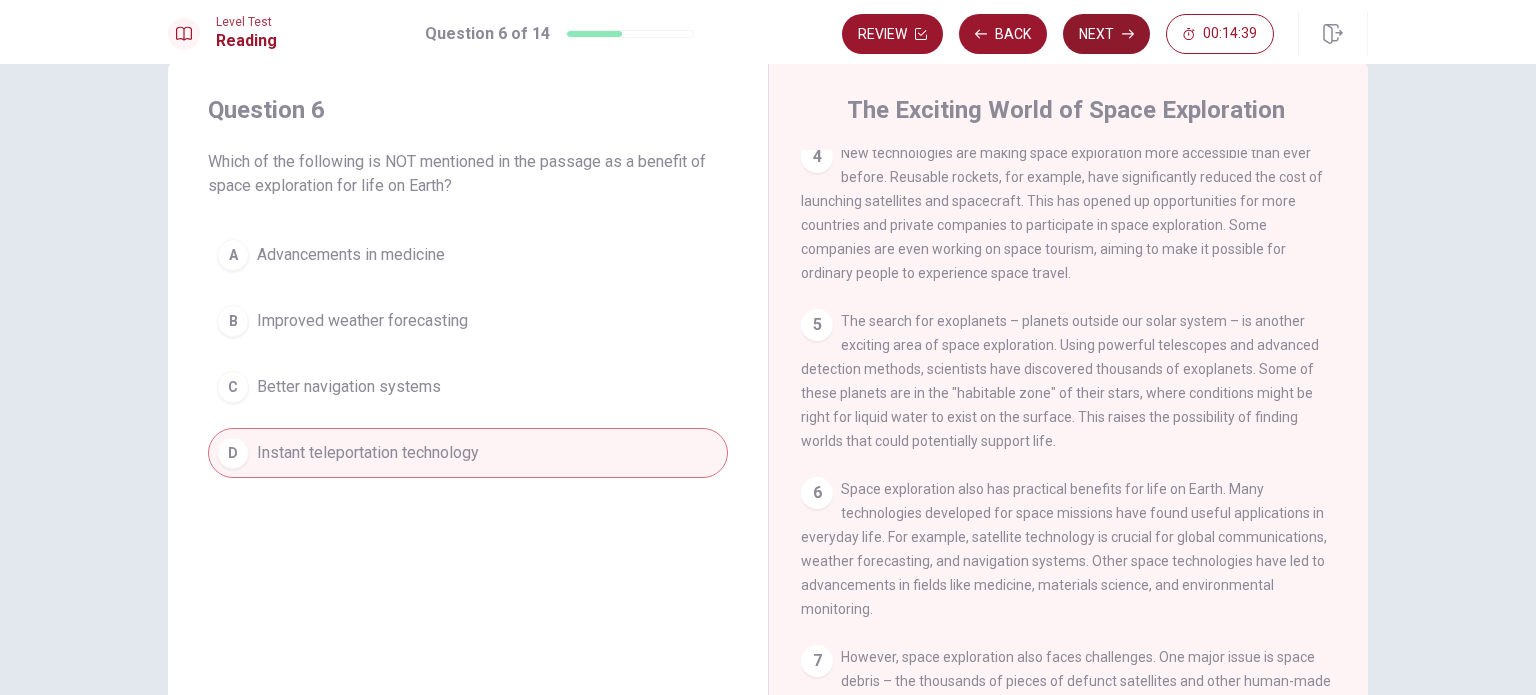 click on "Next" at bounding box center [1106, 34] 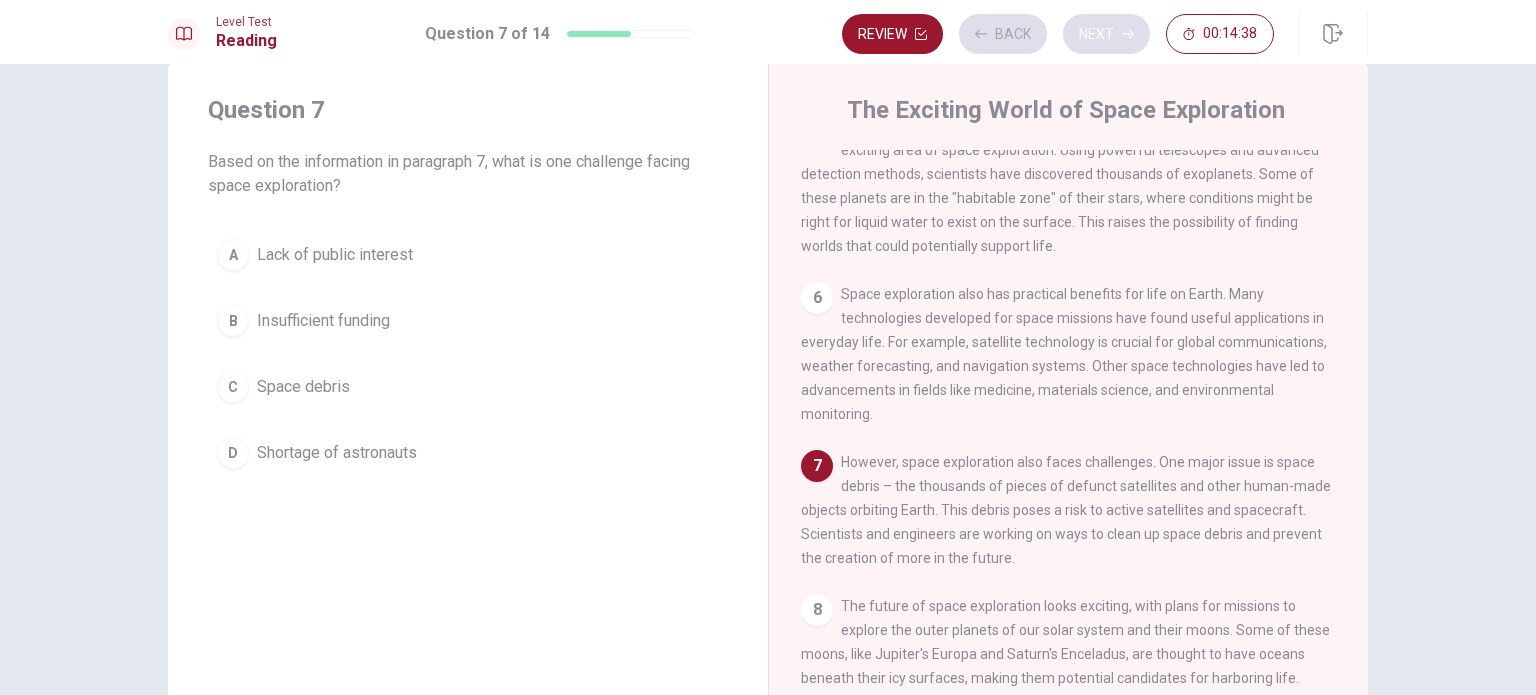 scroll, scrollTop: 711, scrollLeft: 0, axis: vertical 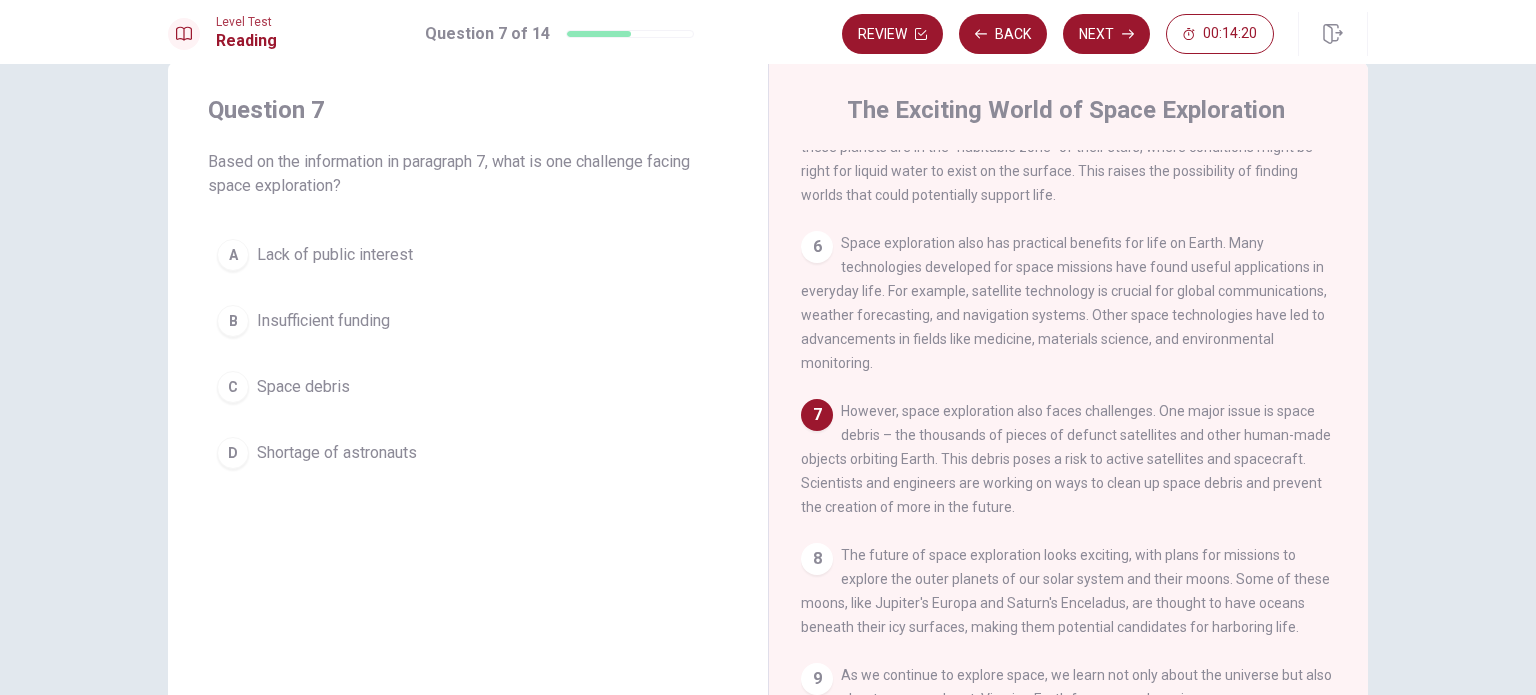 click on "C" at bounding box center (233, 387) 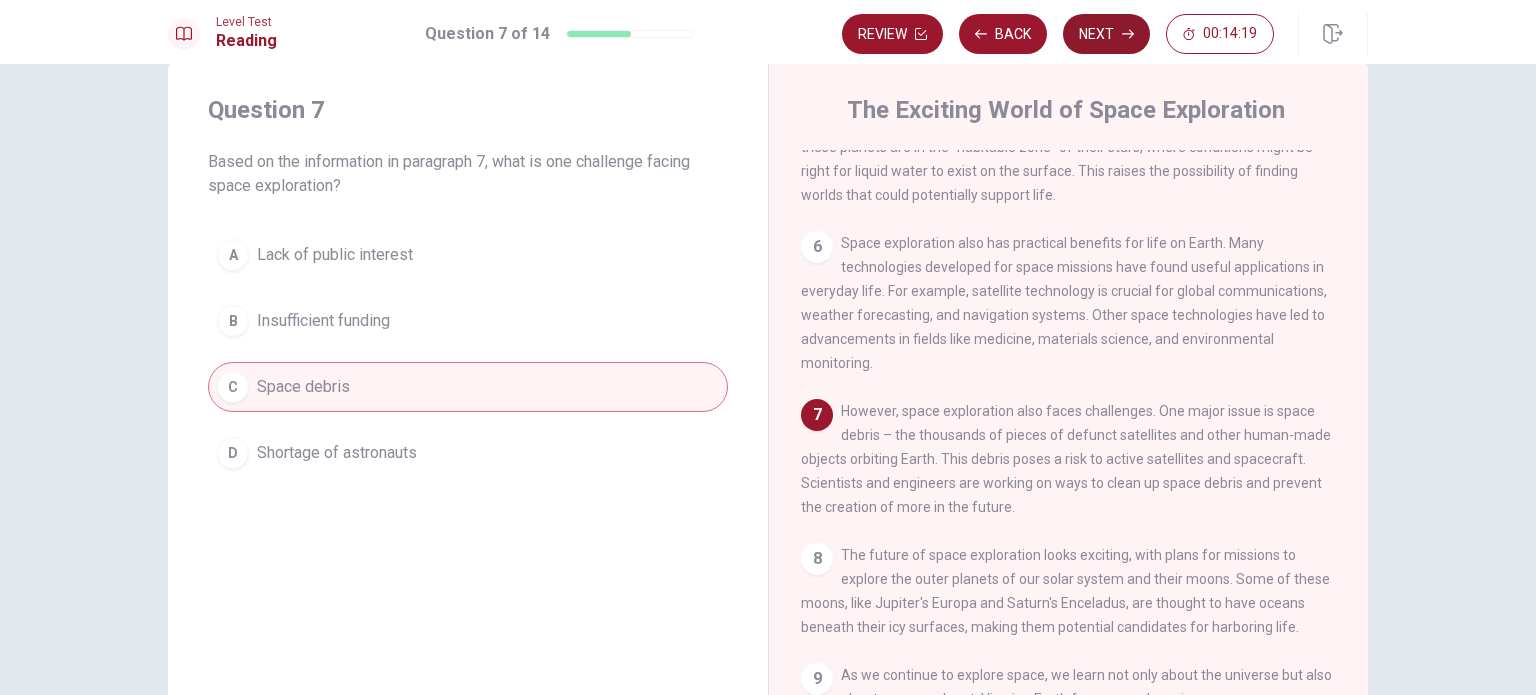 click on "Next" at bounding box center (1106, 34) 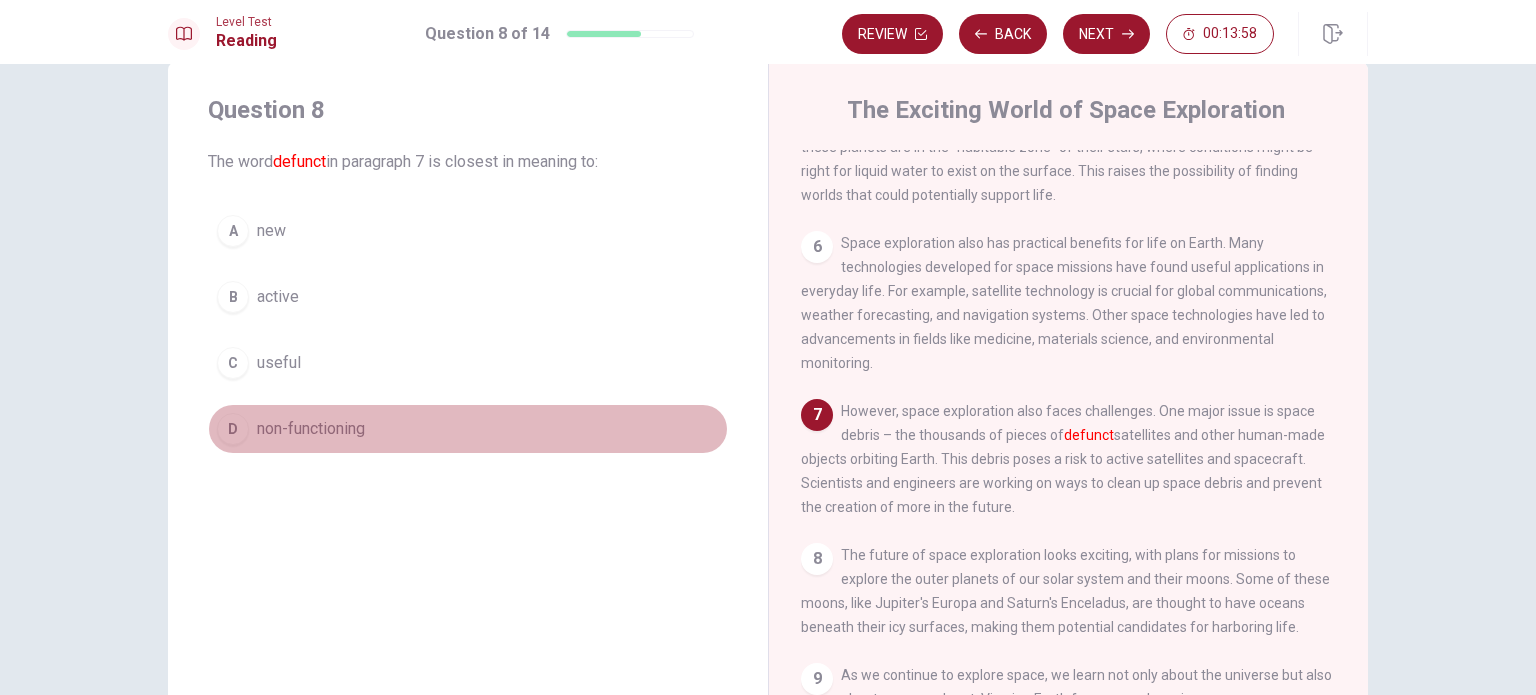click on "D" at bounding box center (233, 429) 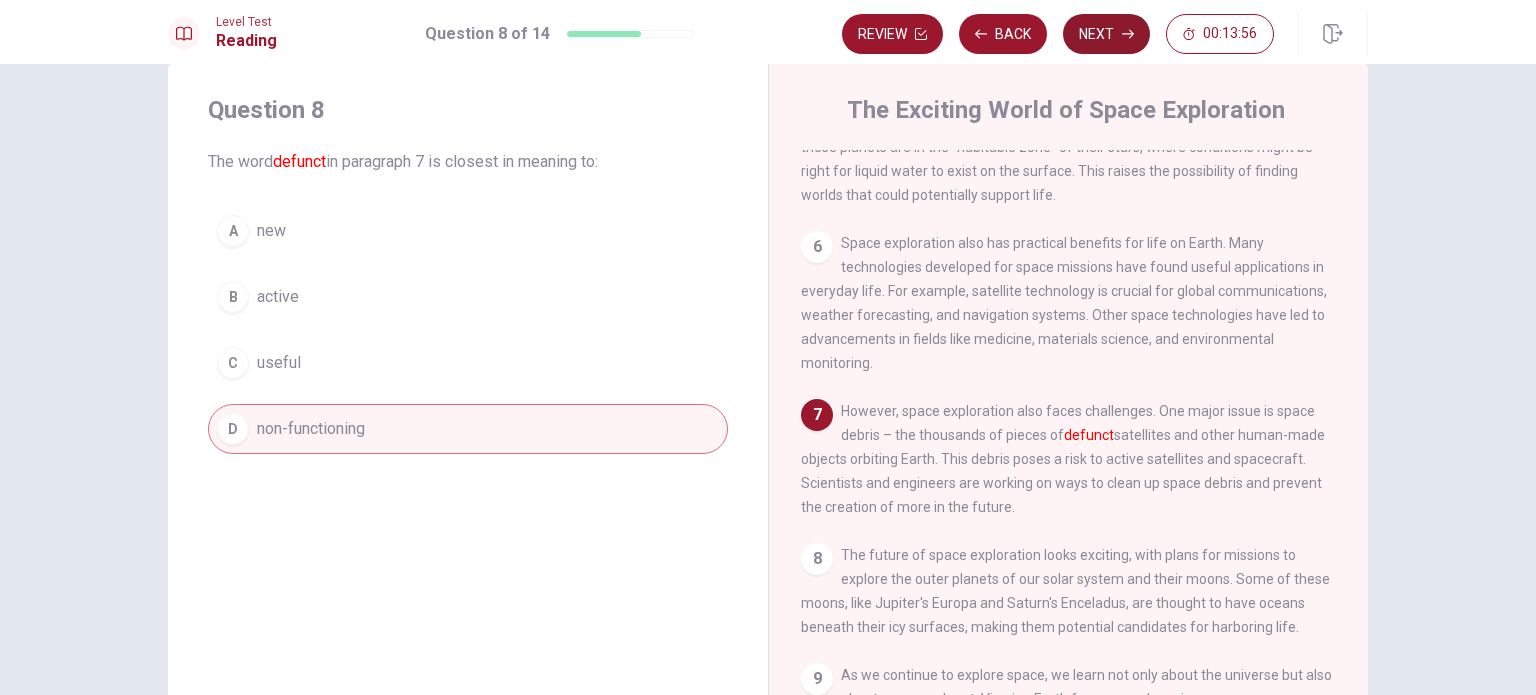 click on "Next" at bounding box center [1106, 34] 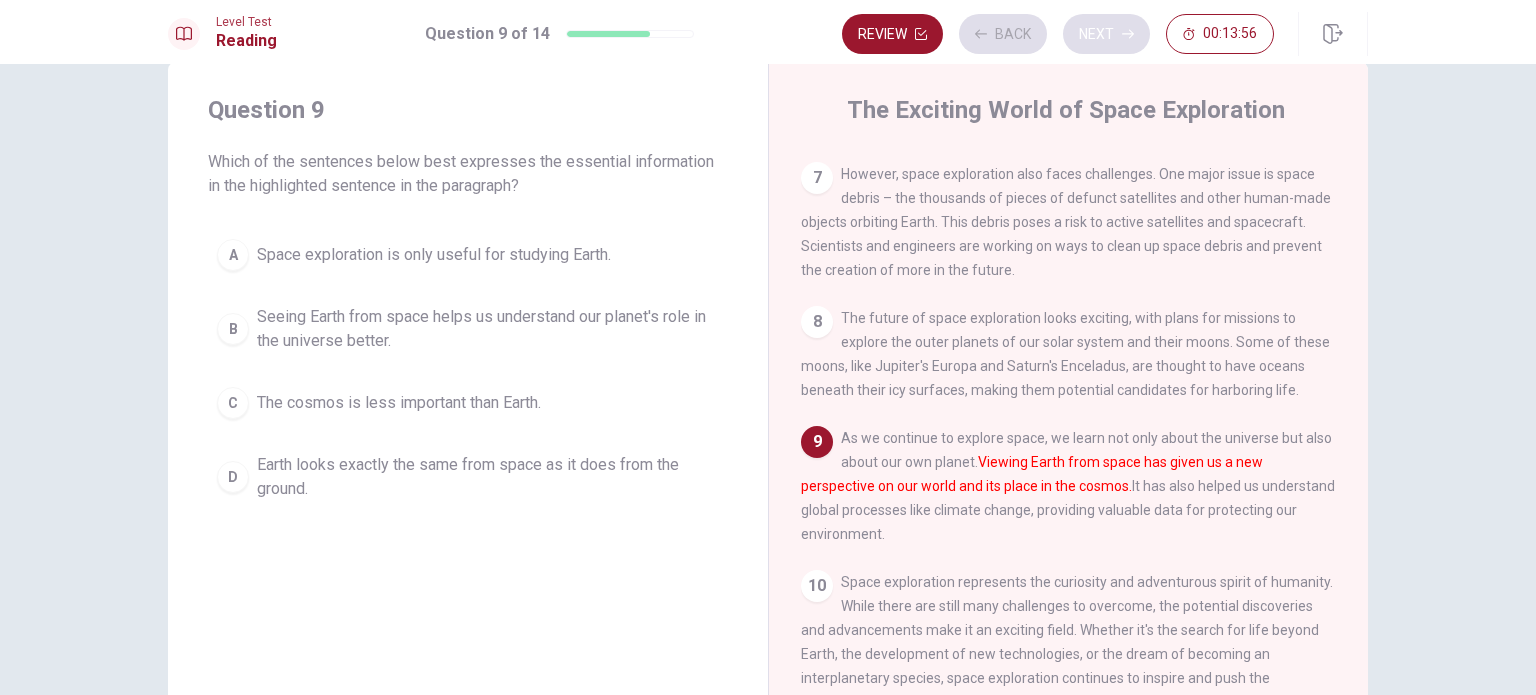 scroll, scrollTop: 979, scrollLeft: 0, axis: vertical 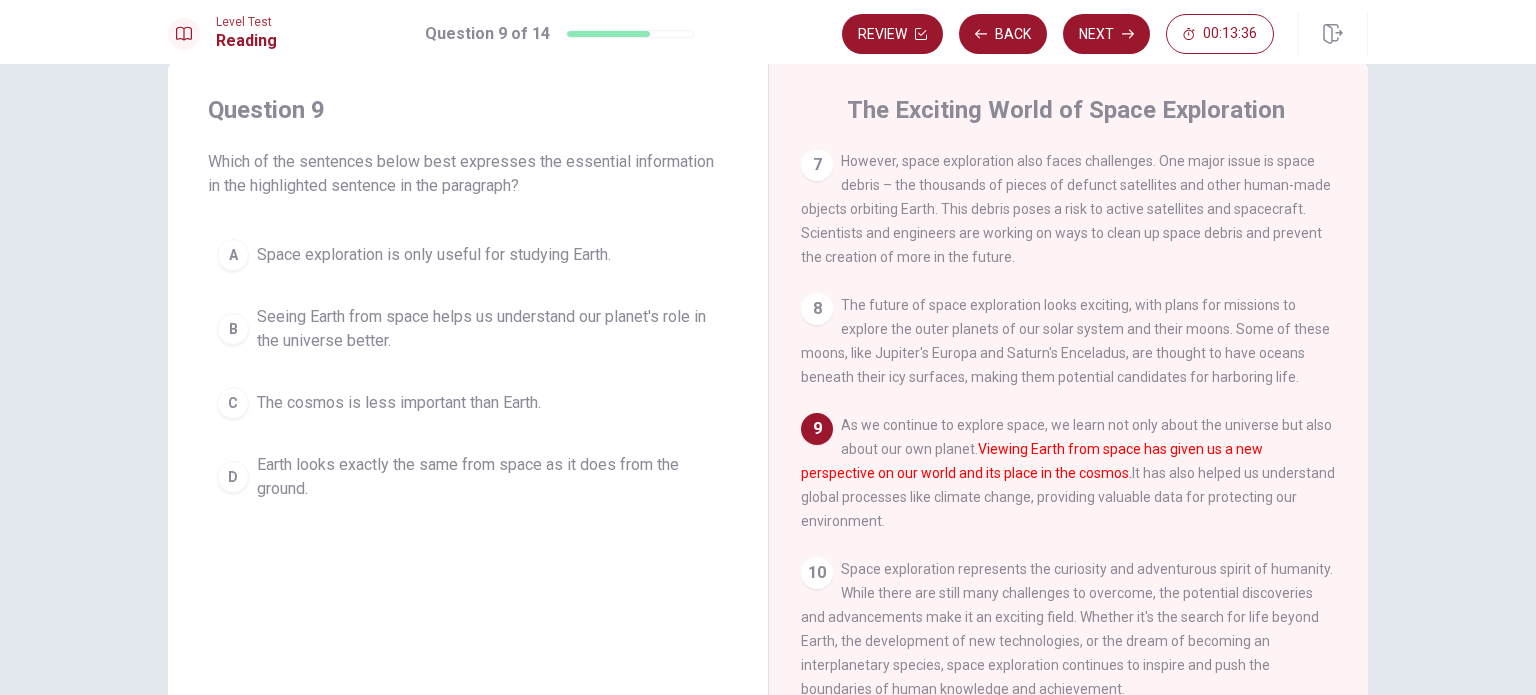 click on "Seeing Earth from space helps us understand our planet's role in the universe better." at bounding box center (488, 329) 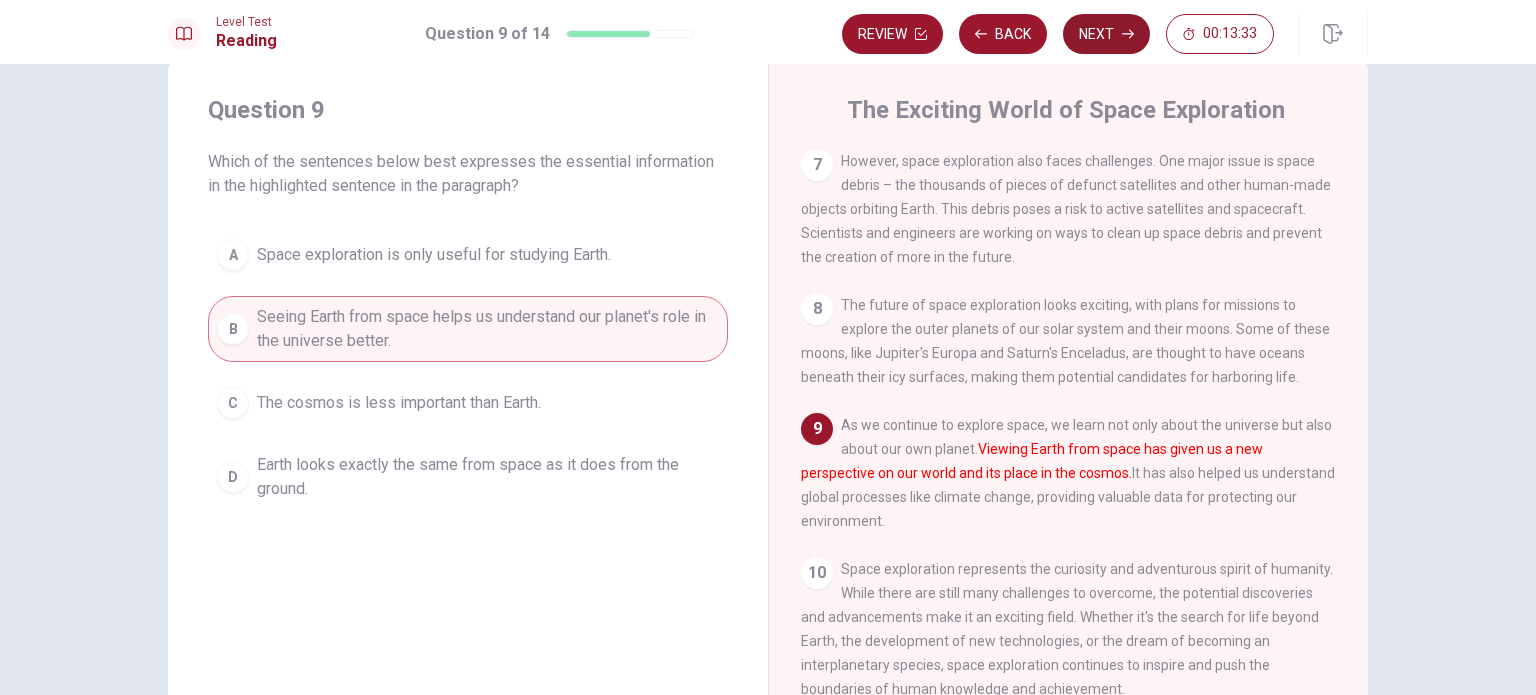 click on "Next" at bounding box center [1106, 34] 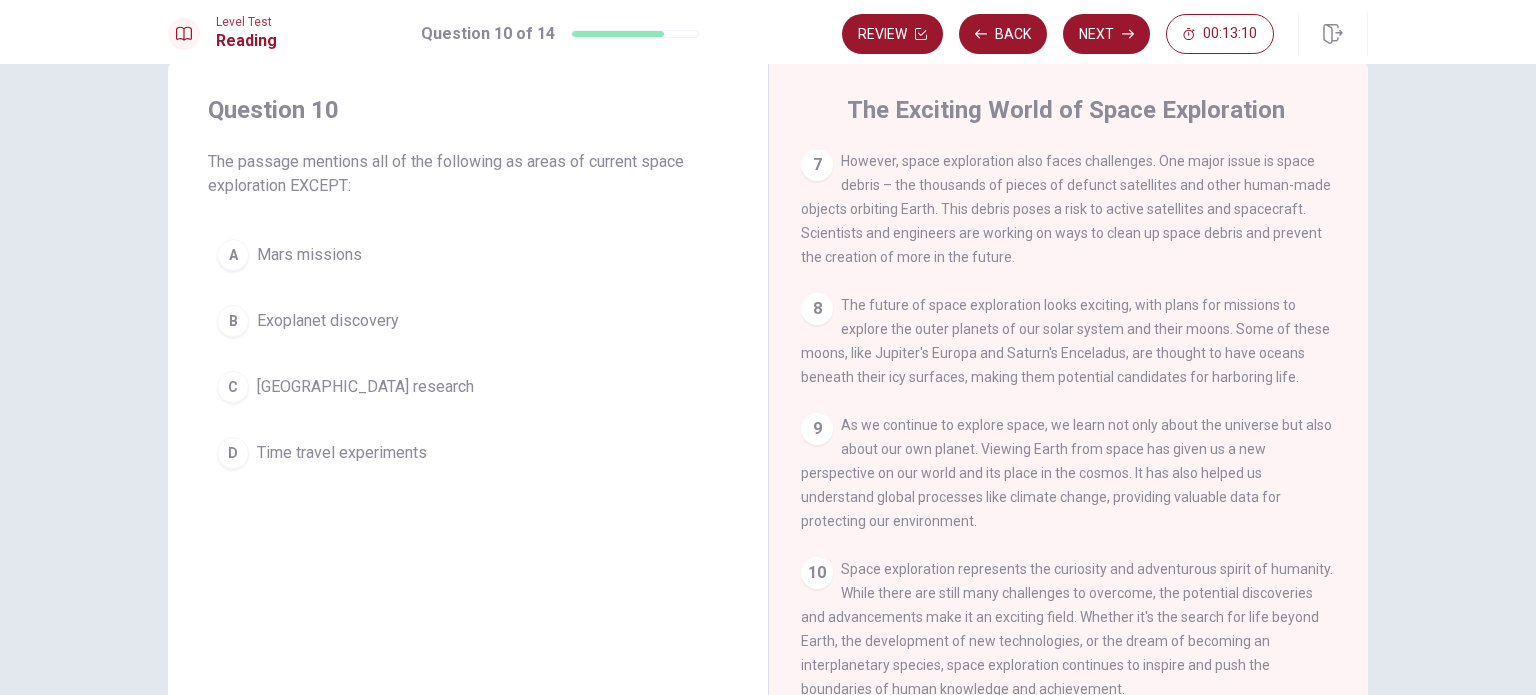 click on "D" at bounding box center [233, 453] 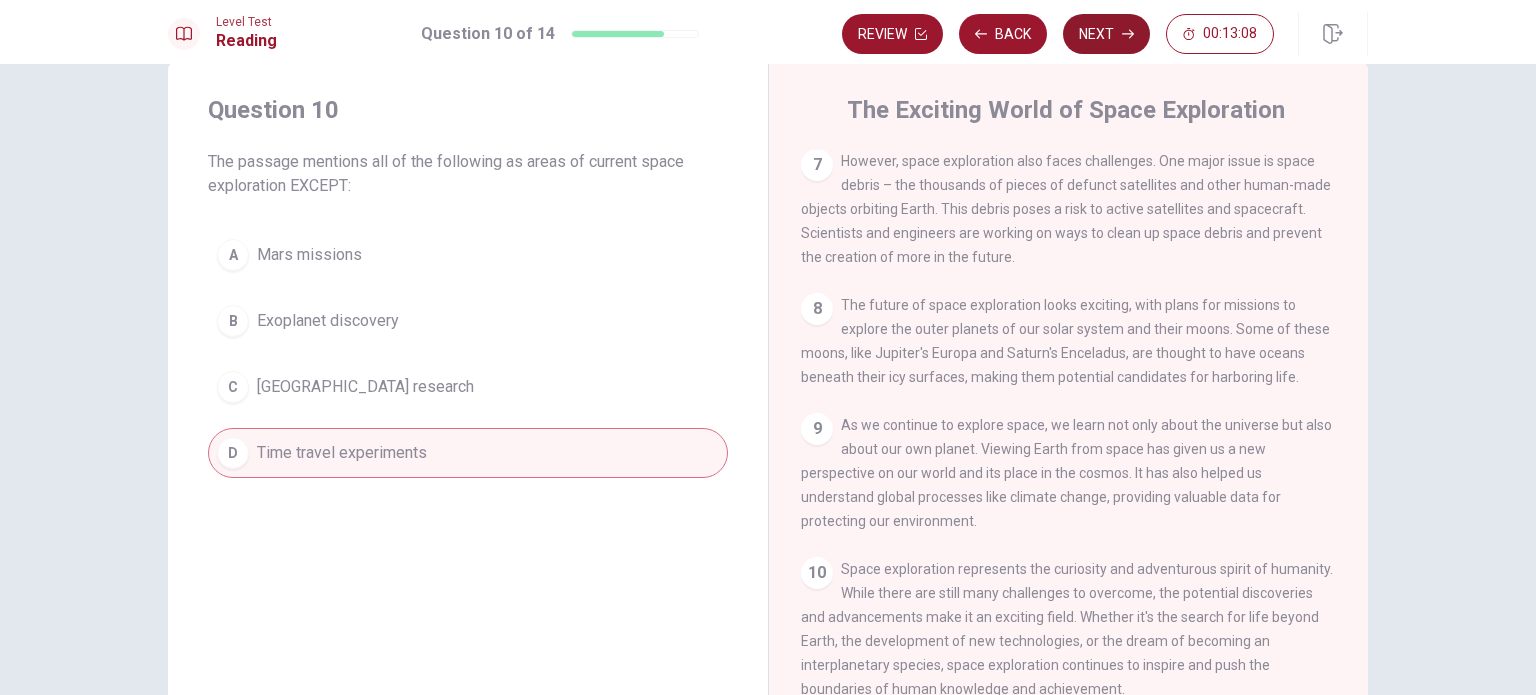 click on "Next" at bounding box center (1106, 34) 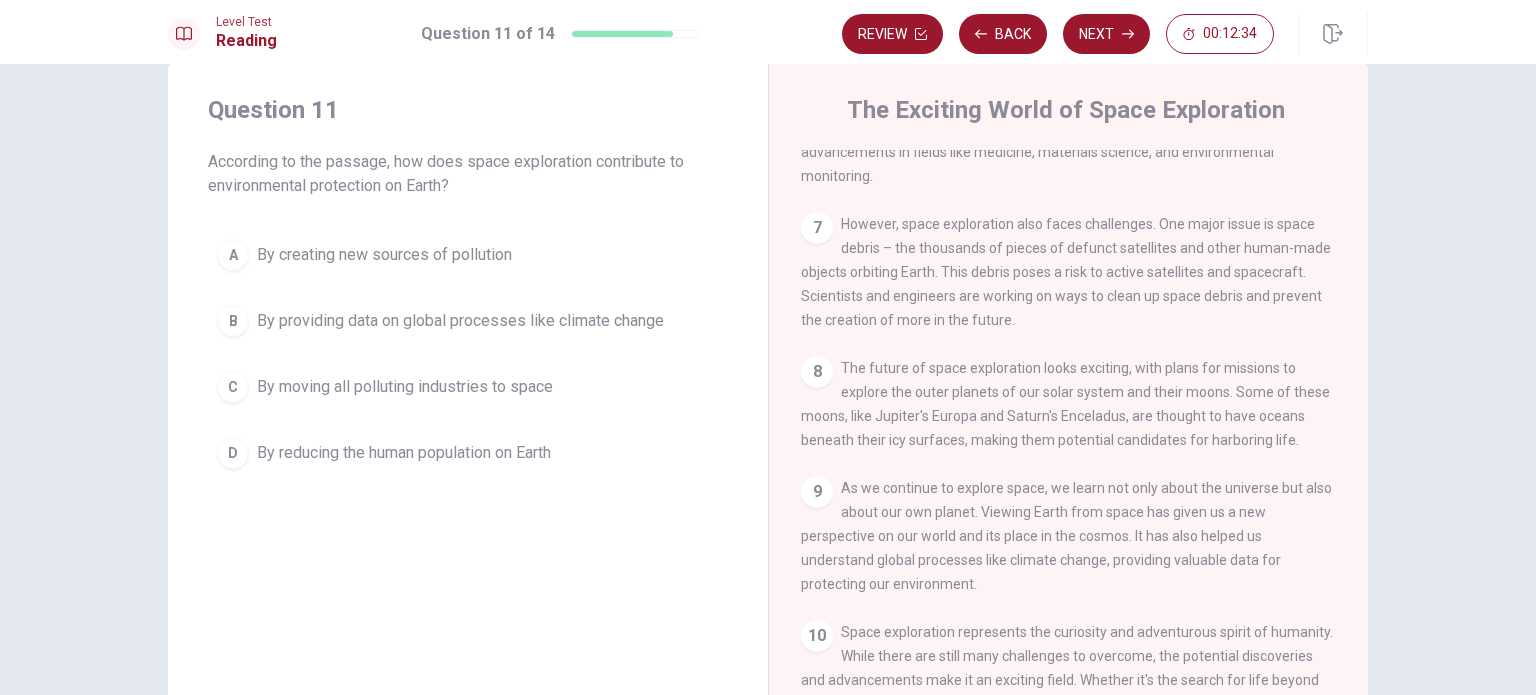 scroll, scrollTop: 884, scrollLeft: 0, axis: vertical 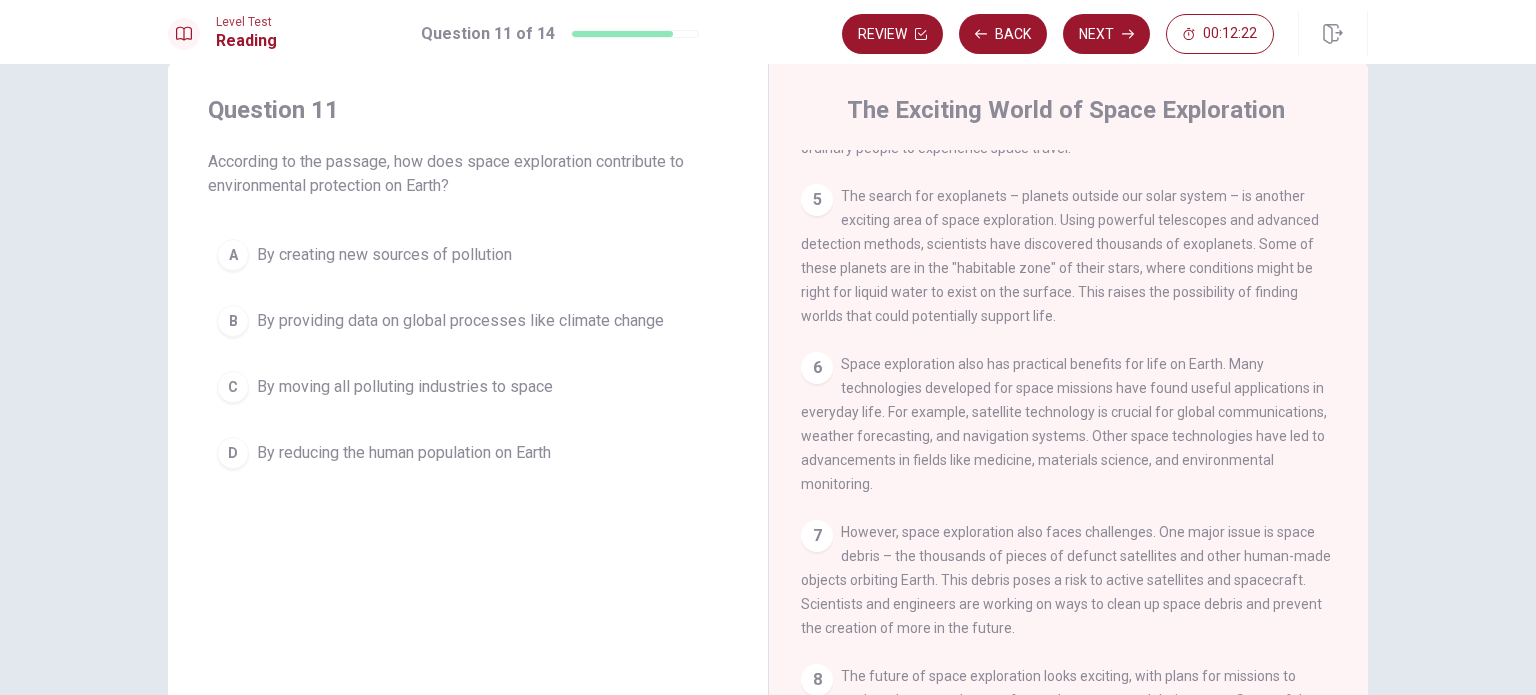 click on "By providing data on global processes like climate change" at bounding box center [460, 321] 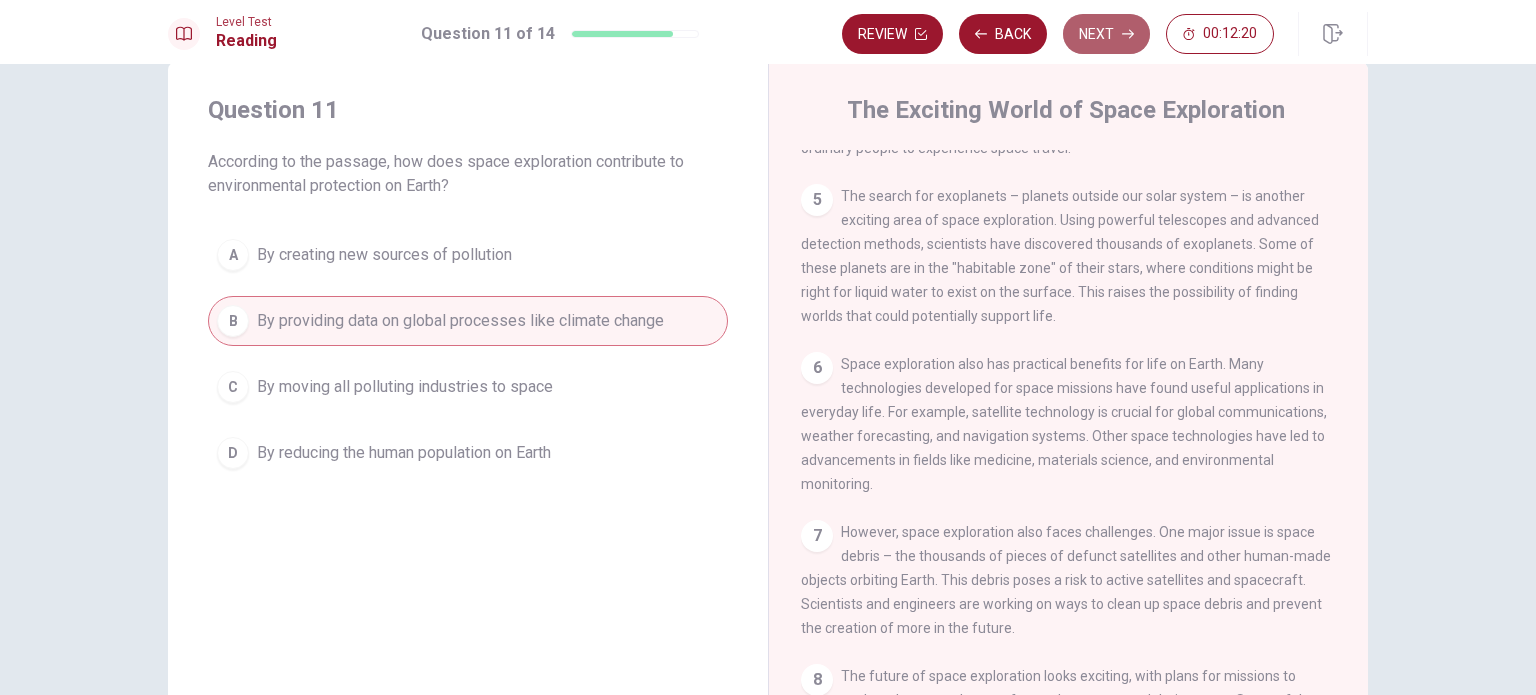 click on "Next" at bounding box center [1106, 34] 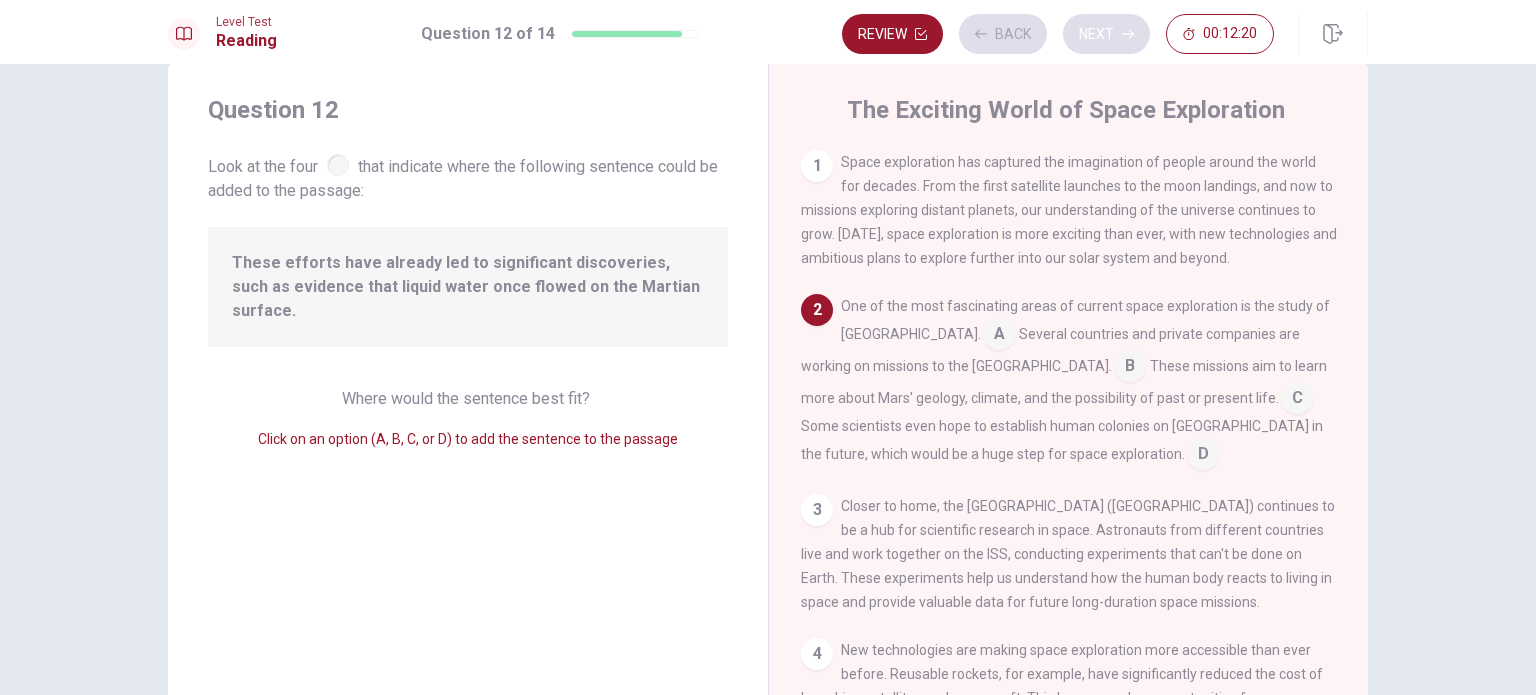scroll, scrollTop: 148, scrollLeft: 0, axis: vertical 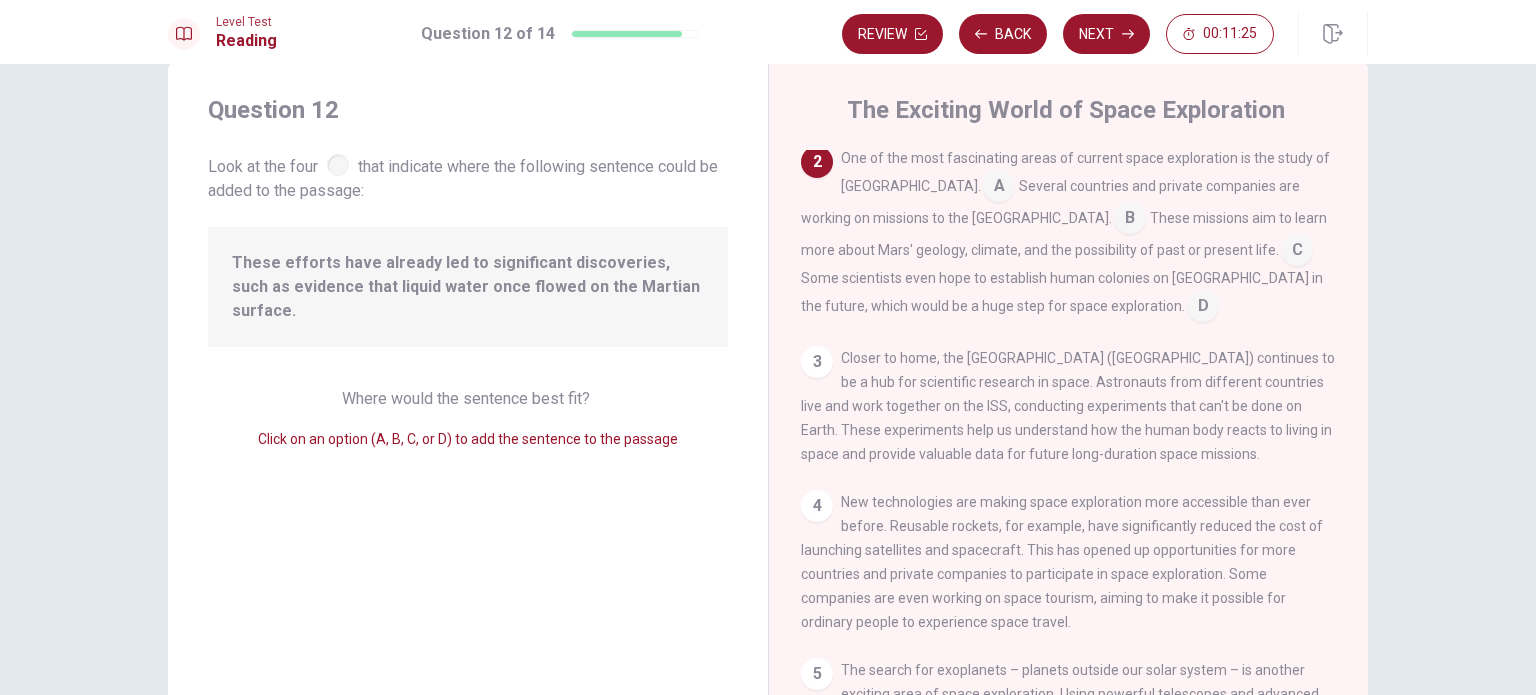 click on "One of the most fascinating areas of current space exploration is the study of [GEOGRAPHIC_DATA].  A  Several countries and private companies are working on missions to the Red Planet.  B  These missions aim to learn more about Mars' geology, climate, and the possibility of past or present life.  C  Some scientists even hope to establish human colonies on [GEOGRAPHIC_DATA] in the future, which would be a huge step for space exploration.  D" at bounding box center (1069, 234) 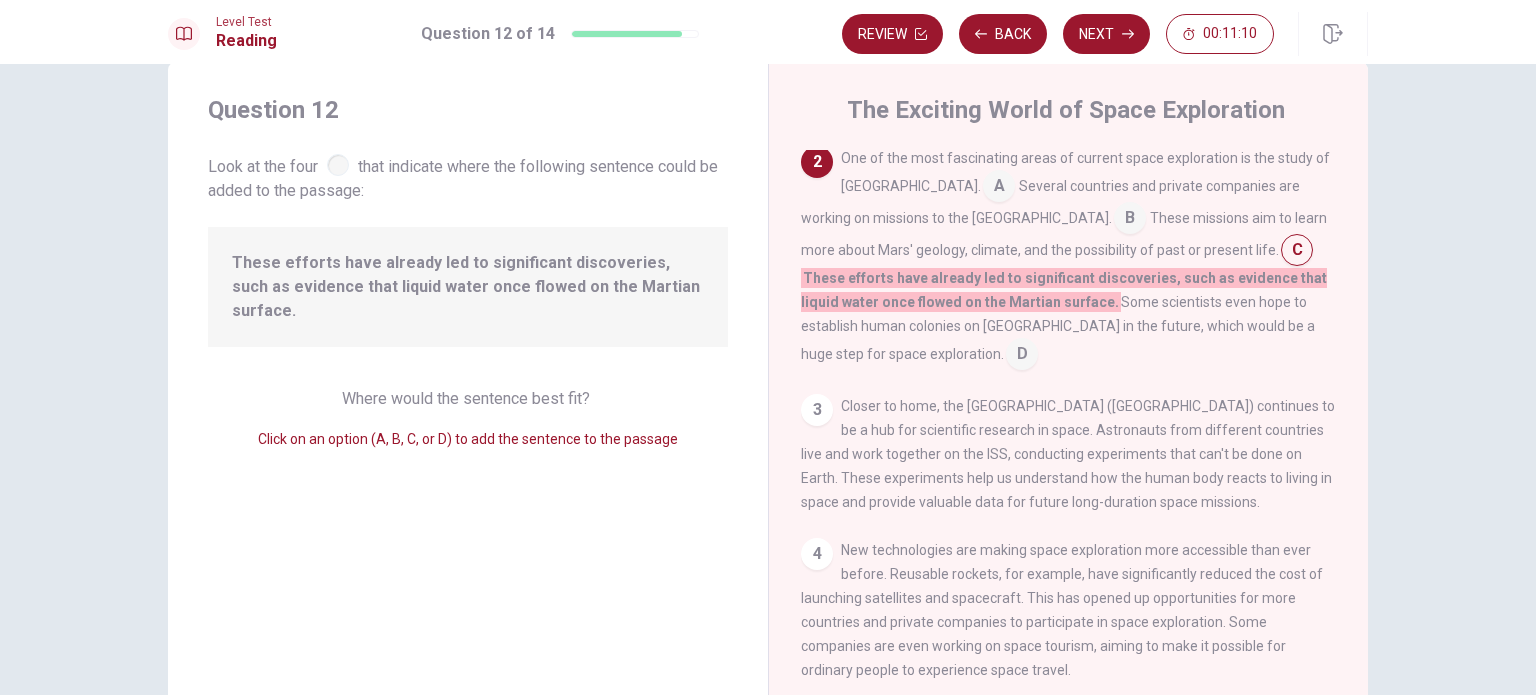 click at bounding box center (1022, 356) 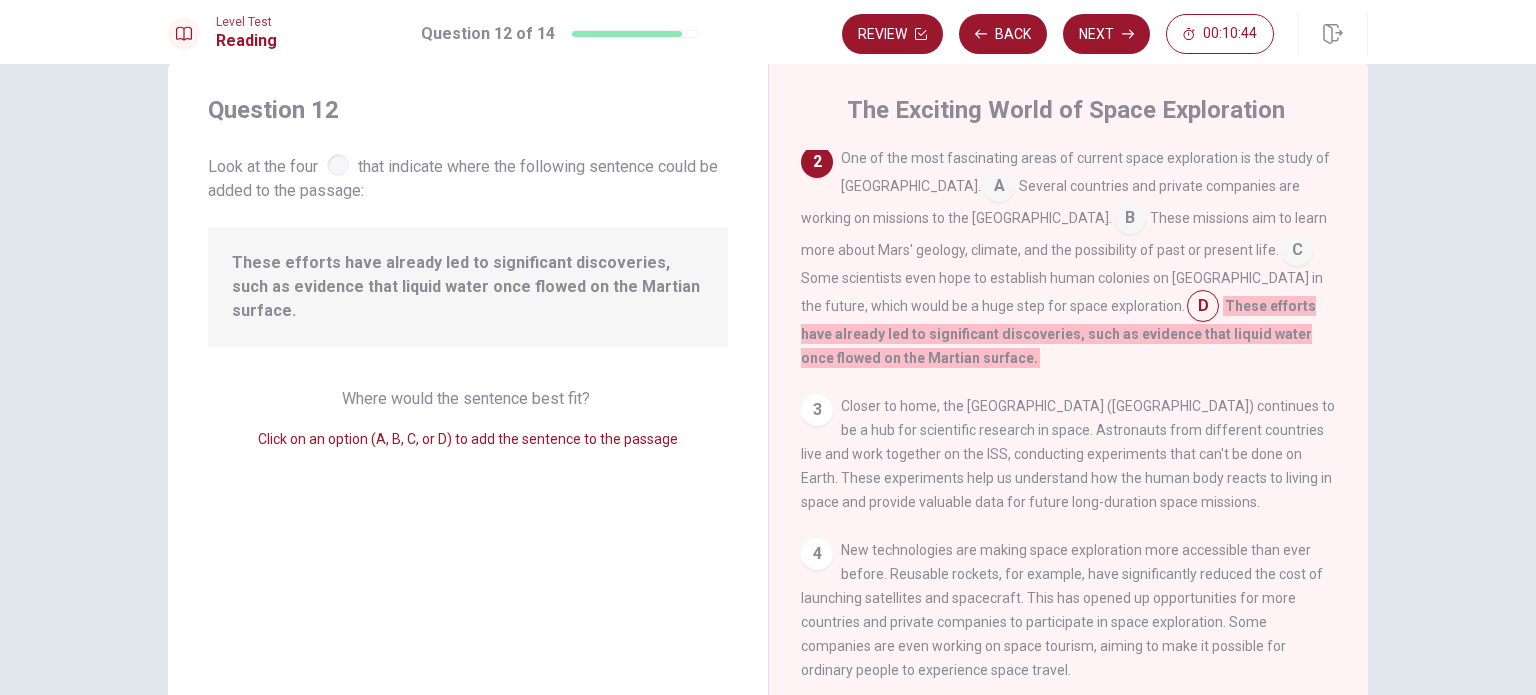click at bounding box center [1297, 252] 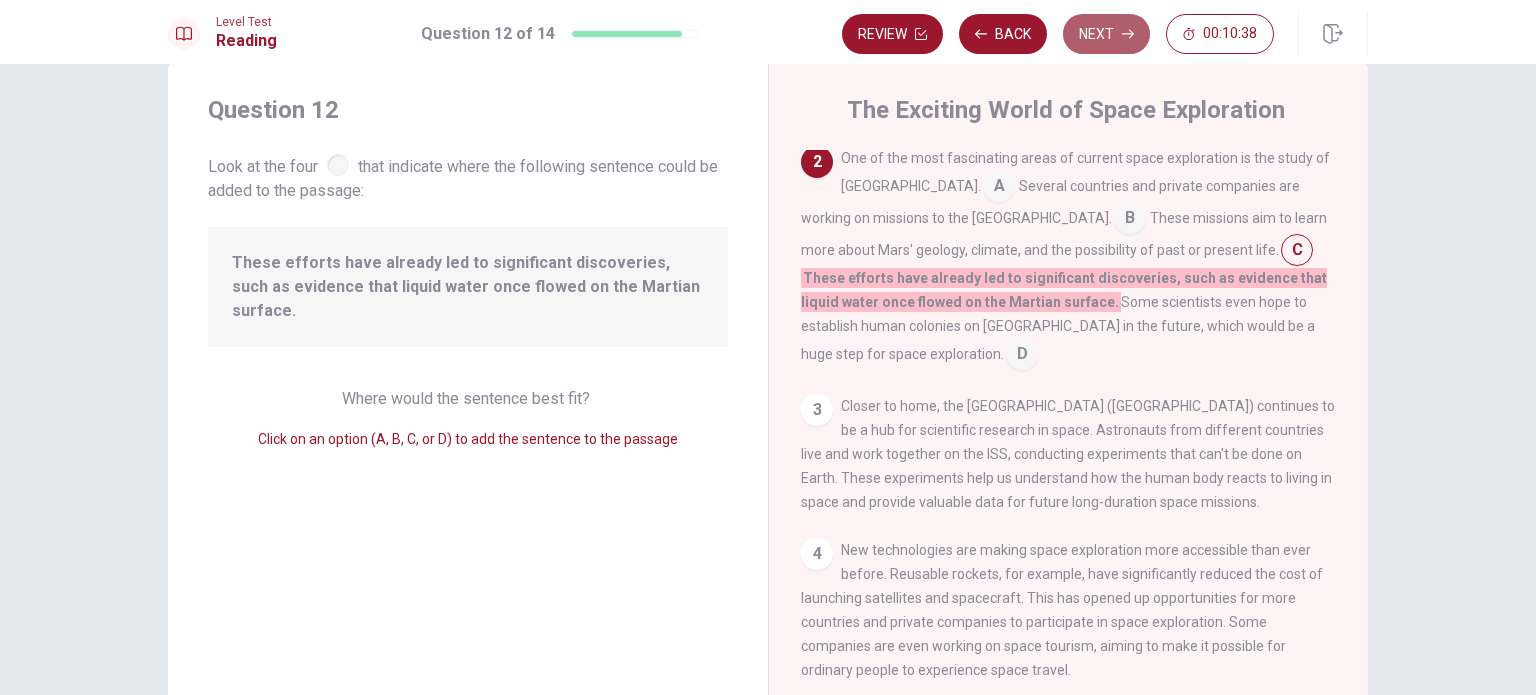 click on "Next" at bounding box center (1106, 34) 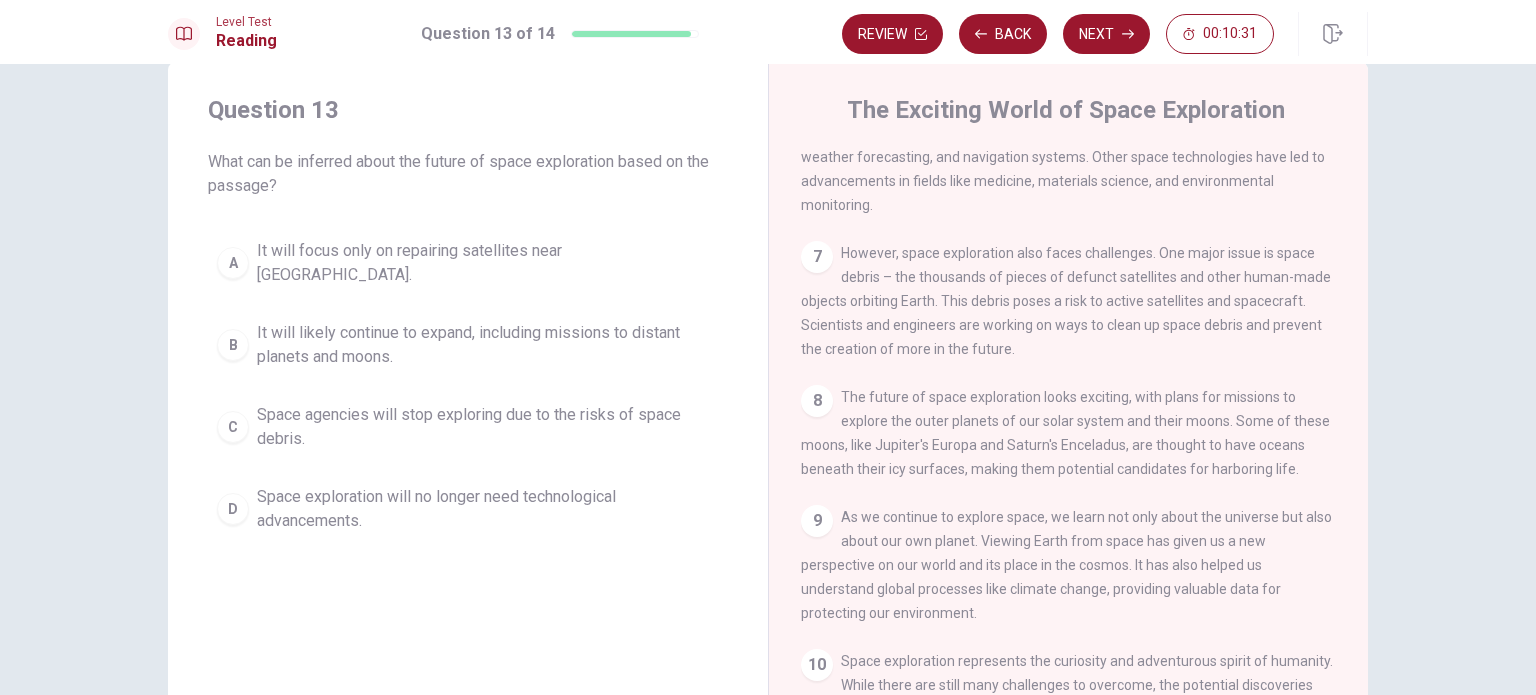 scroll, scrollTop: 979, scrollLeft: 0, axis: vertical 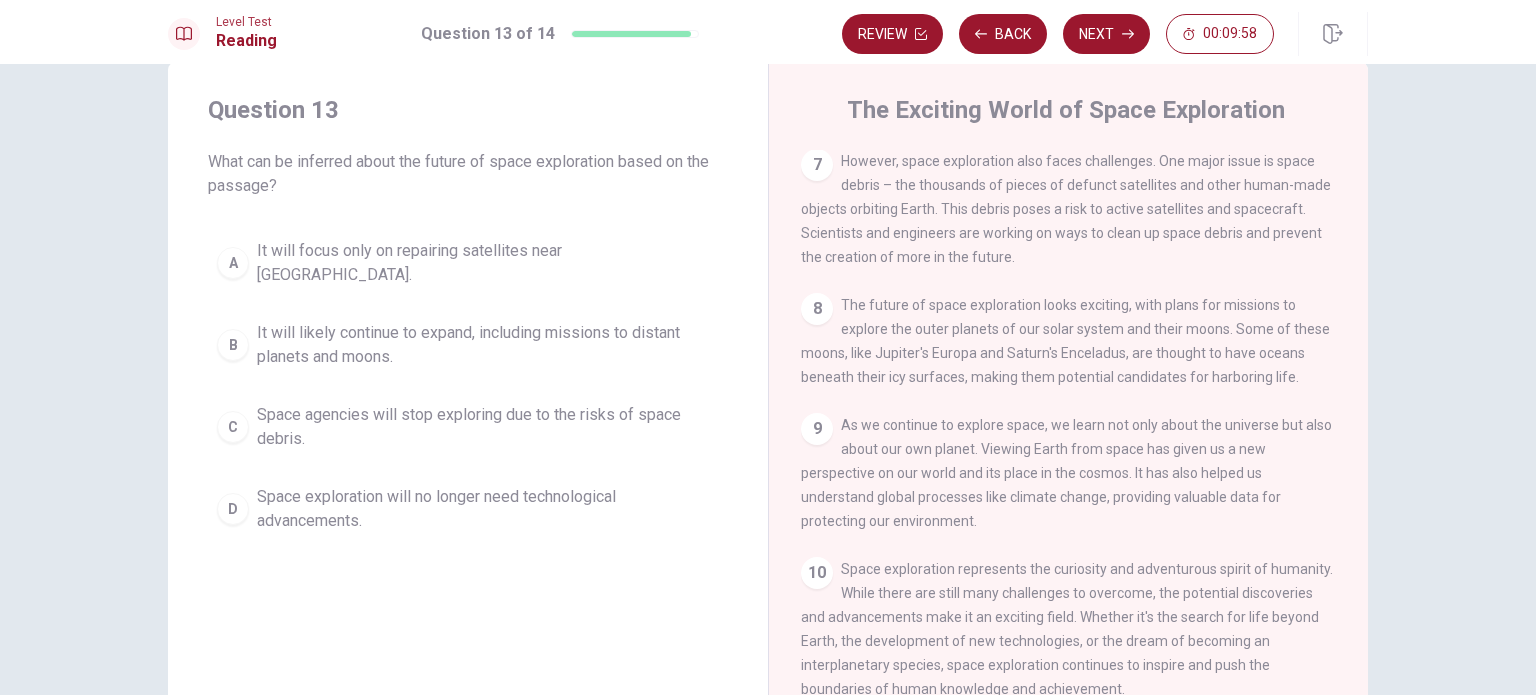 click on "It will likely continue to expand, including missions to distant planets and moons." at bounding box center (488, 345) 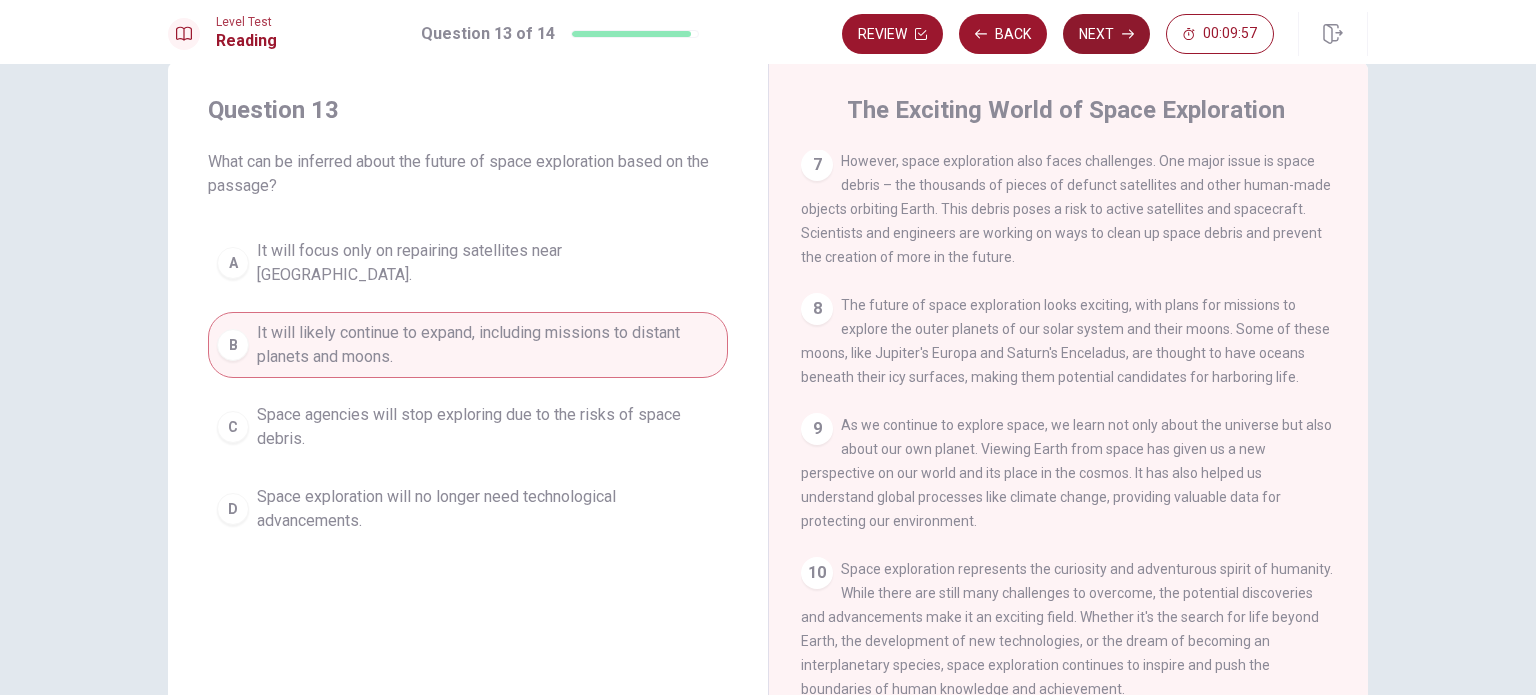 click on "Next" at bounding box center [1106, 34] 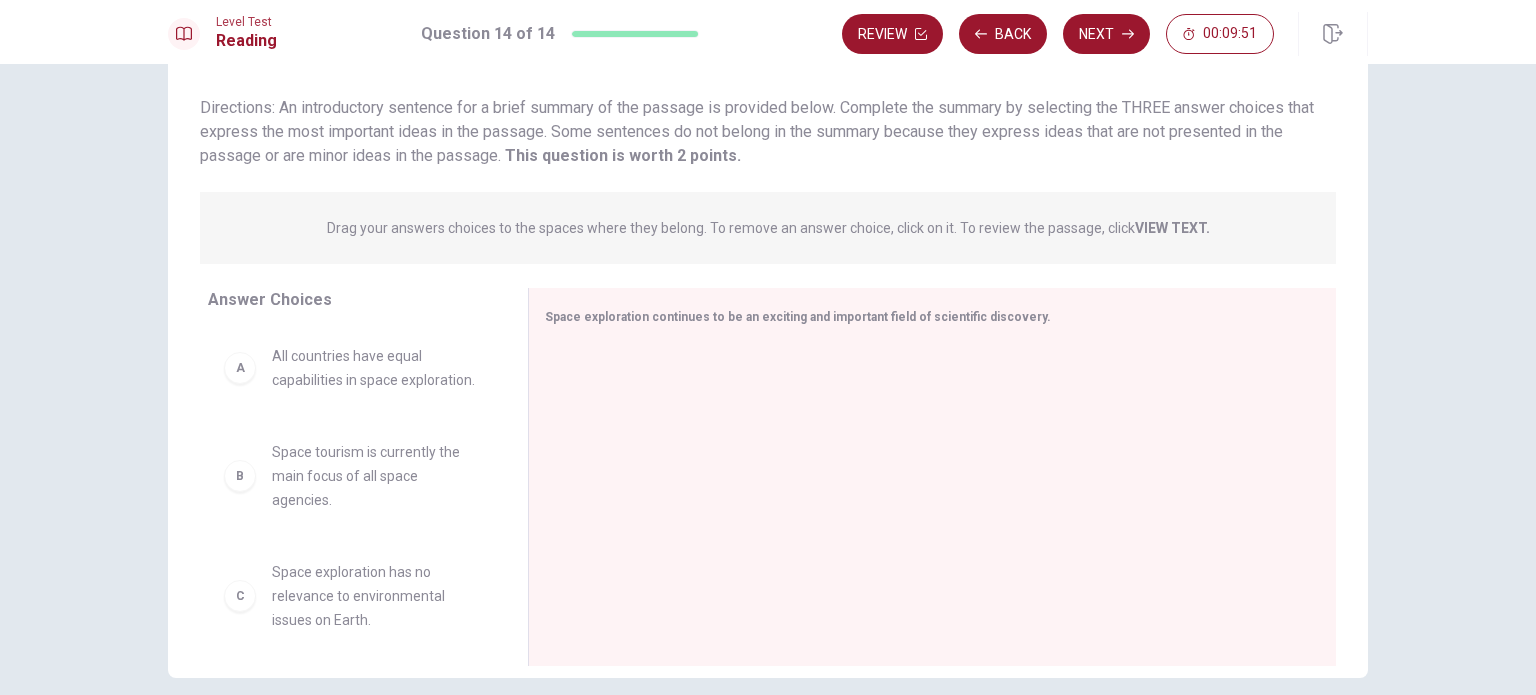 scroll, scrollTop: 129, scrollLeft: 0, axis: vertical 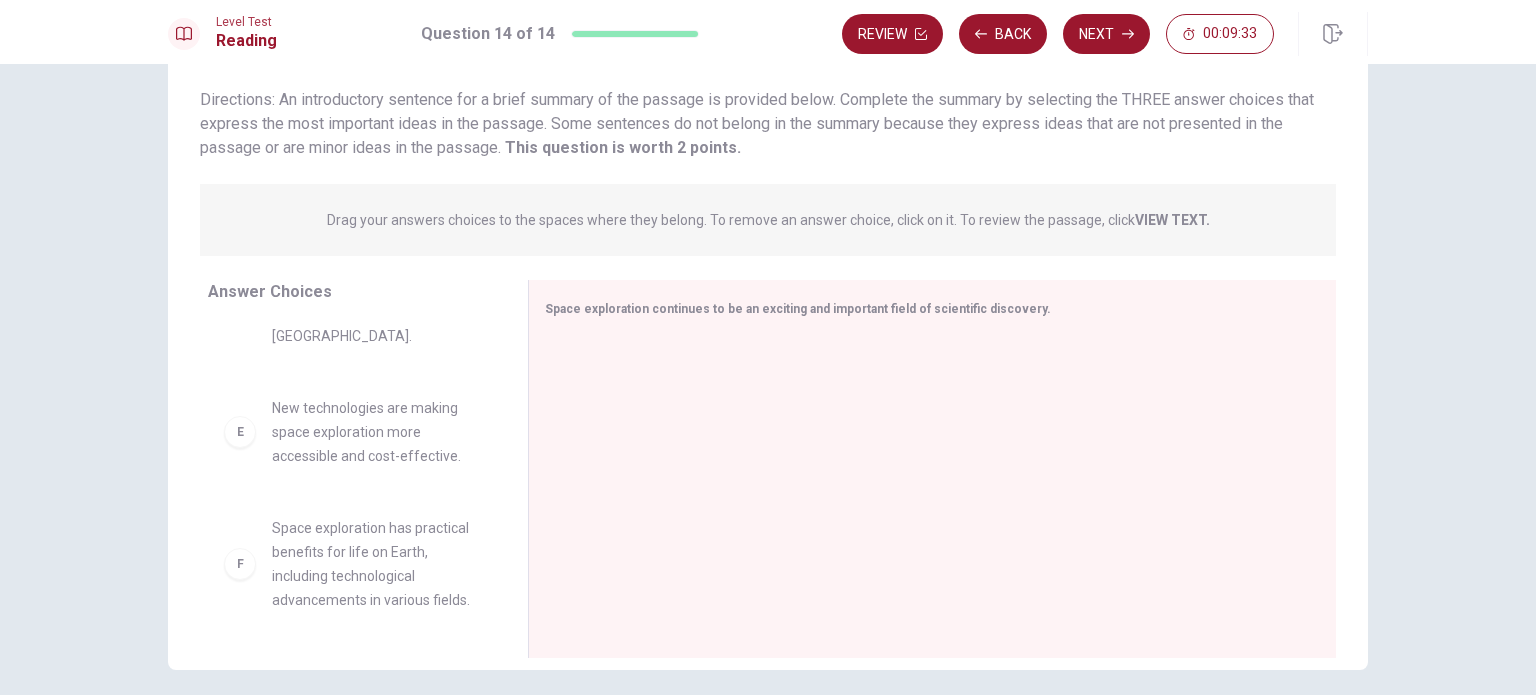 click on "Space exploration has practical benefits for life on Earth, including technological advancements in various fields." at bounding box center [376, 564] 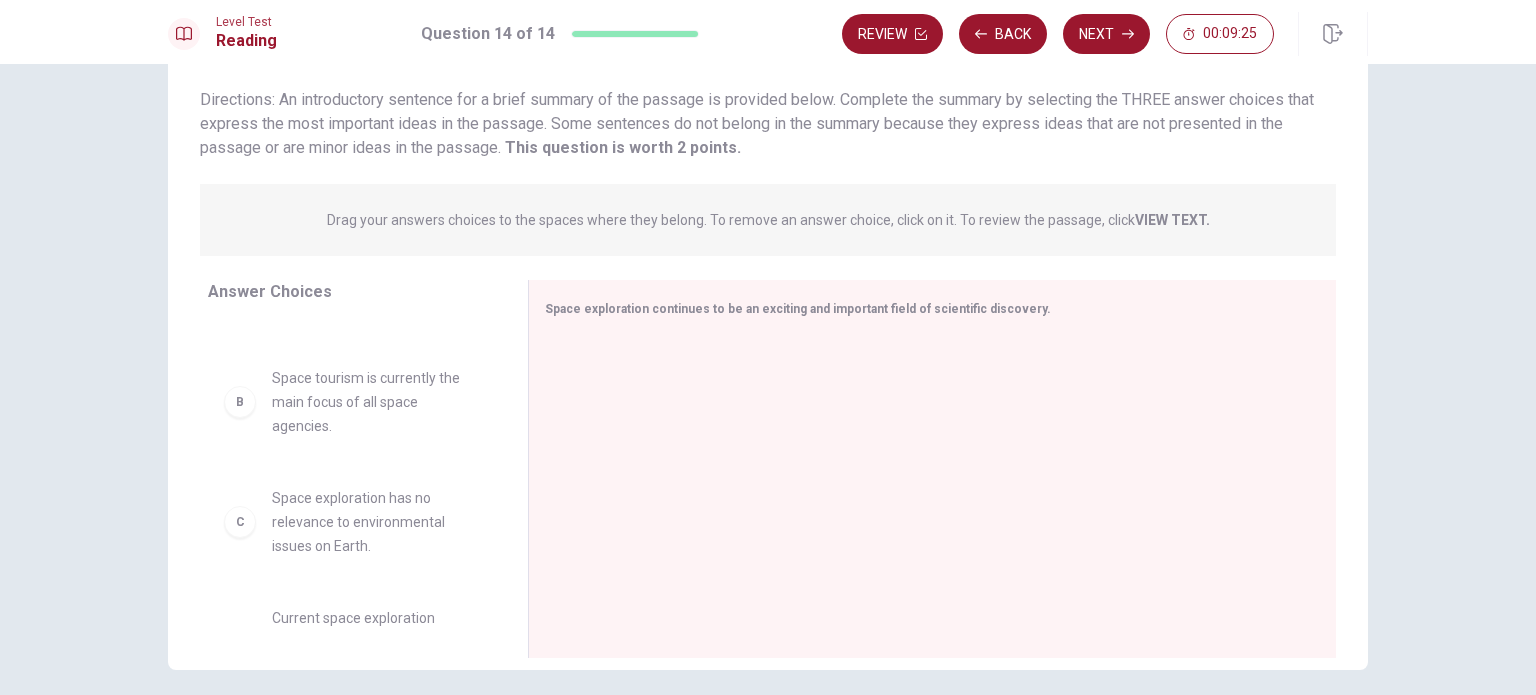 scroll, scrollTop: 76, scrollLeft: 0, axis: vertical 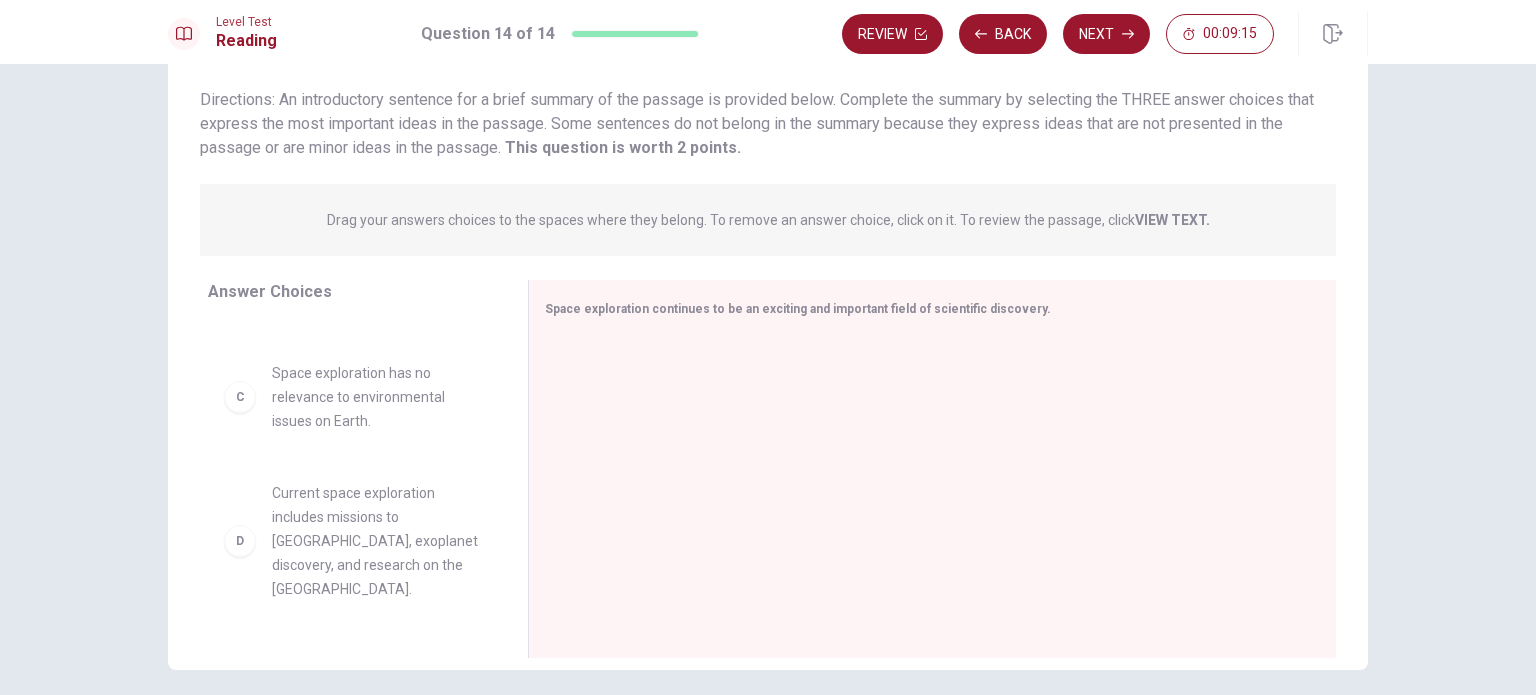 drag, startPoint x: 506, startPoint y: 391, endPoint x: 499, endPoint y: 433, distance: 42.579338 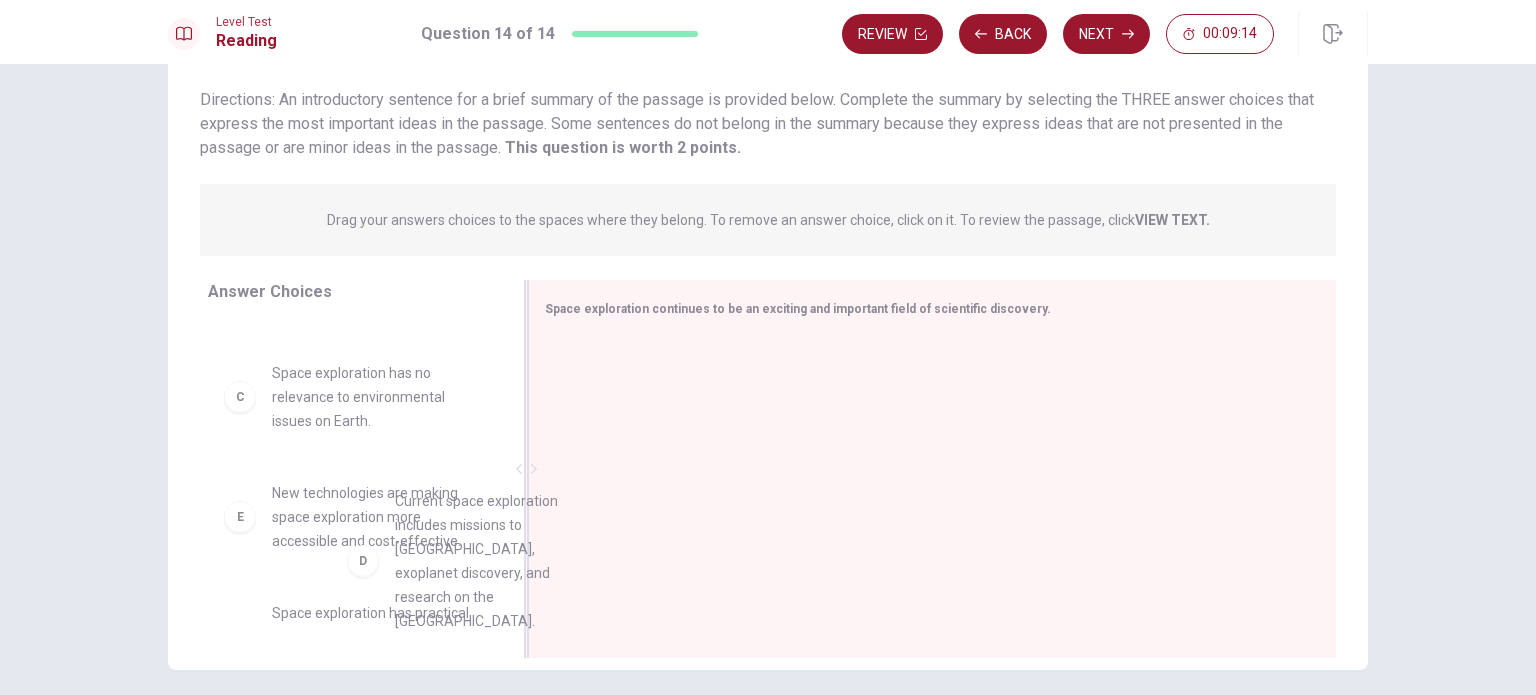 scroll, scrollTop: 194, scrollLeft: 0, axis: vertical 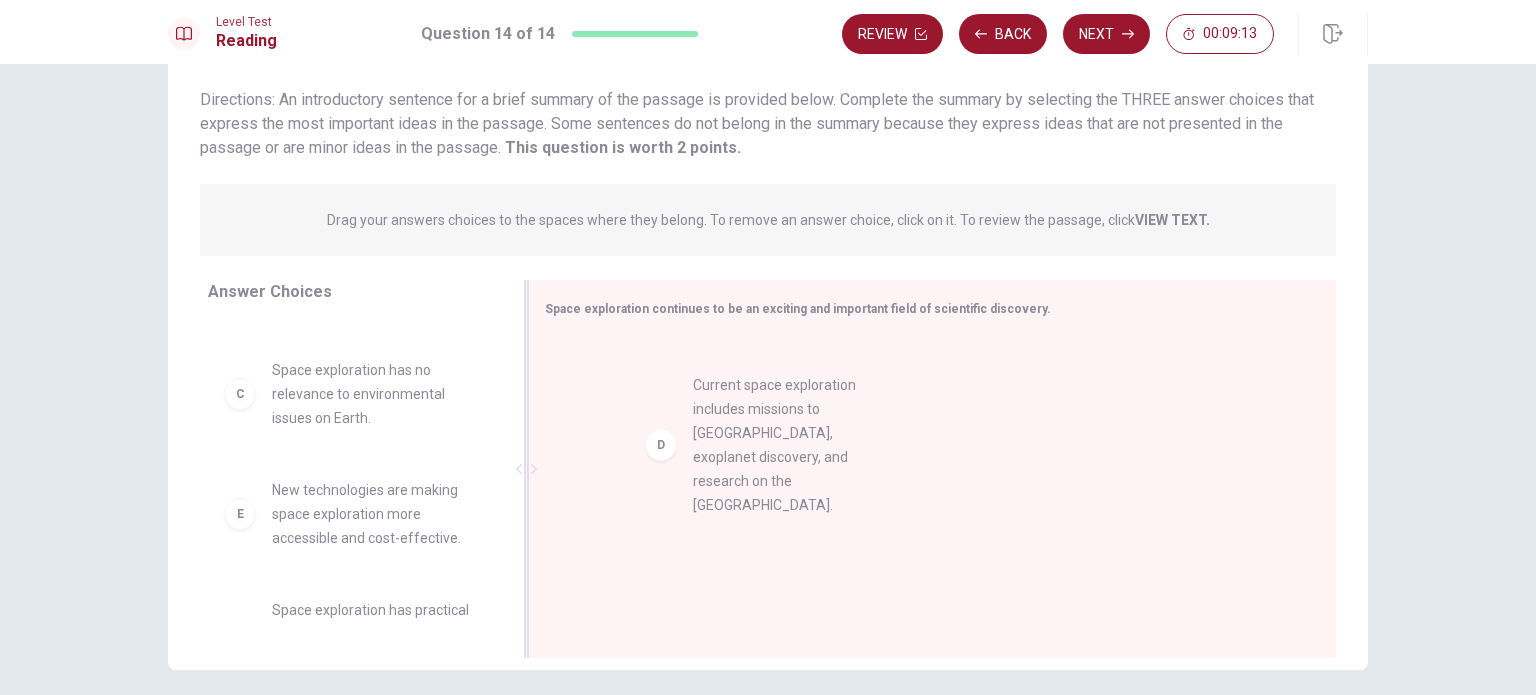 drag, startPoint x: 368, startPoint y: 546, endPoint x: 800, endPoint y: 415, distance: 451.4255 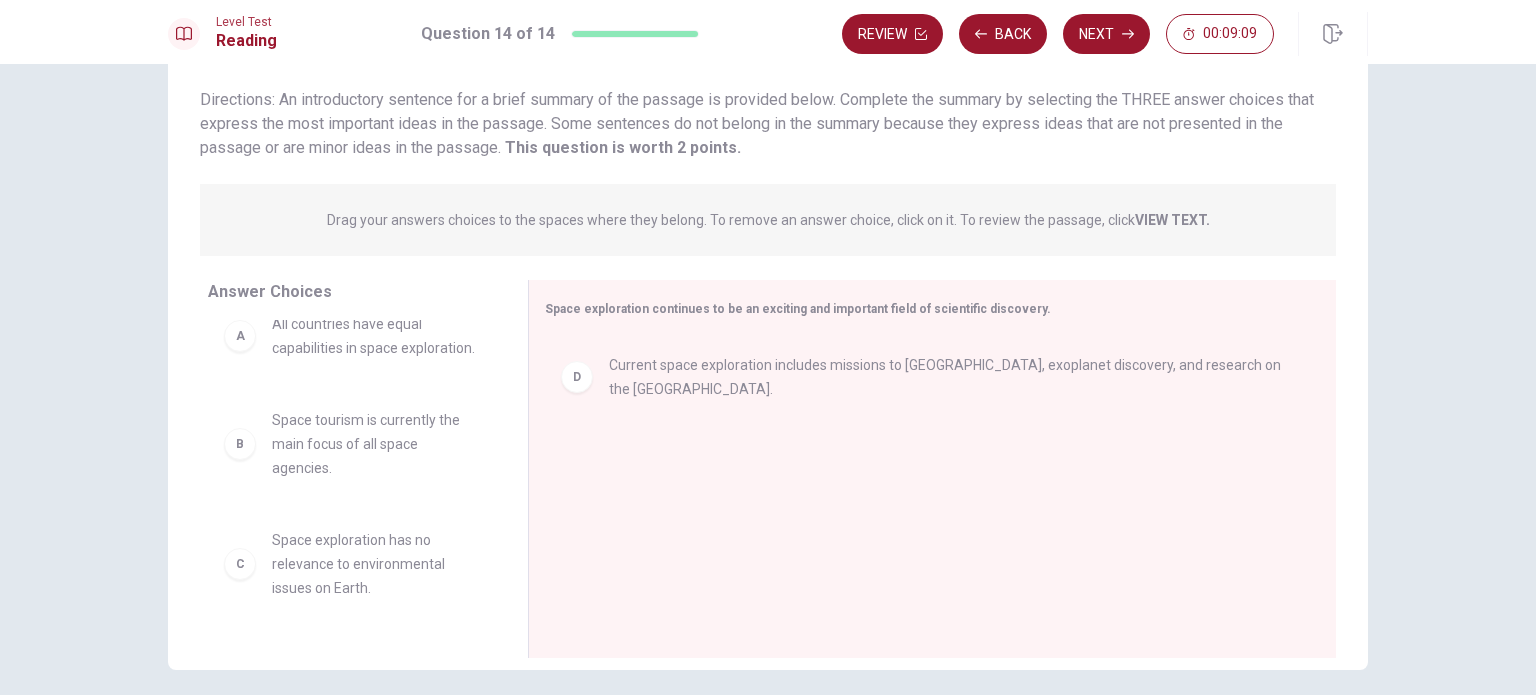 scroll, scrollTop: 0, scrollLeft: 0, axis: both 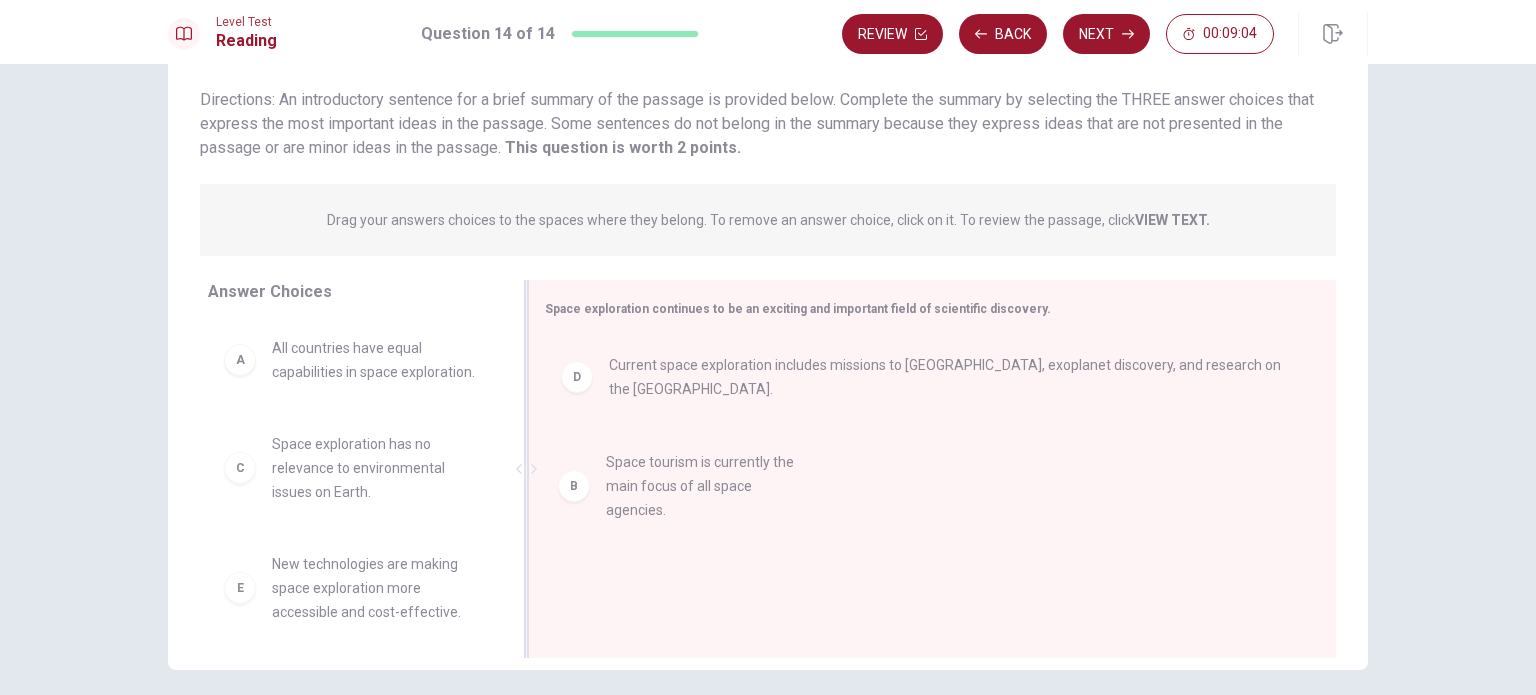 drag, startPoint x: 385, startPoint y: 501, endPoint x: 744, endPoint y: 495, distance: 359.05014 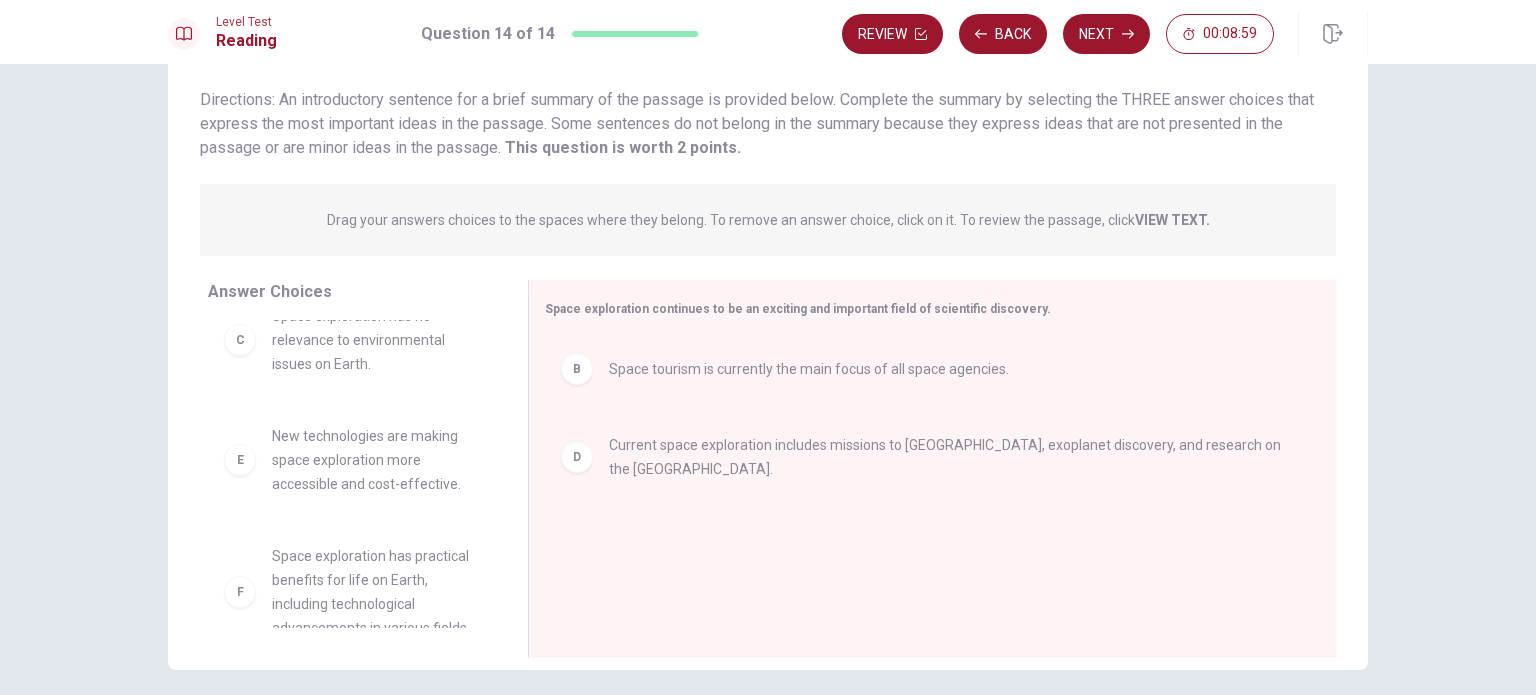 scroll, scrollTop: 180, scrollLeft: 0, axis: vertical 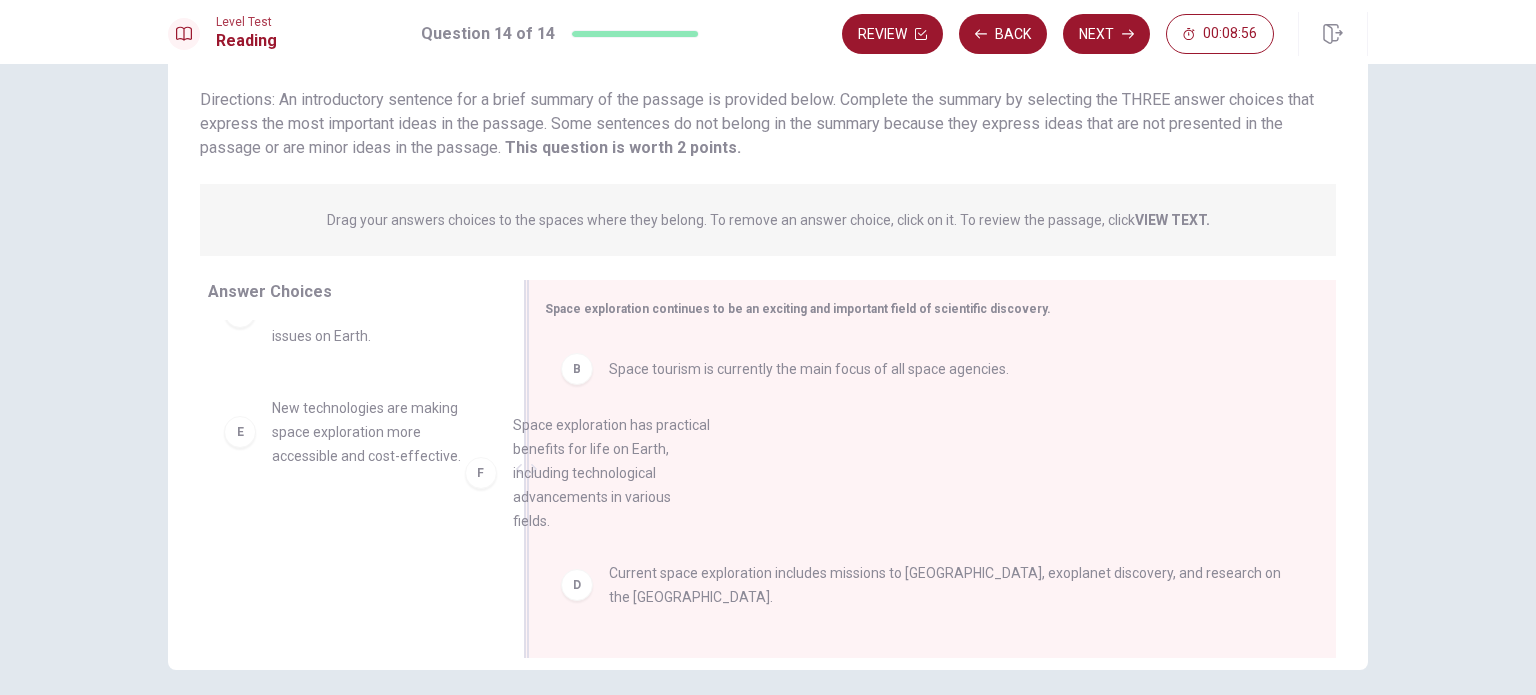 drag, startPoint x: 414, startPoint y: 591, endPoint x: 760, endPoint y: 460, distance: 369.9689 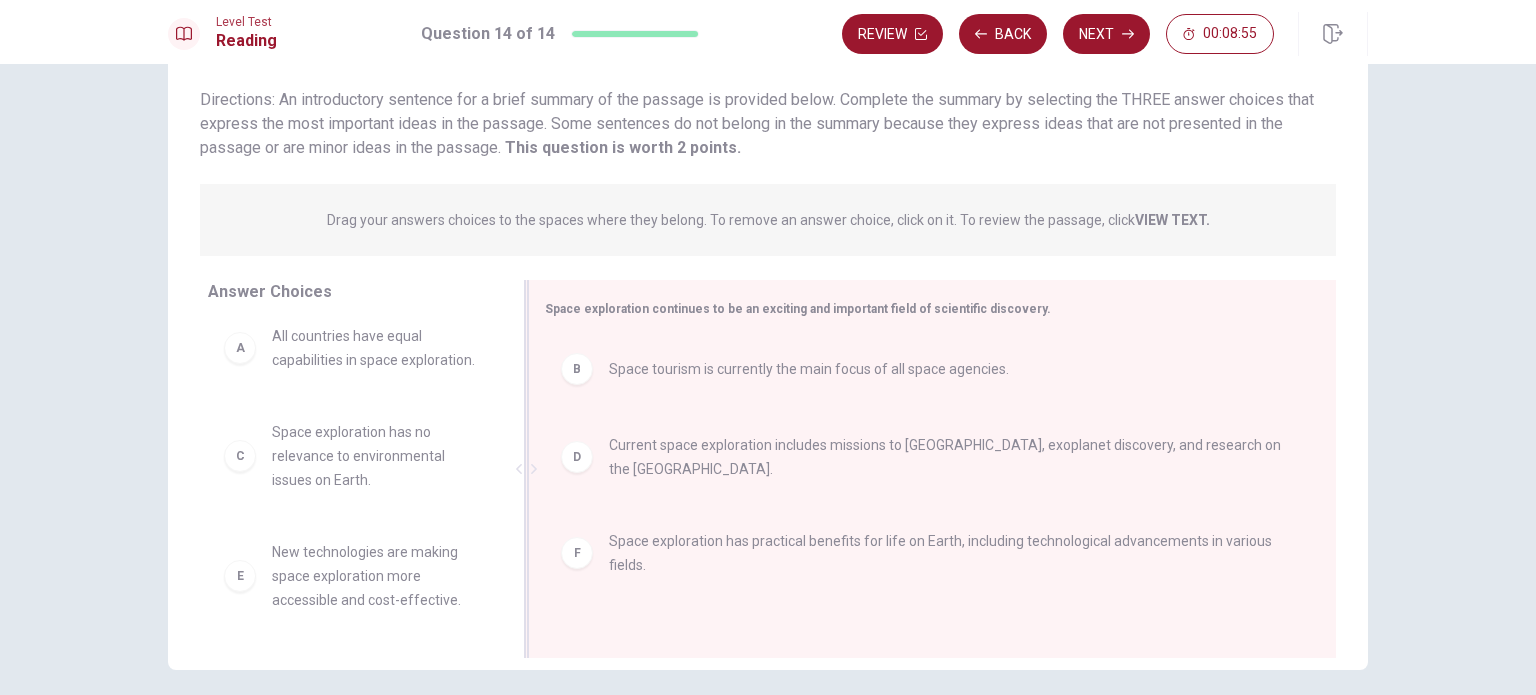 scroll, scrollTop: 36, scrollLeft: 0, axis: vertical 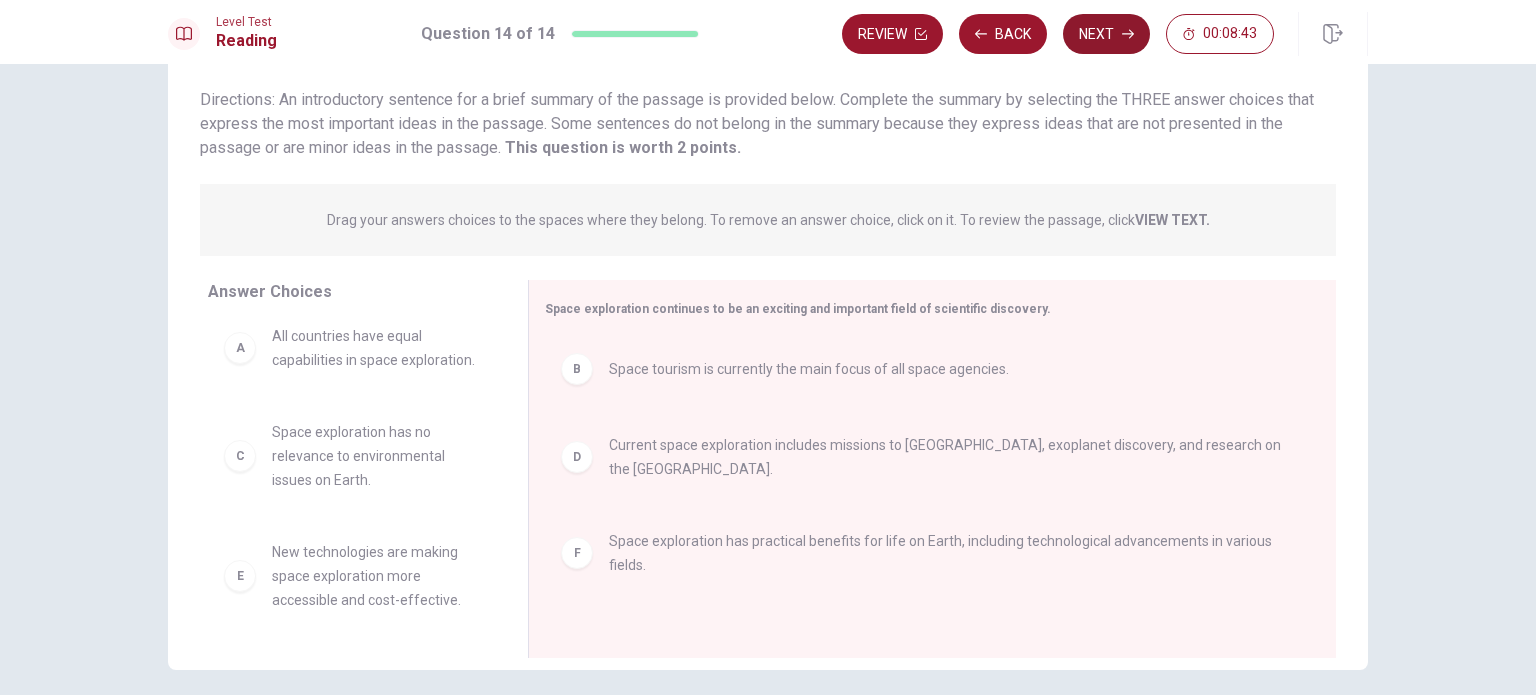 click on "Next" at bounding box center (1106, 34) 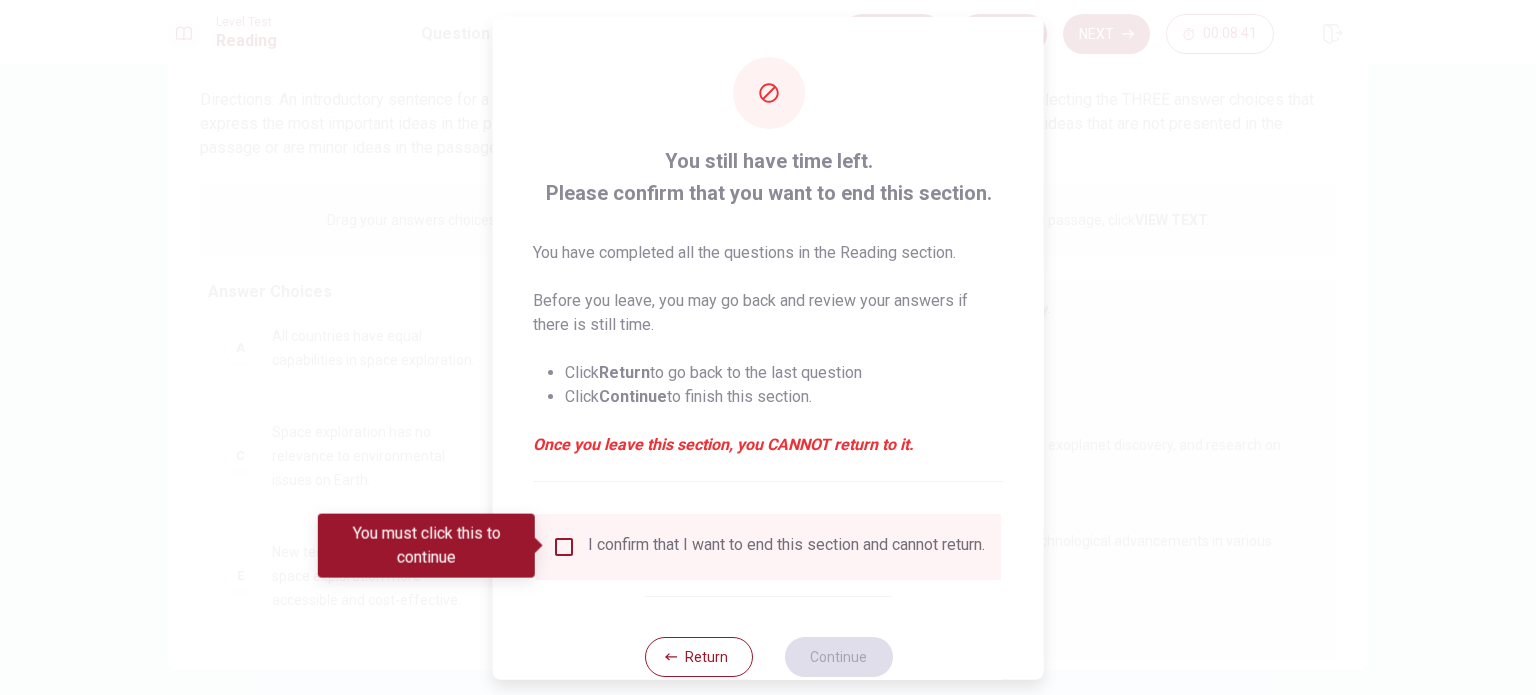 click at bounding box center (564, 546) 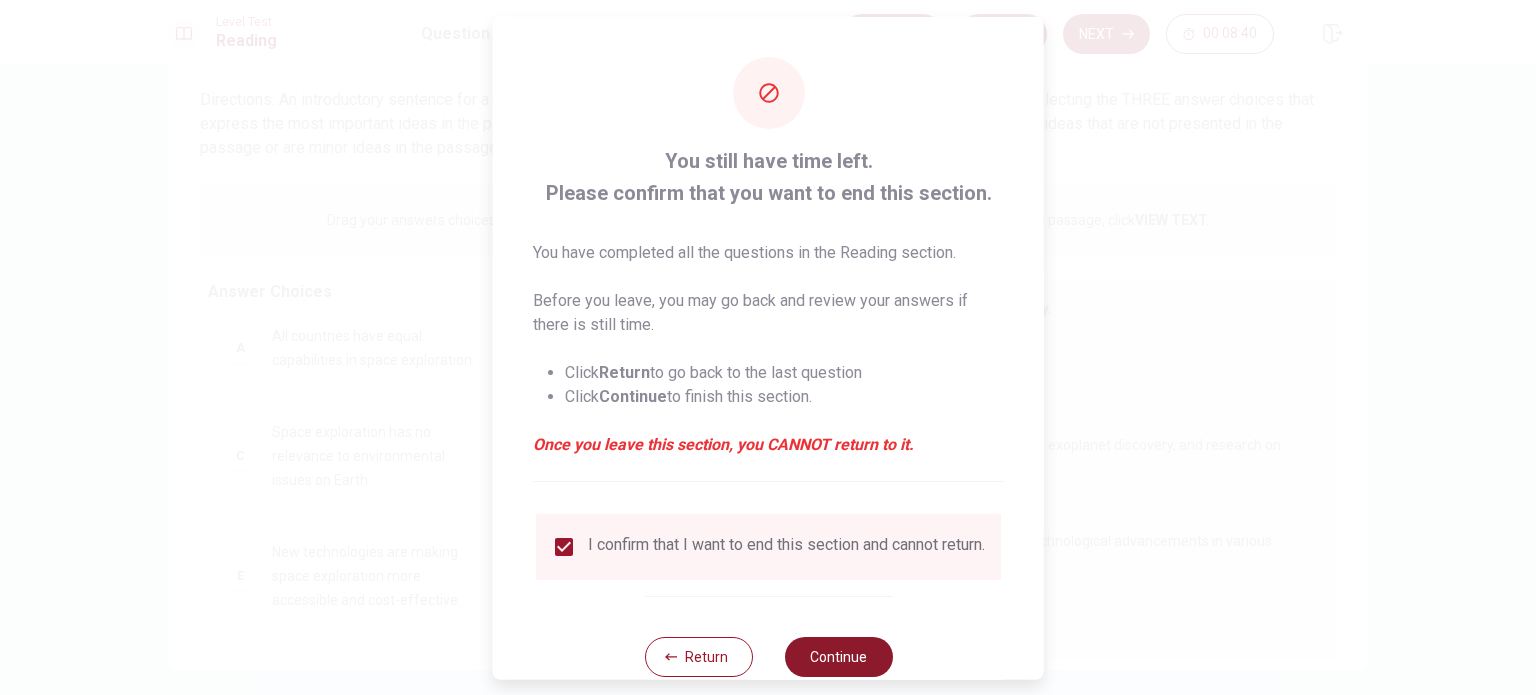 click on "Continue" at bounding box center [838, 656] 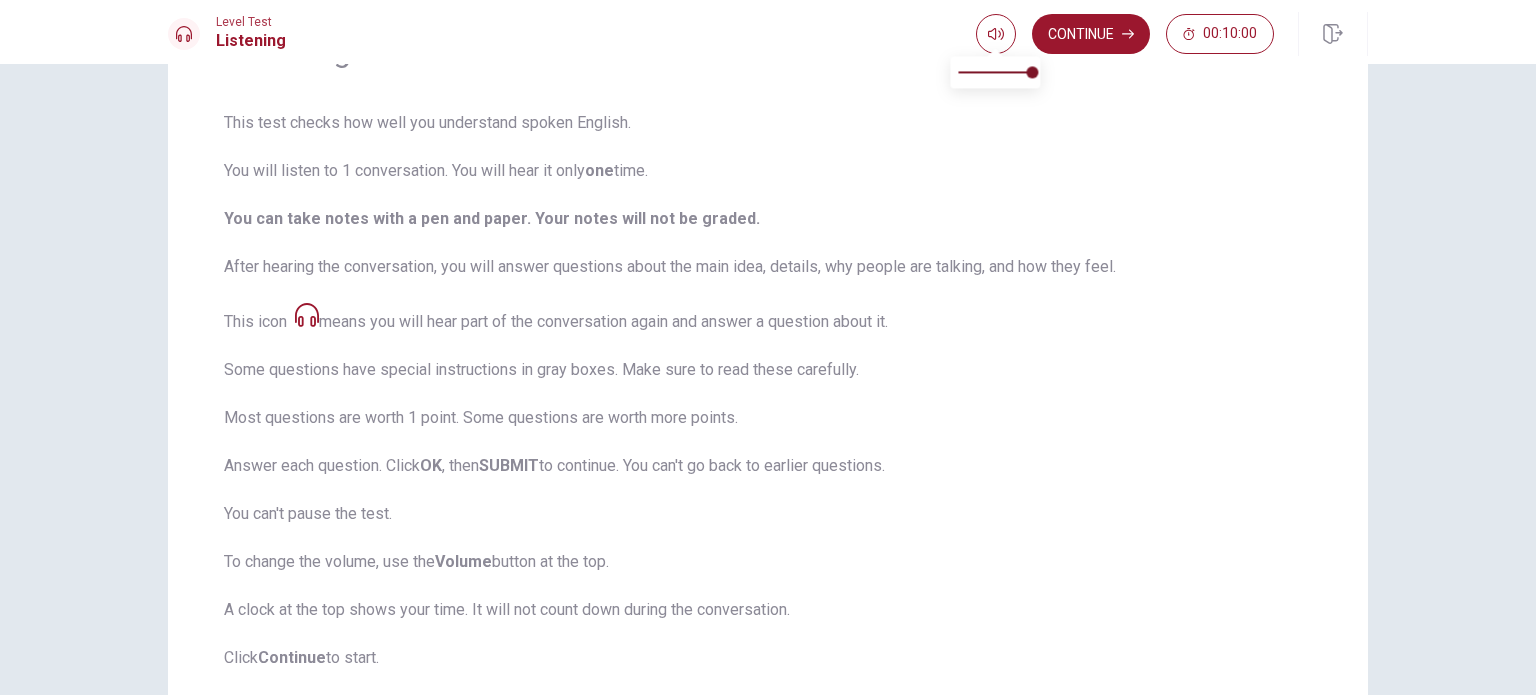 click at bounding box center [995, 50] 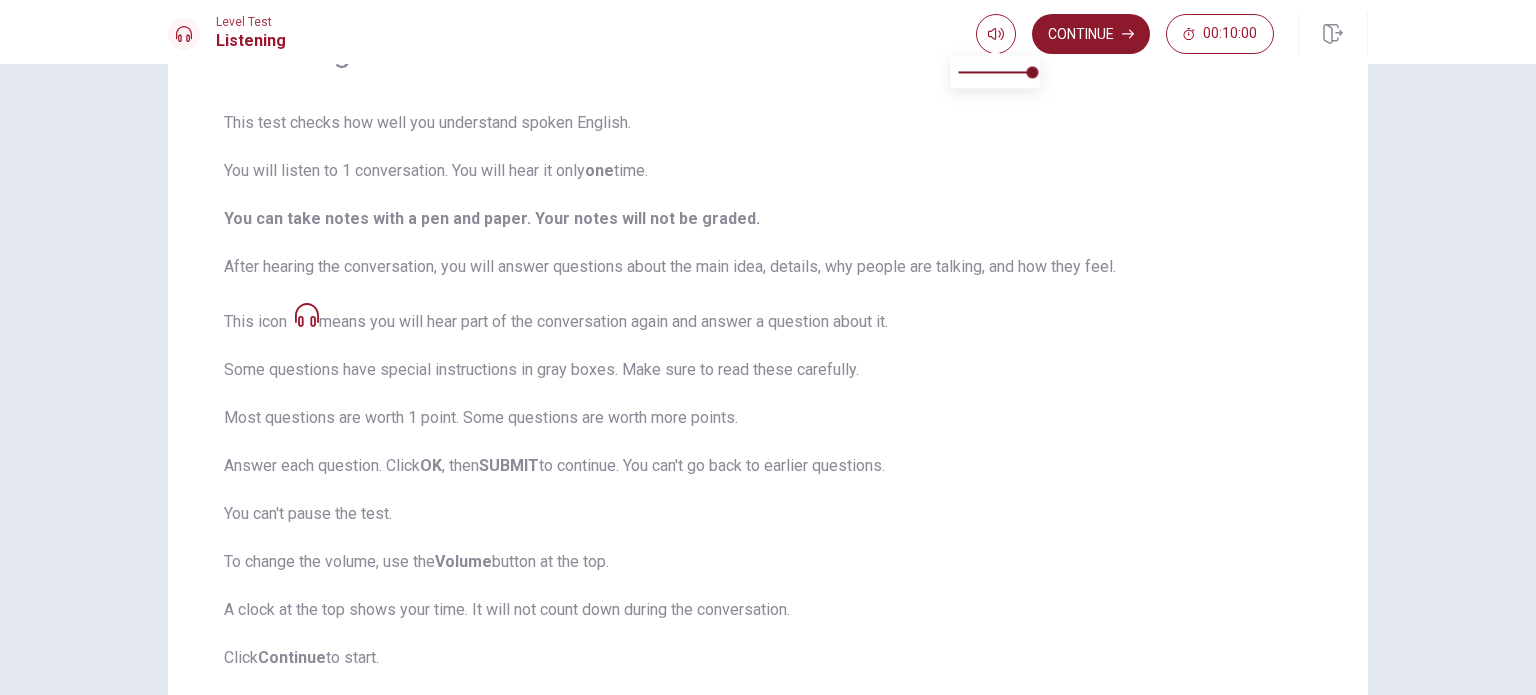 click on "Continue" at bounding box center (1091, 34) 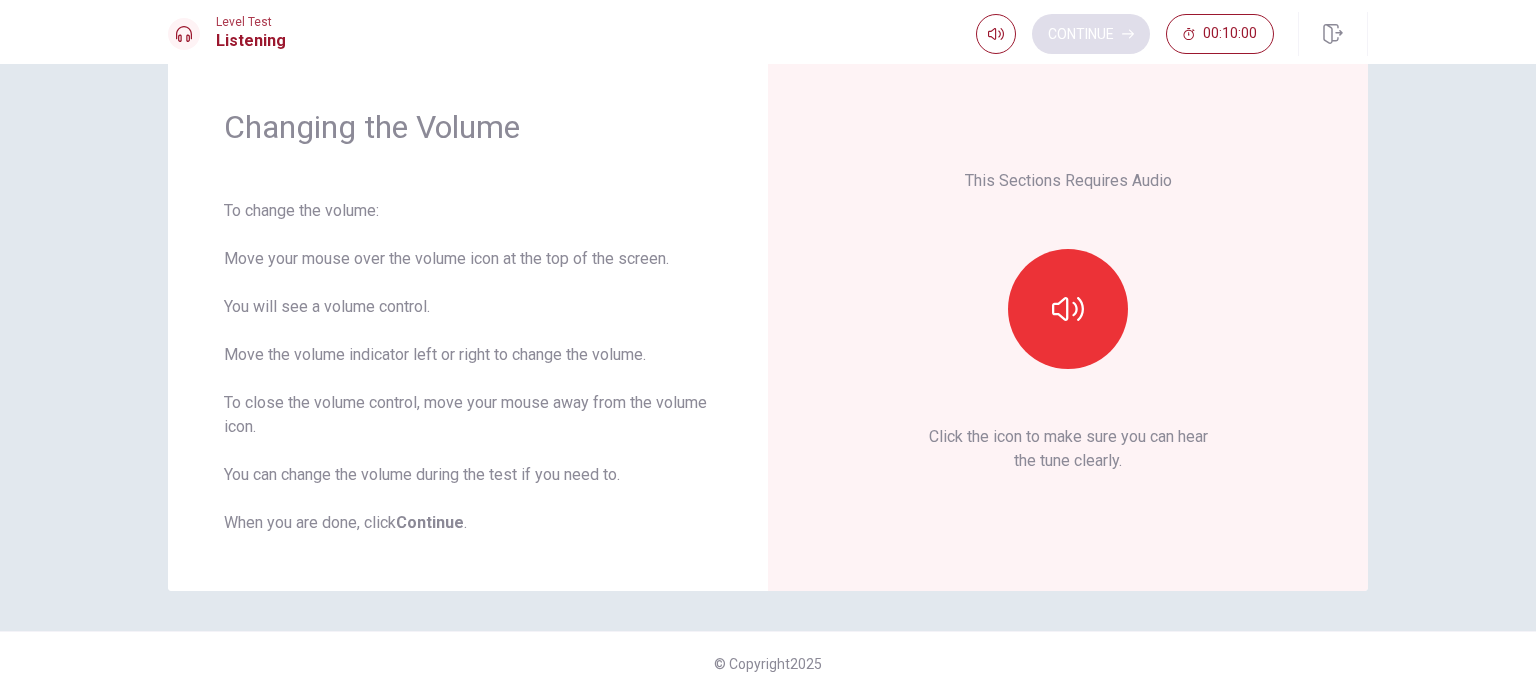 scroll, scrollTop: 52, scrollLeft: 0, axis: vertical 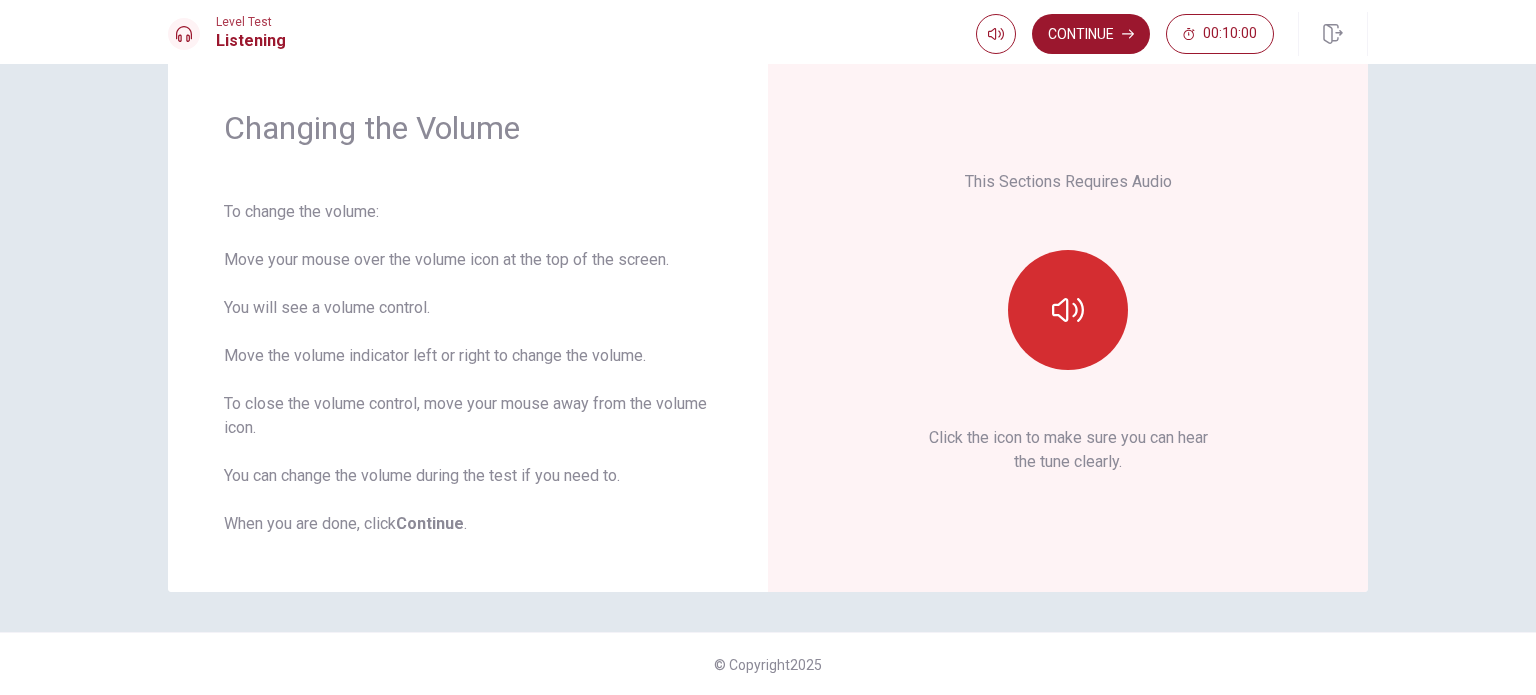 click at bounding box center (1068, 310) 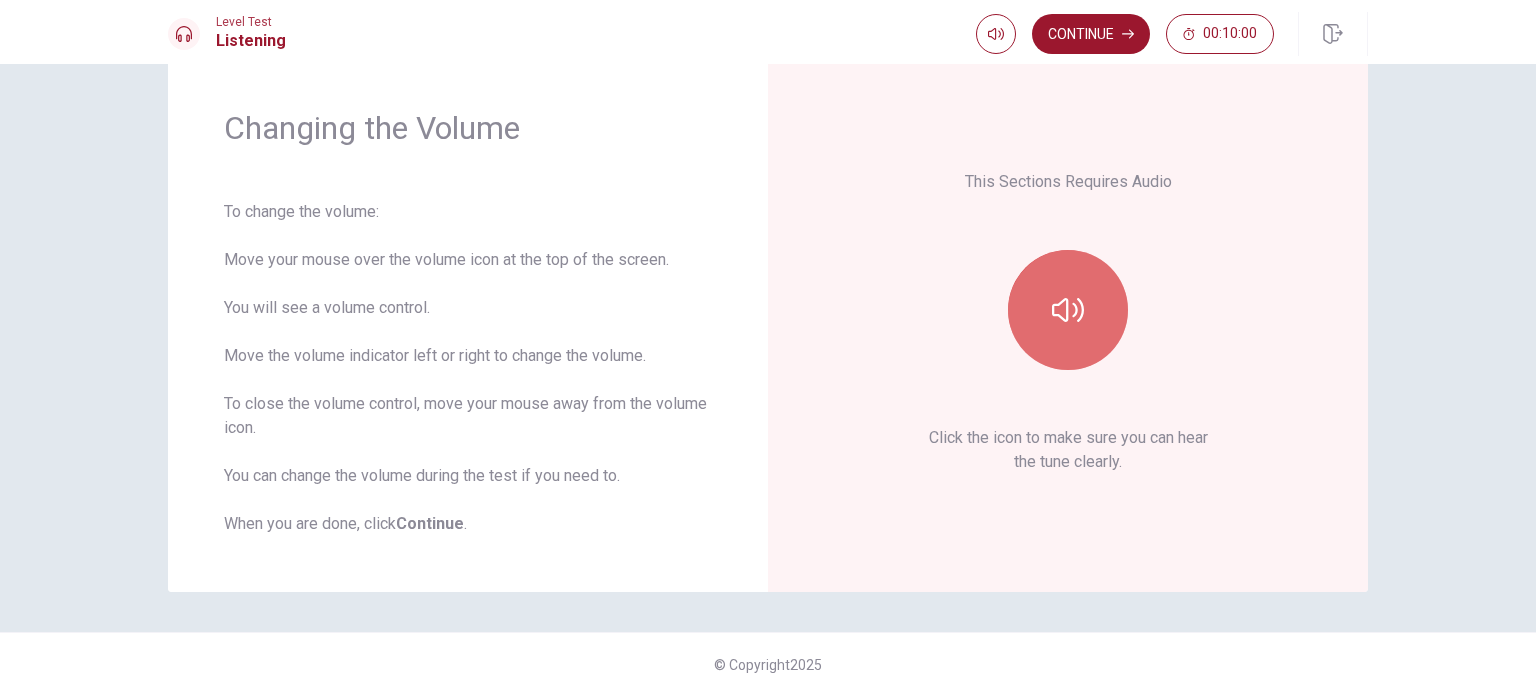 click at bounding box center (1068, 310) 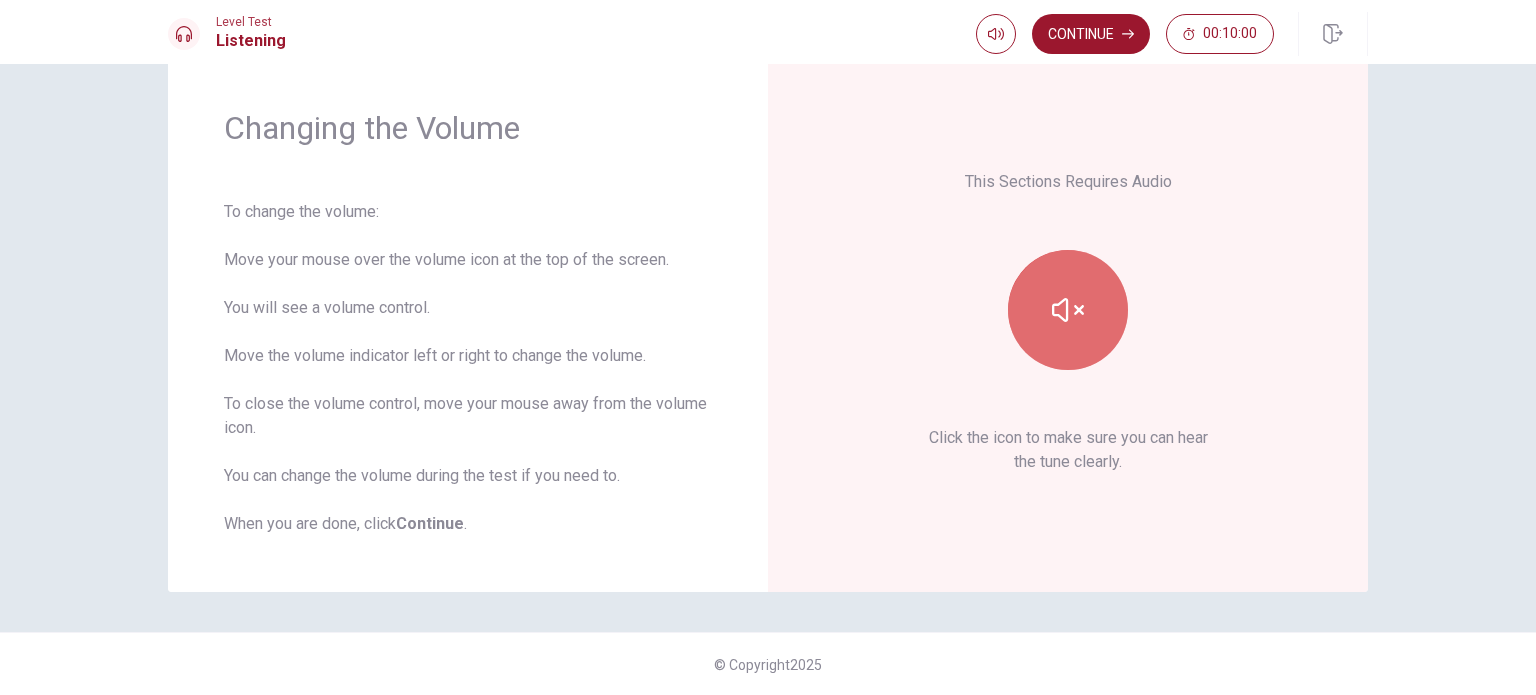 click at bounding box center (1068, 310) 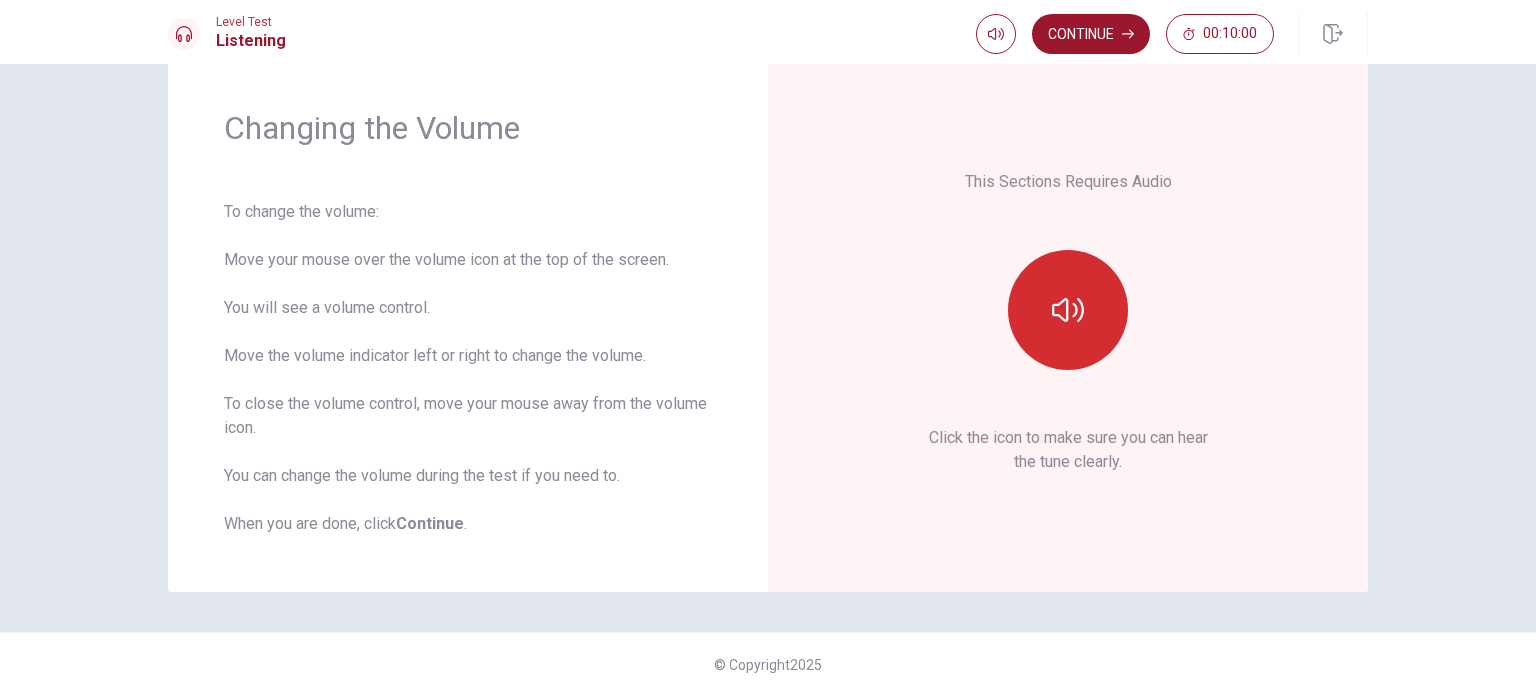 click at bounding box center (1068, 310) 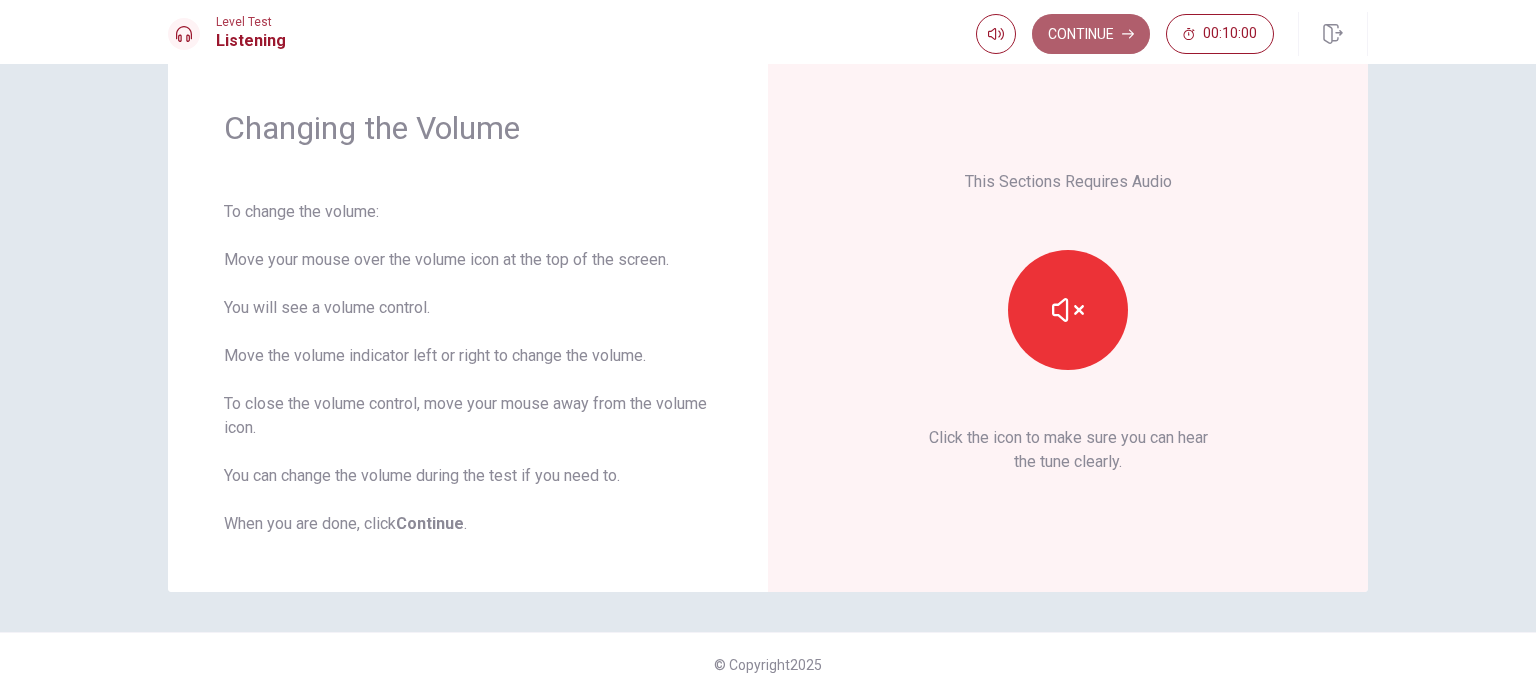 click on "Continue" at bounding box center (1091, 34) 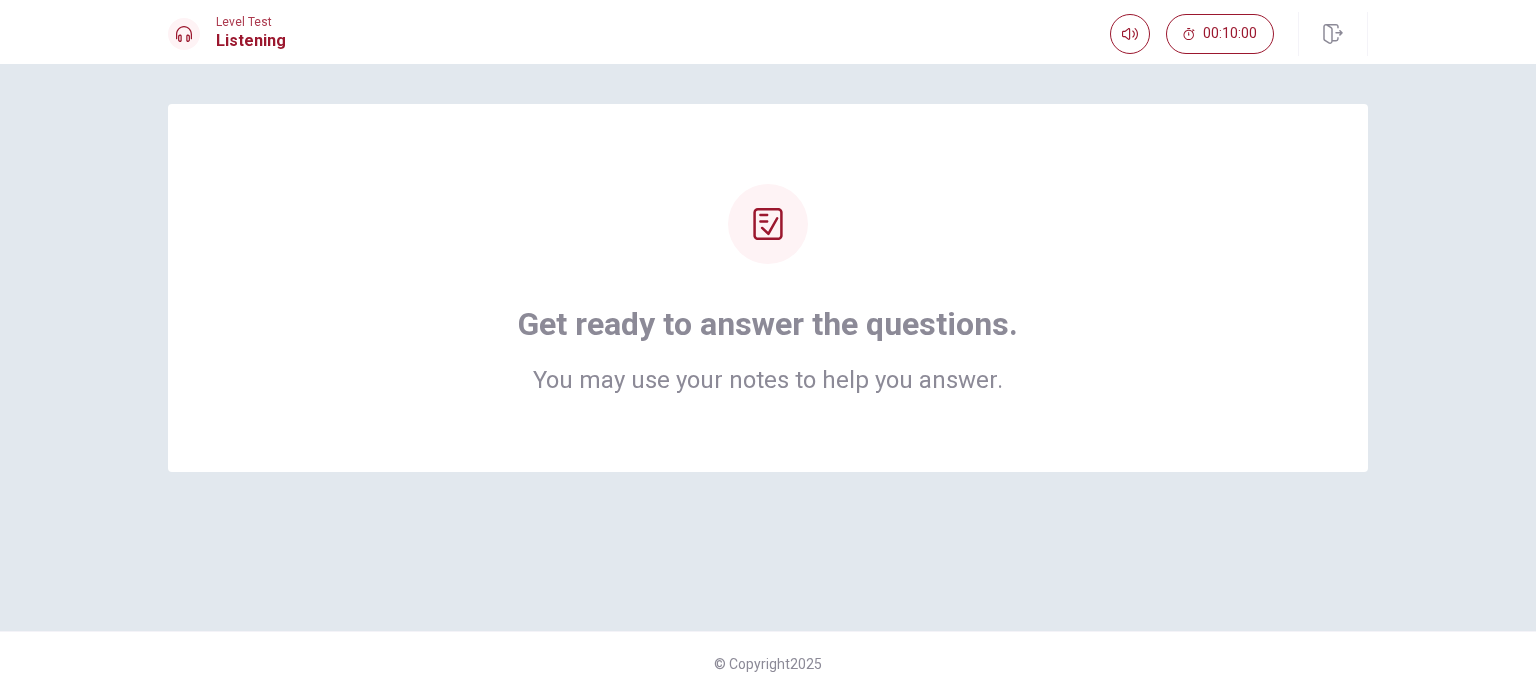 click at bounding box center [768, 224] 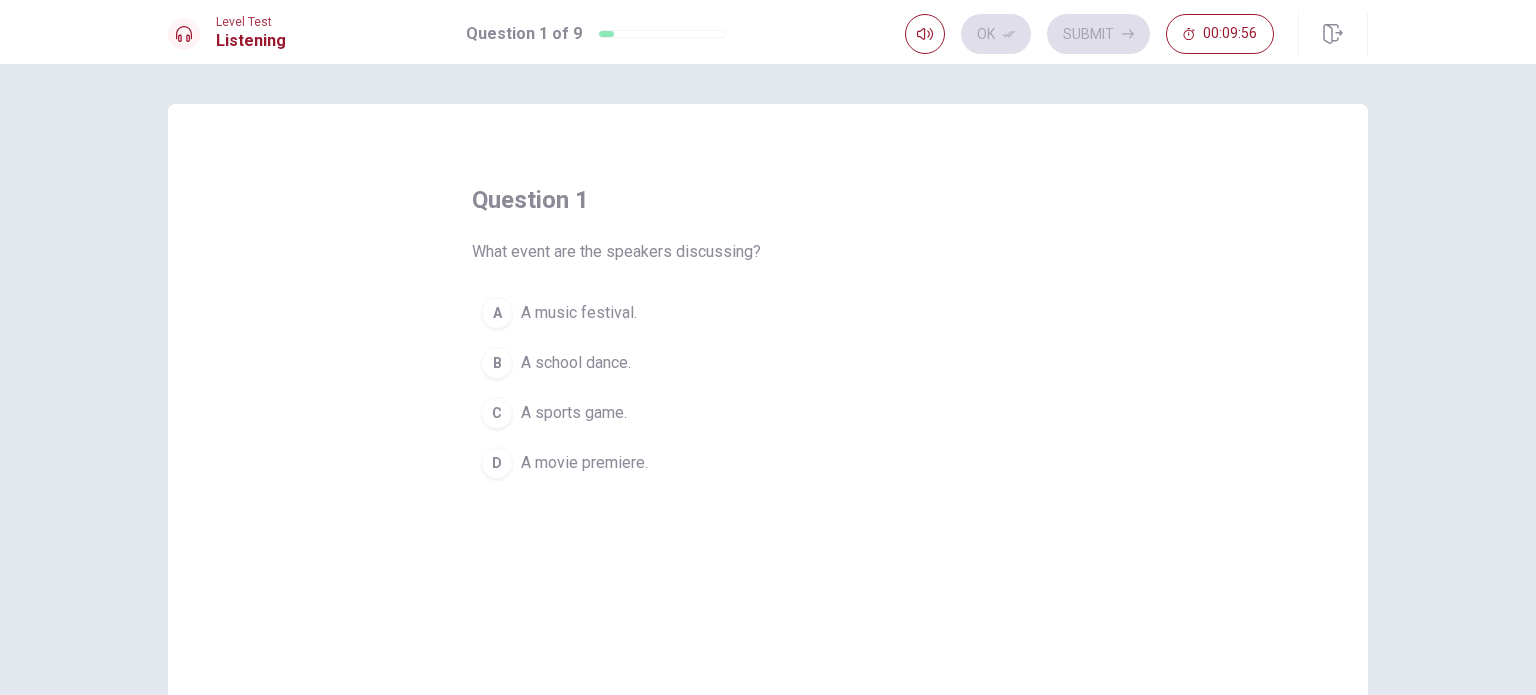 click on "A" at bounding box center [497, 313] 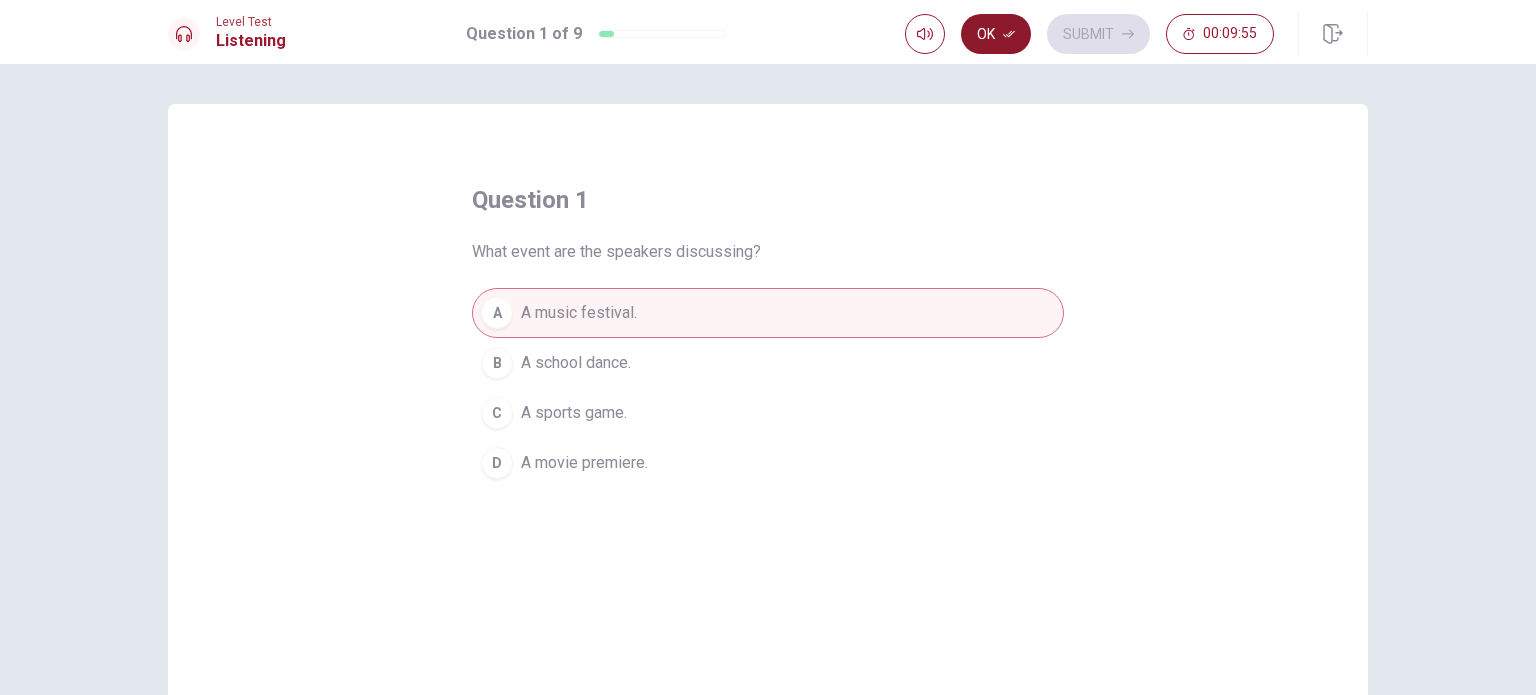 click on "Ok" at bounding box center (996, 34) 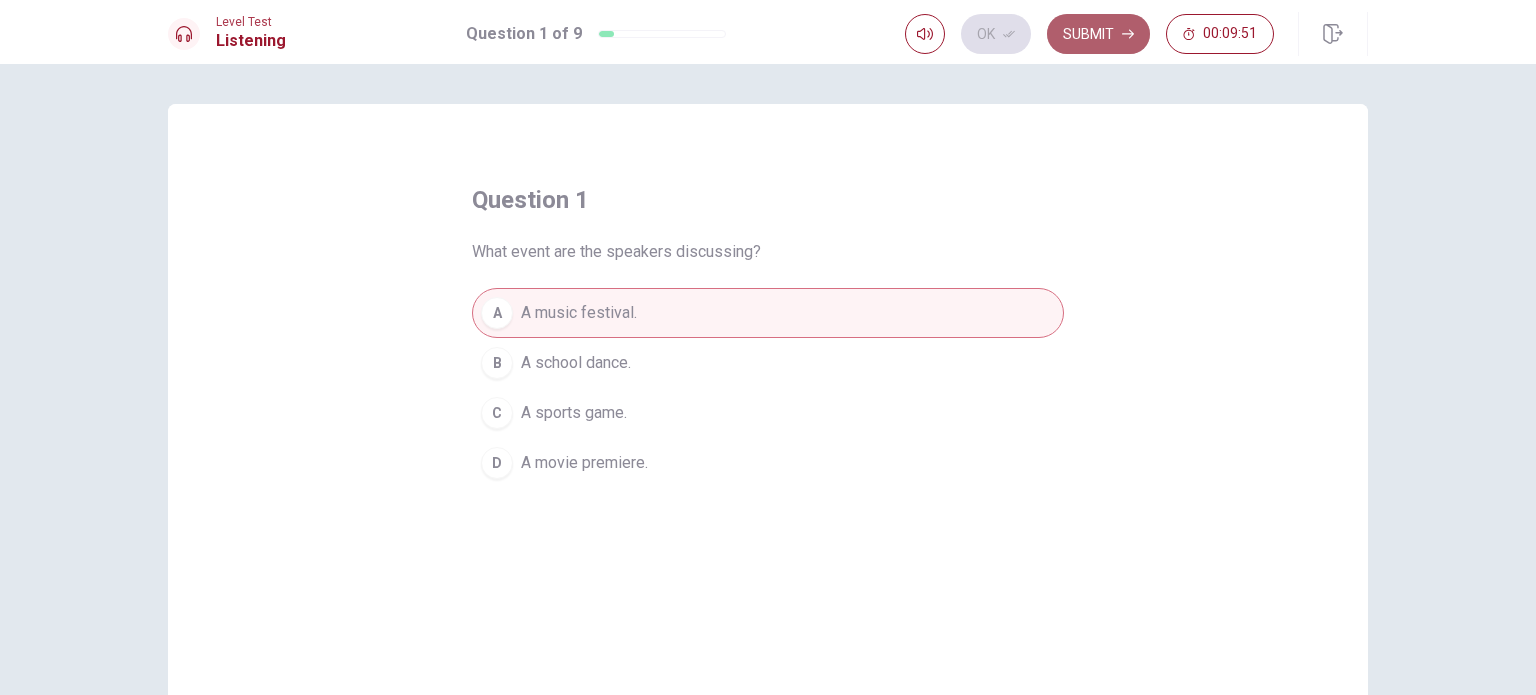 click on "Submit" at bounding box center (1098, 34) 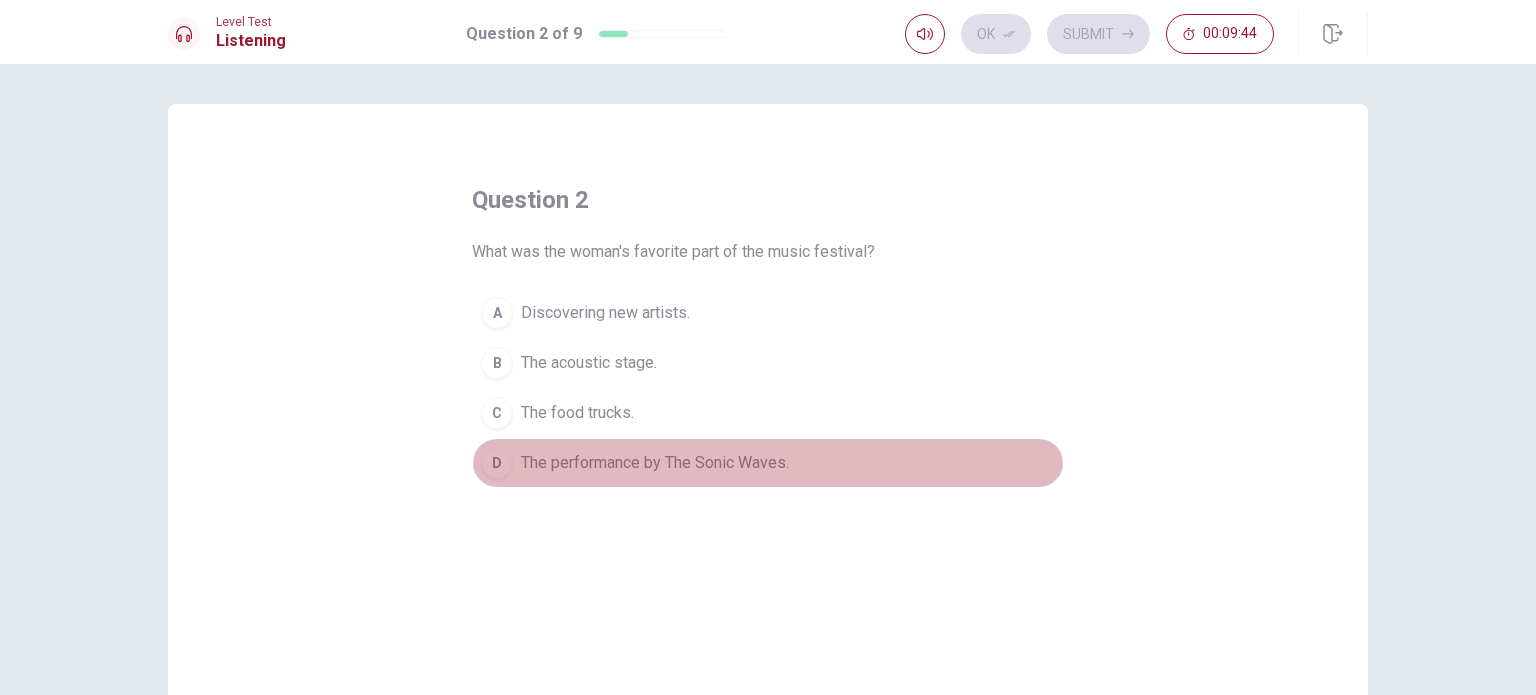 click on "D" at bounding box center (497, 463) 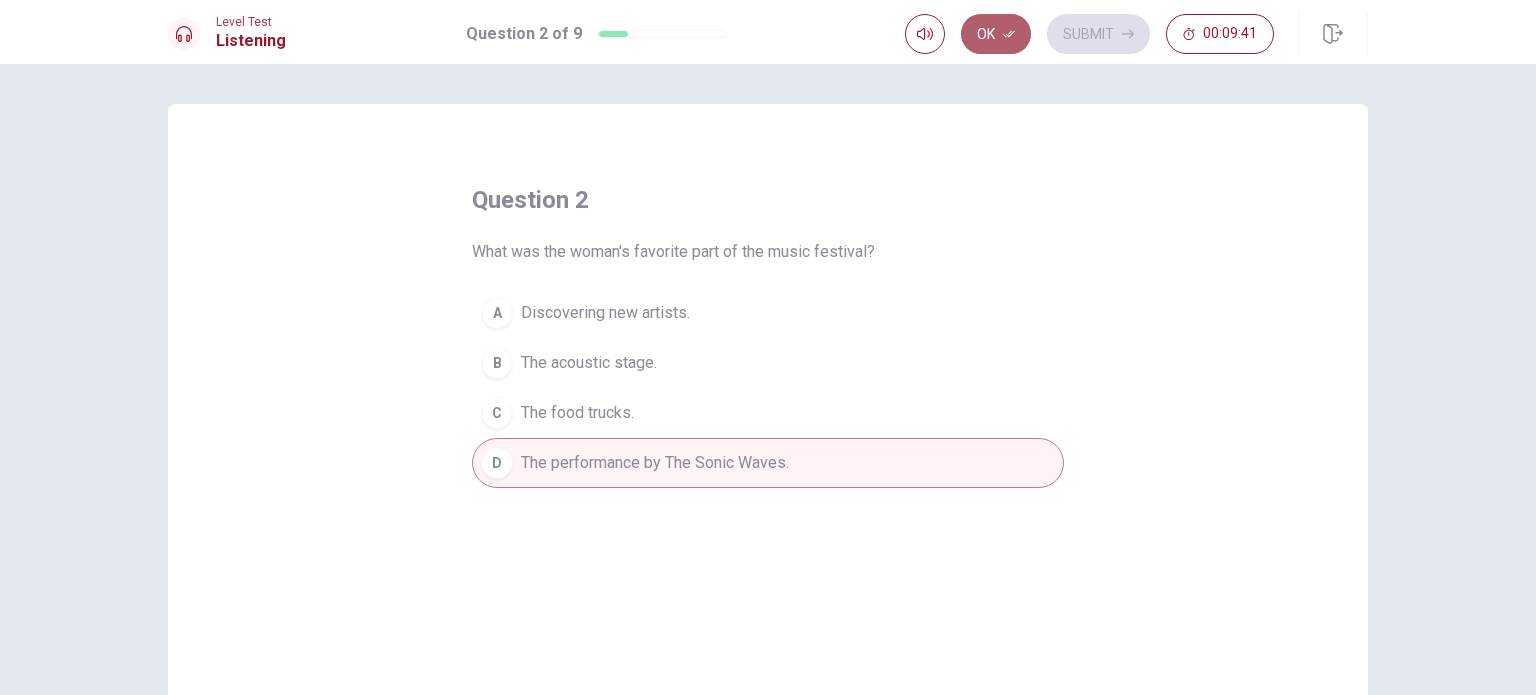 click on "Ok" at bounding box center [996, 34] 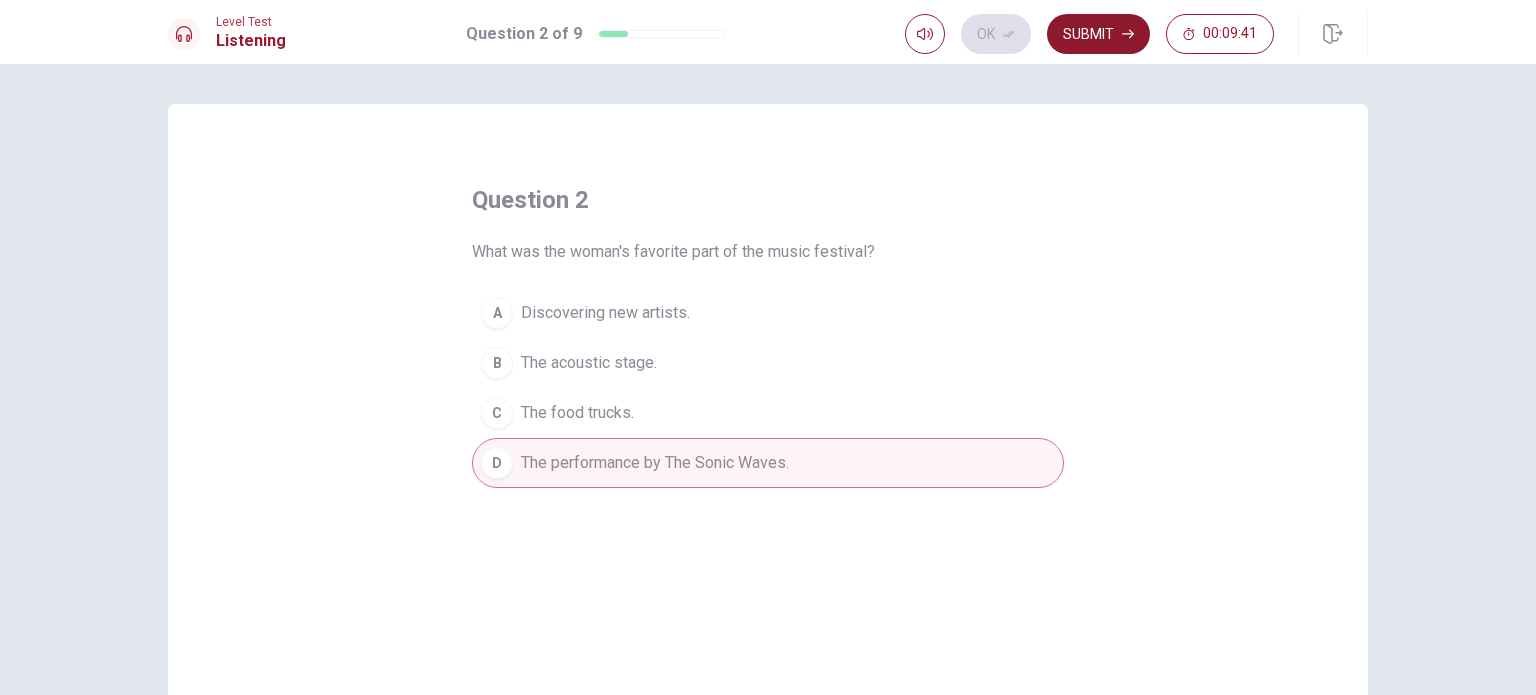 click 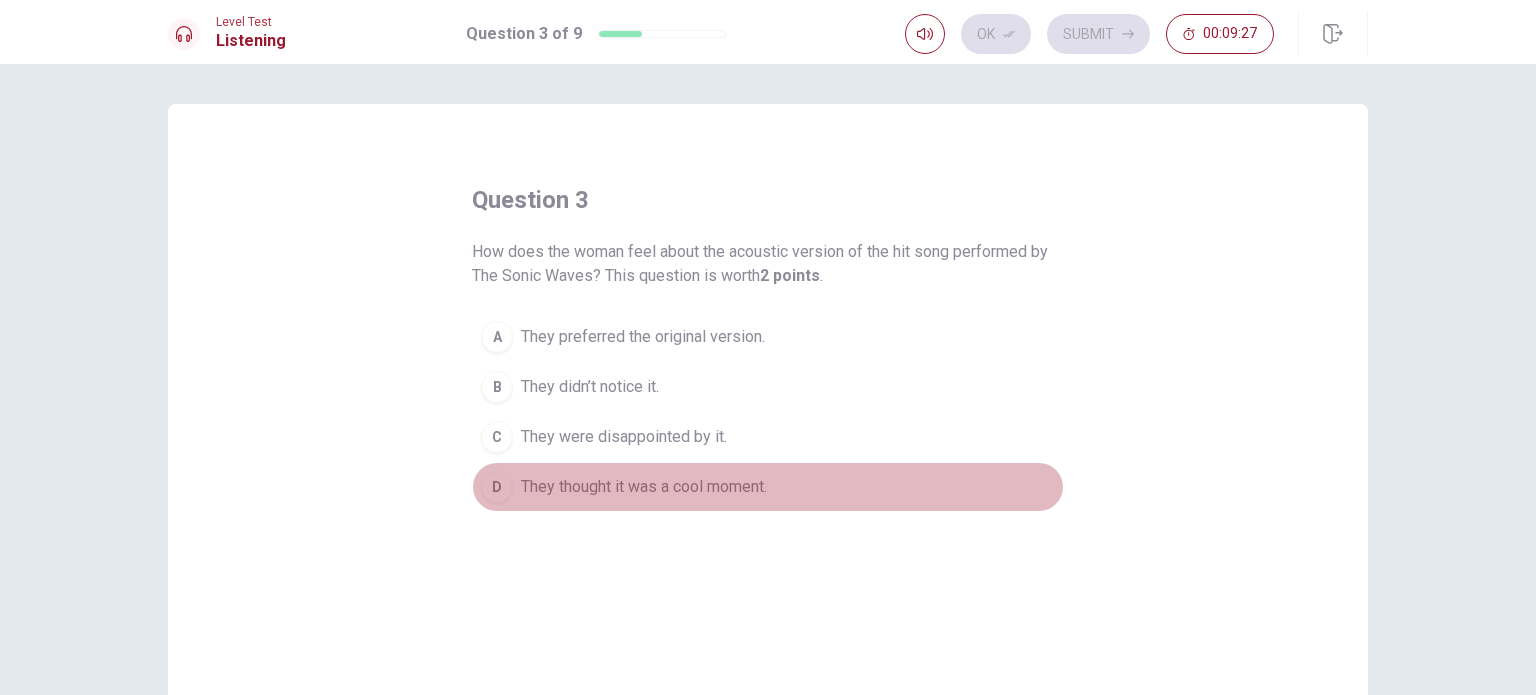 click on "D" at bounding box center (497, 487) 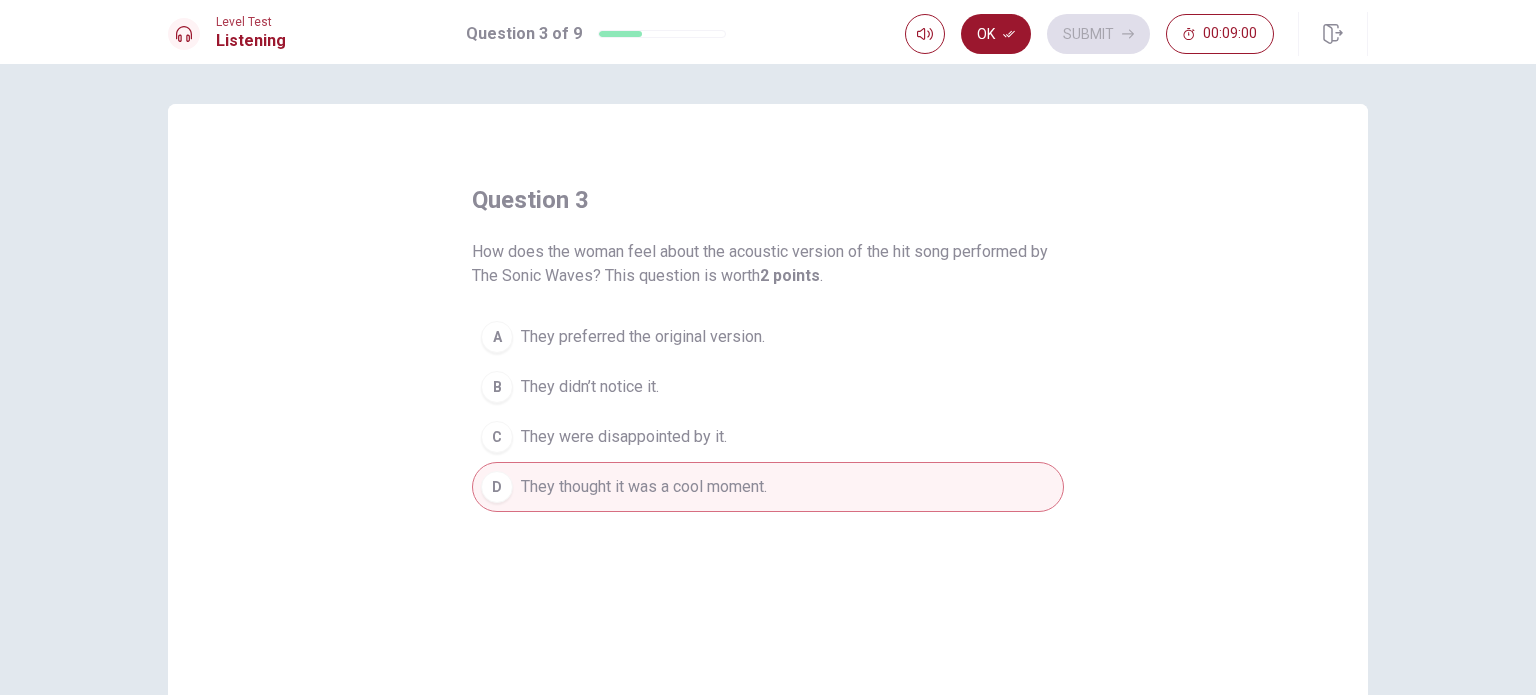 click on "D" at bounding box center [497, 487] 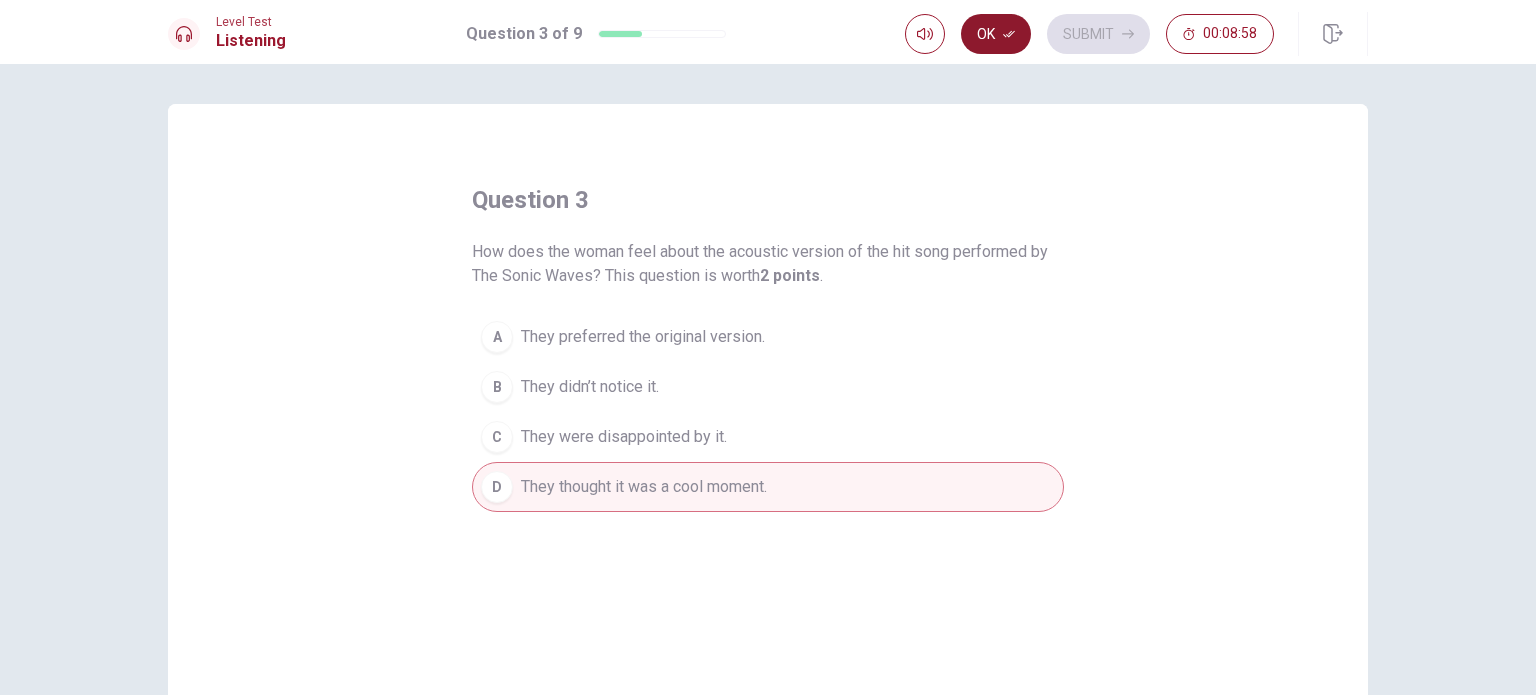 click on "Ok" at bounding box center [996, 34] 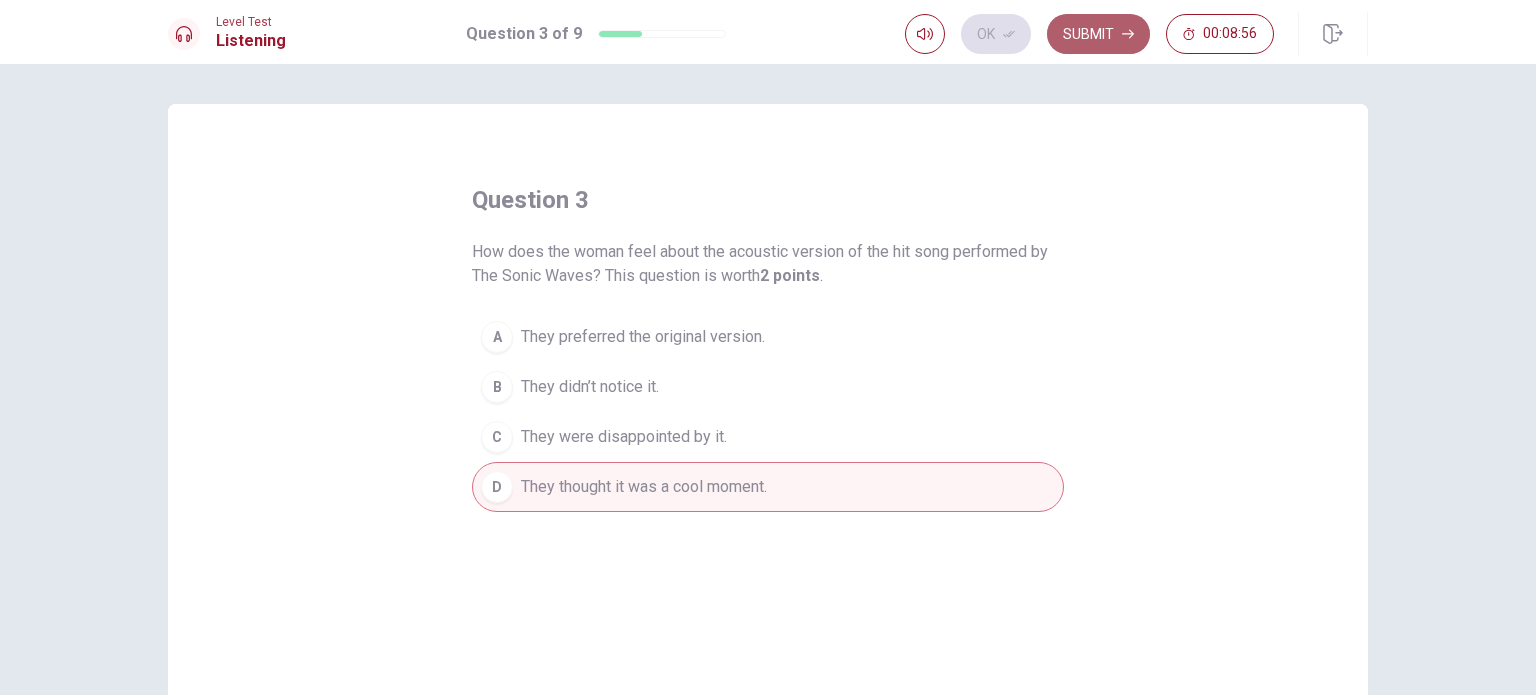click on "Submit" at bounding box center (1098, 34) 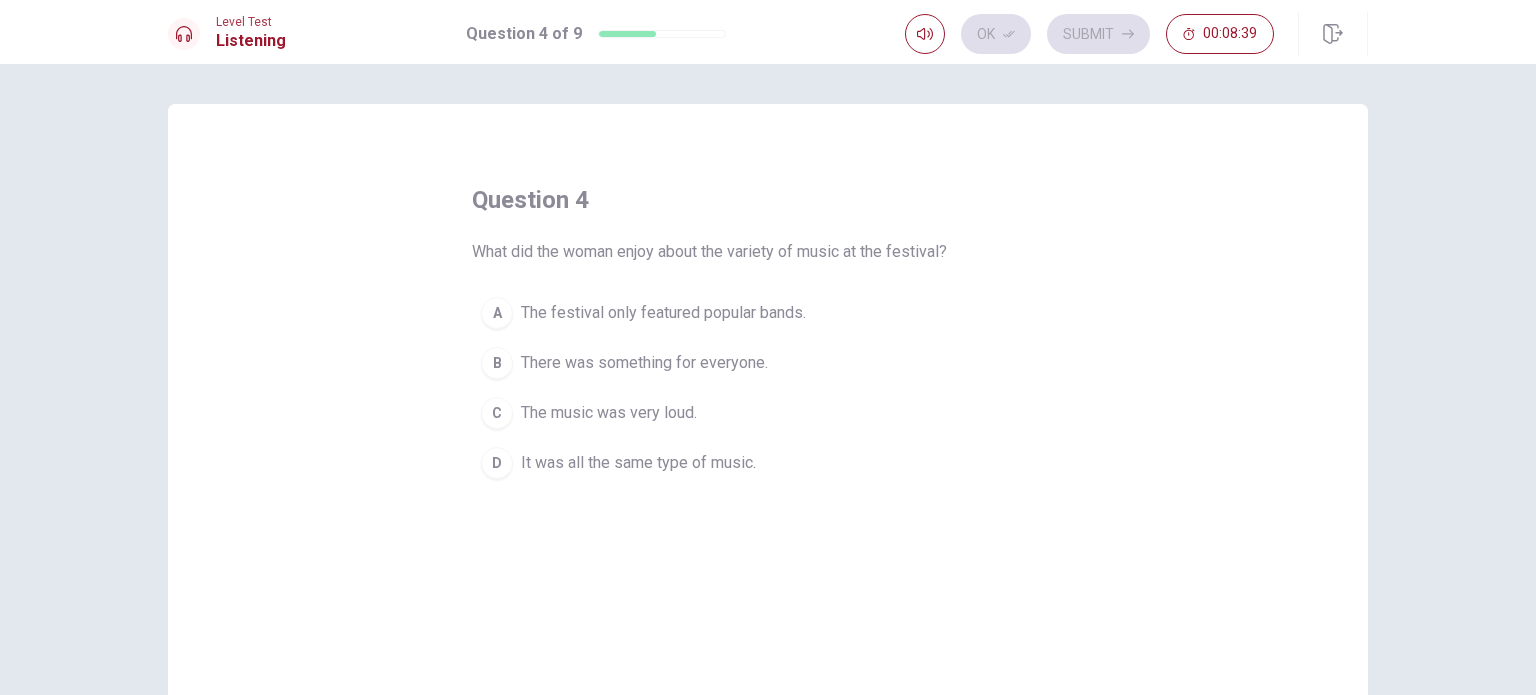 click on "B" at bounding box center (497, 363) 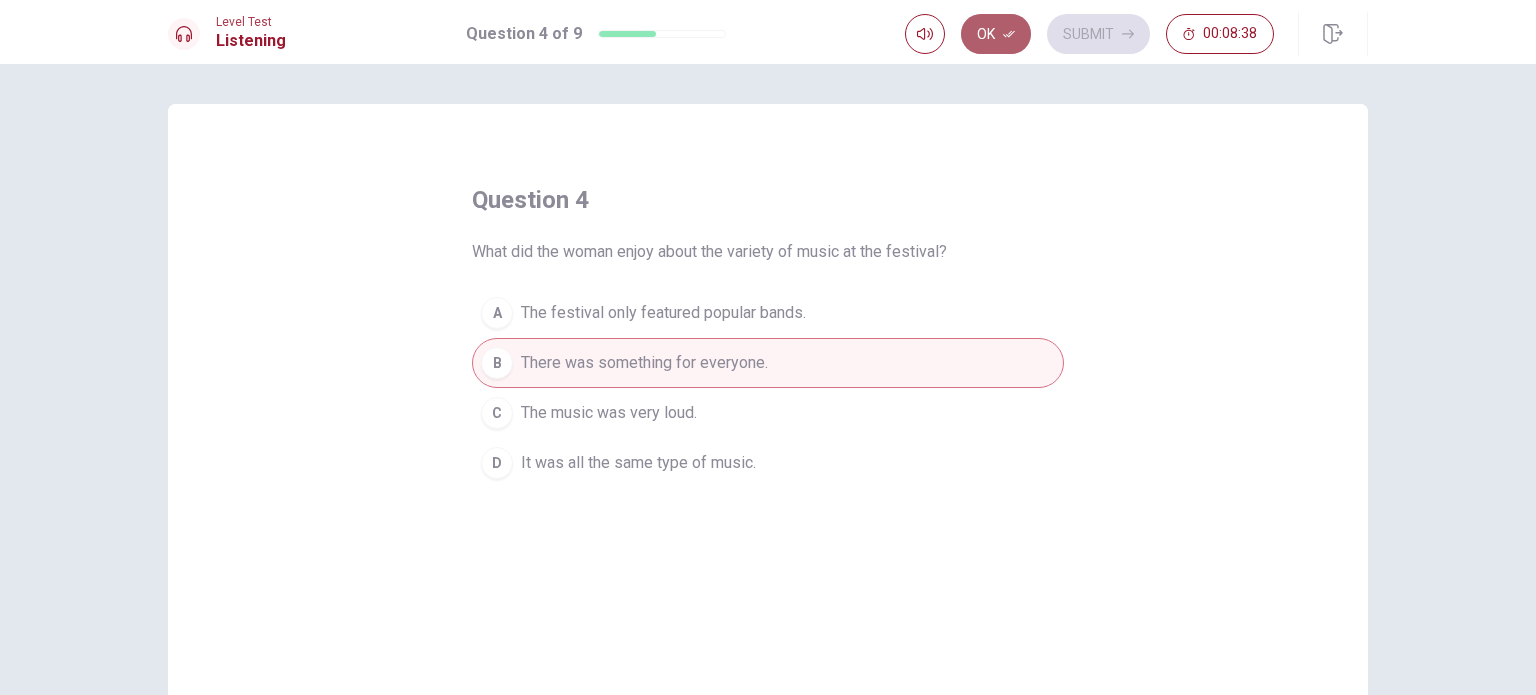 click on "Ok" at bounding box center (996, 34) 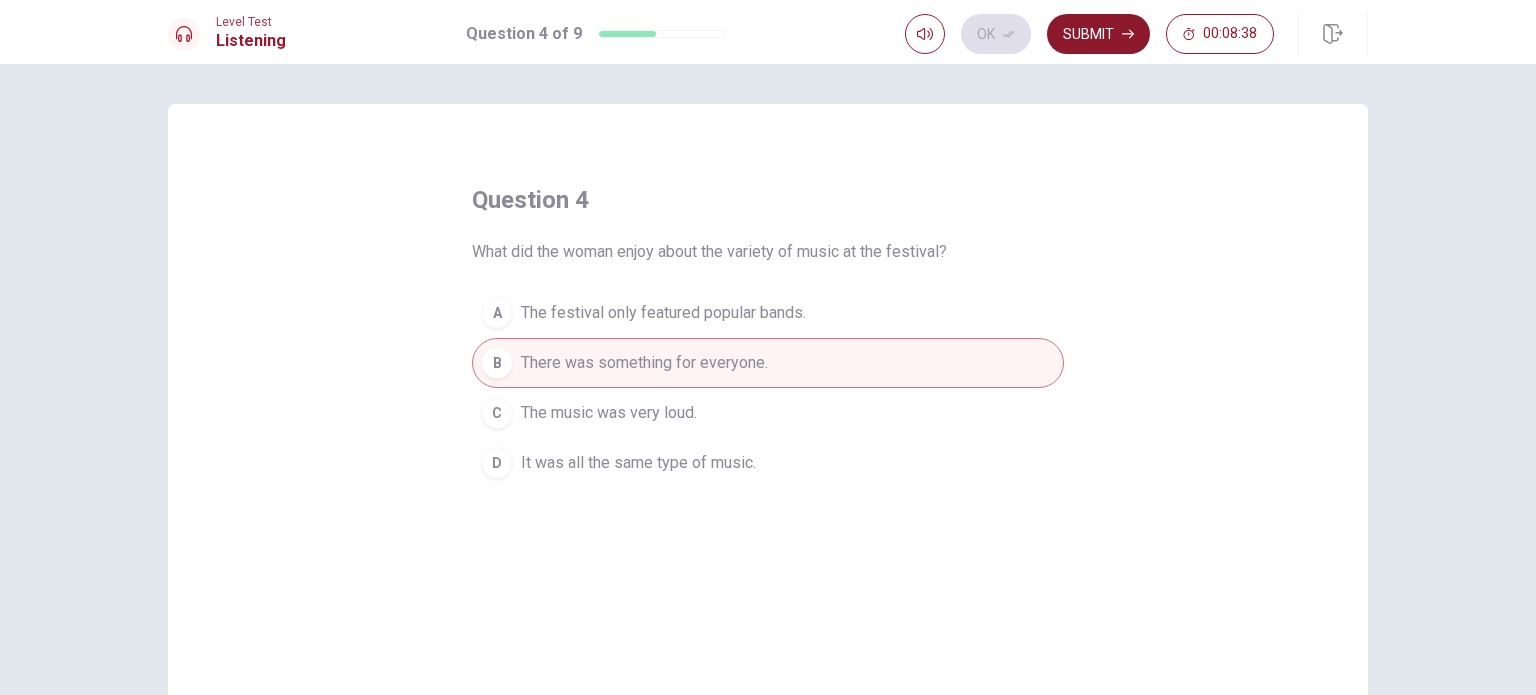 click on "Submit" at bounding box center (1098, 34) 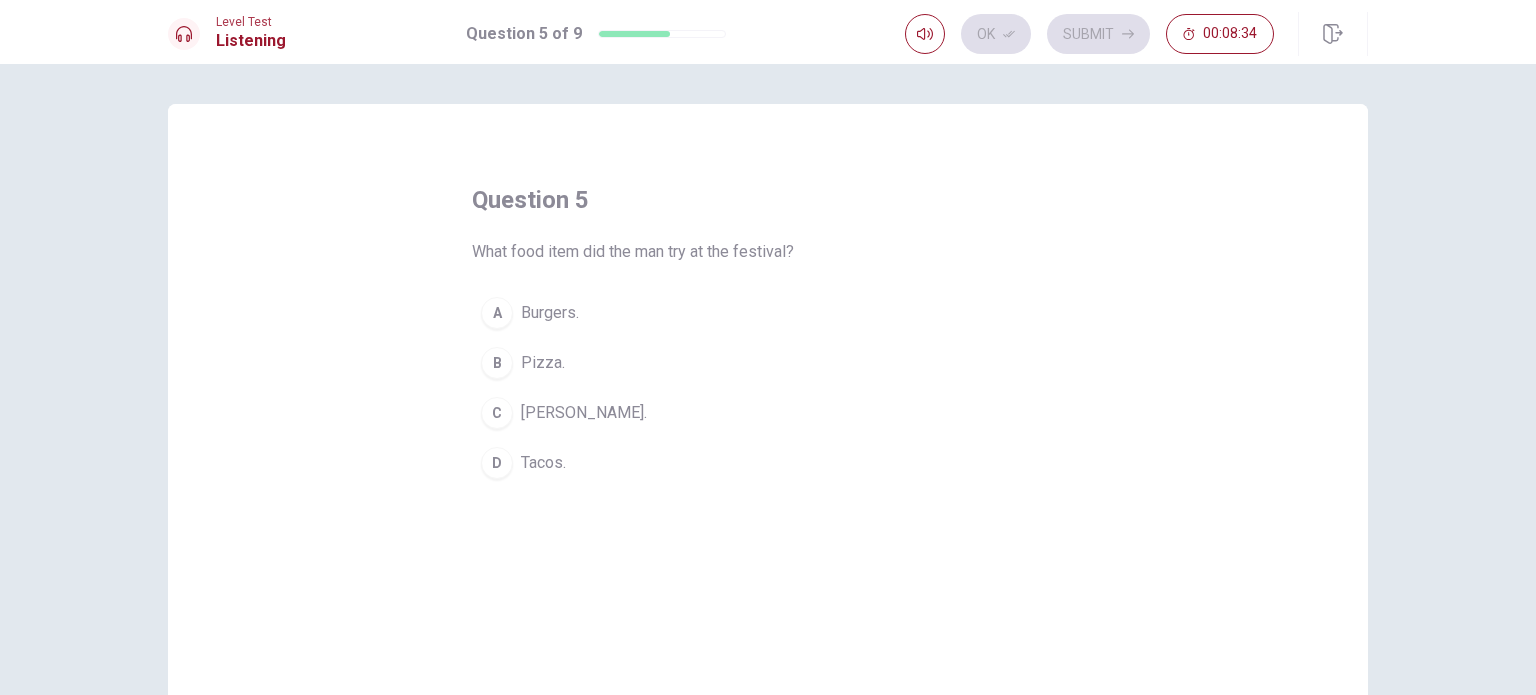 click on "C" at bounding box center [497, 413] 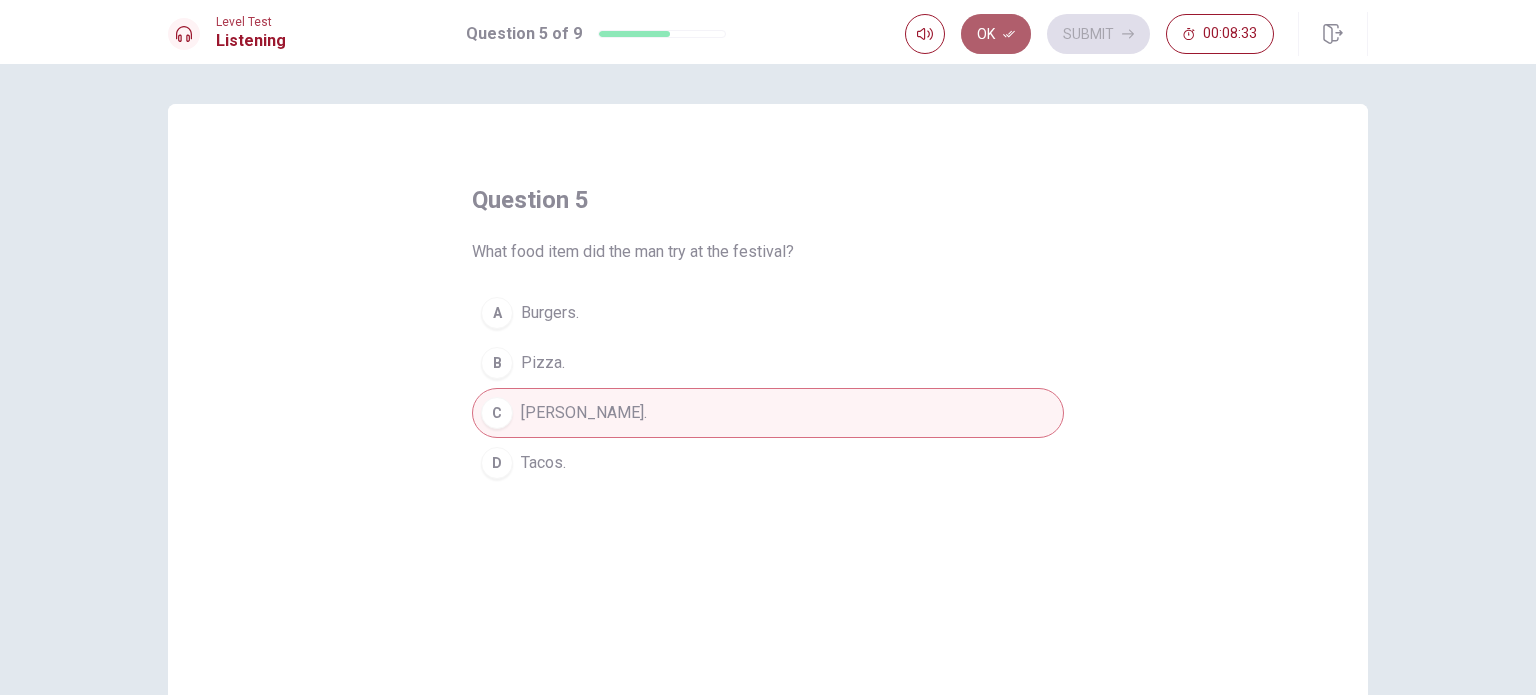 click on "Ok" at bounding box center (996, 34) 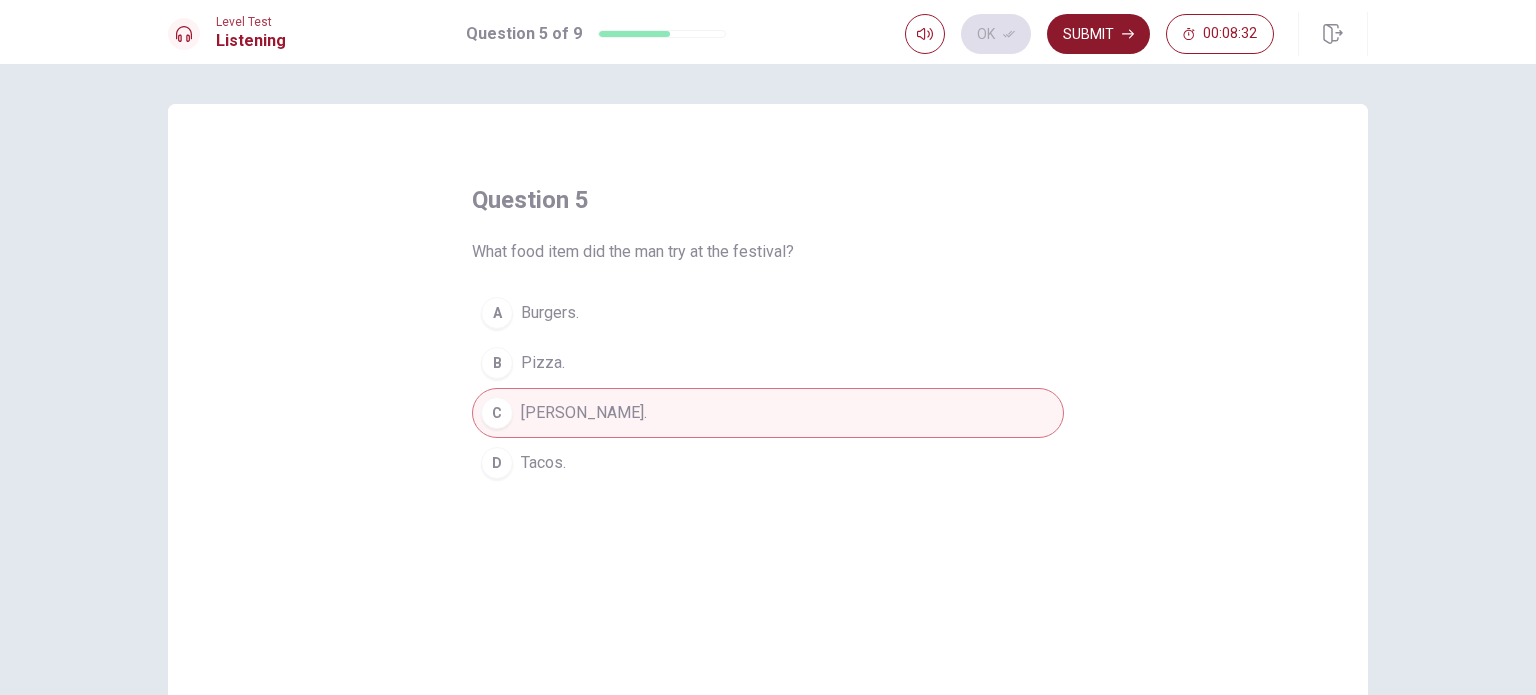 click on "Submit" at bounding box center (1098, 34) 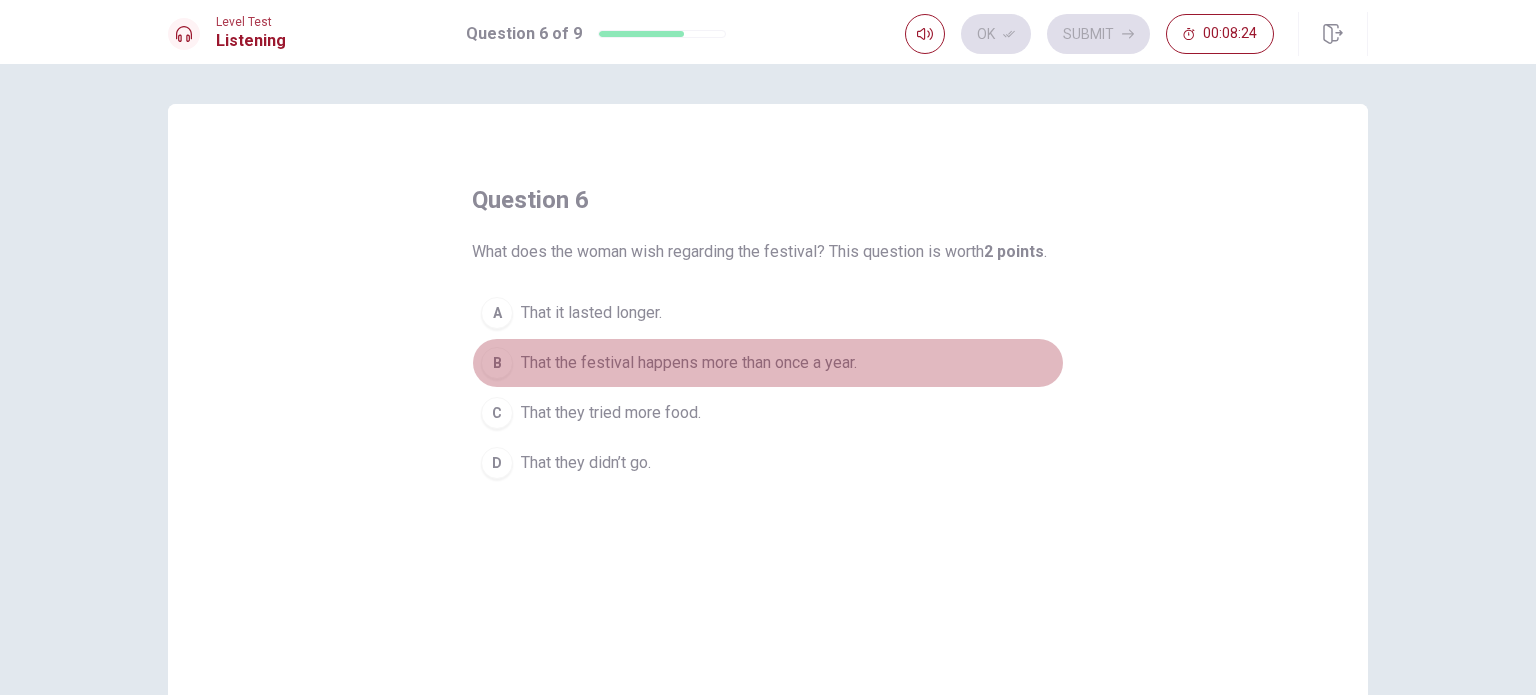 click on "B" at bounding box center [497, 363] 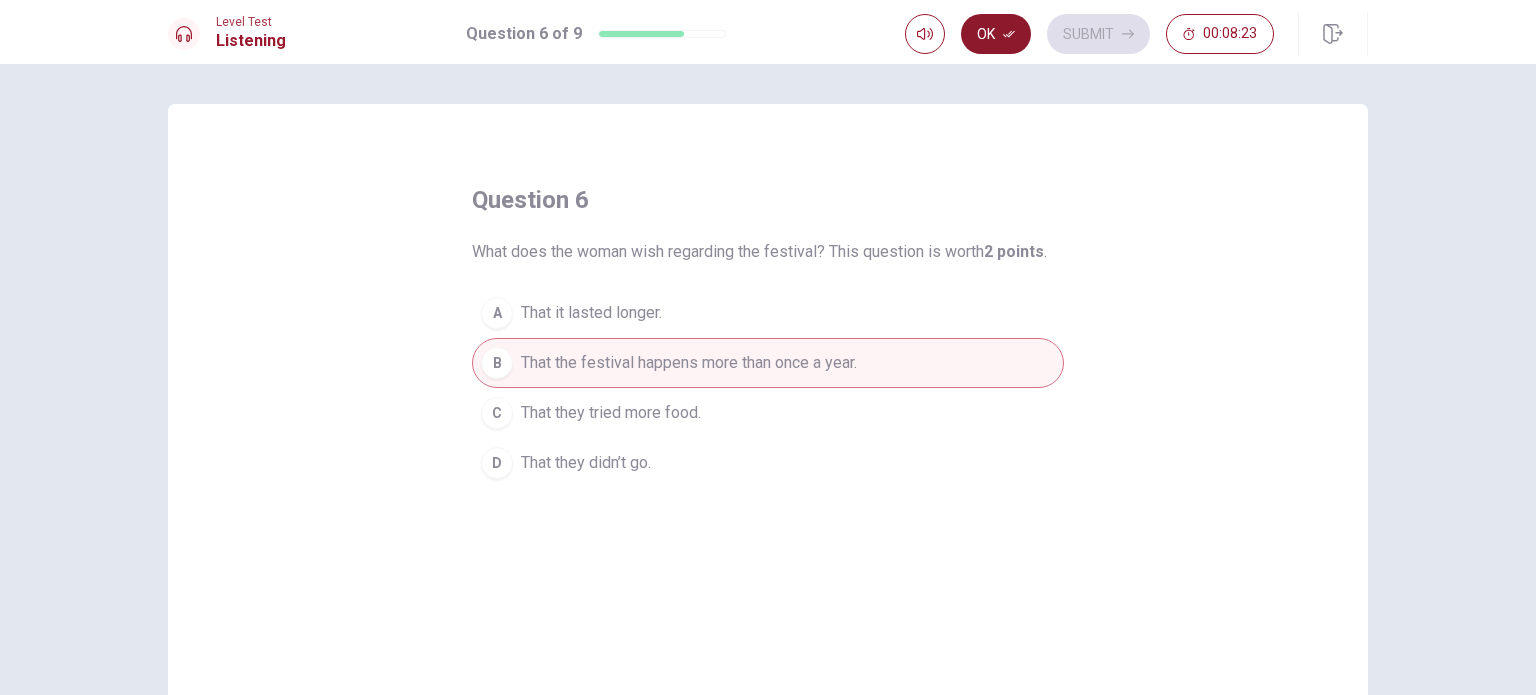 click on "Ok" at bounding box center (996, 34) 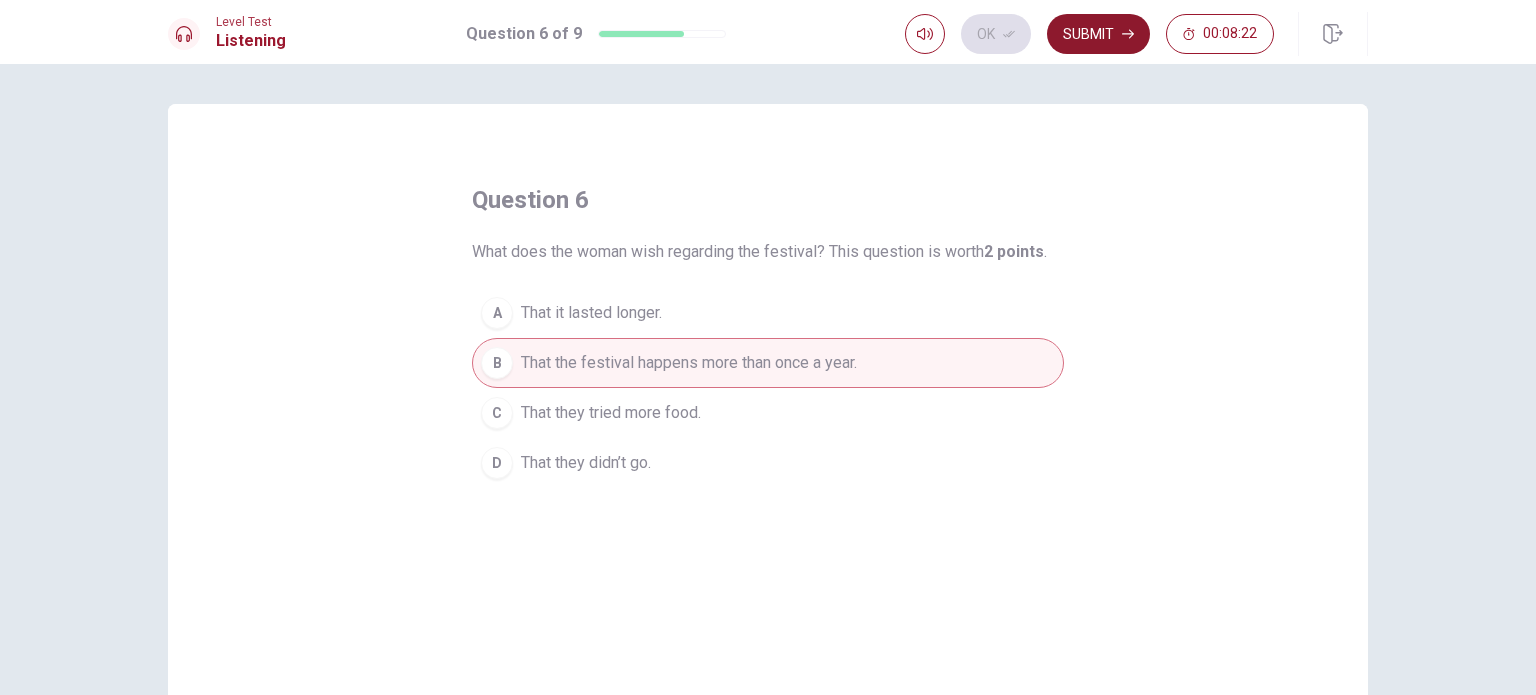 click on "Submit" at bounding box center (1098, 34) 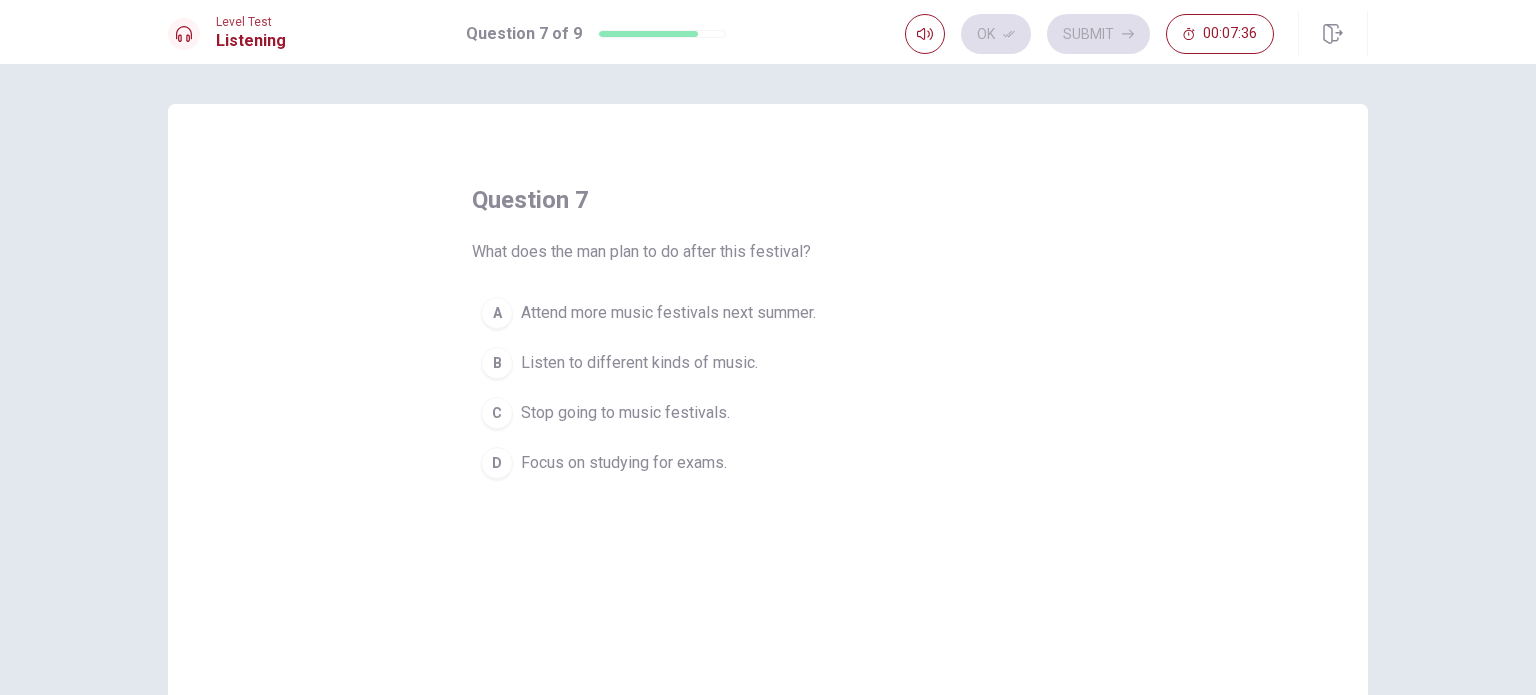 click on "A Attend more music festivals next summer." at bounding box center (768, 313) 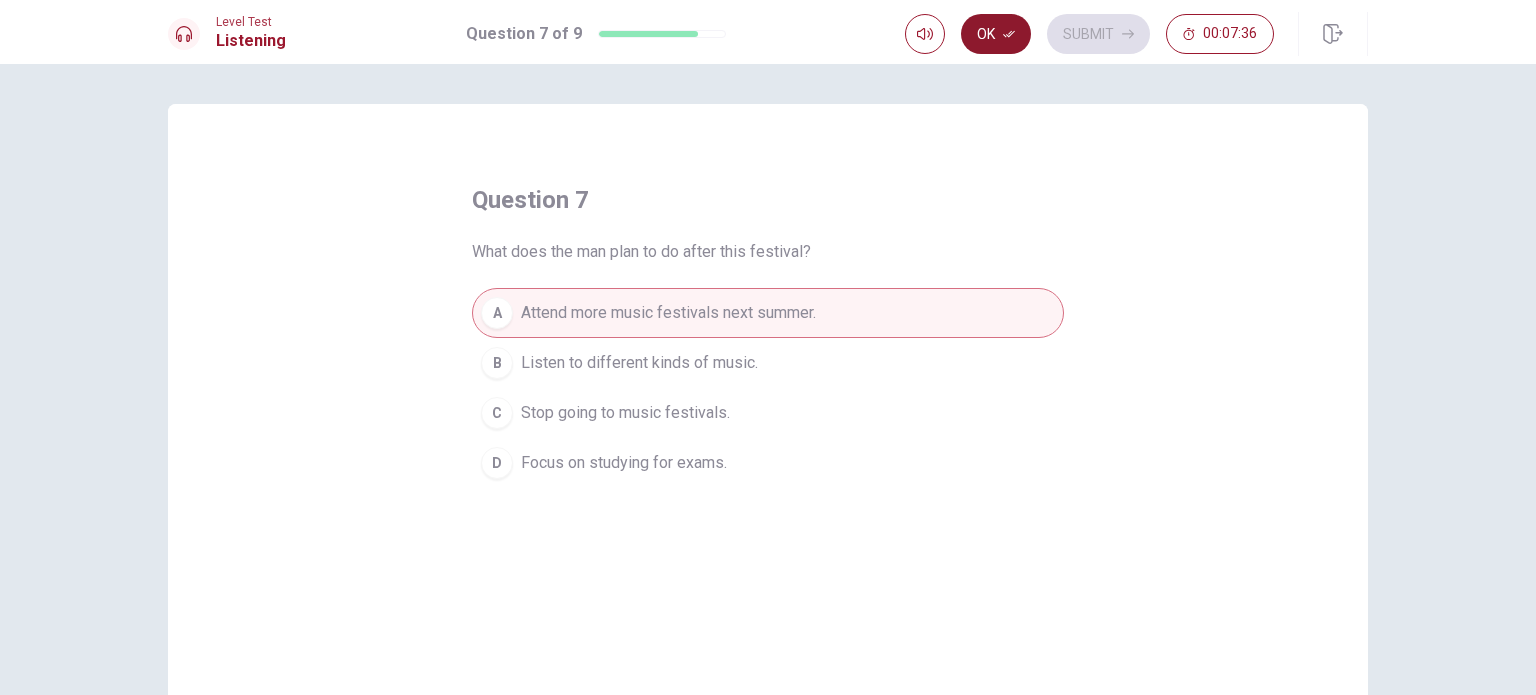 click on "Ok" at bounding box center (996, 34) 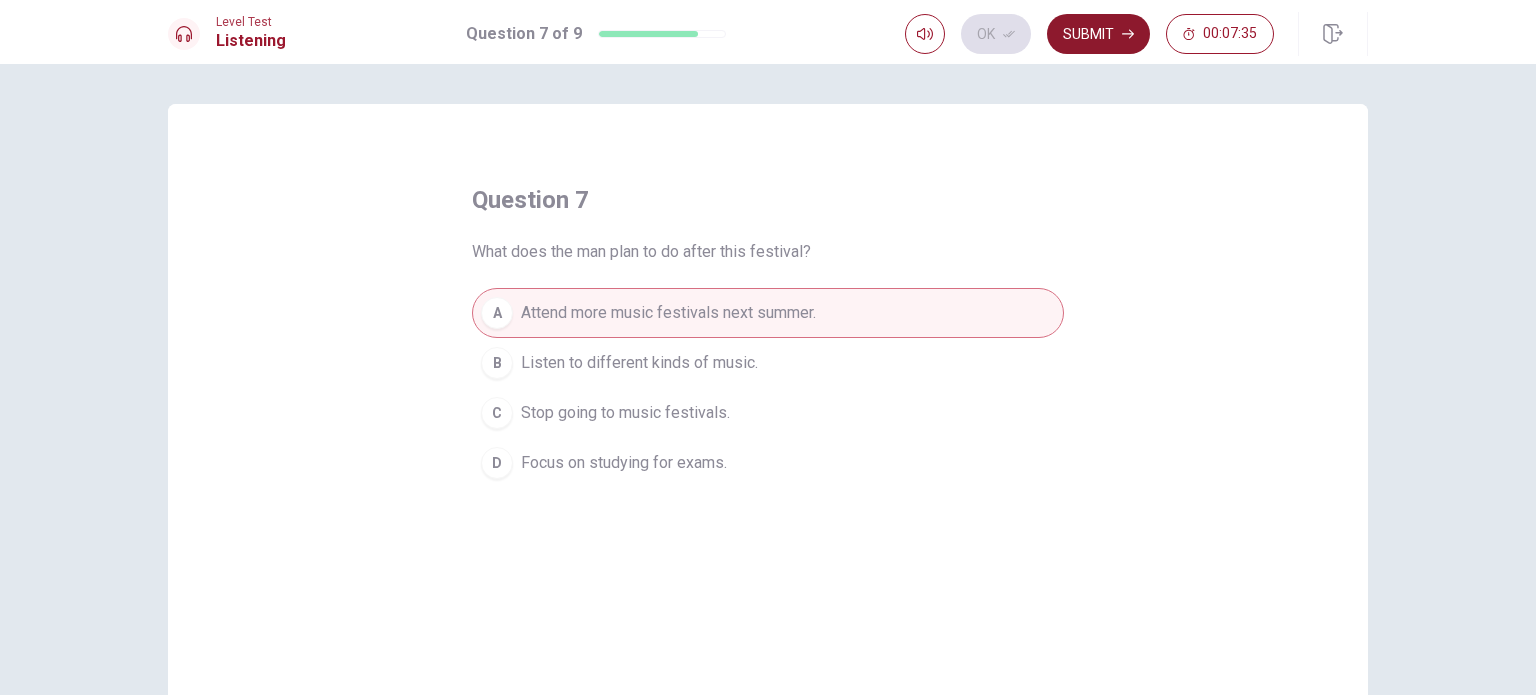 click on "Submit" at bounding box center (1098, 34) 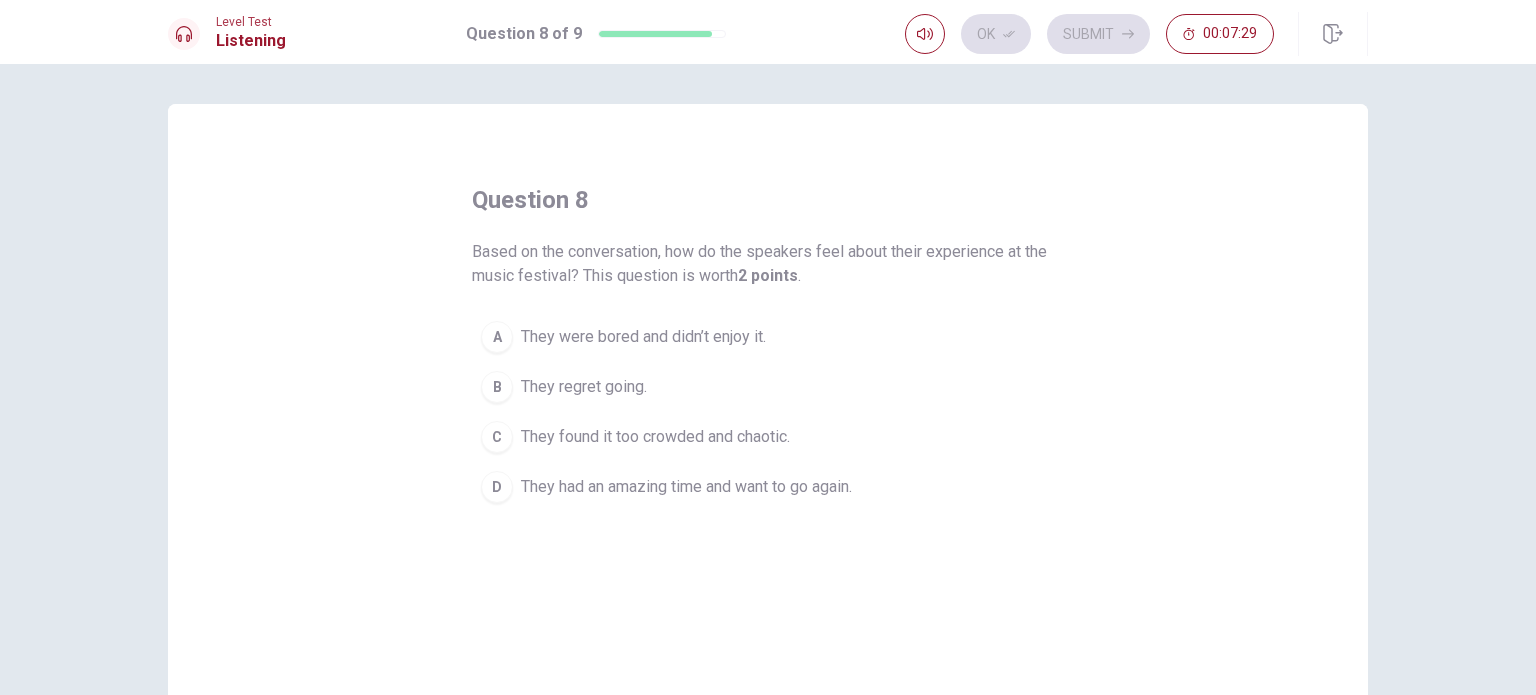 click on "They had an amazing time and want to go again." at bounding box center (686, 487) 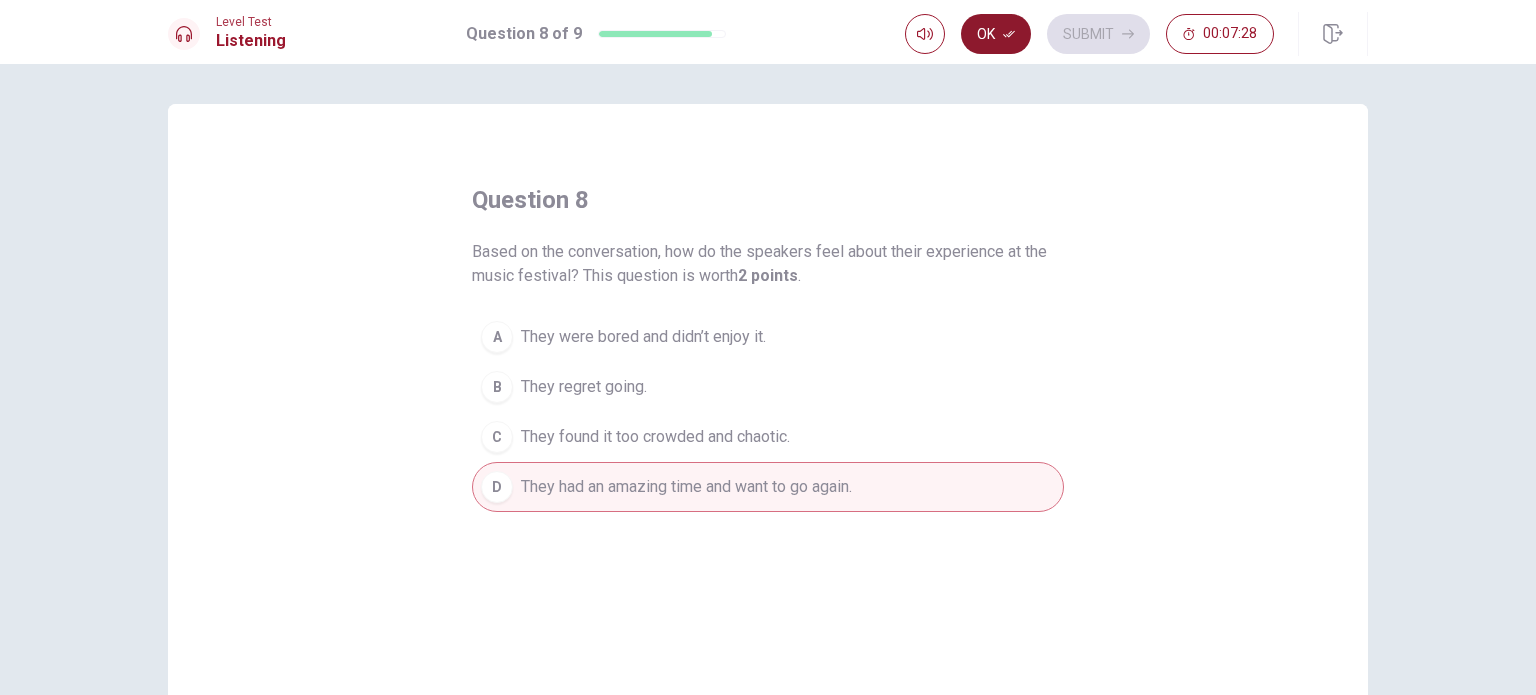 click on "Ok" at bounding box center [996, 34] 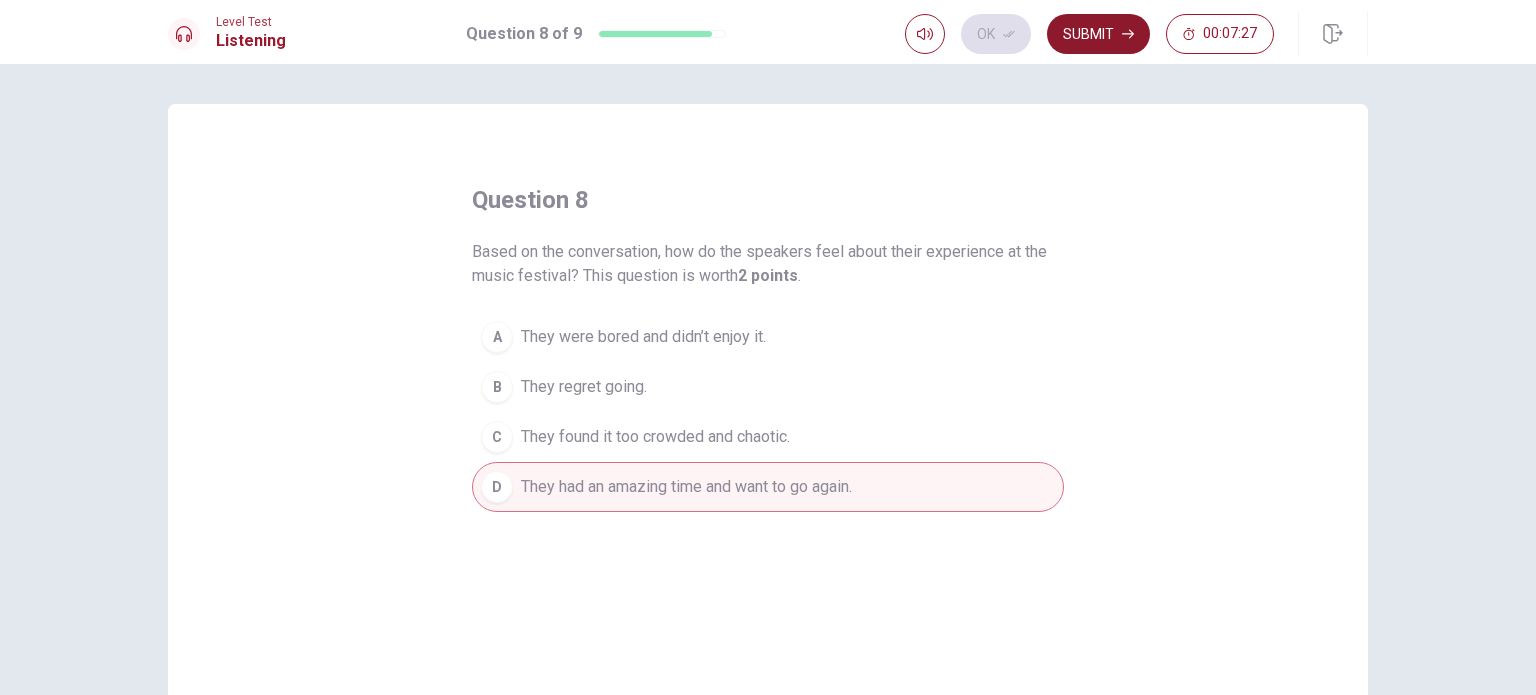 click on "Submit" at bounding box center [1098, 34] 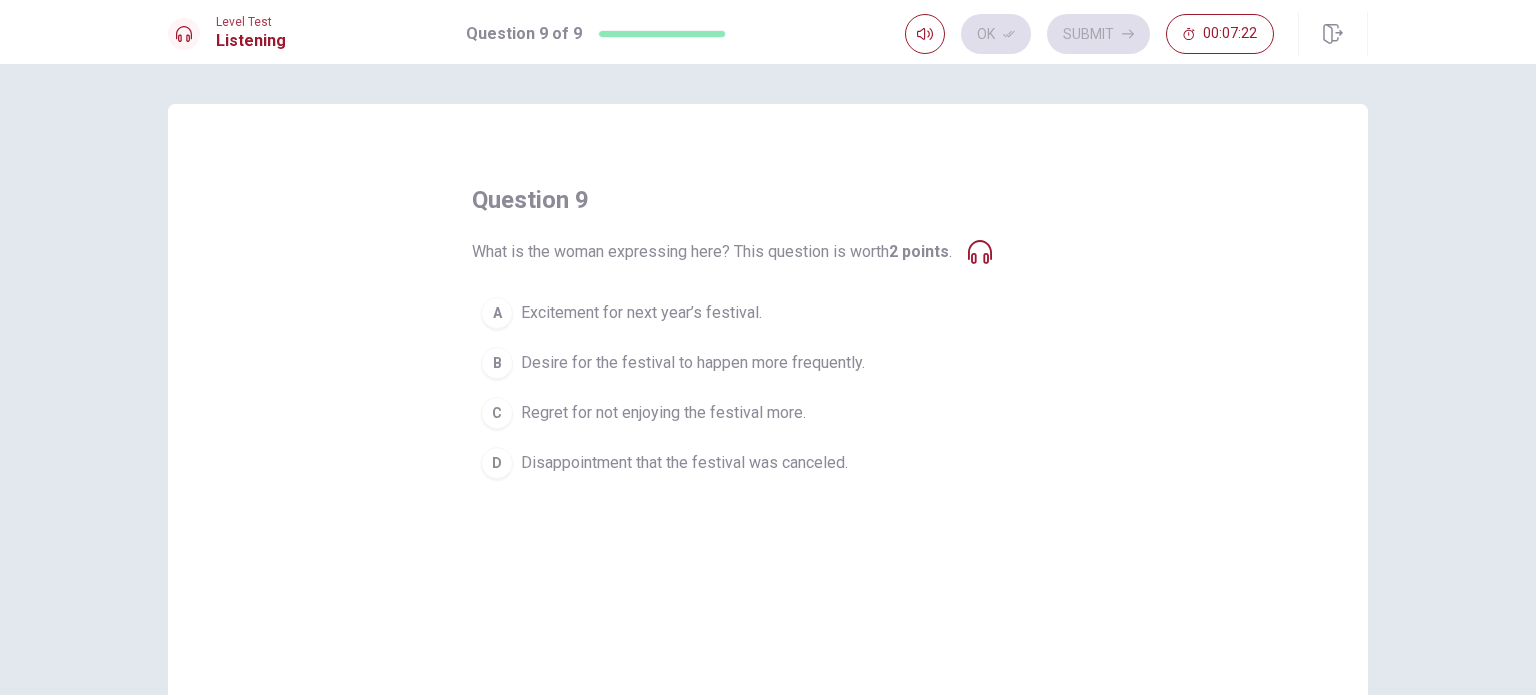 click on "B" at bounding box center (497, 363) 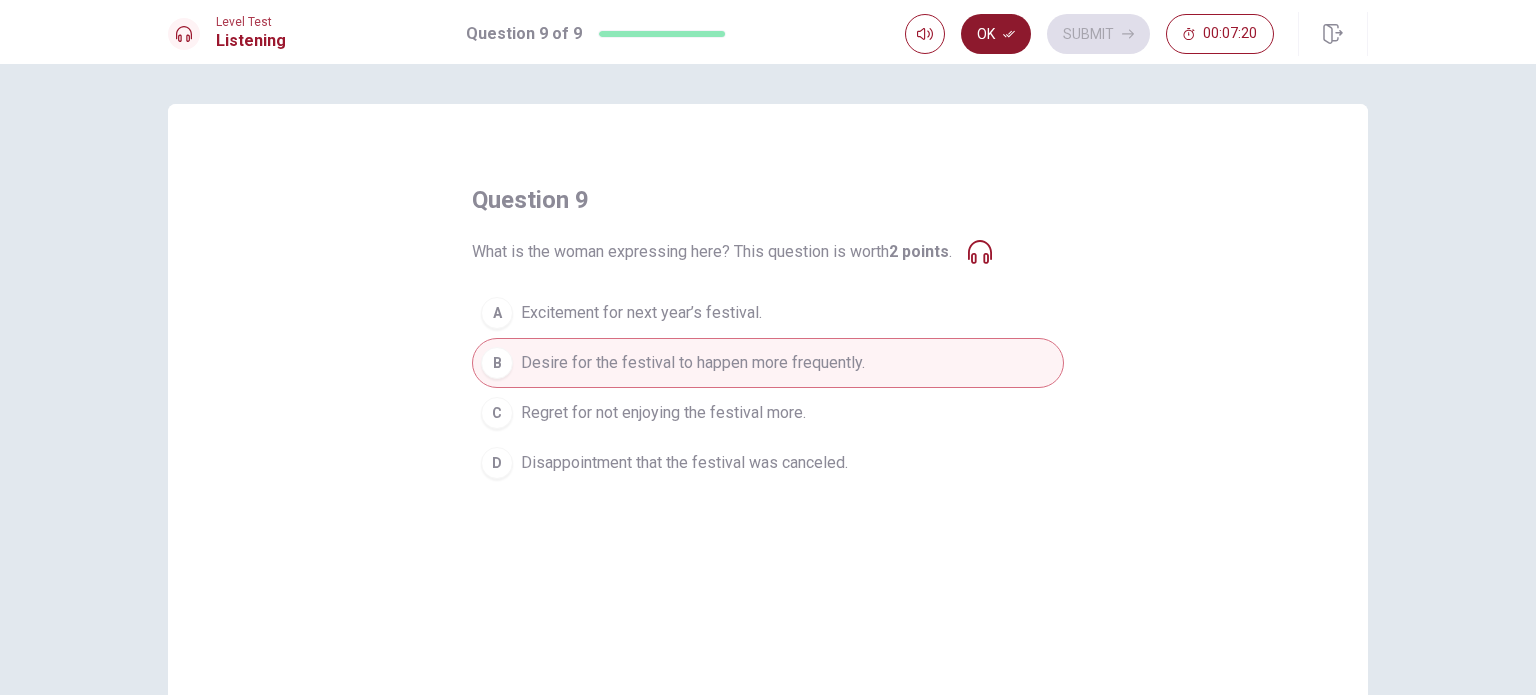 click on "Ok" at bounding box center [996, 34] 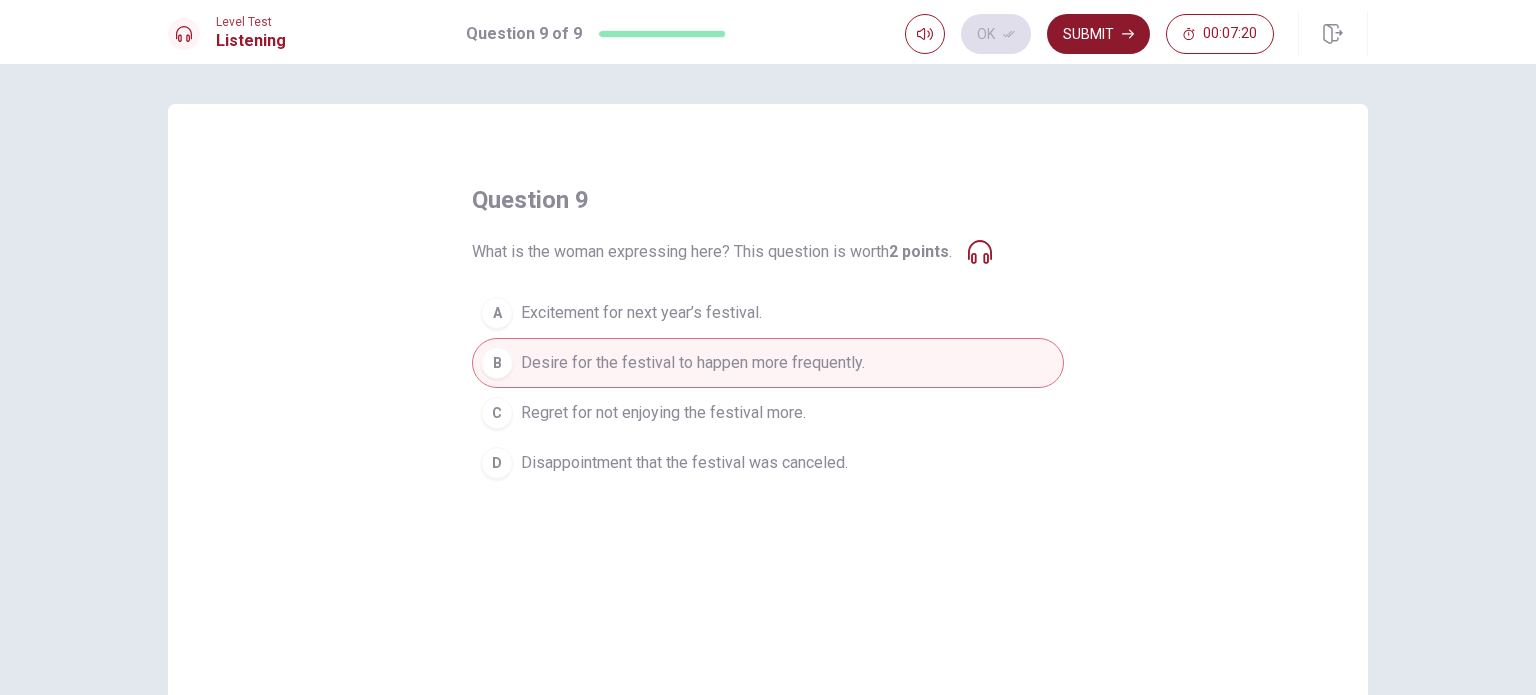 click on "Submit" at bounding box center (1098, 34) 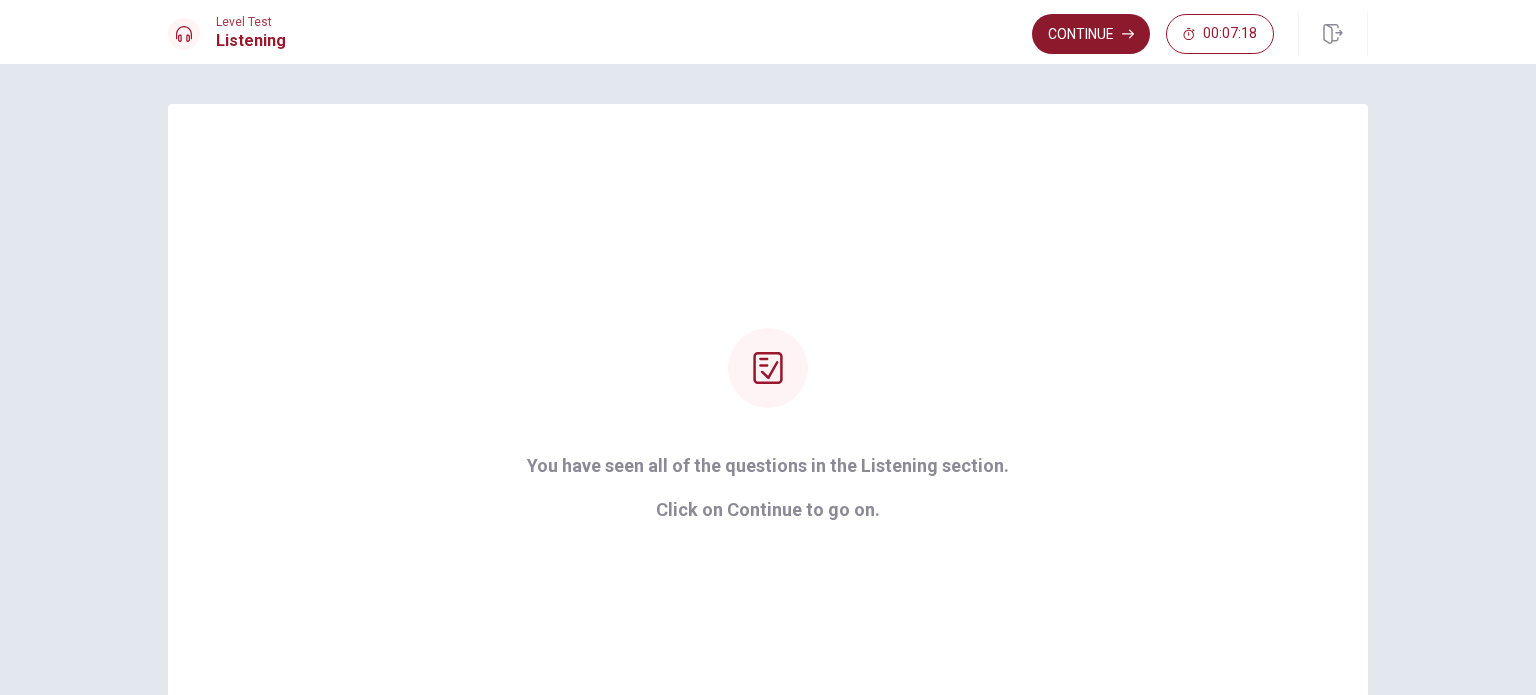 click on "Continue" at bounding box center (1091, 34) 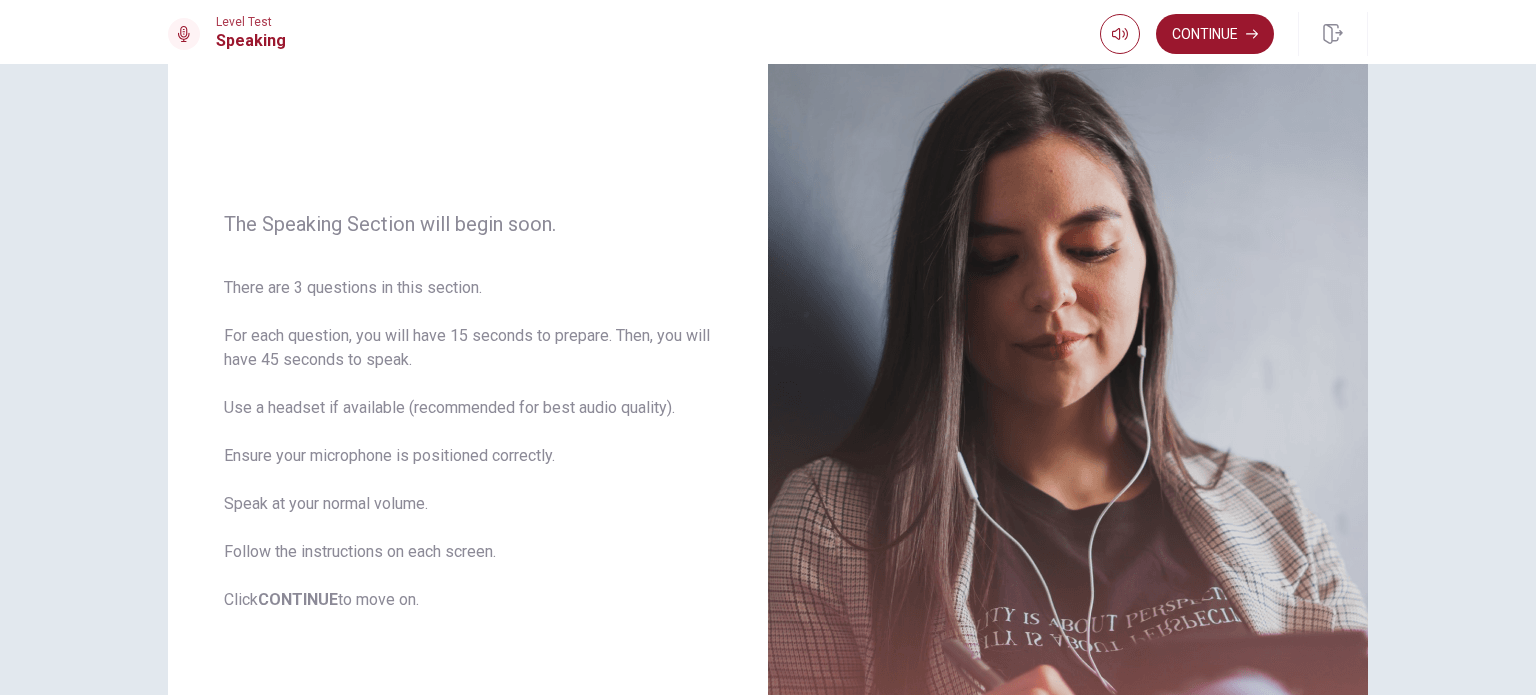 scroll, scrollTop: 120, scrollLeft: 0, axis: vertical 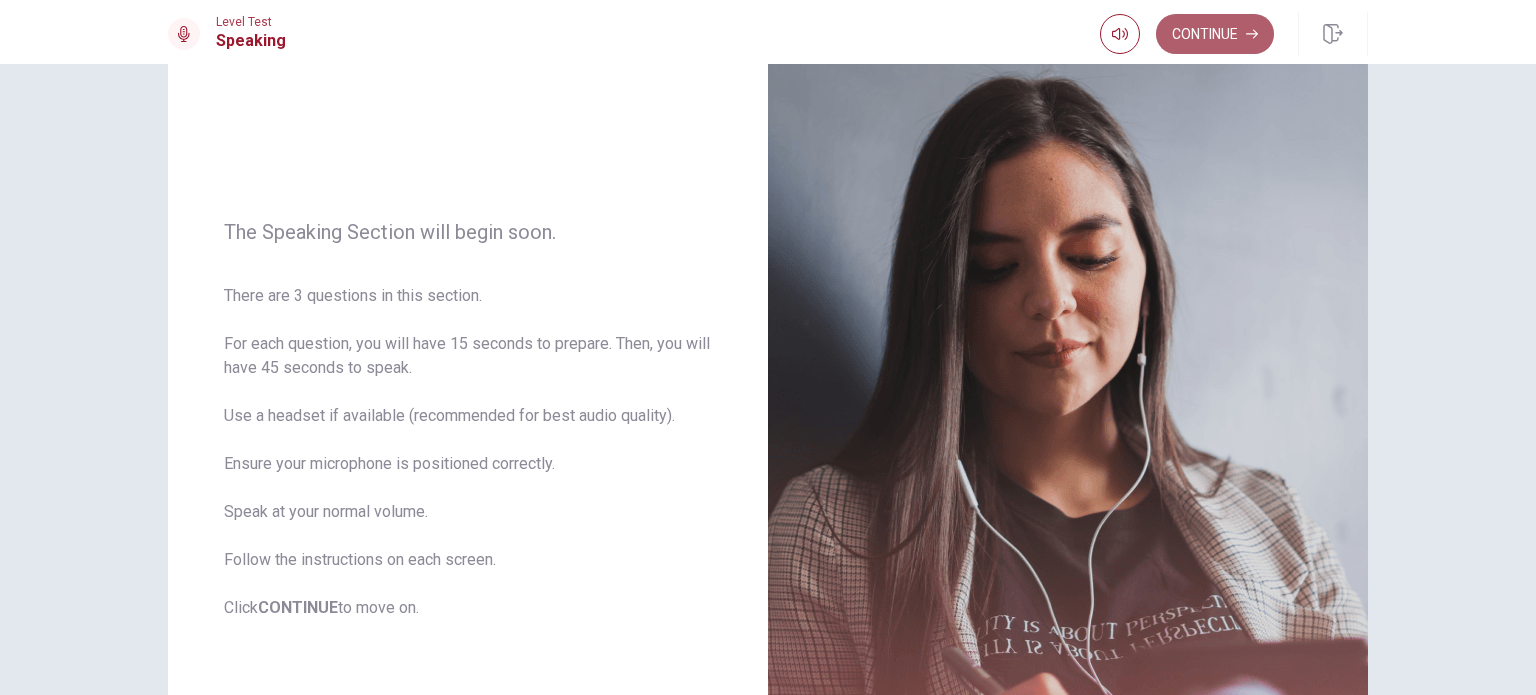 click on "Continue" at bounding box center [1215, 34] 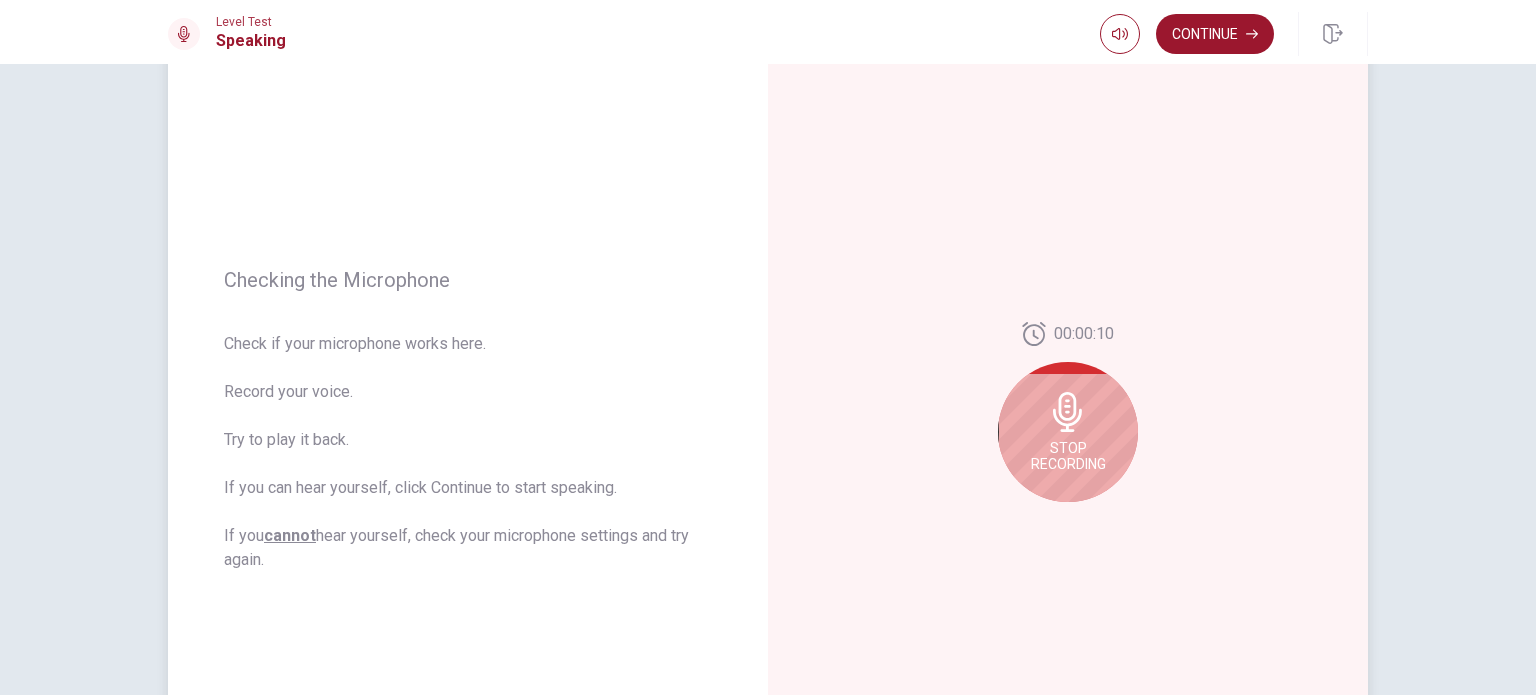 click on "Stop   Recording" at bounding box center (1068, 432) 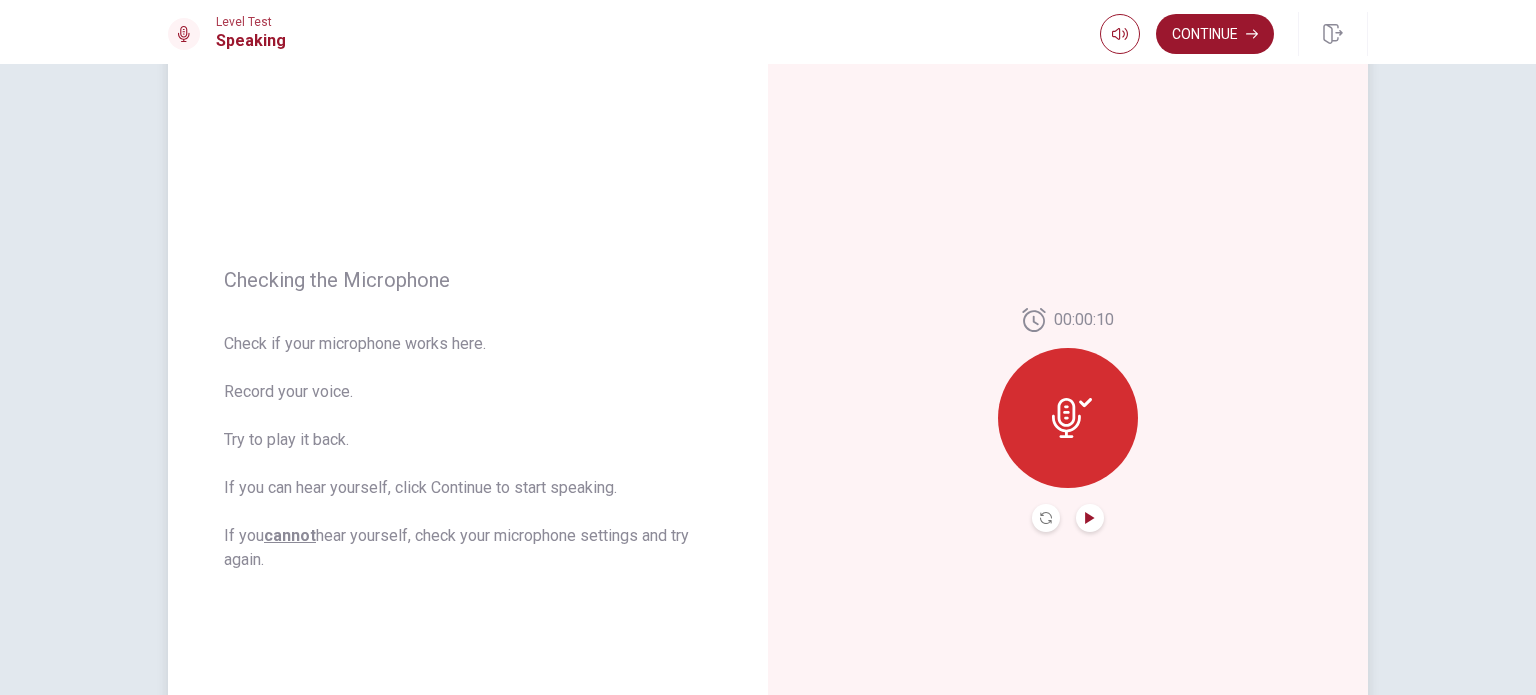 click 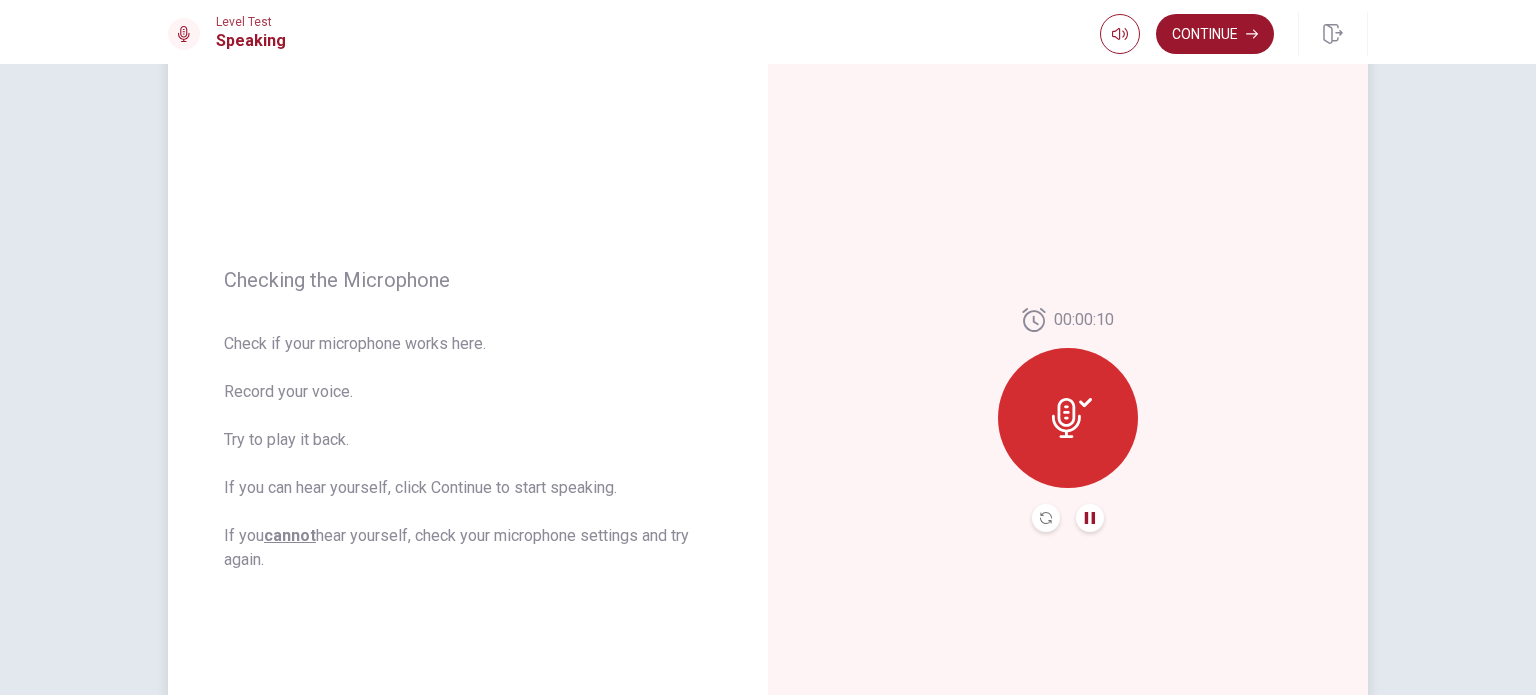 click at bounding box center [1046, 518] 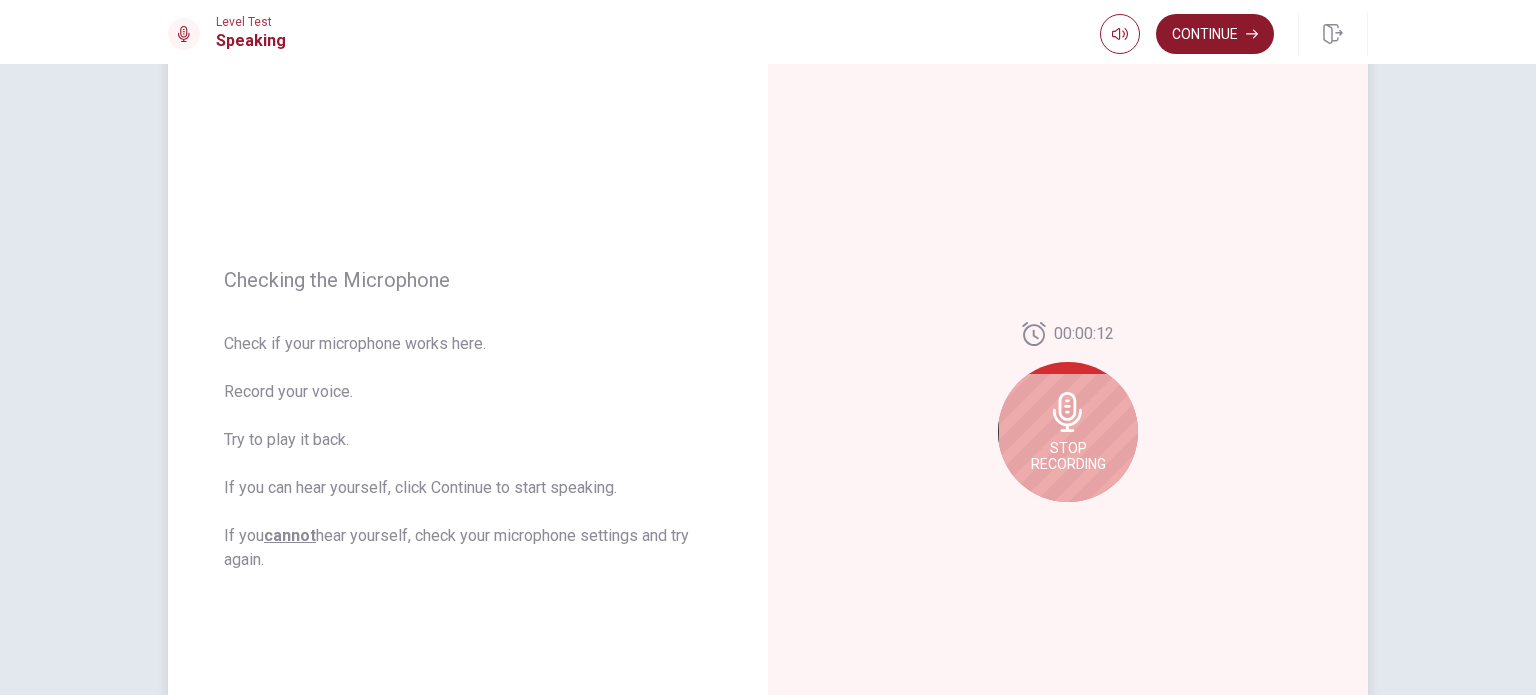 click on "Continue" at bounding box center [1215, 34] 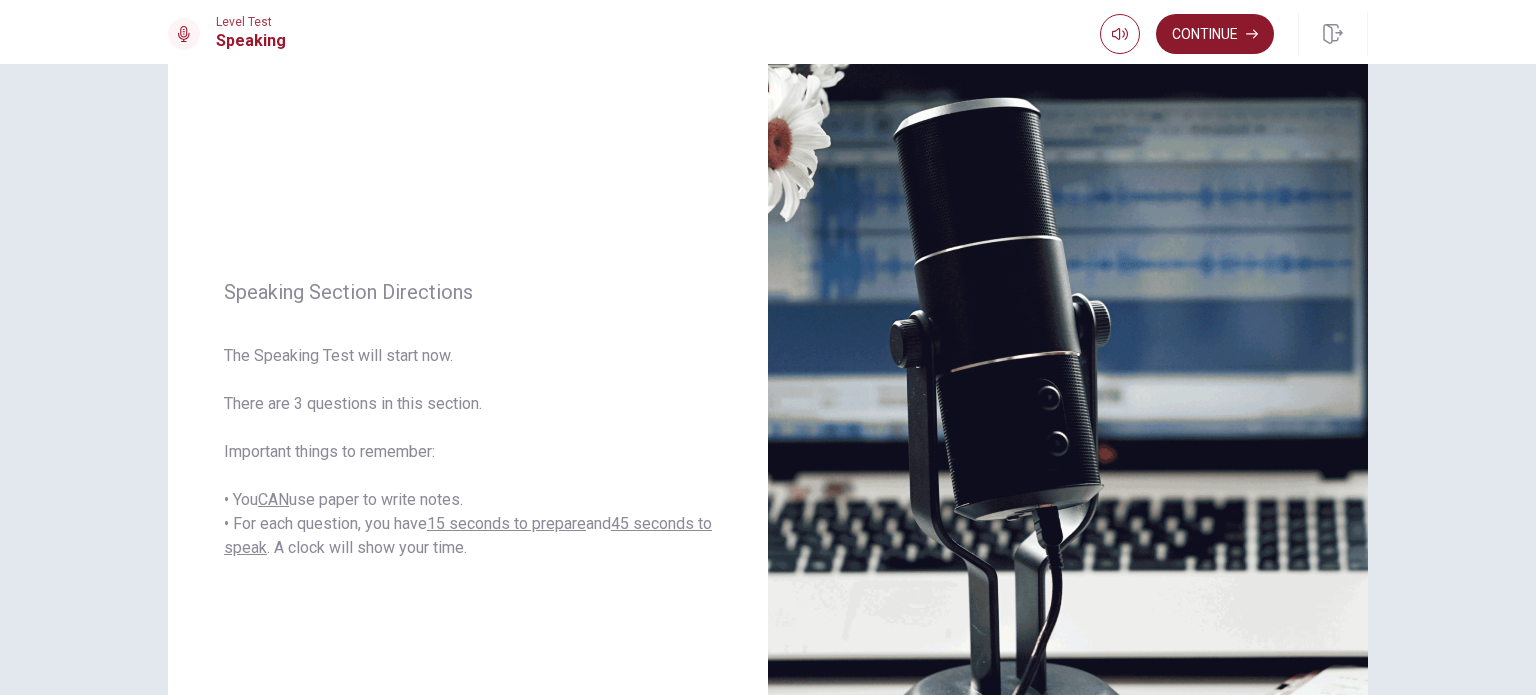 click on "Continue" at bounding box center [1215, 34] 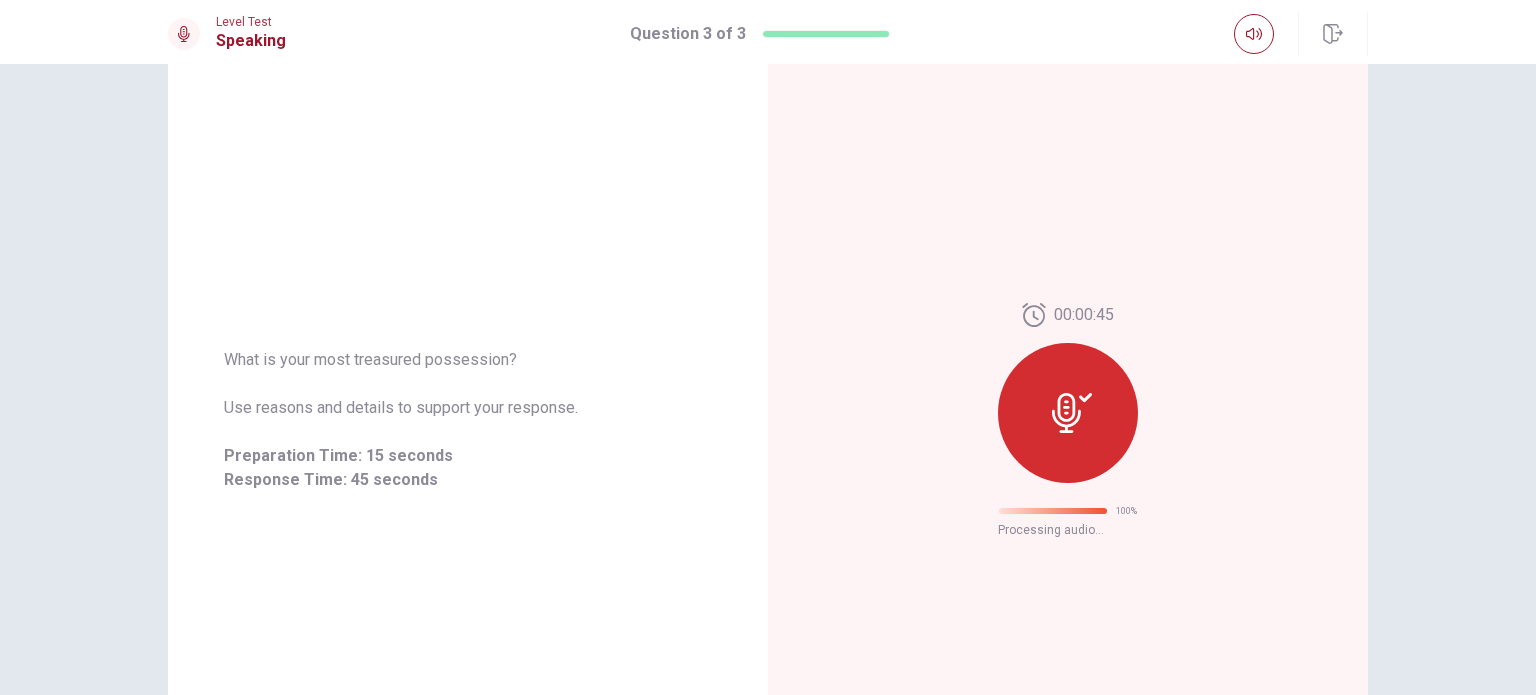 scroll, scrollTop: 32, scrollLeft: 0, axis: vertical 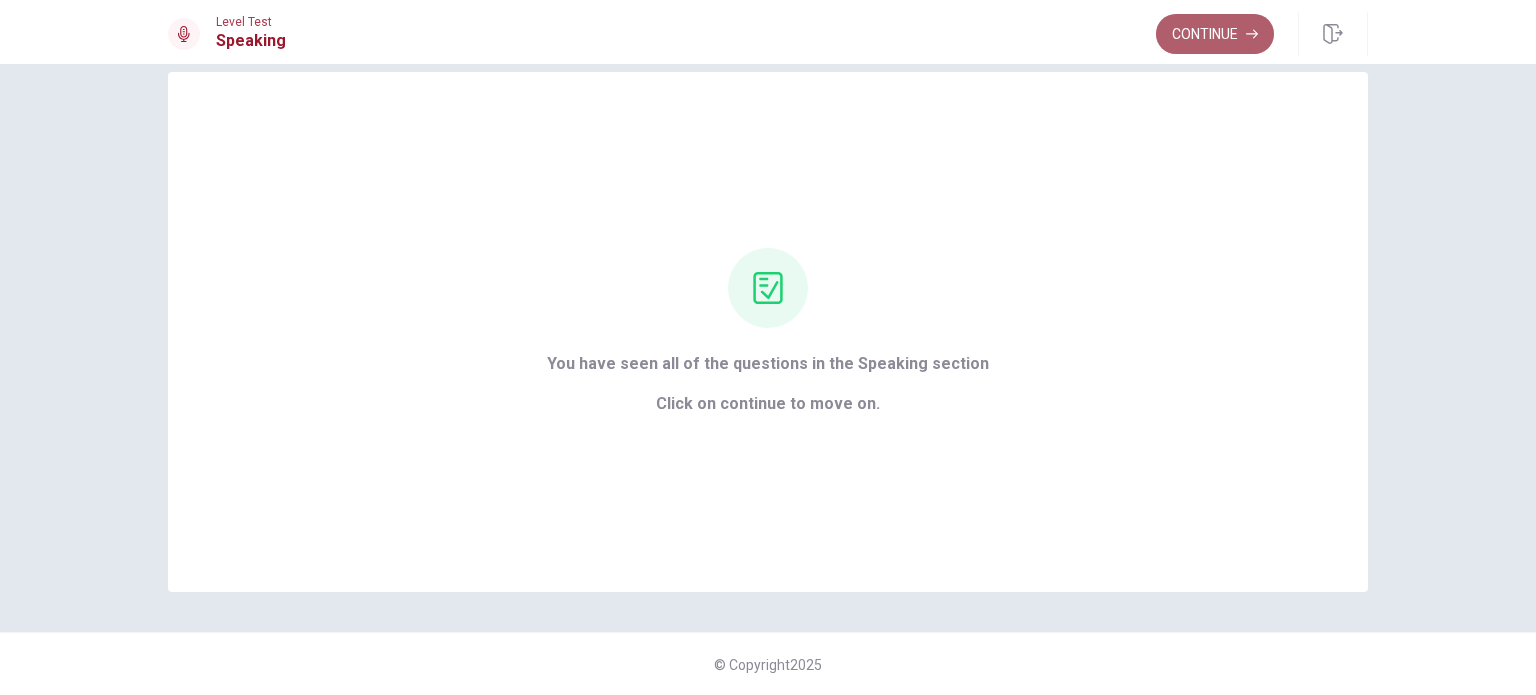 click on "Continue" at bounding box center (1215, 34) 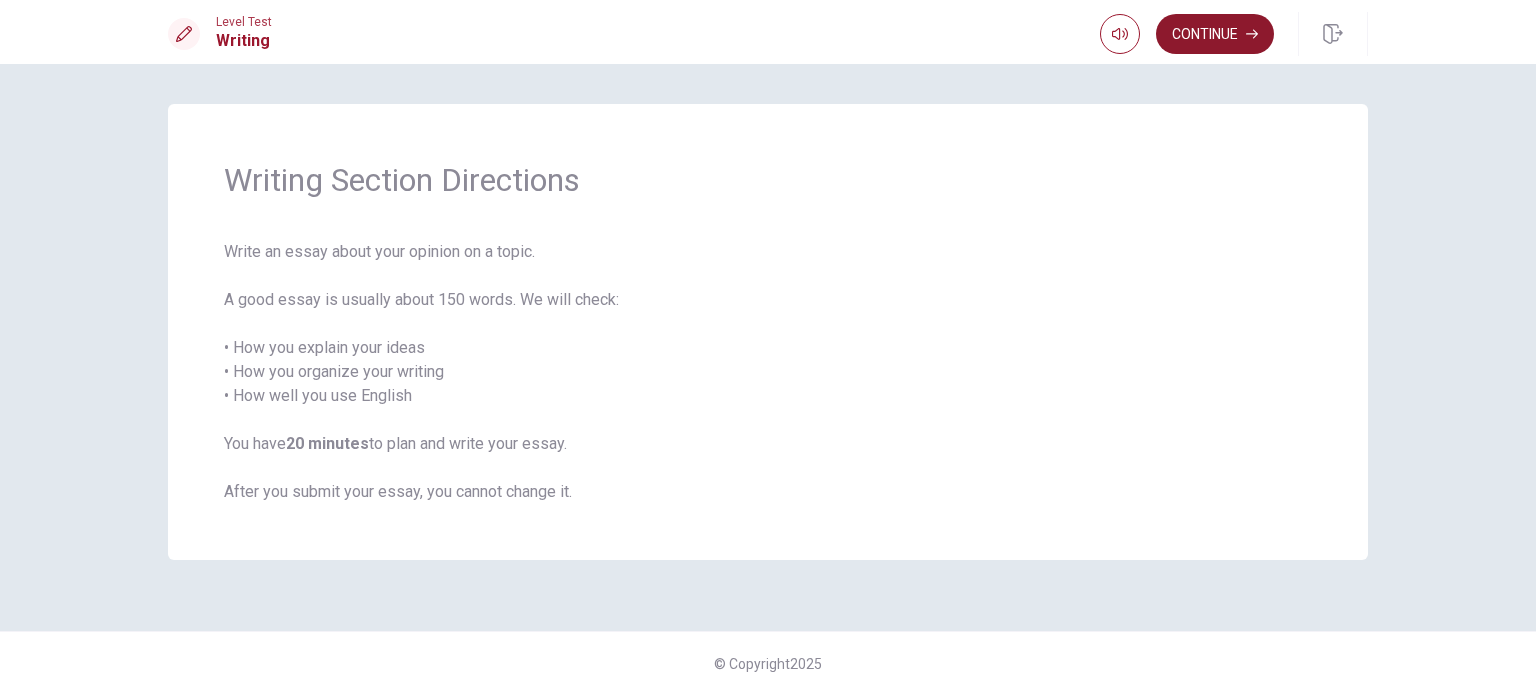 click on "Continue" at bounding box center (1215, 34) 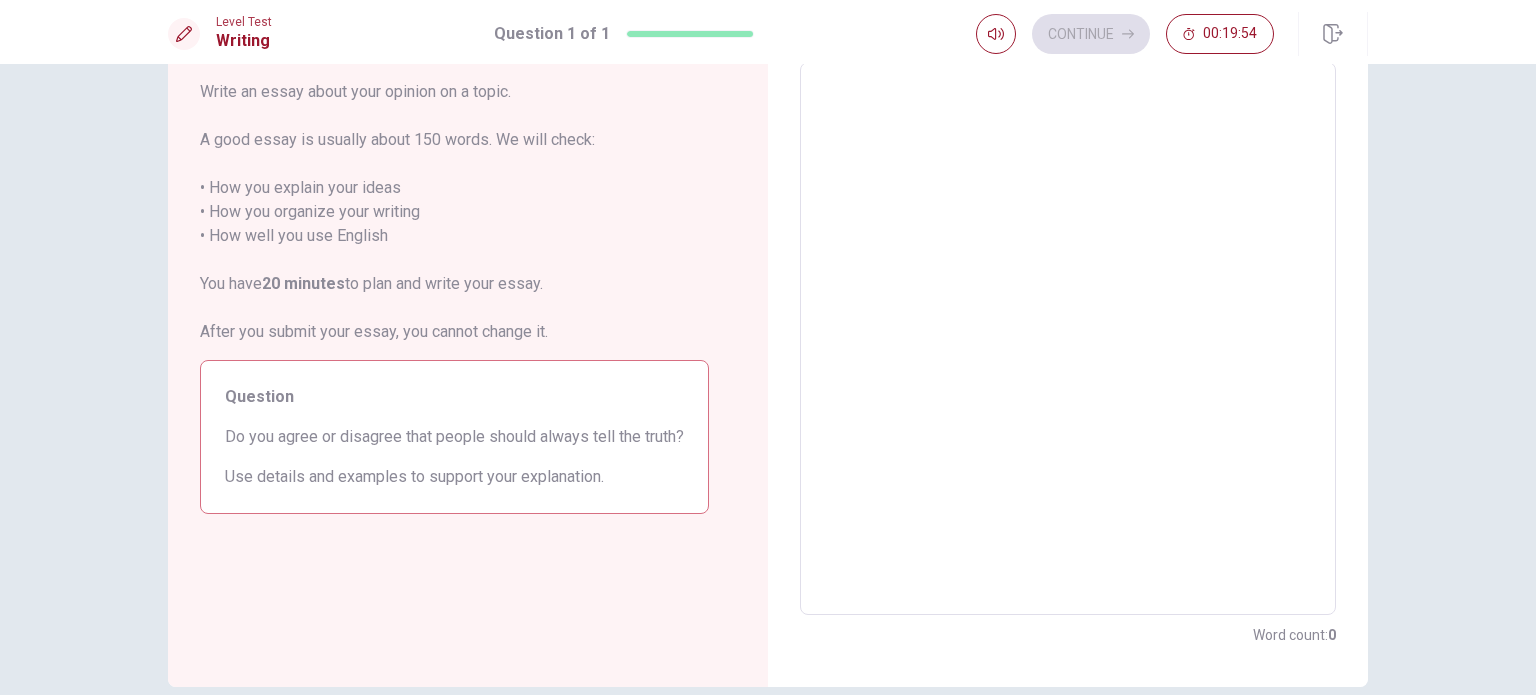 scroll, scrollTop: 108, scrollLeft: 0, axis: vertical 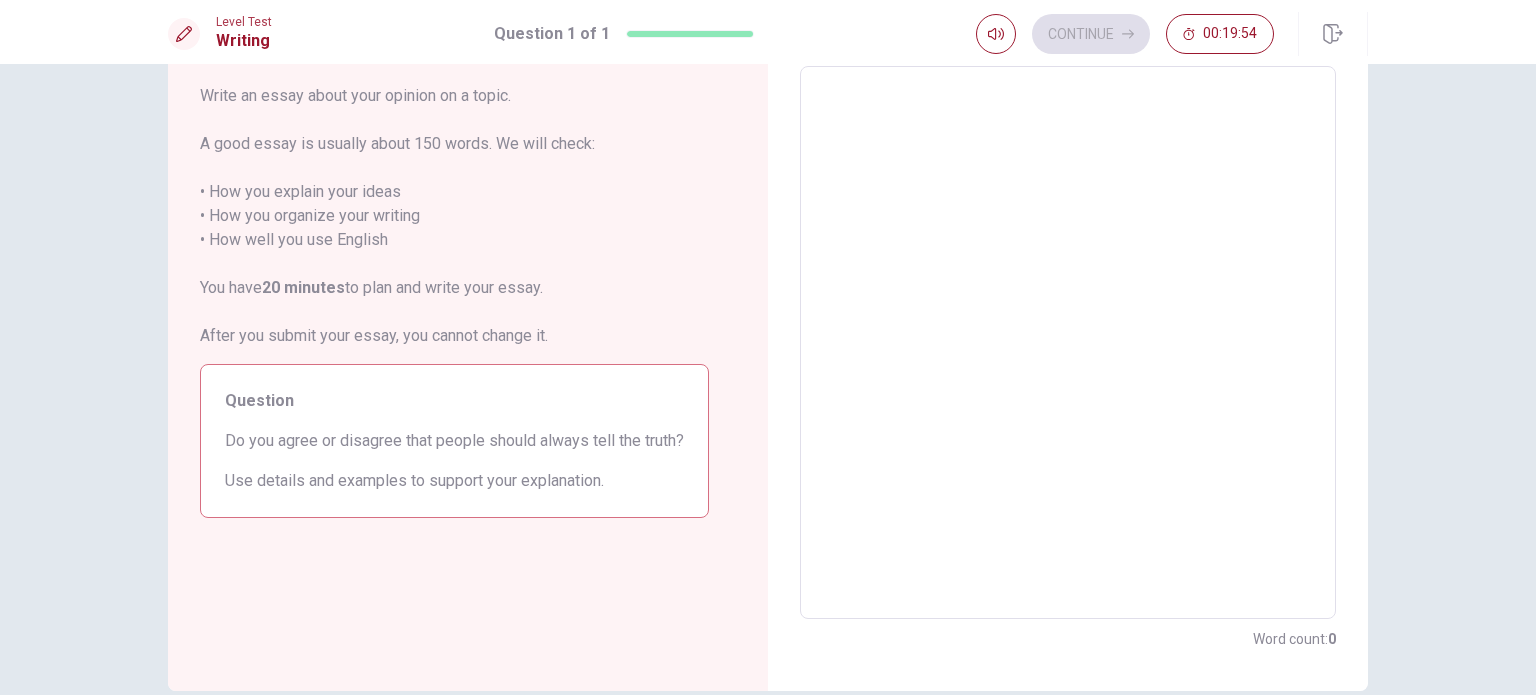 click at bounding box center [1068, 343] 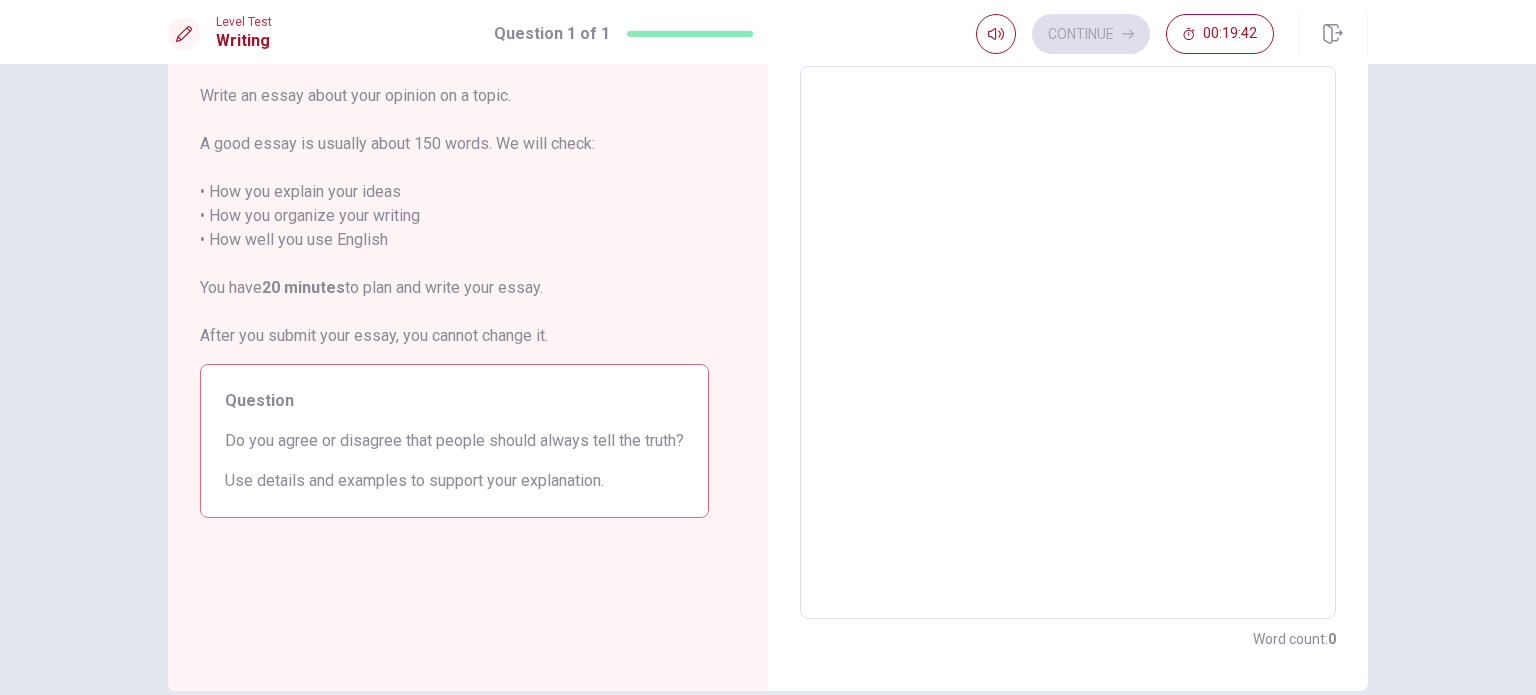 type on "P" 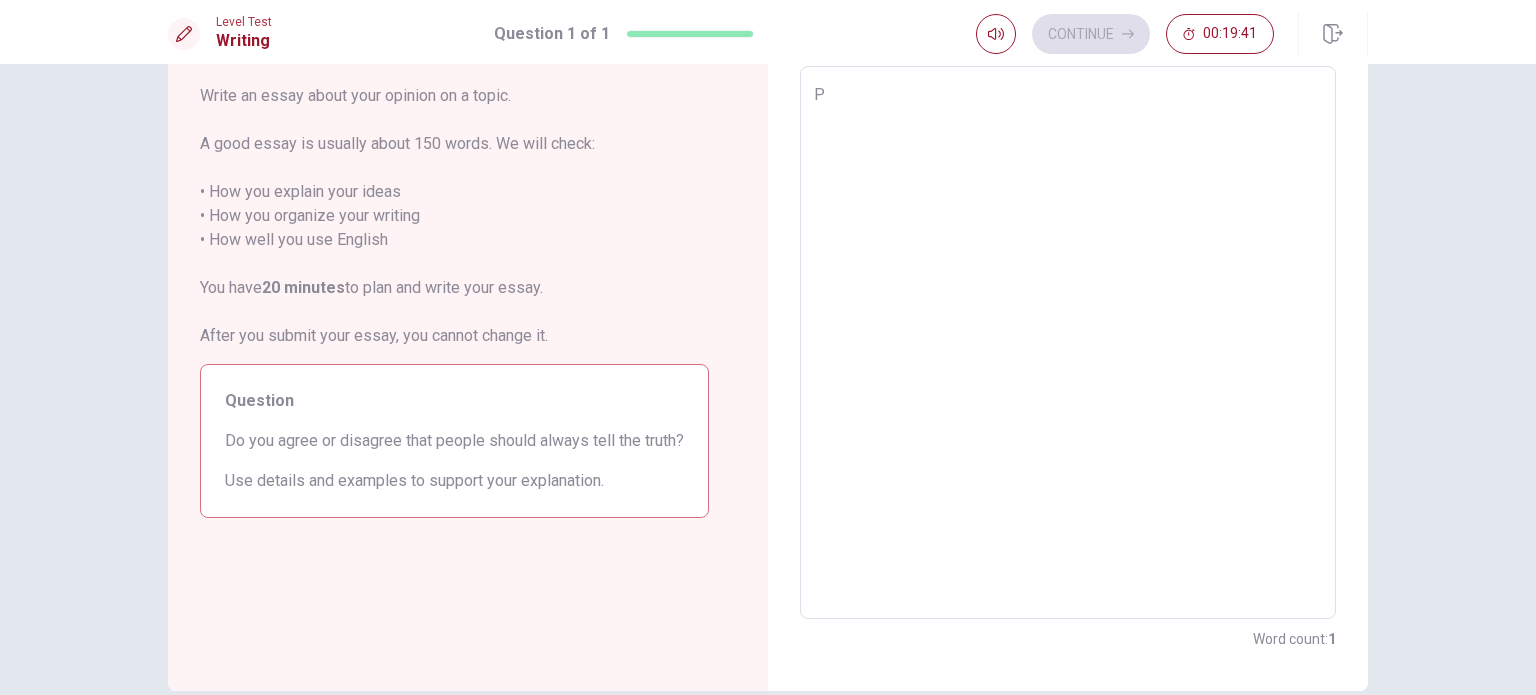 type on "Pe" 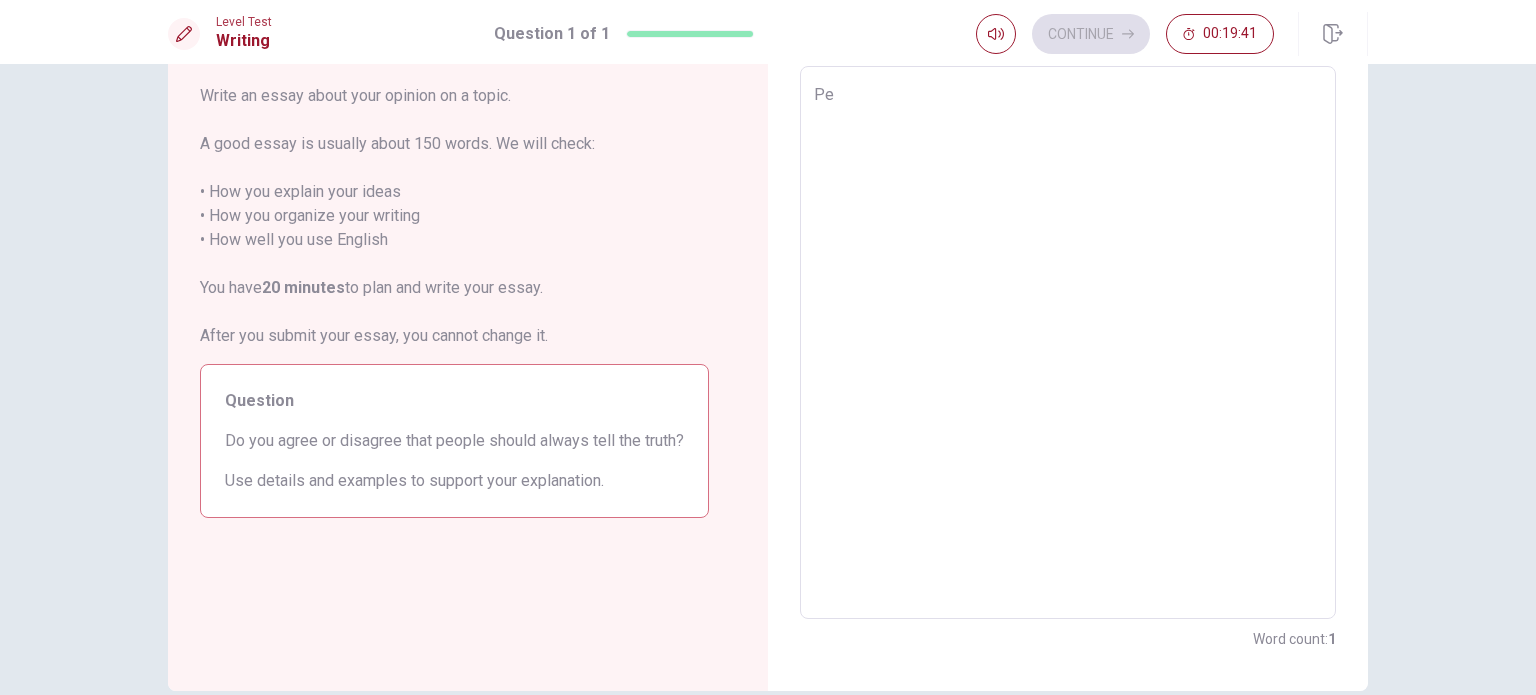 type on "x" 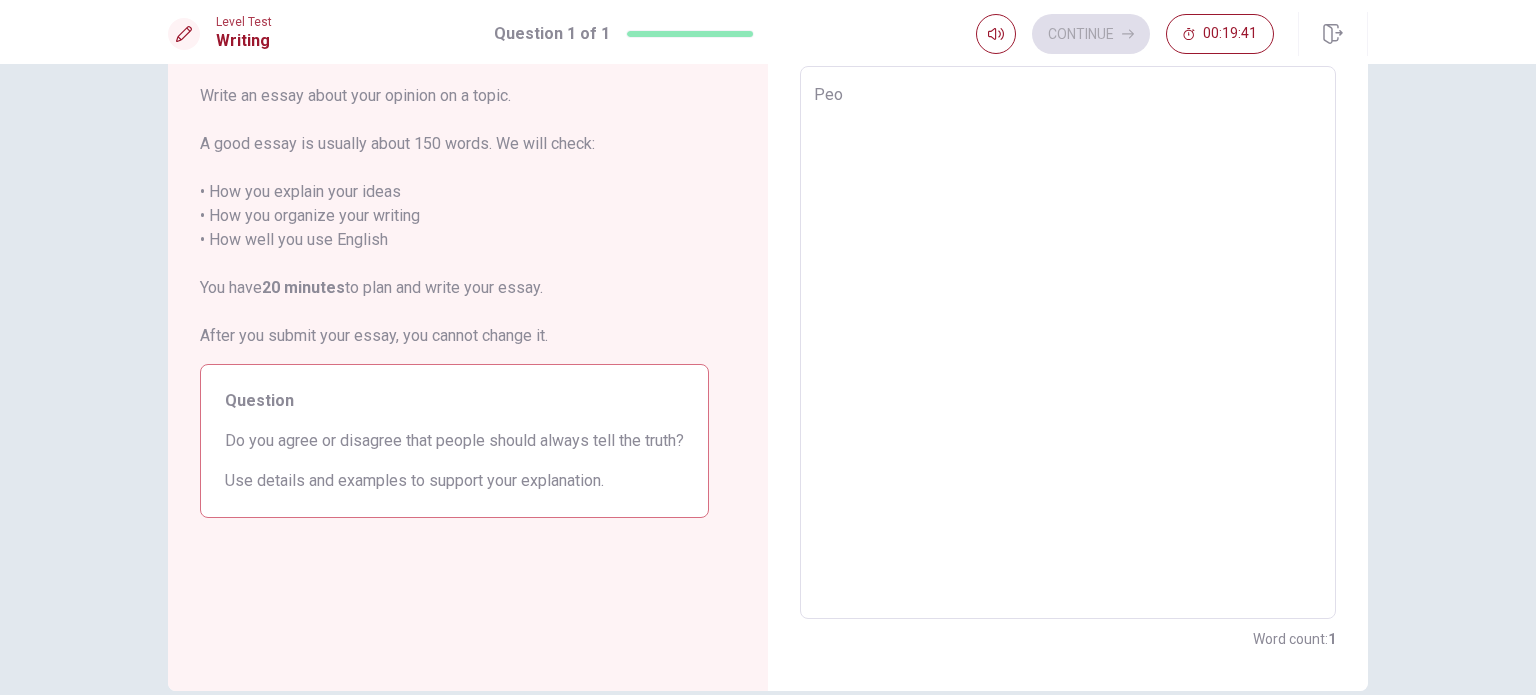 type on "x" 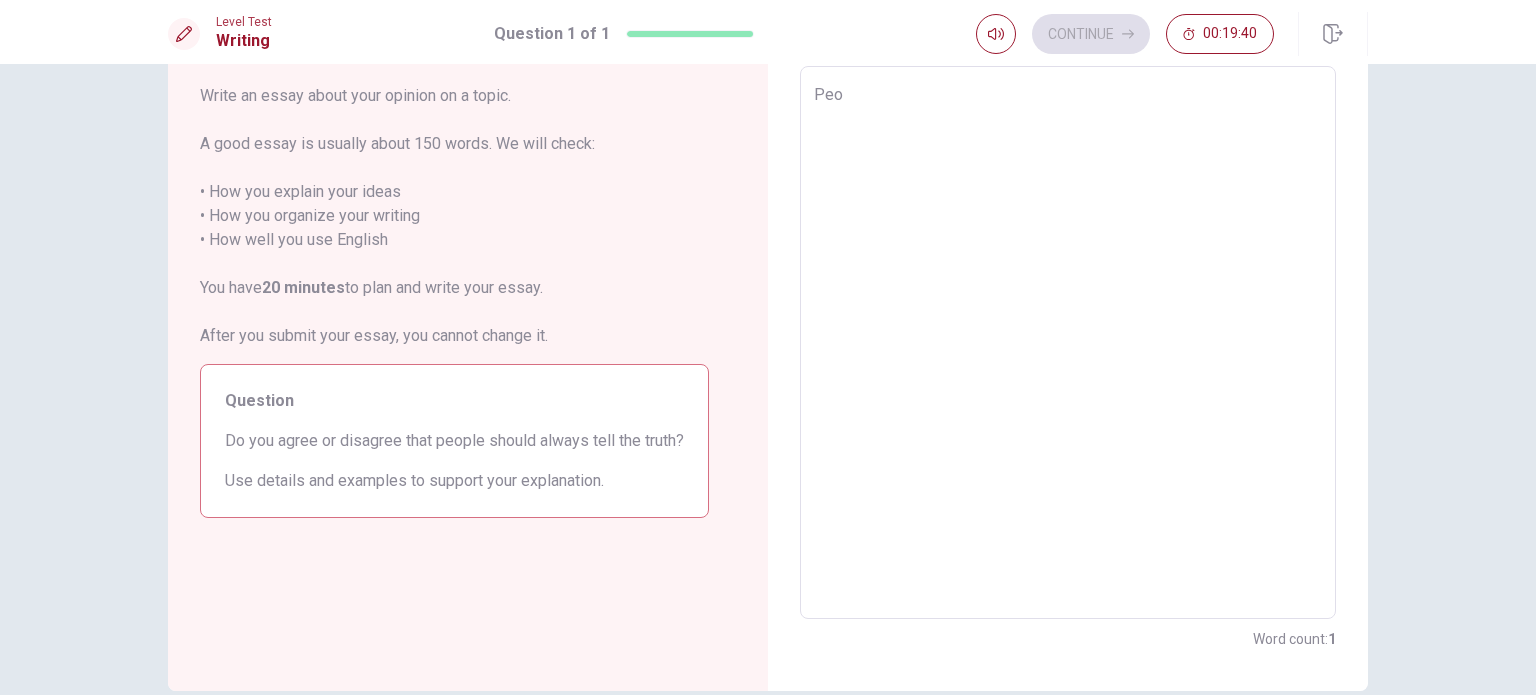 type on "Peop" 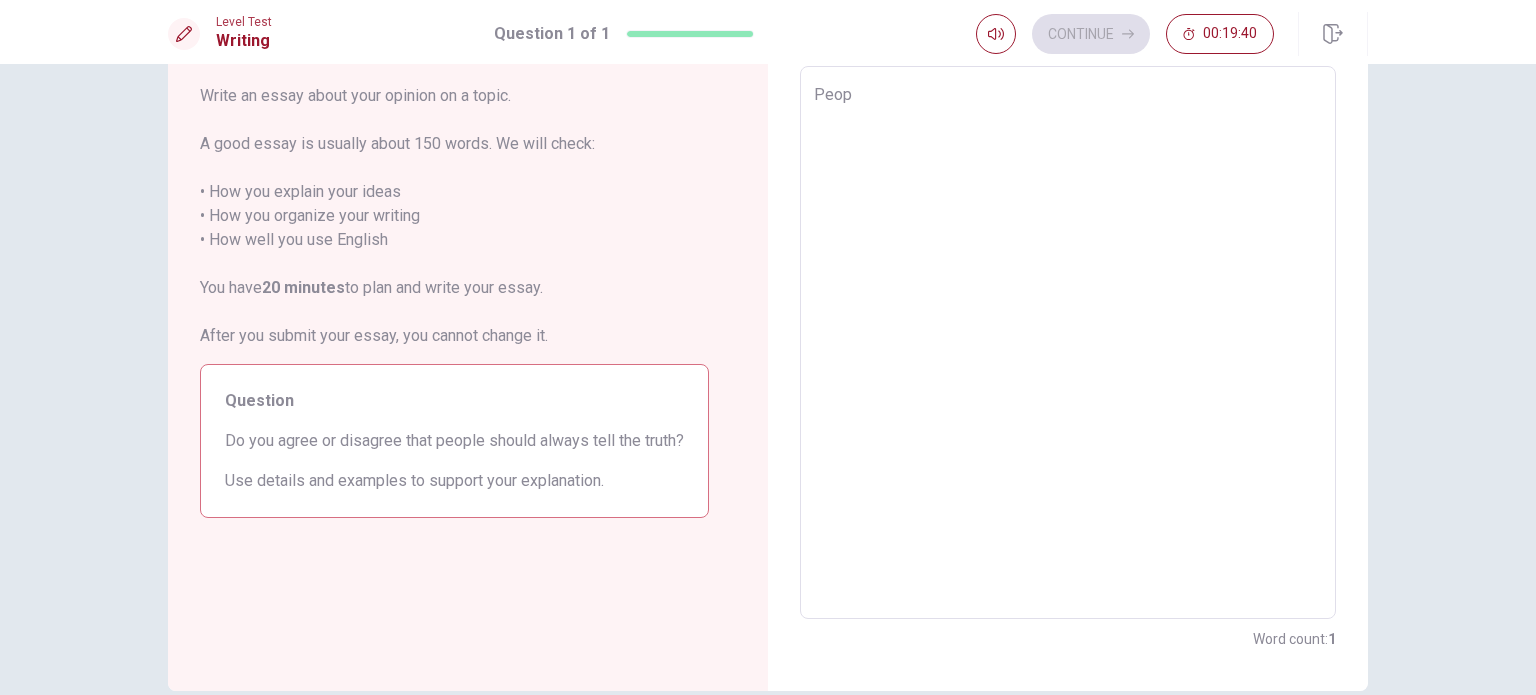type on "x" 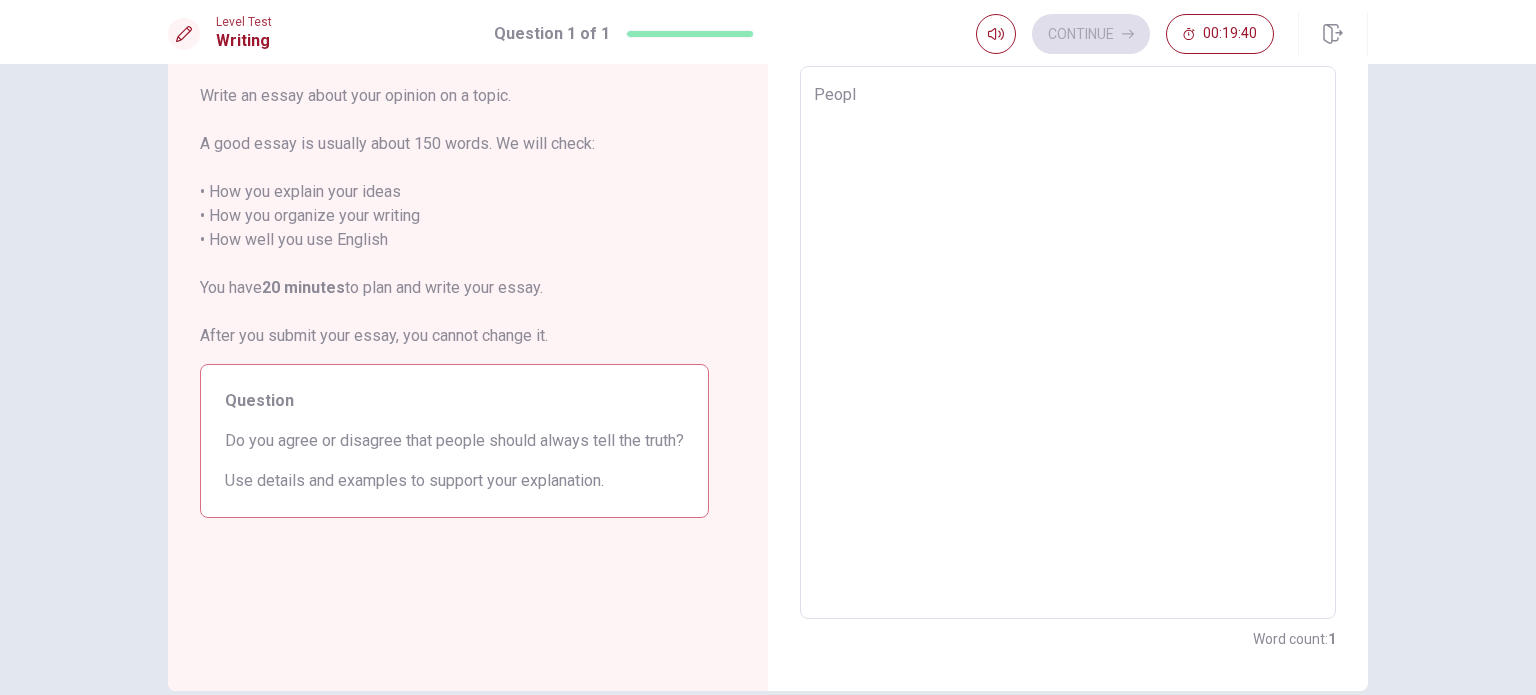 type on "x" 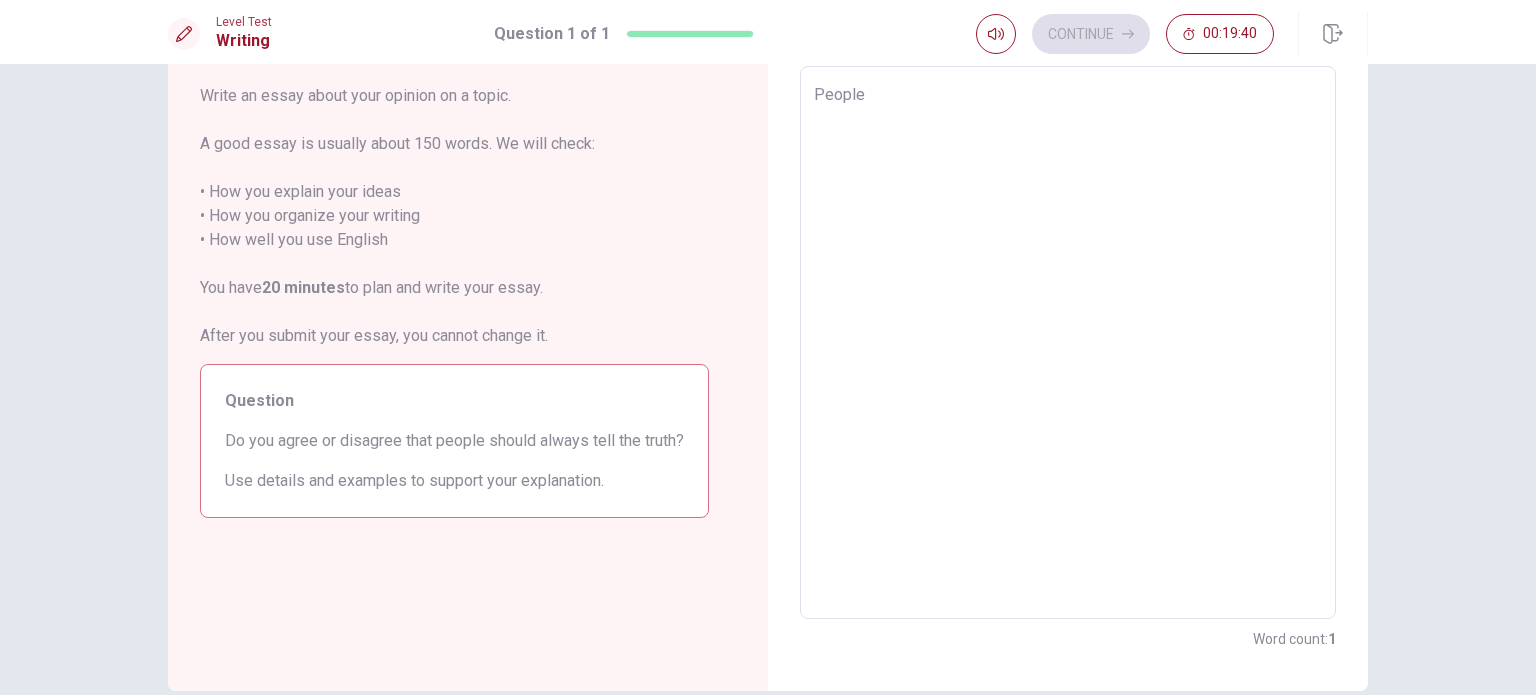 type on "Peoplem" 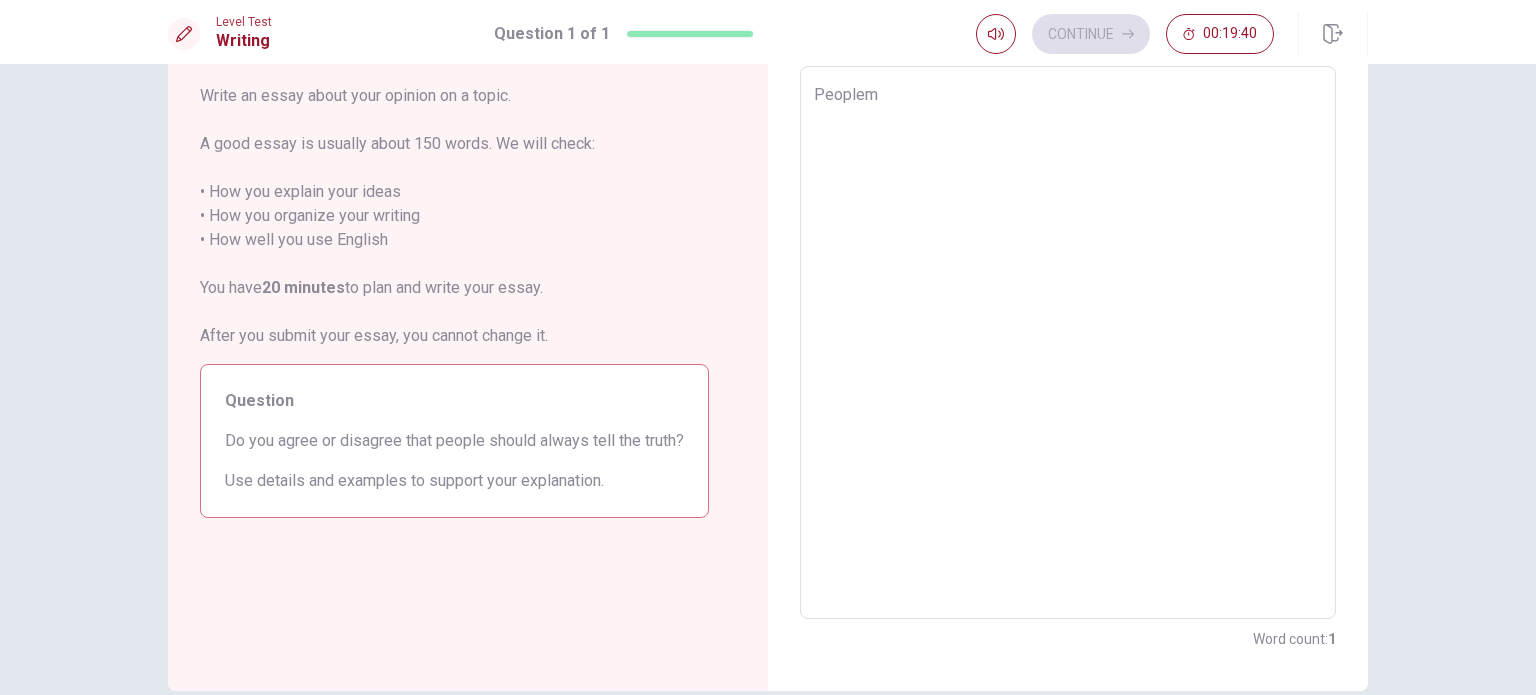 type on "x" 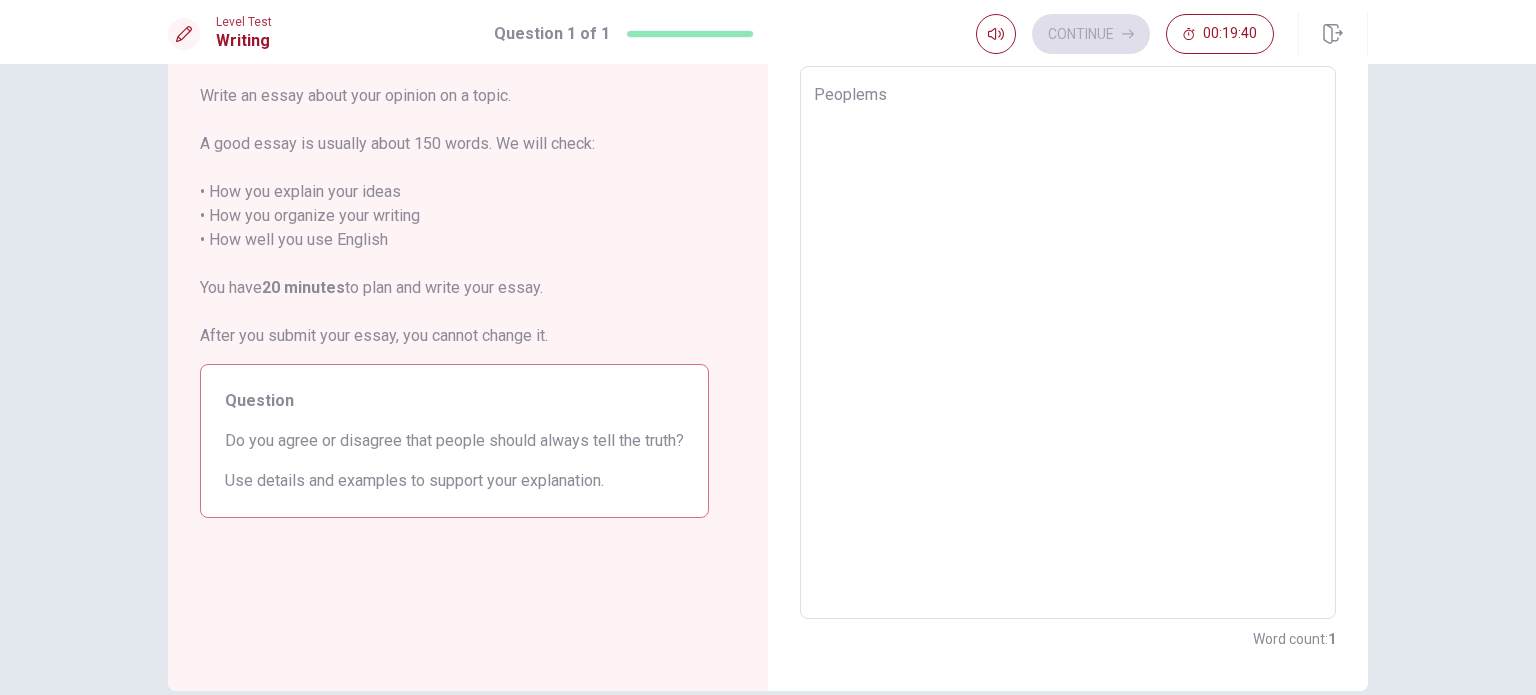type on "x" 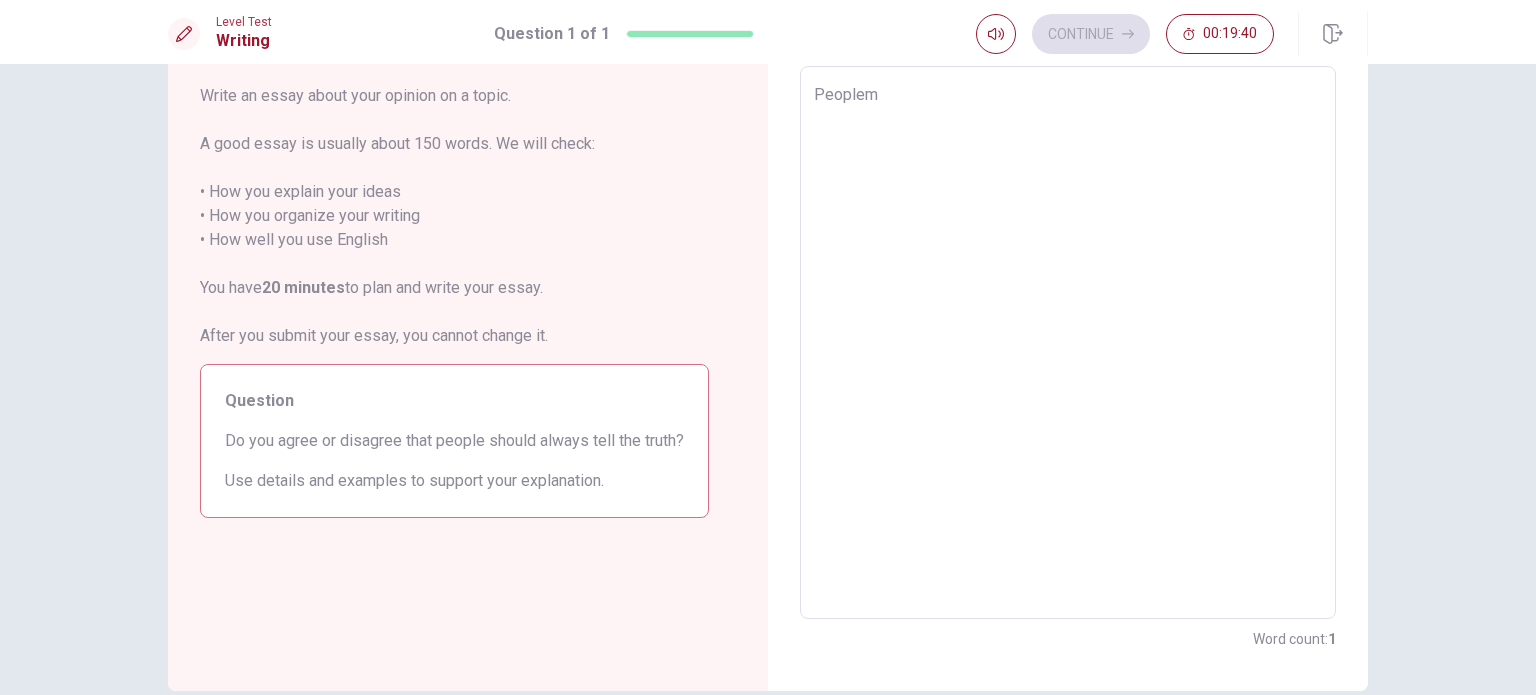 type on "x" 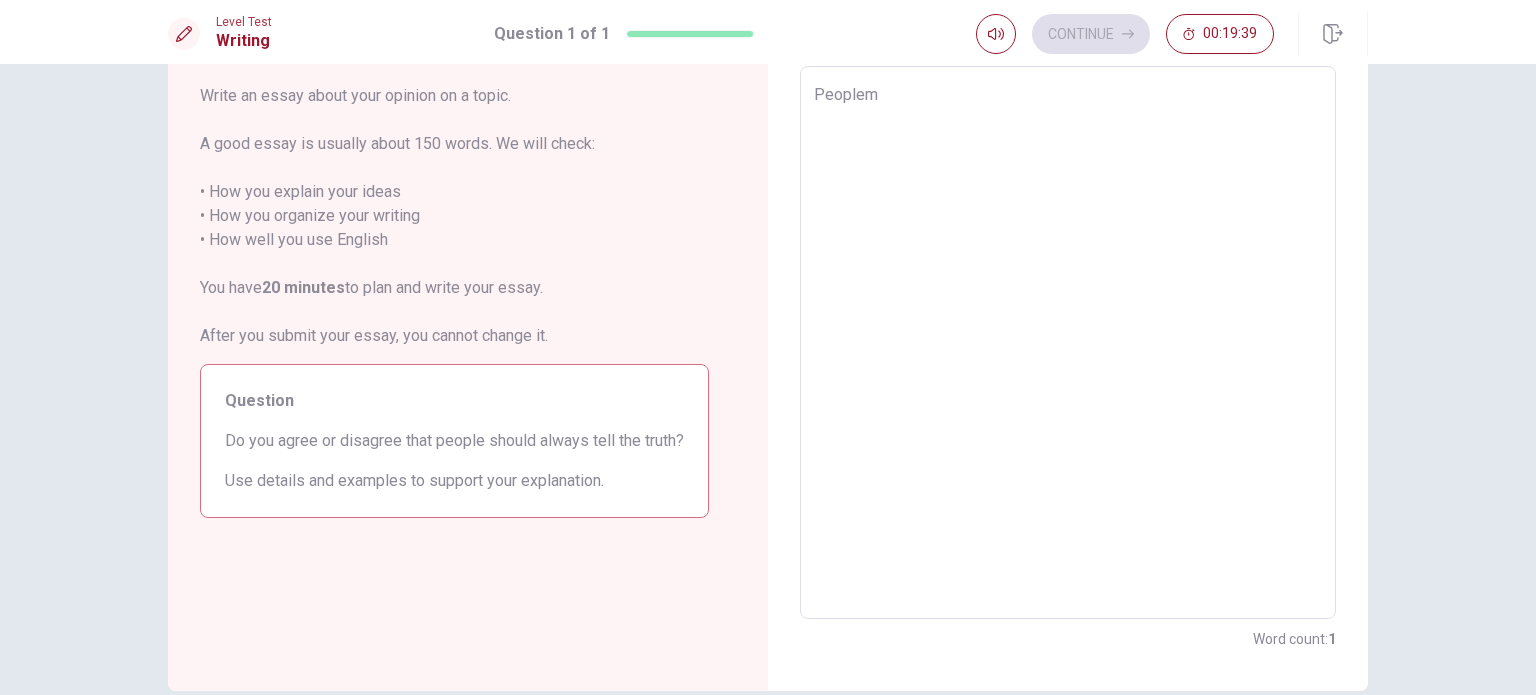 type on "People" 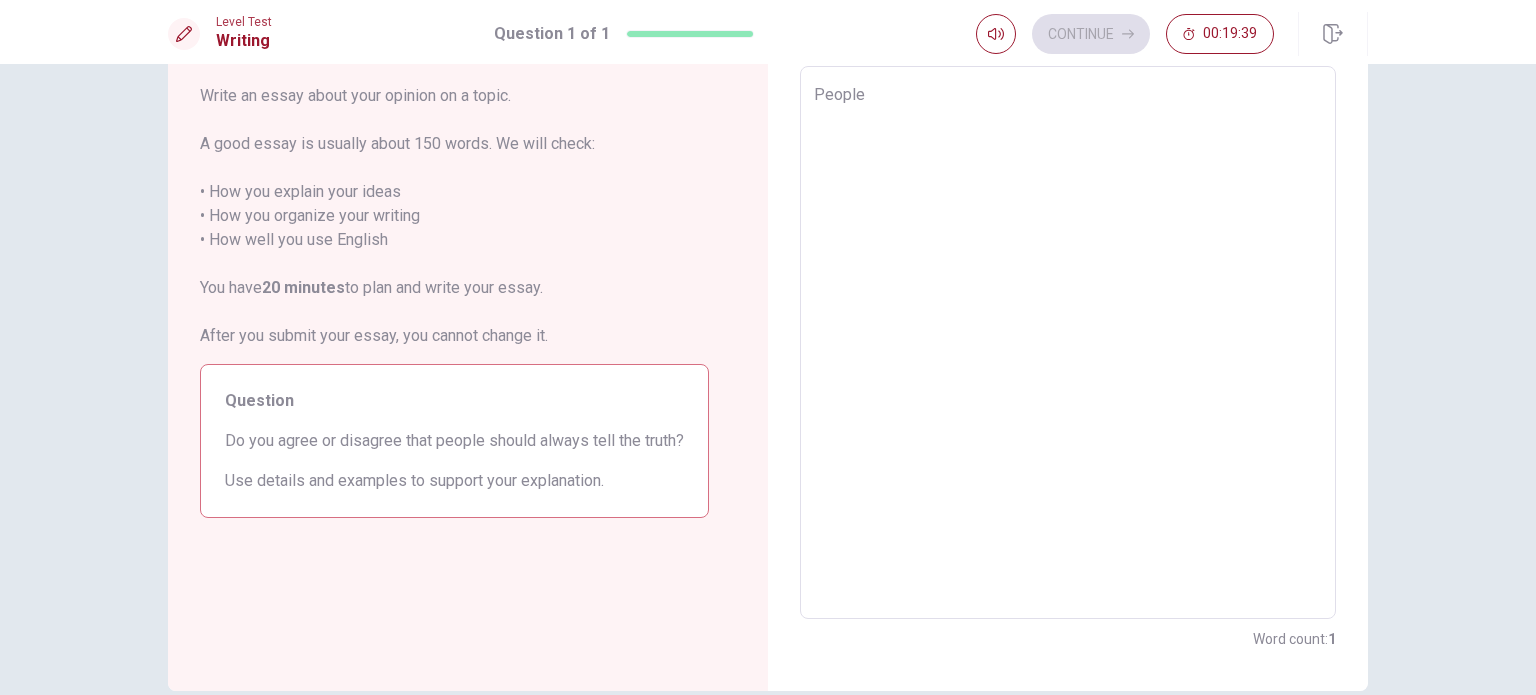type on "x" 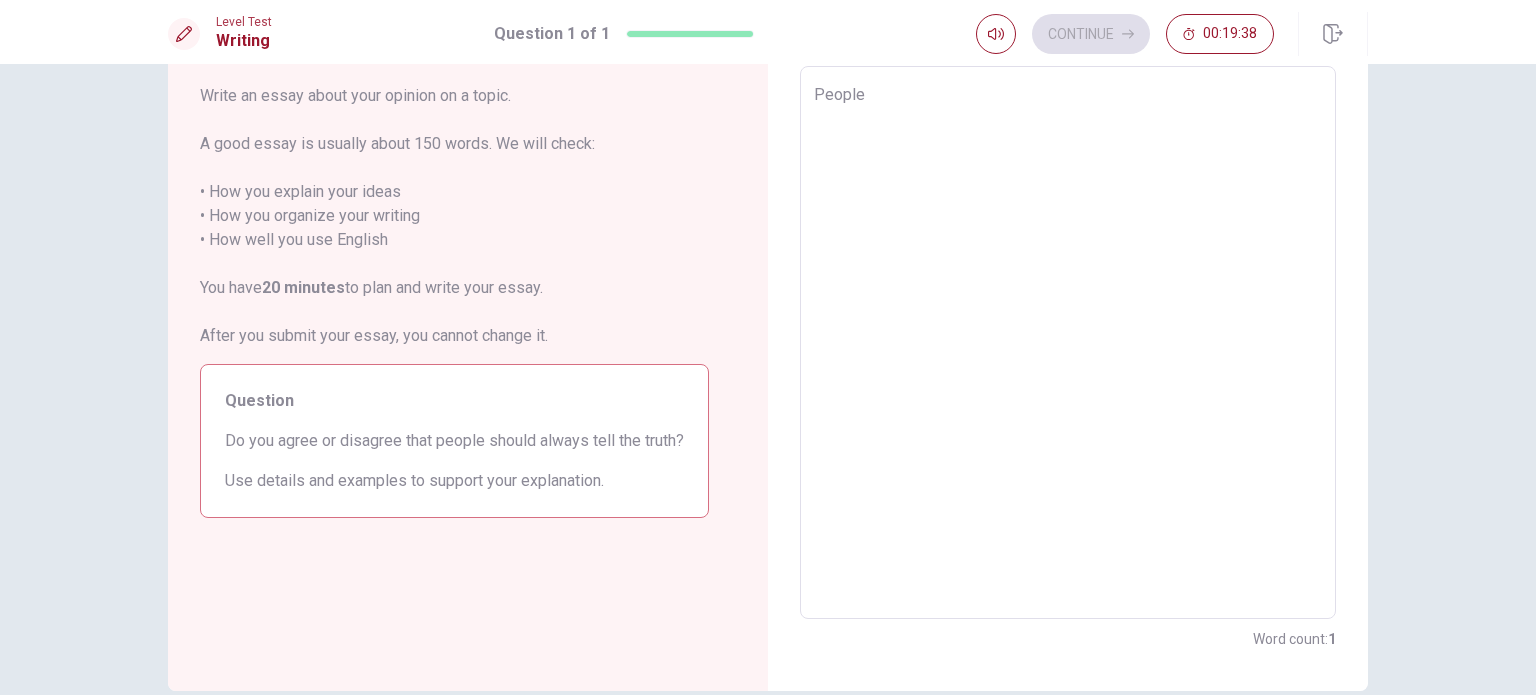 type on "Peopl" 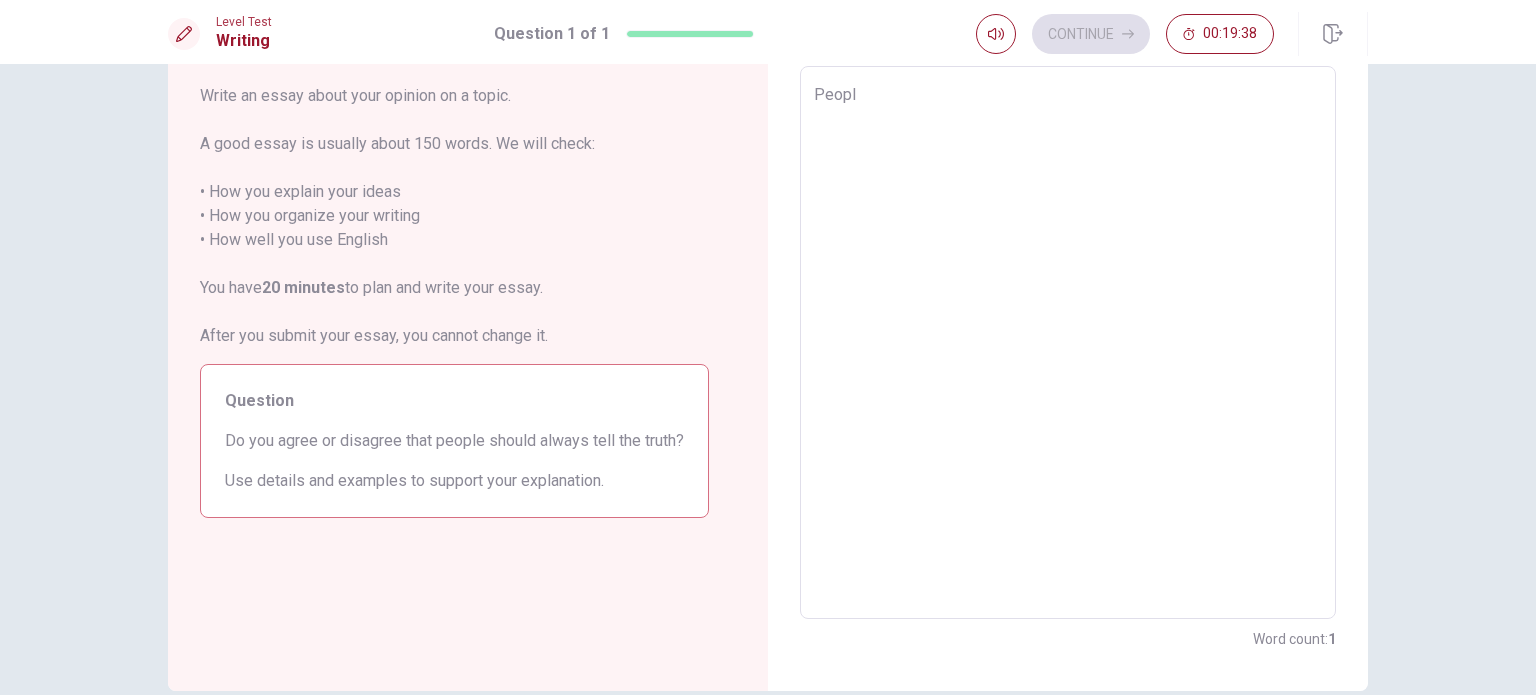 type on "Peop" 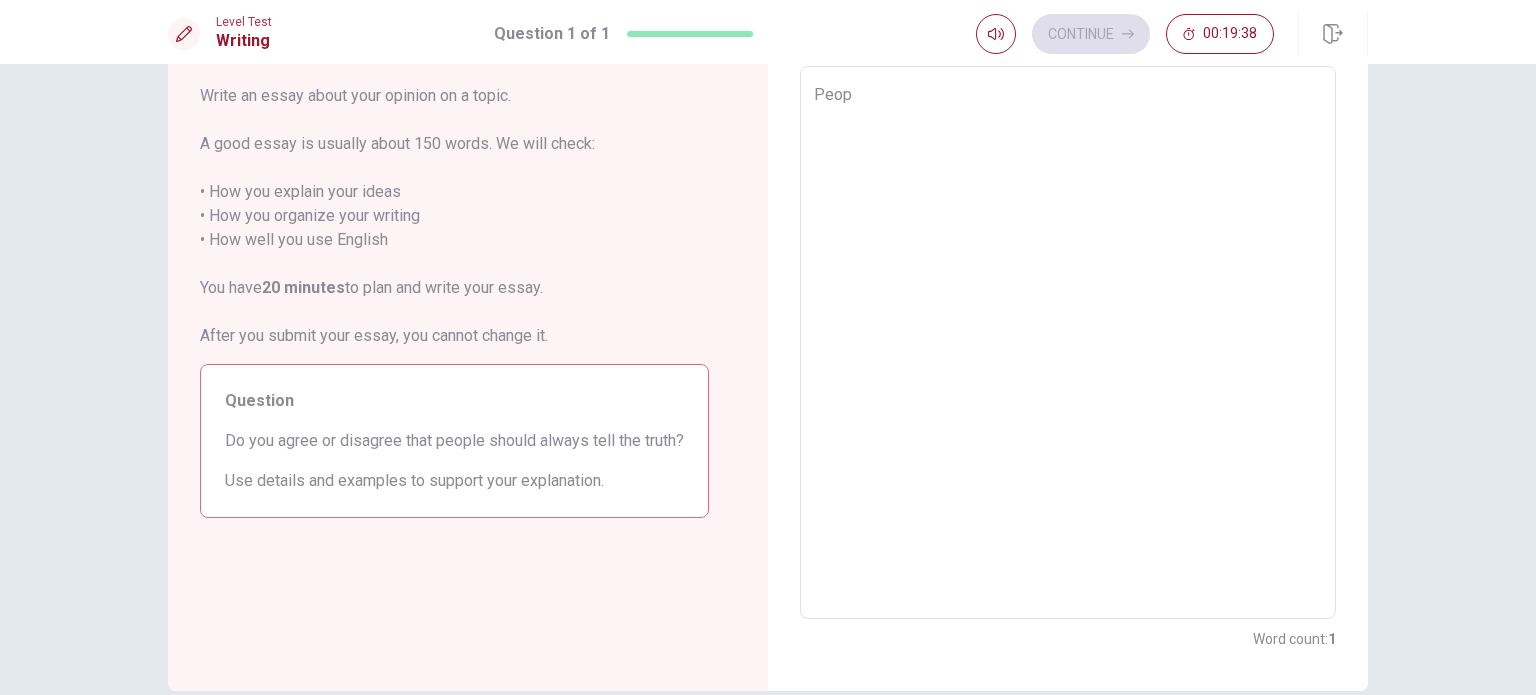 type on "Peo" 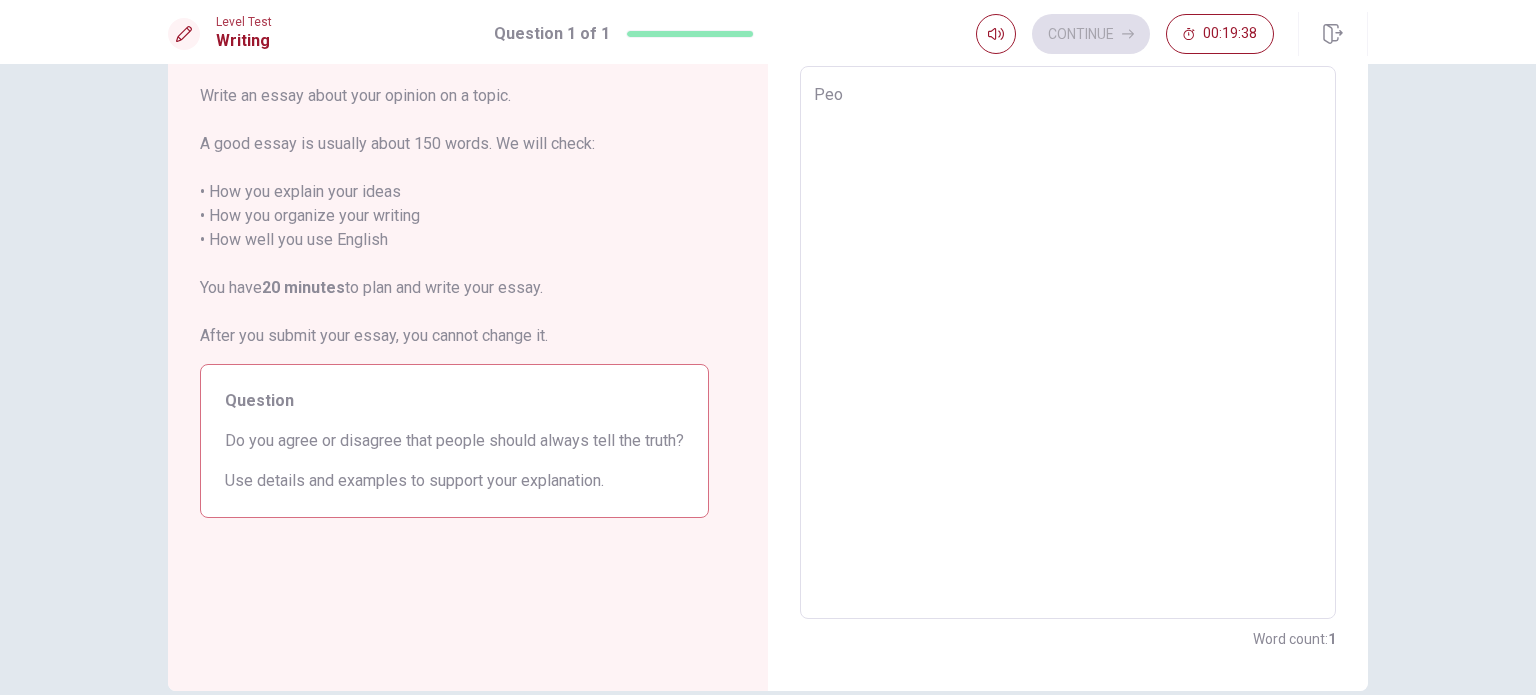 type on "x" 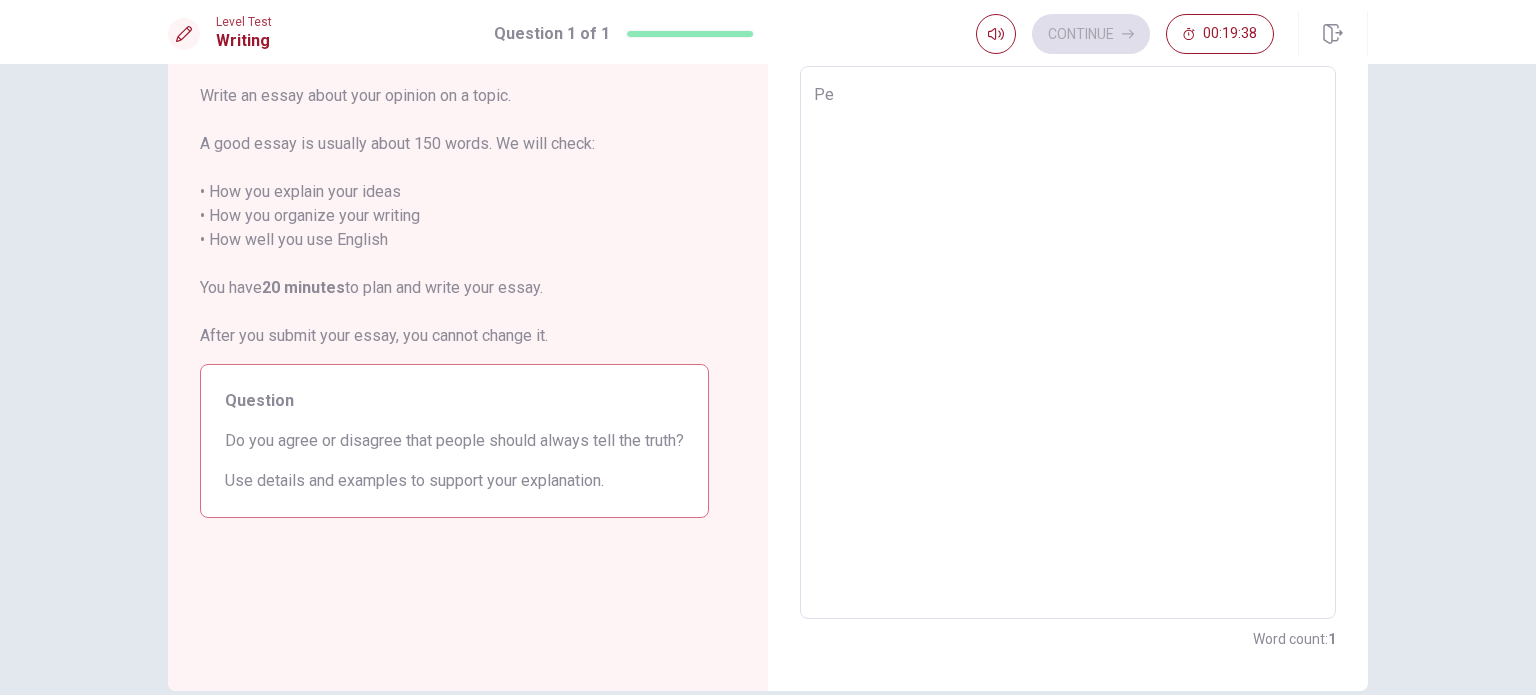 type on "x" 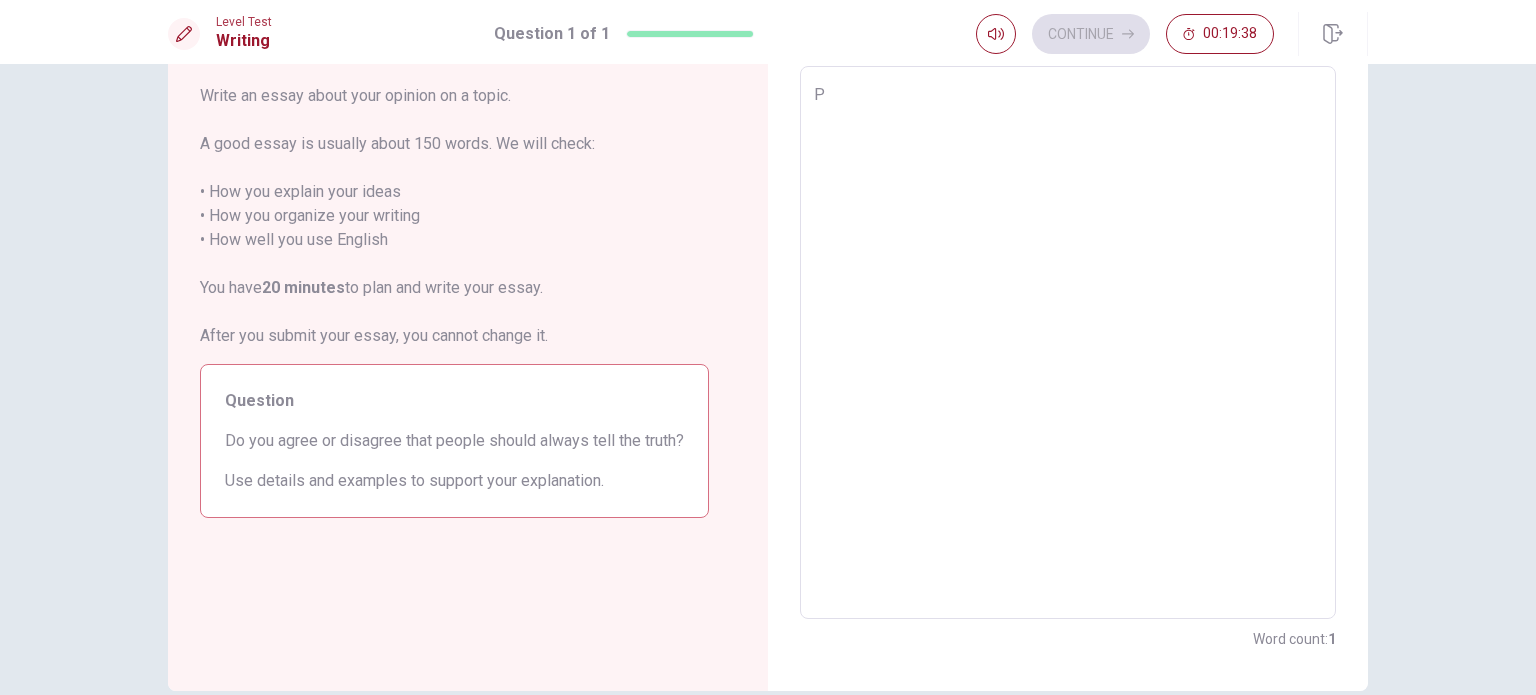 type on "x" 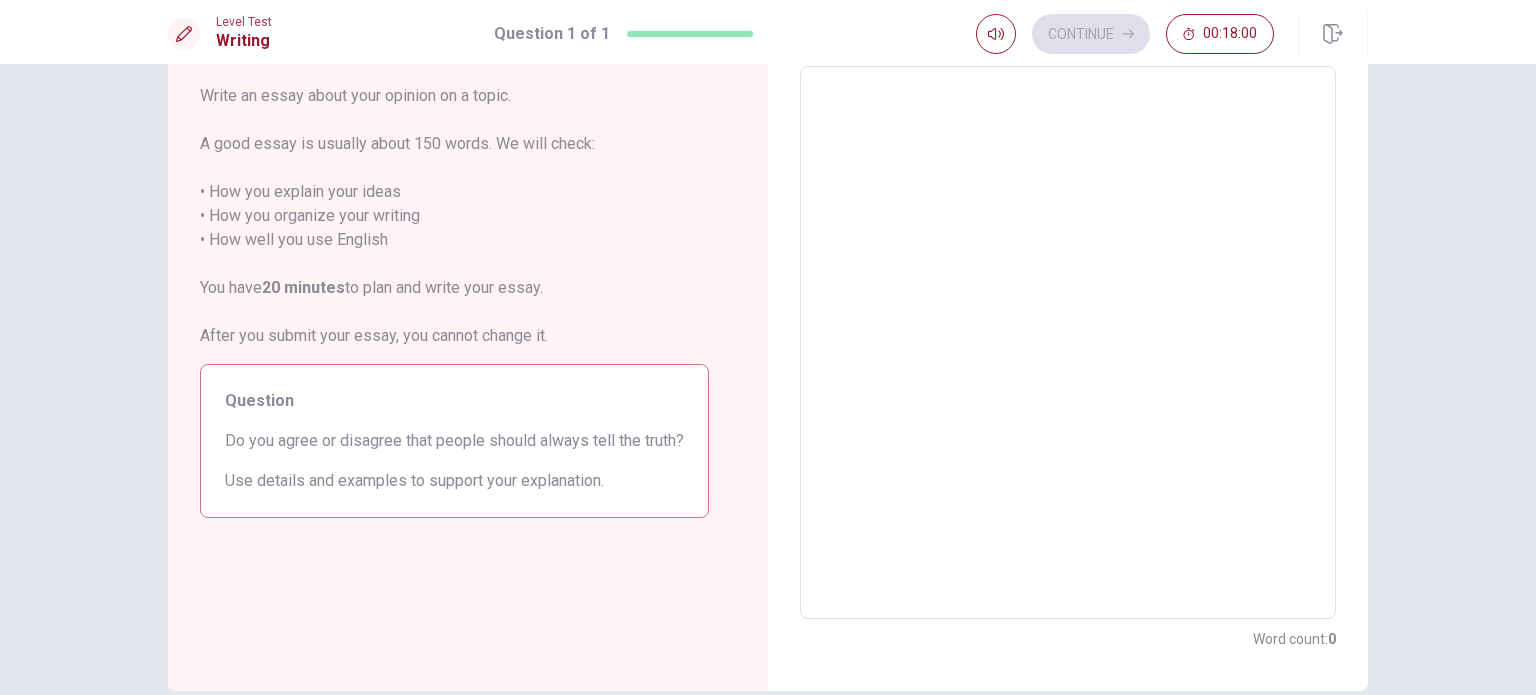 type on "S" 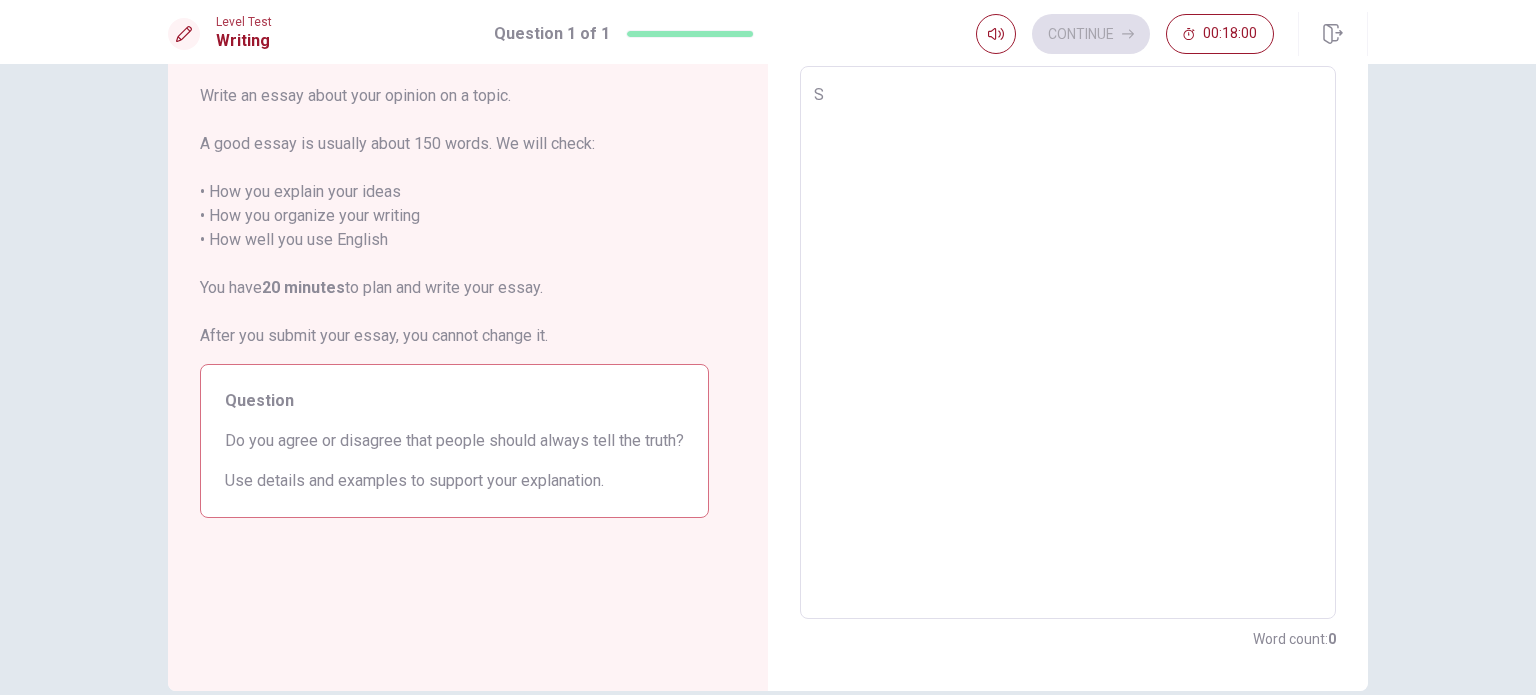 type on "x" 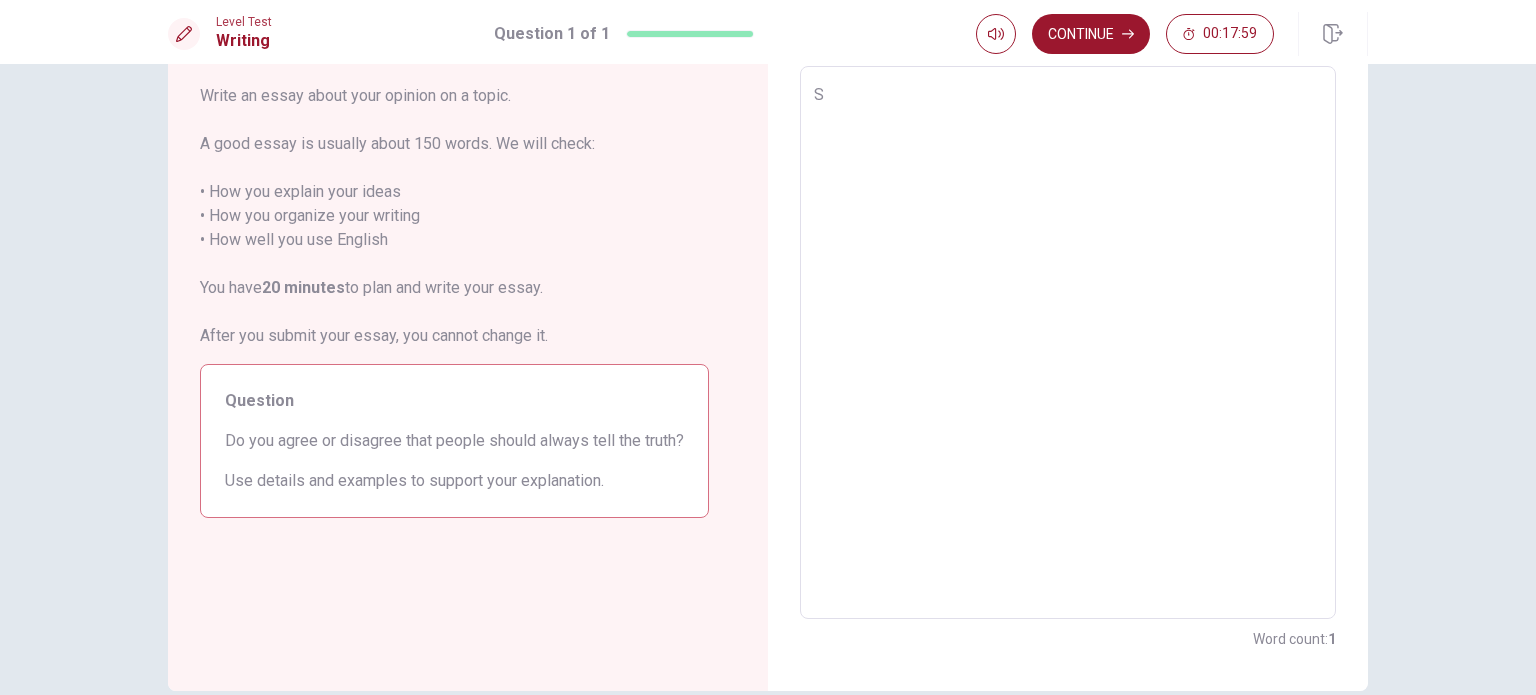 type on "So" 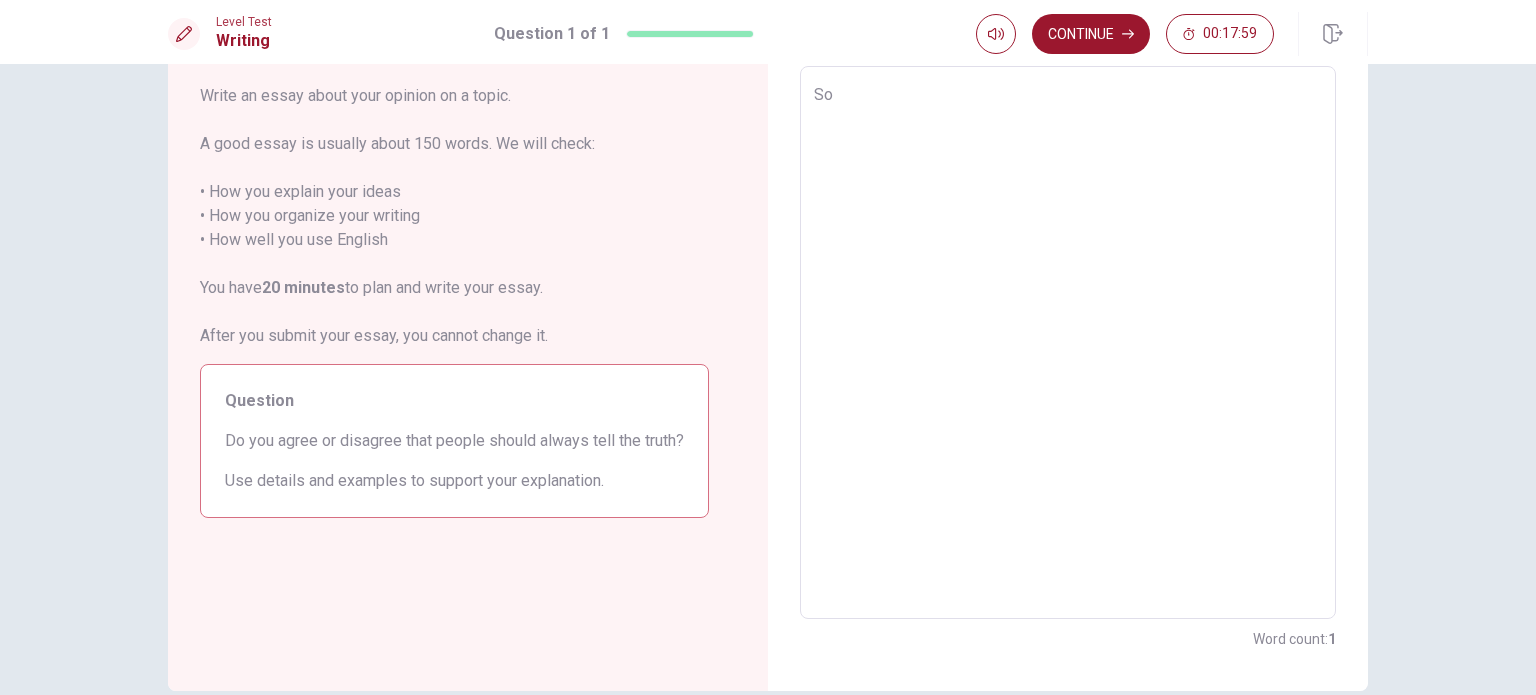 type on "x" 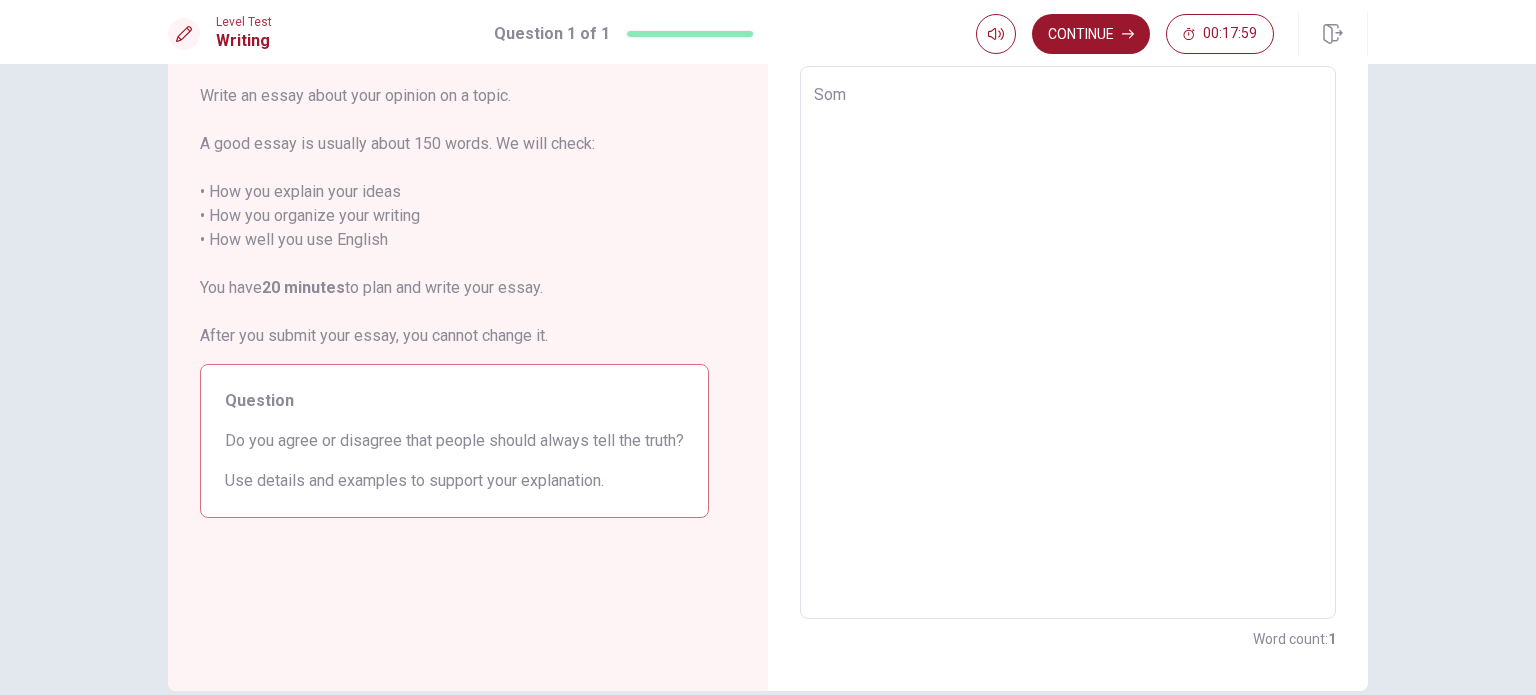 type on "x" 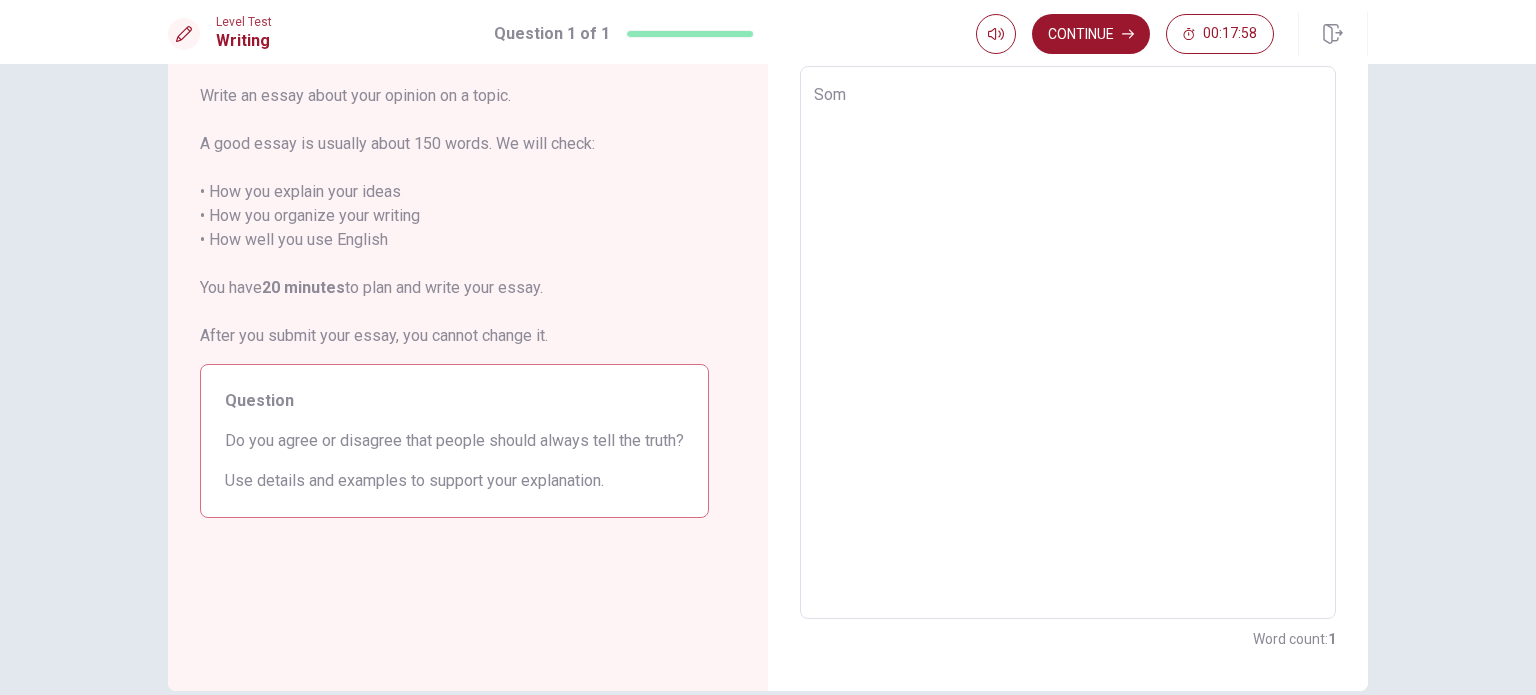 type on "Some" 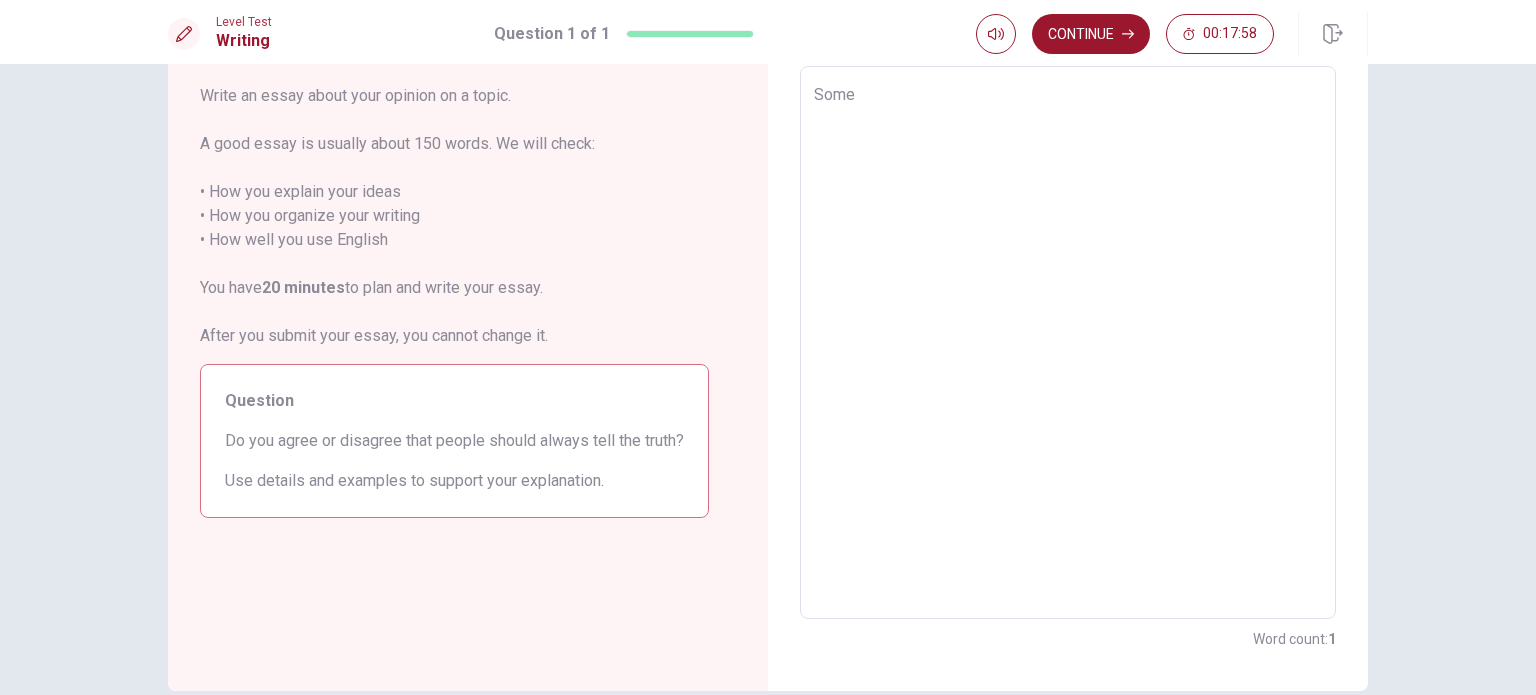 type on "x" 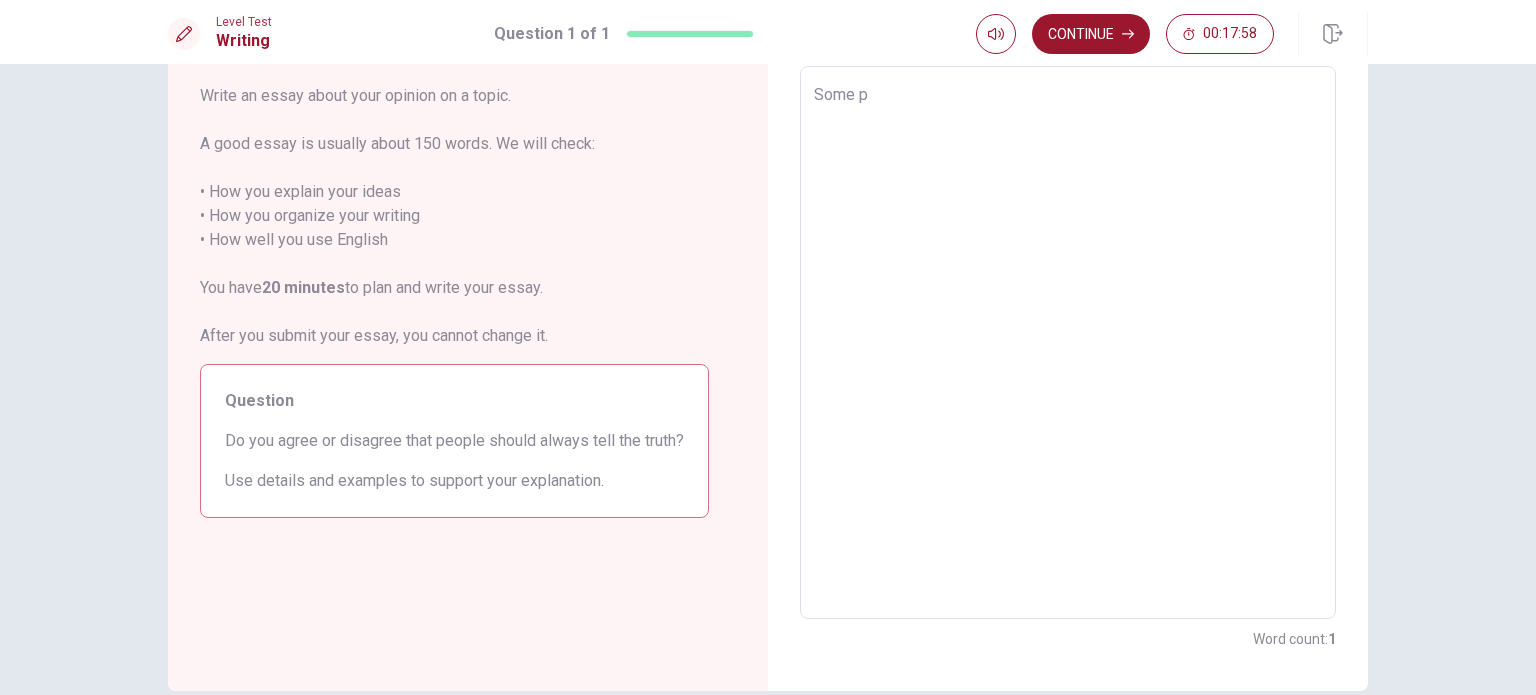 type on "x" 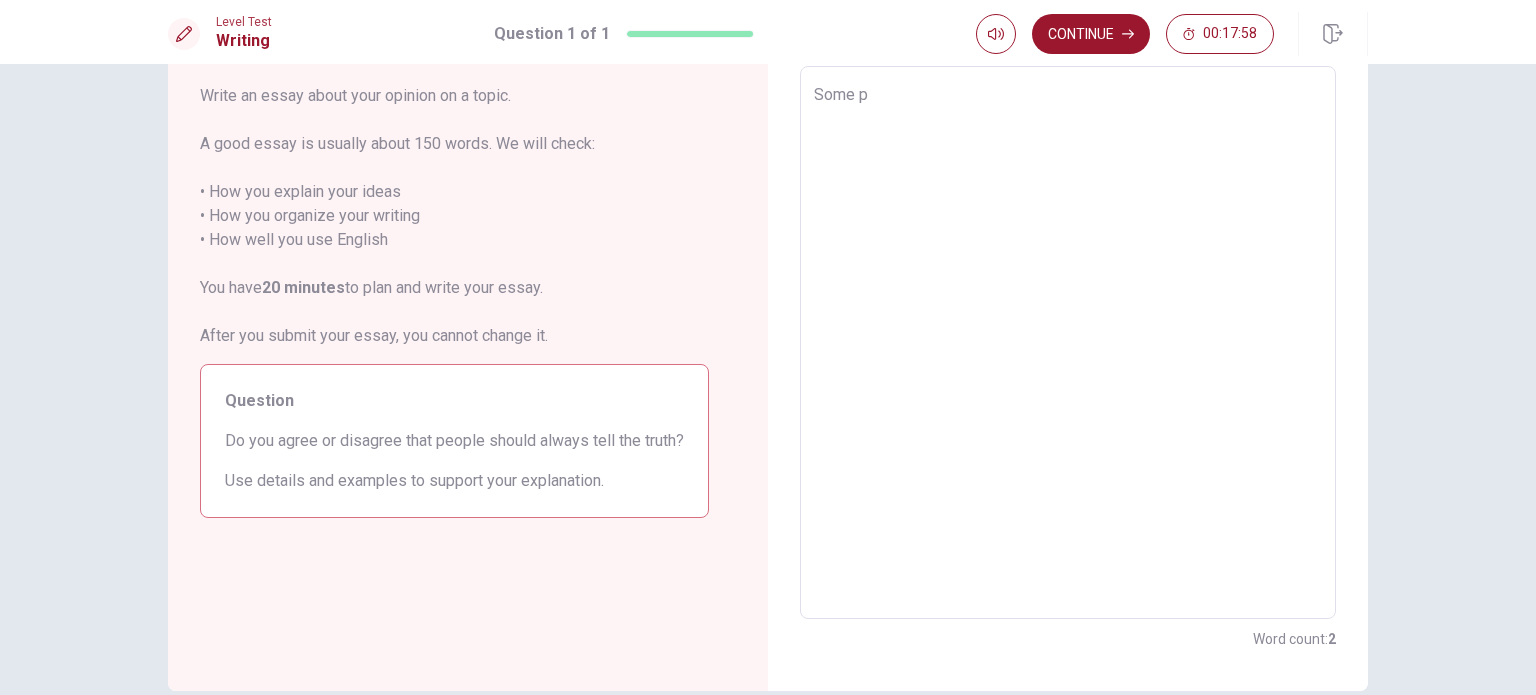 type on "Some pe" 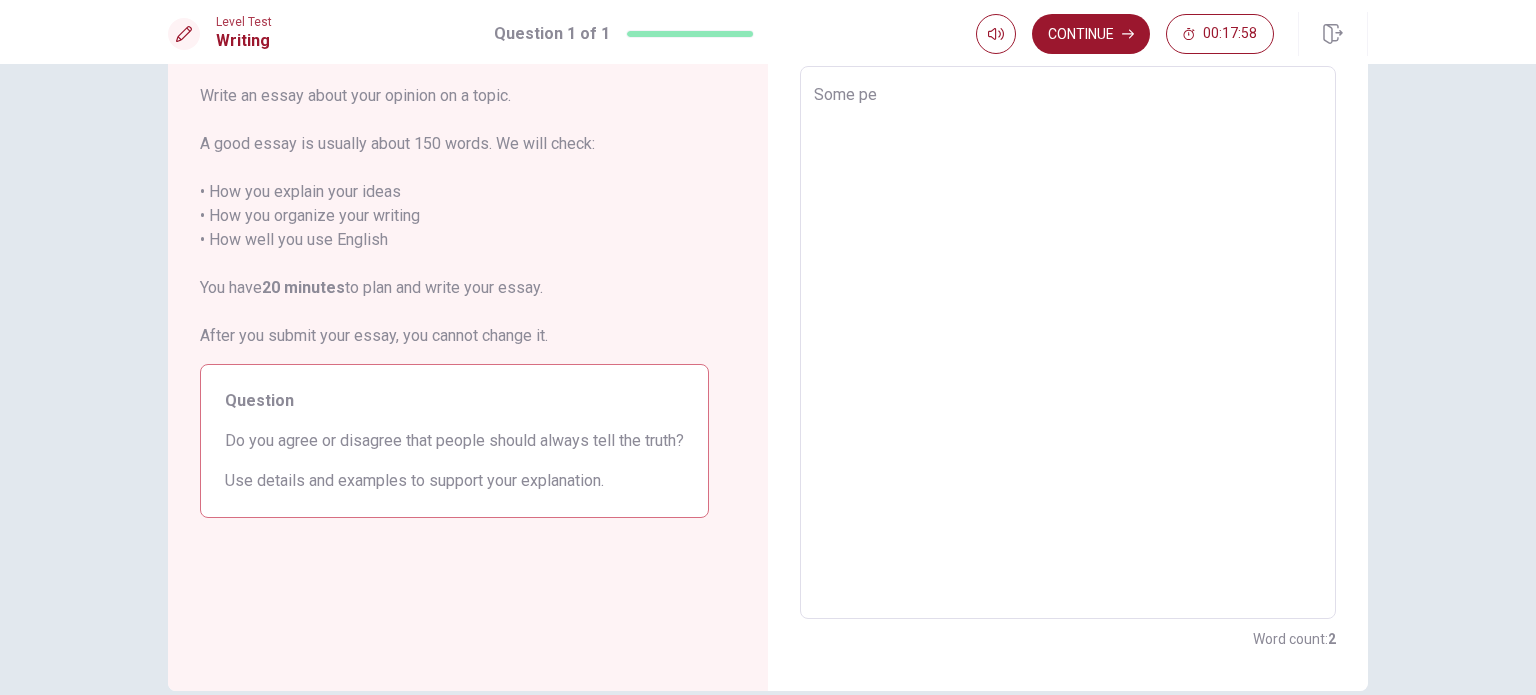 type on "x" 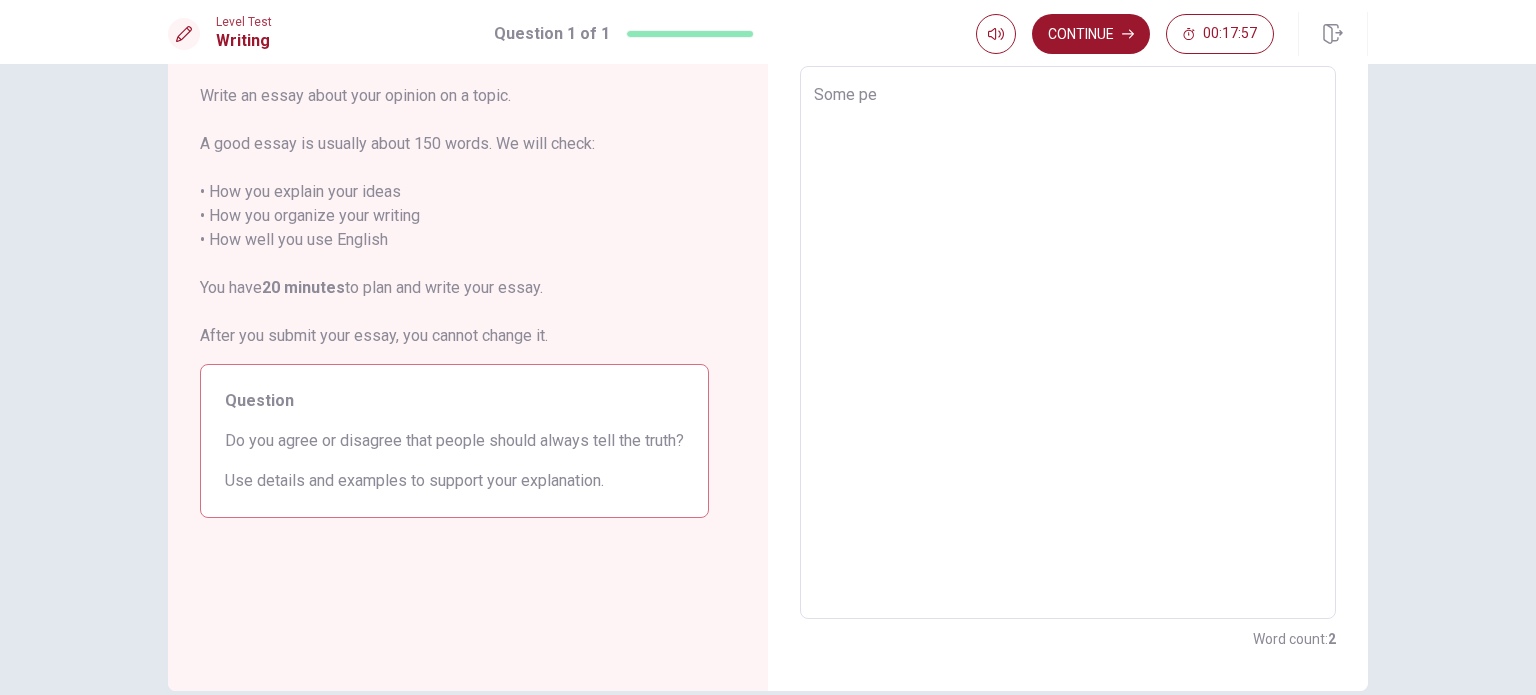 type on "Some p" 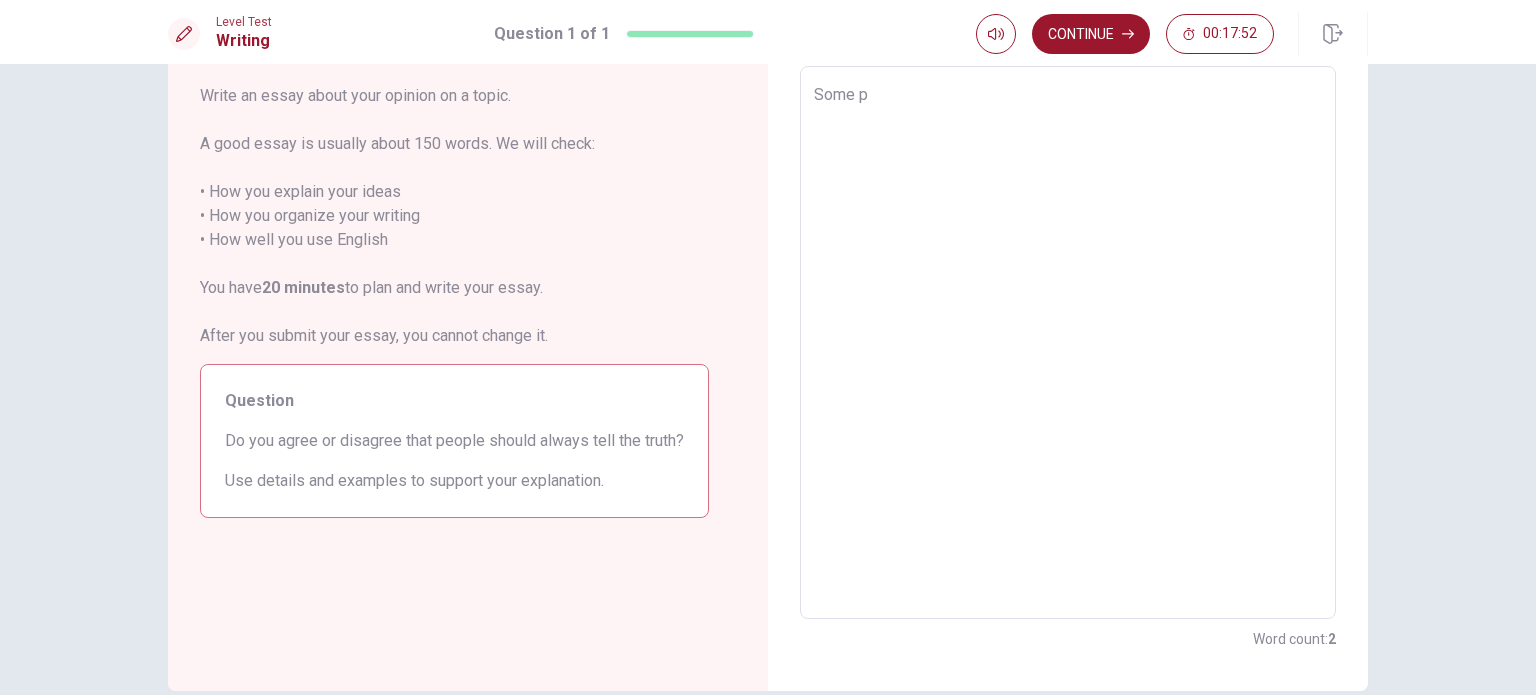 type on "x" 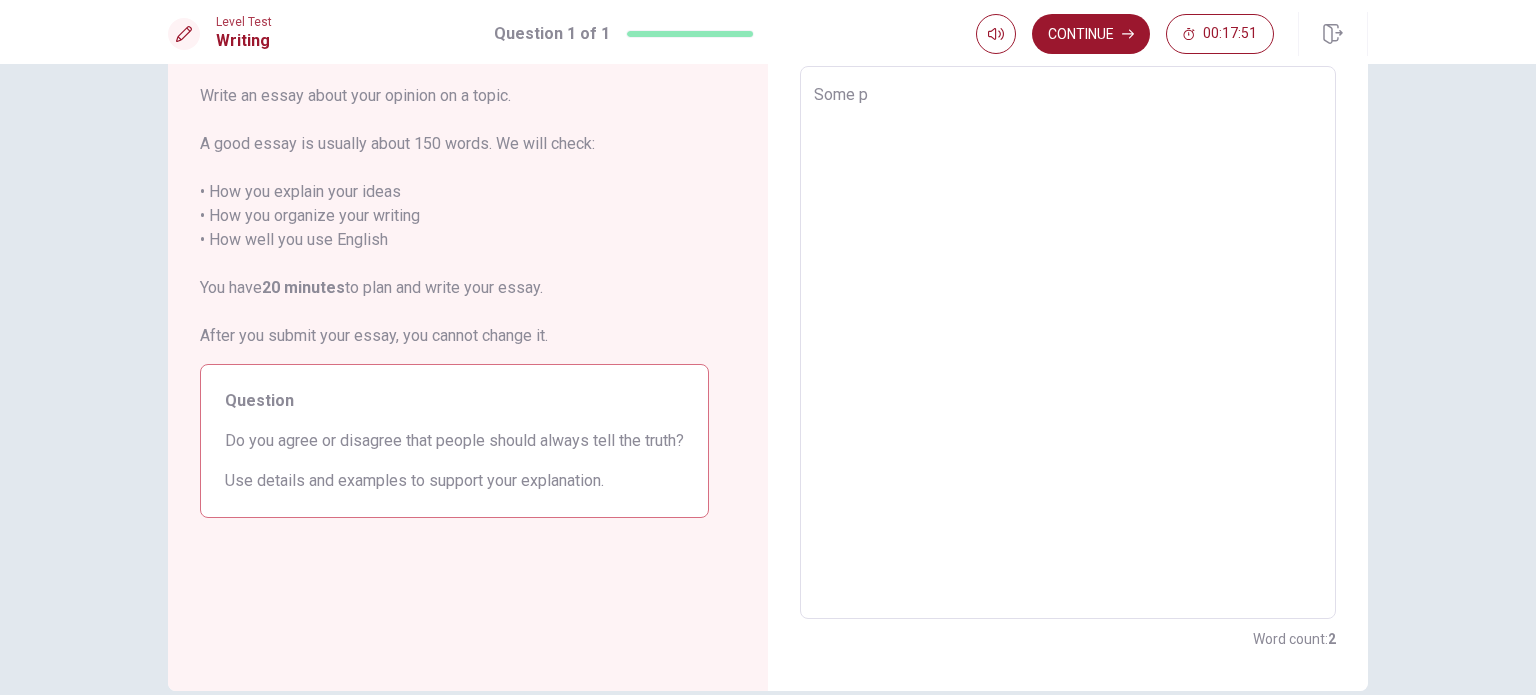 type on "Some pe" 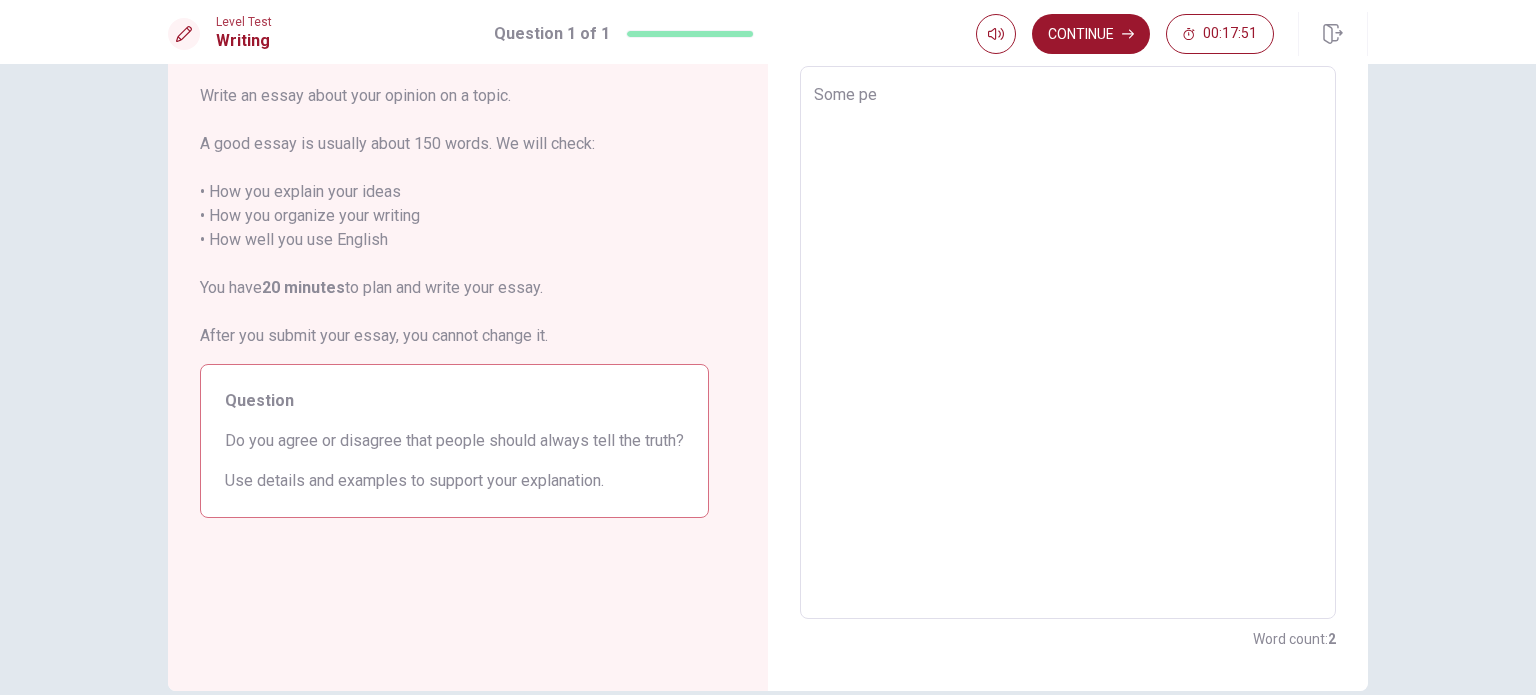 type on "x" 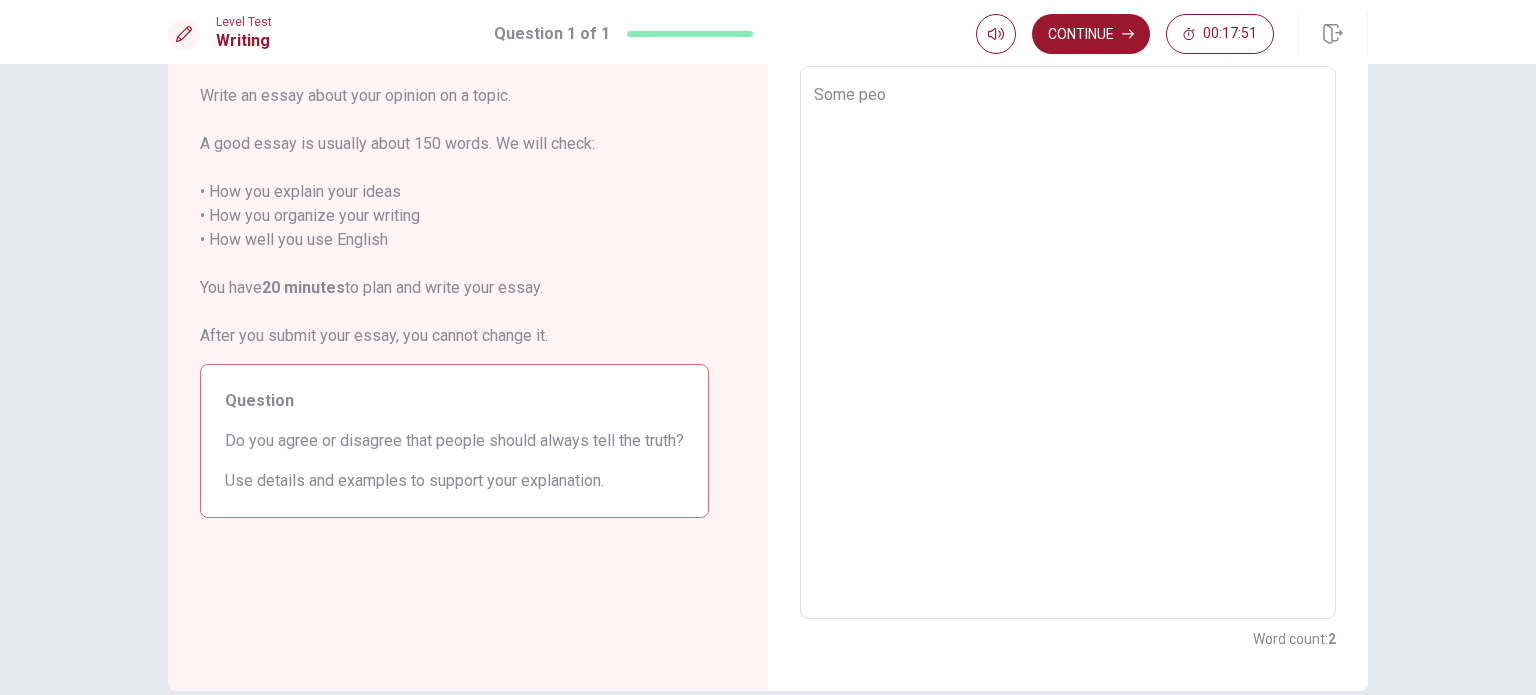 type on "x" 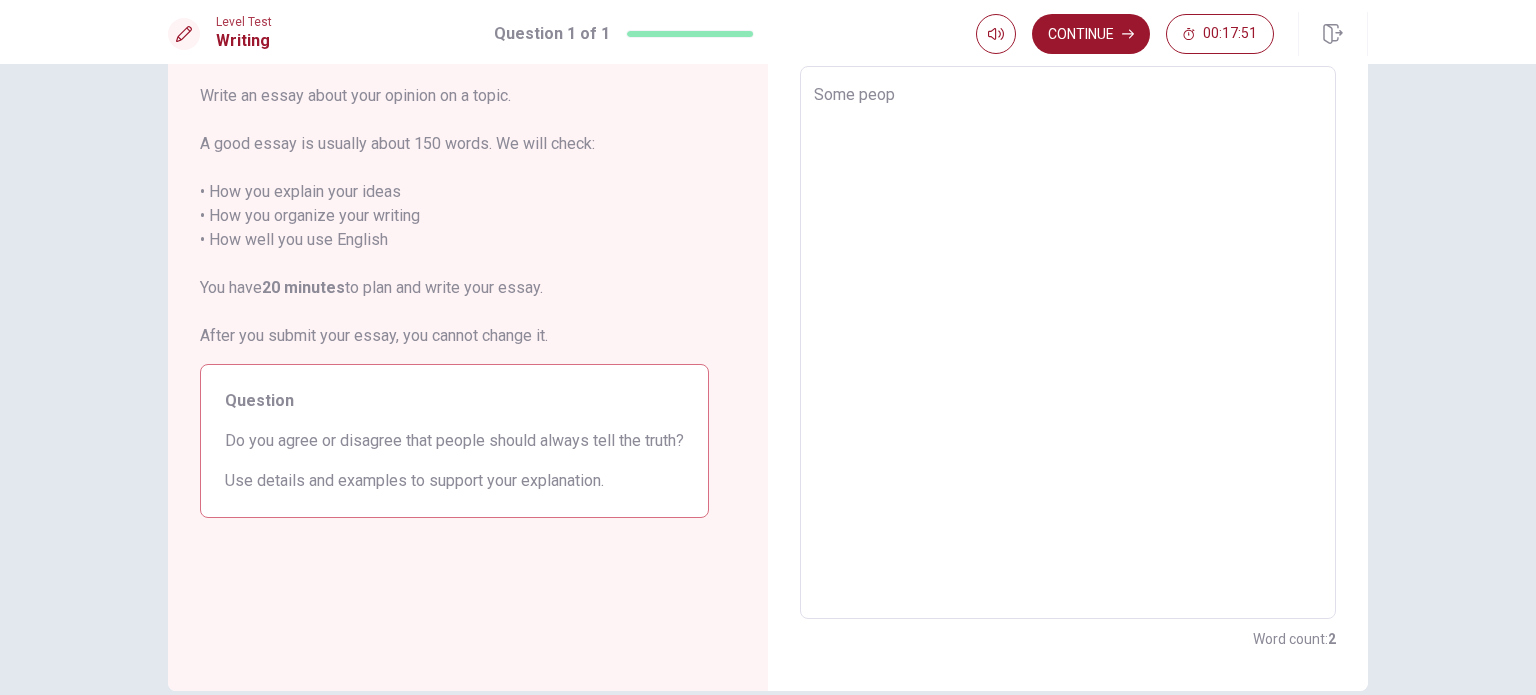 type on "x" 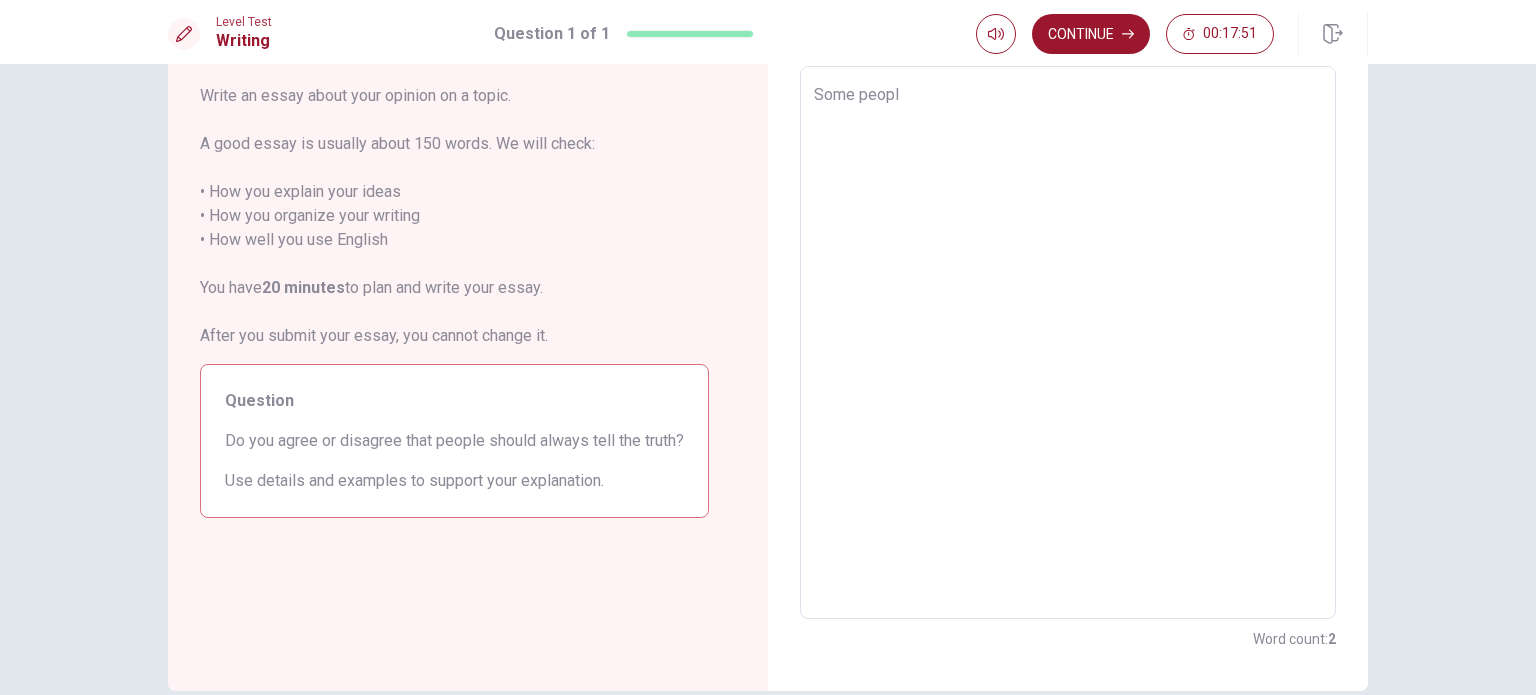 type on "x" 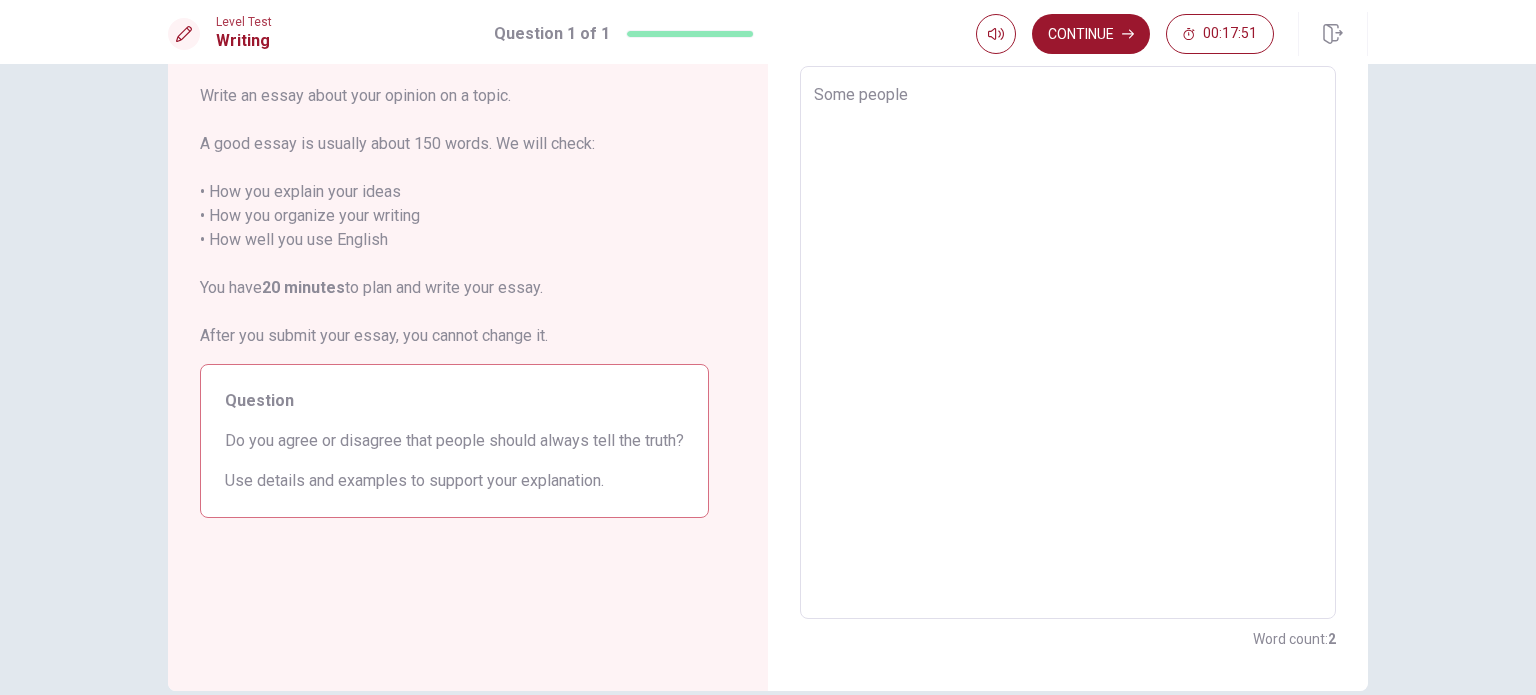 type on "x" 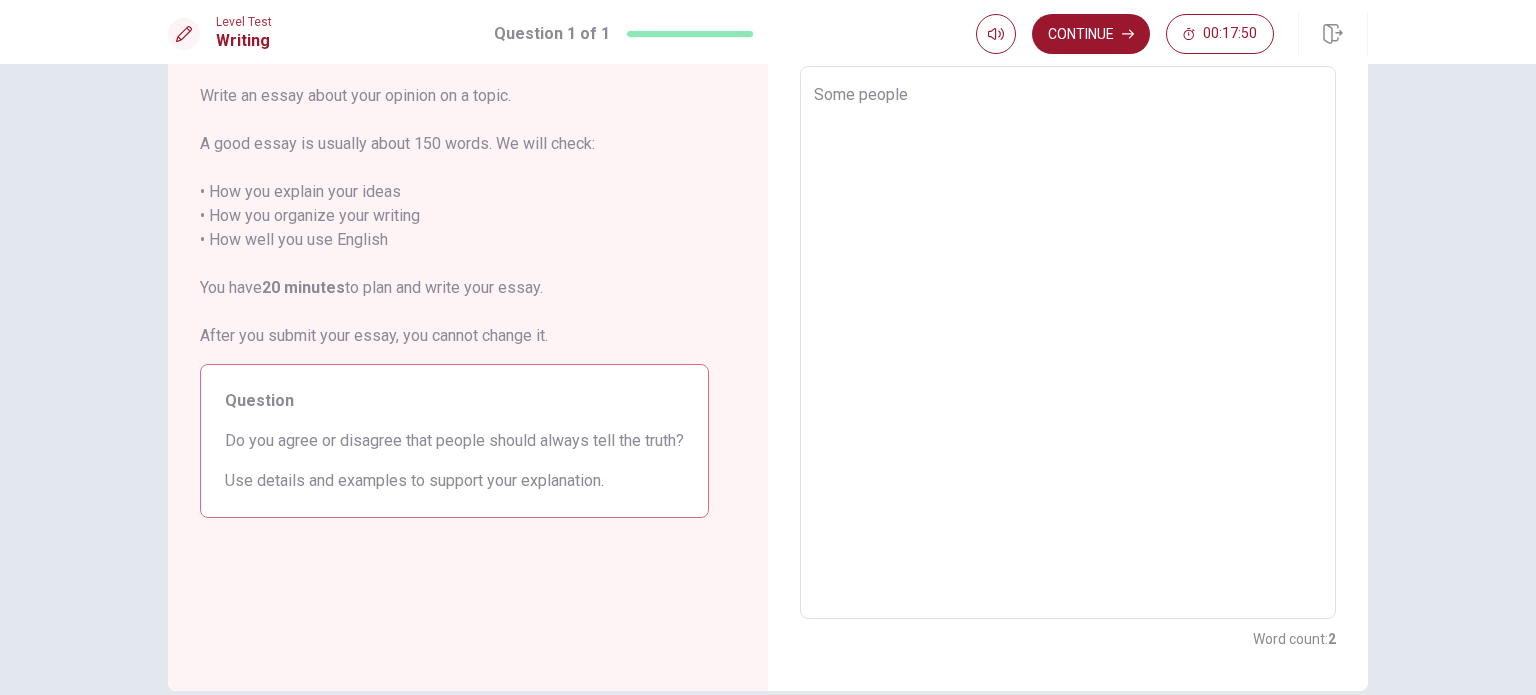 type on "Some people" 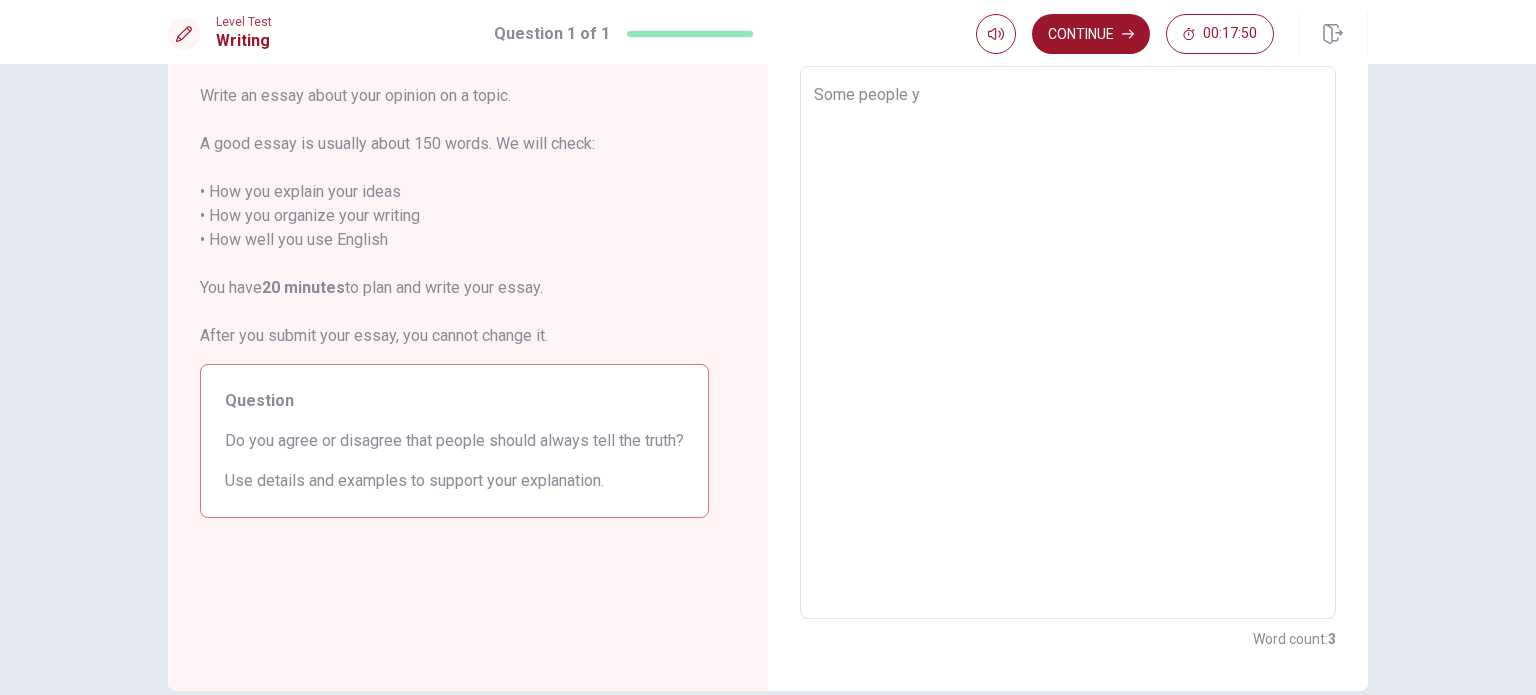 type on "x" 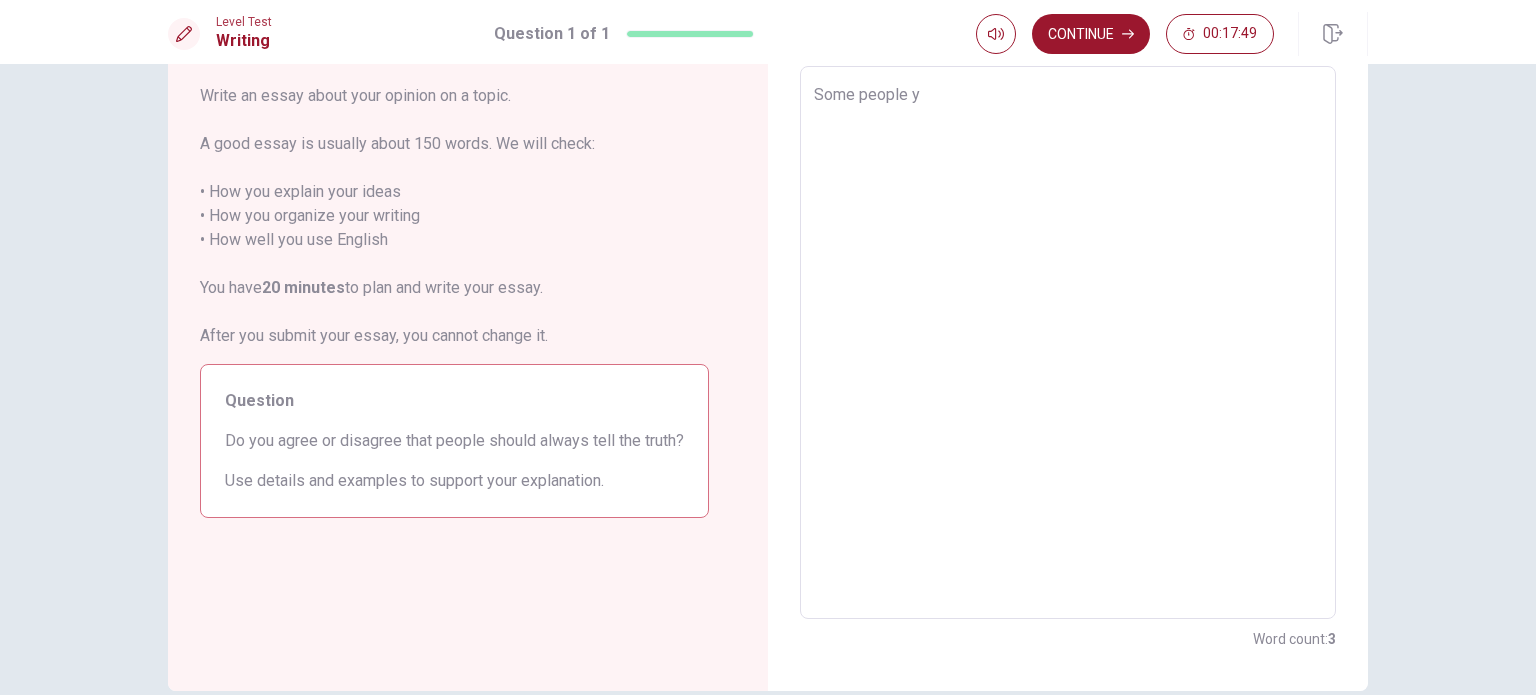 type on "Some people" 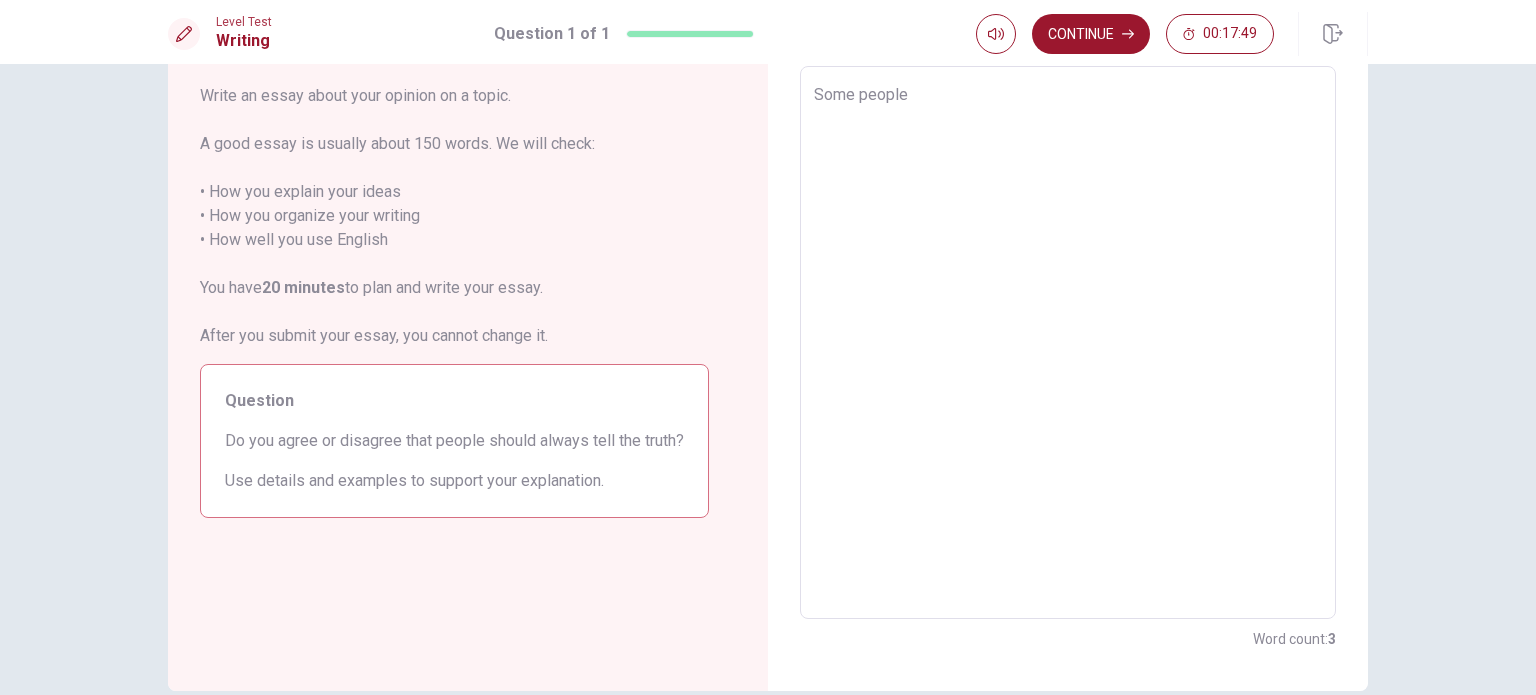 type on "x" 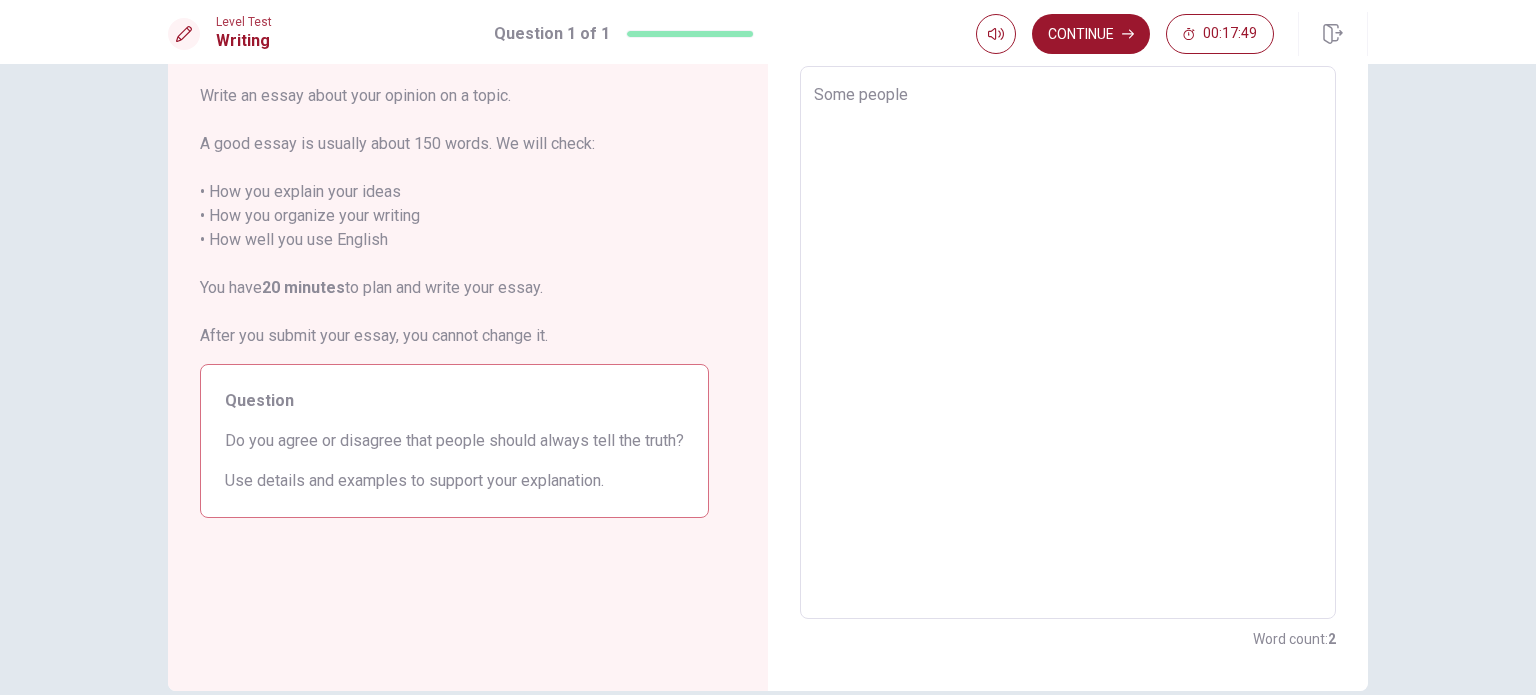 type on "Some people t" 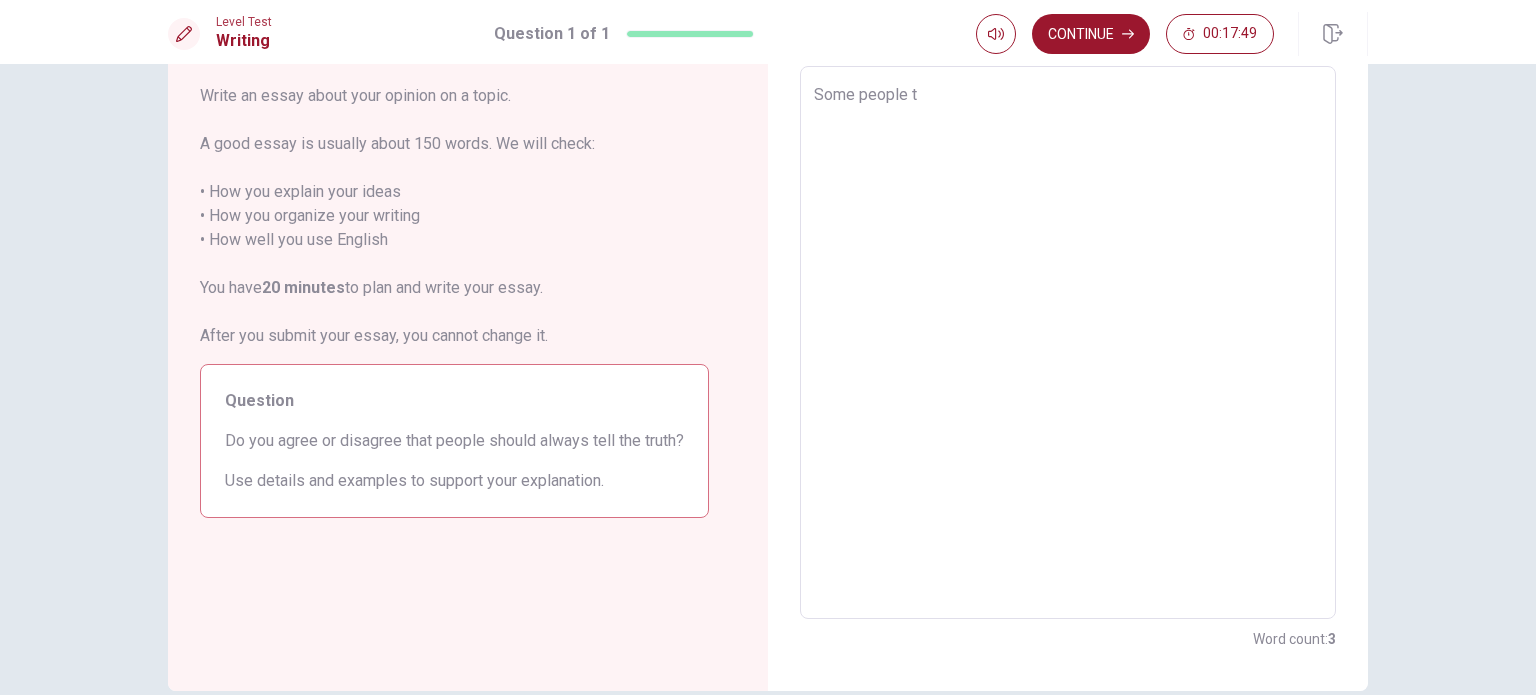 type on "x" 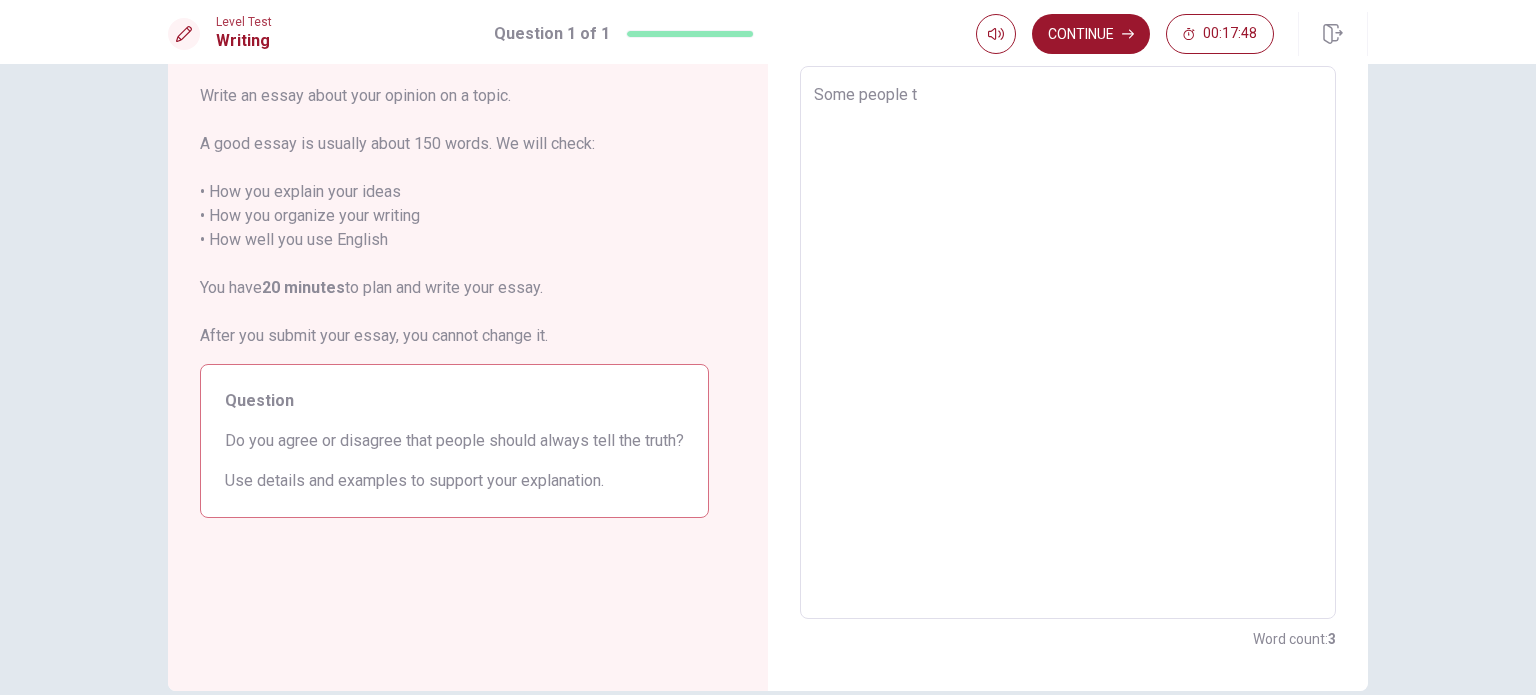 type on "Some people th" 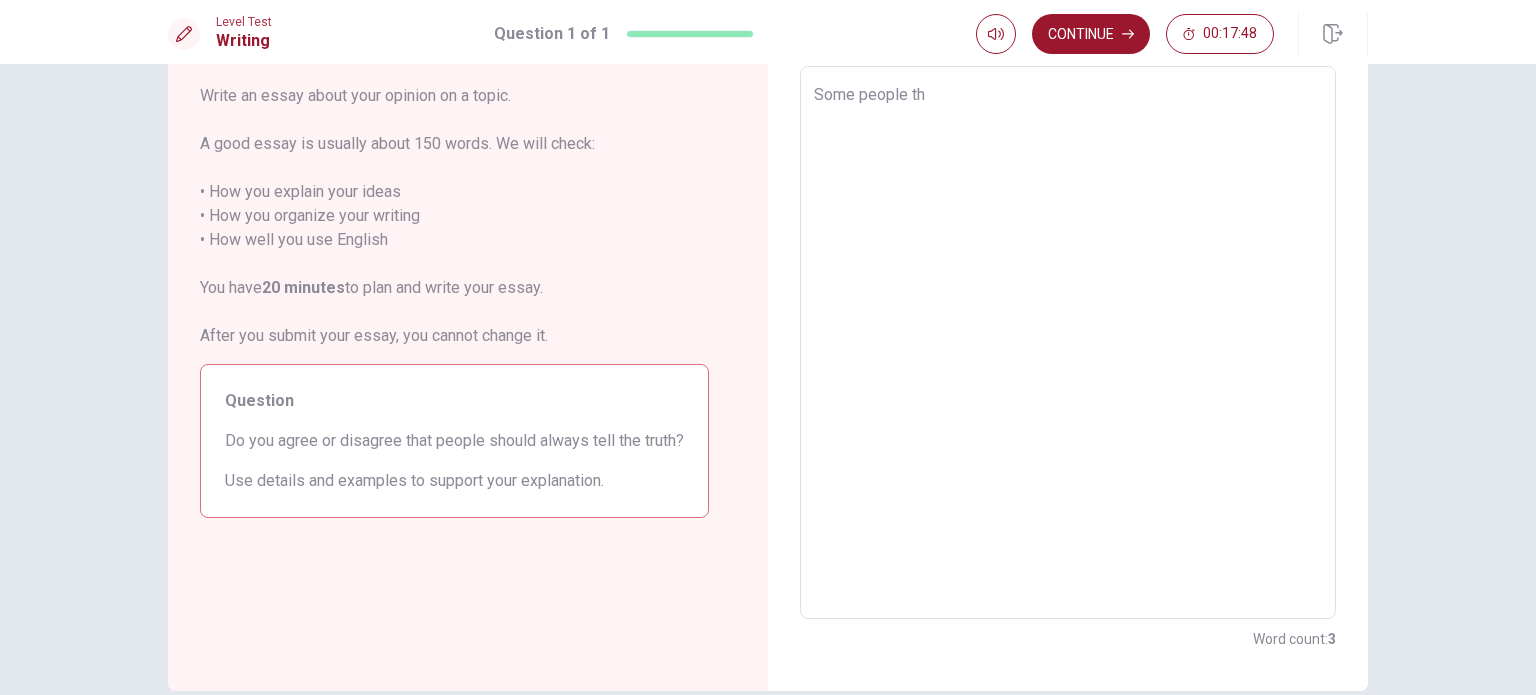 type on "x" 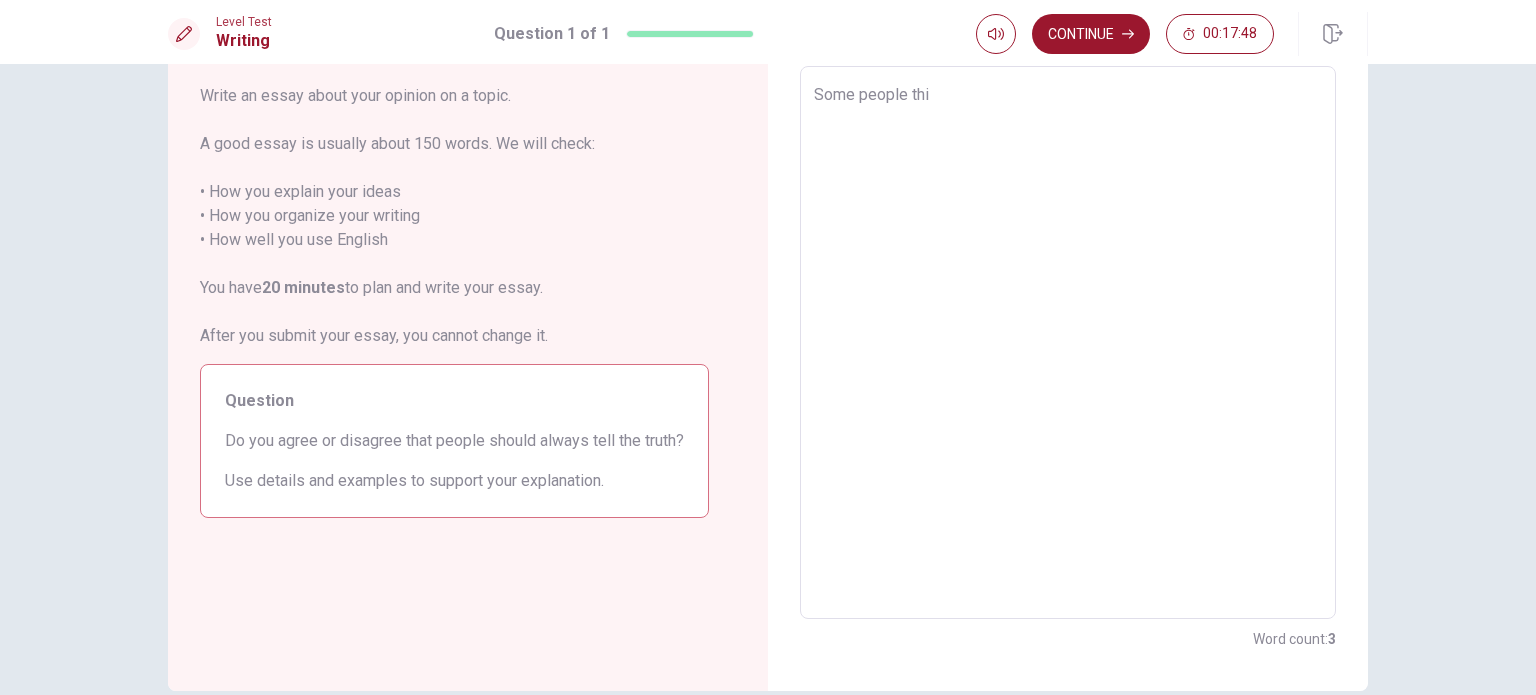 type on "x" 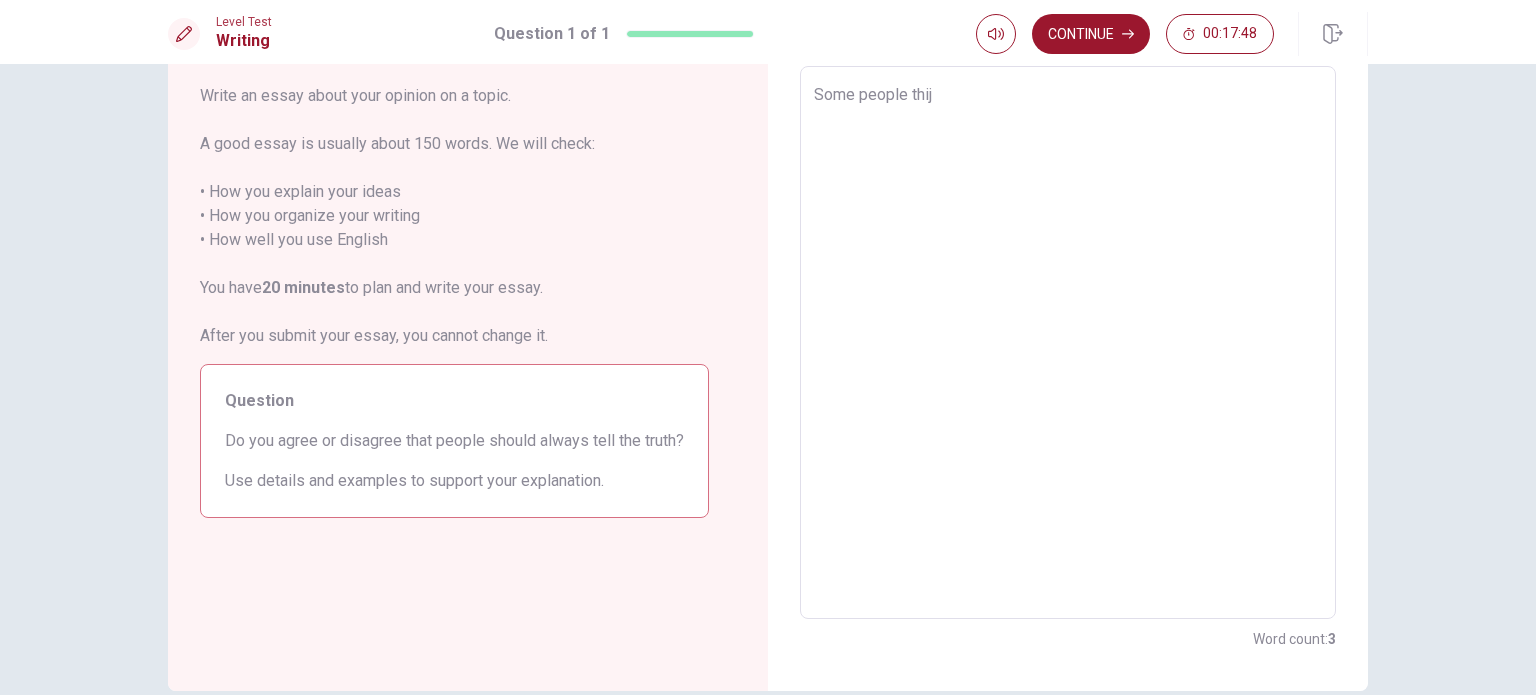 type on "x" 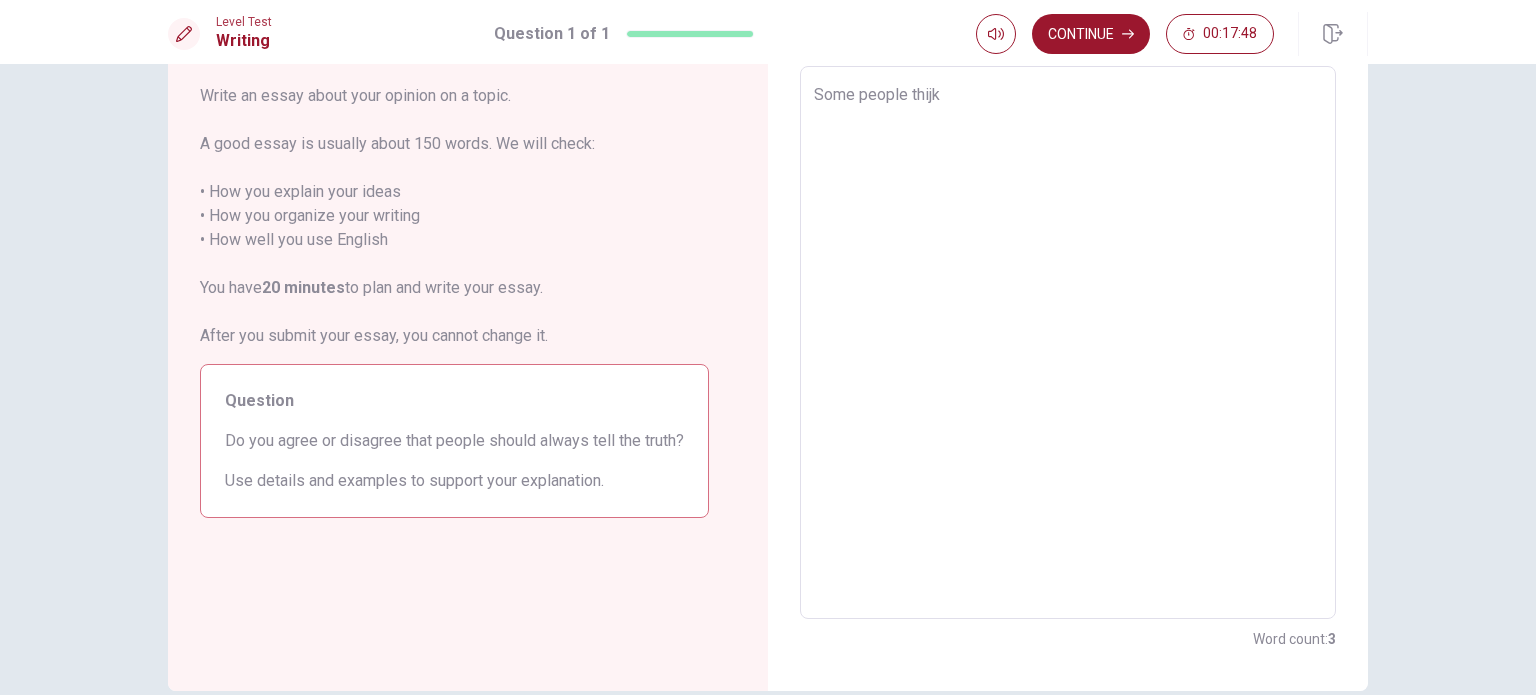 type on "x" 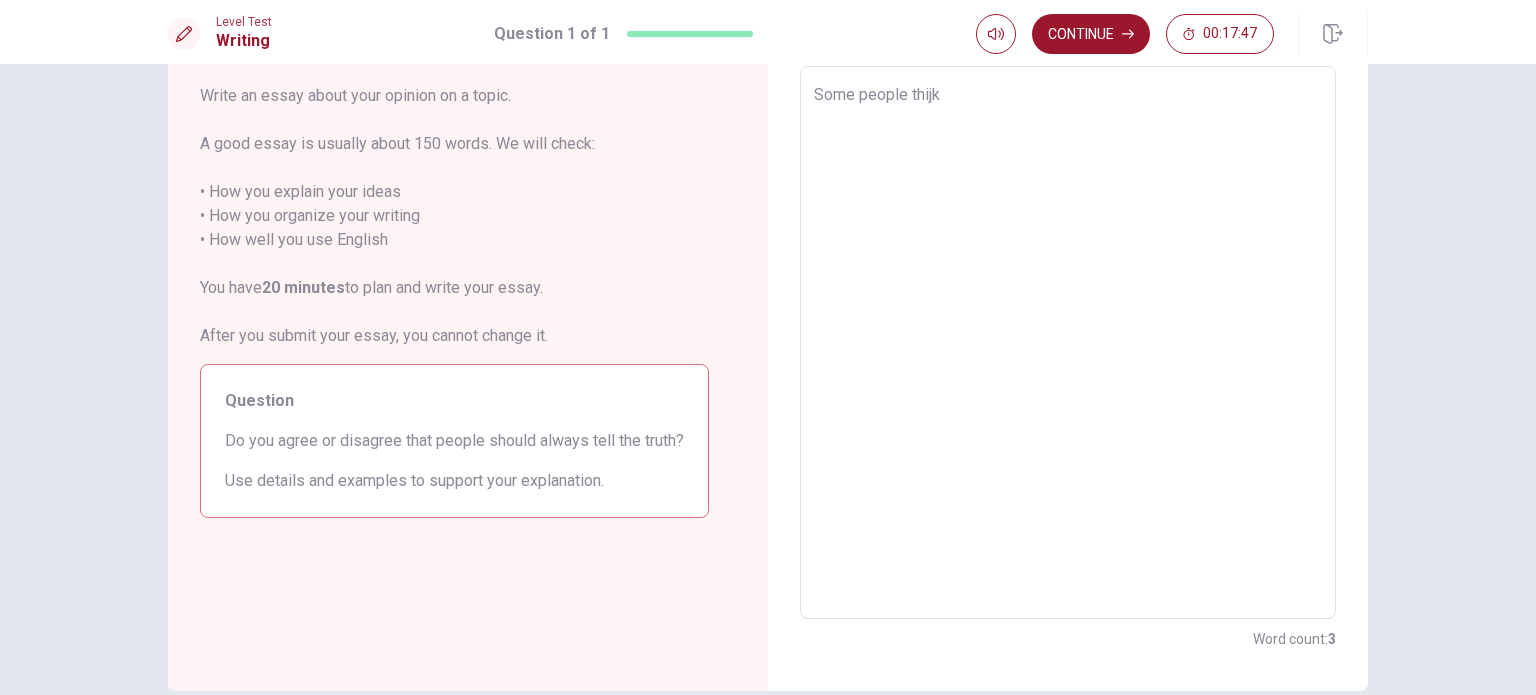 type on "Some people thijk" 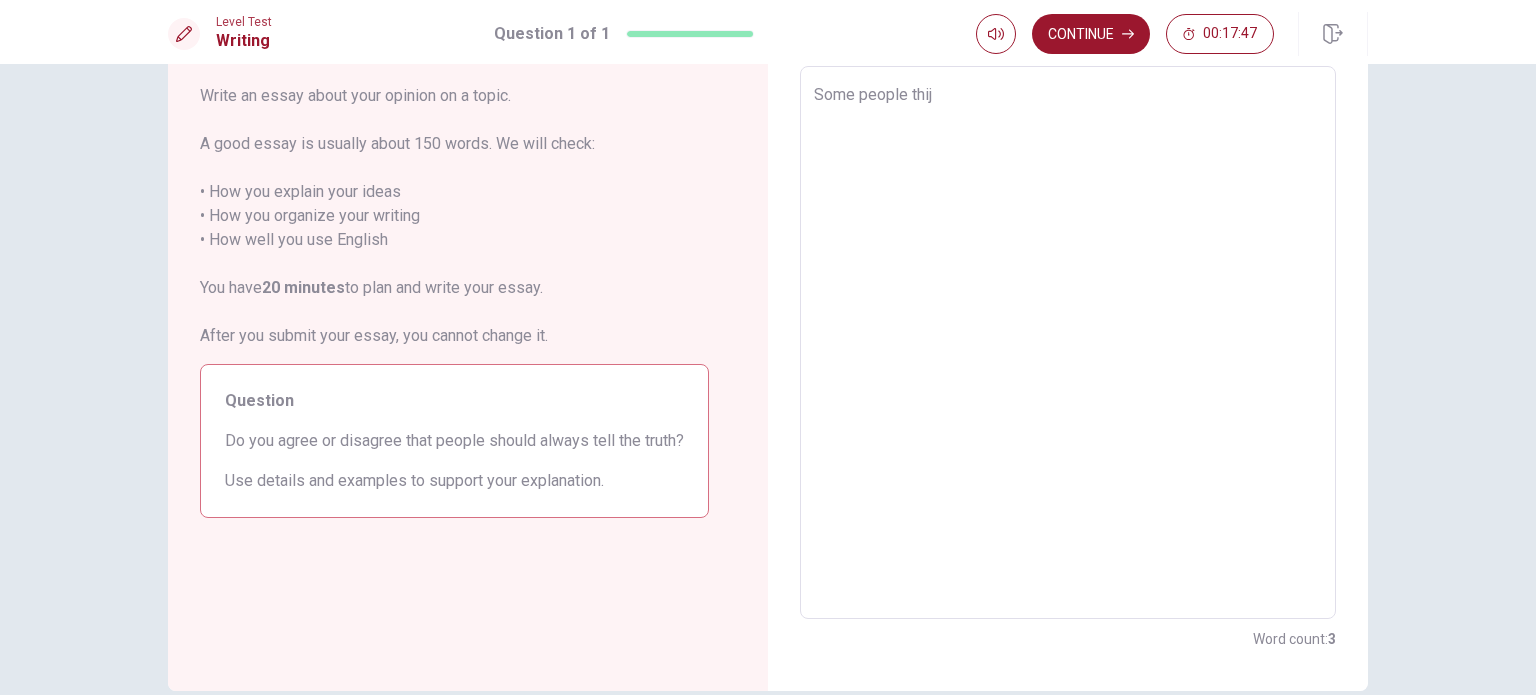 type on "x" 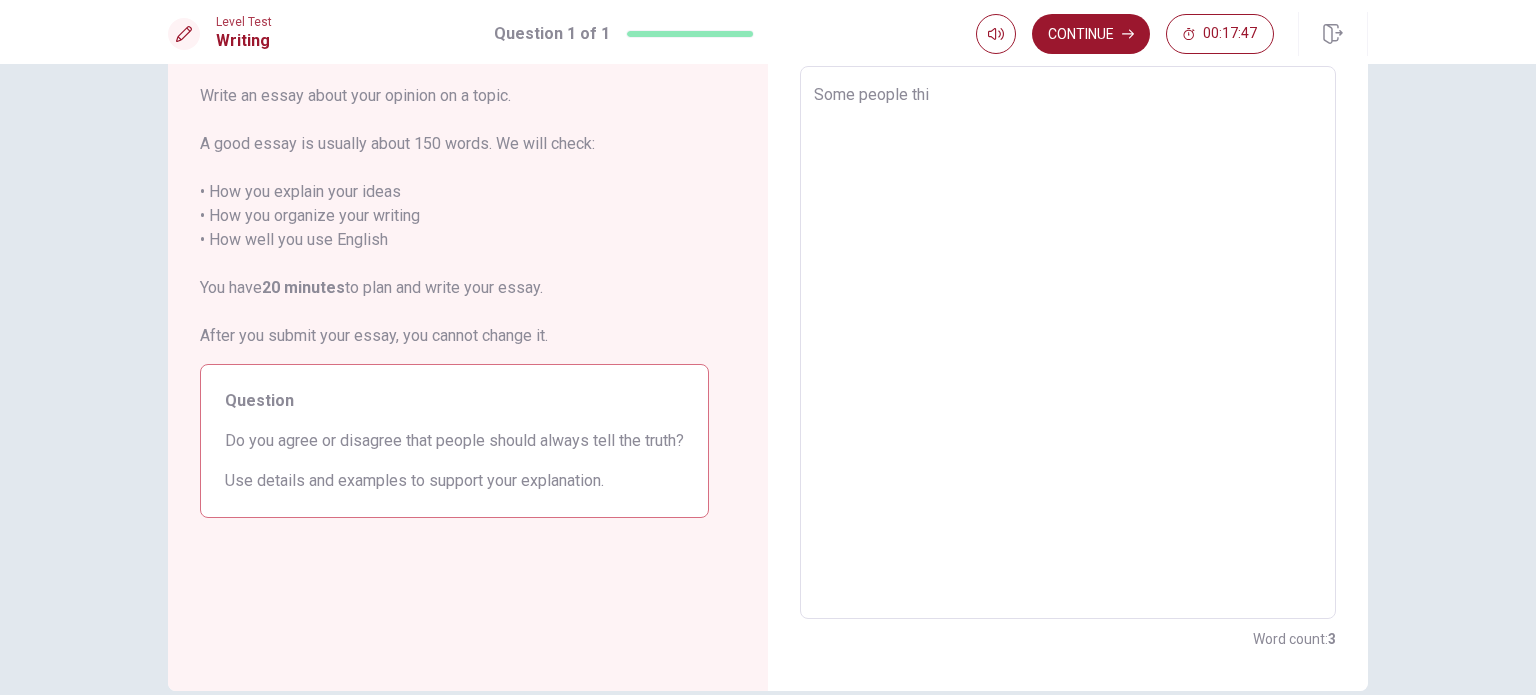 type on "x" 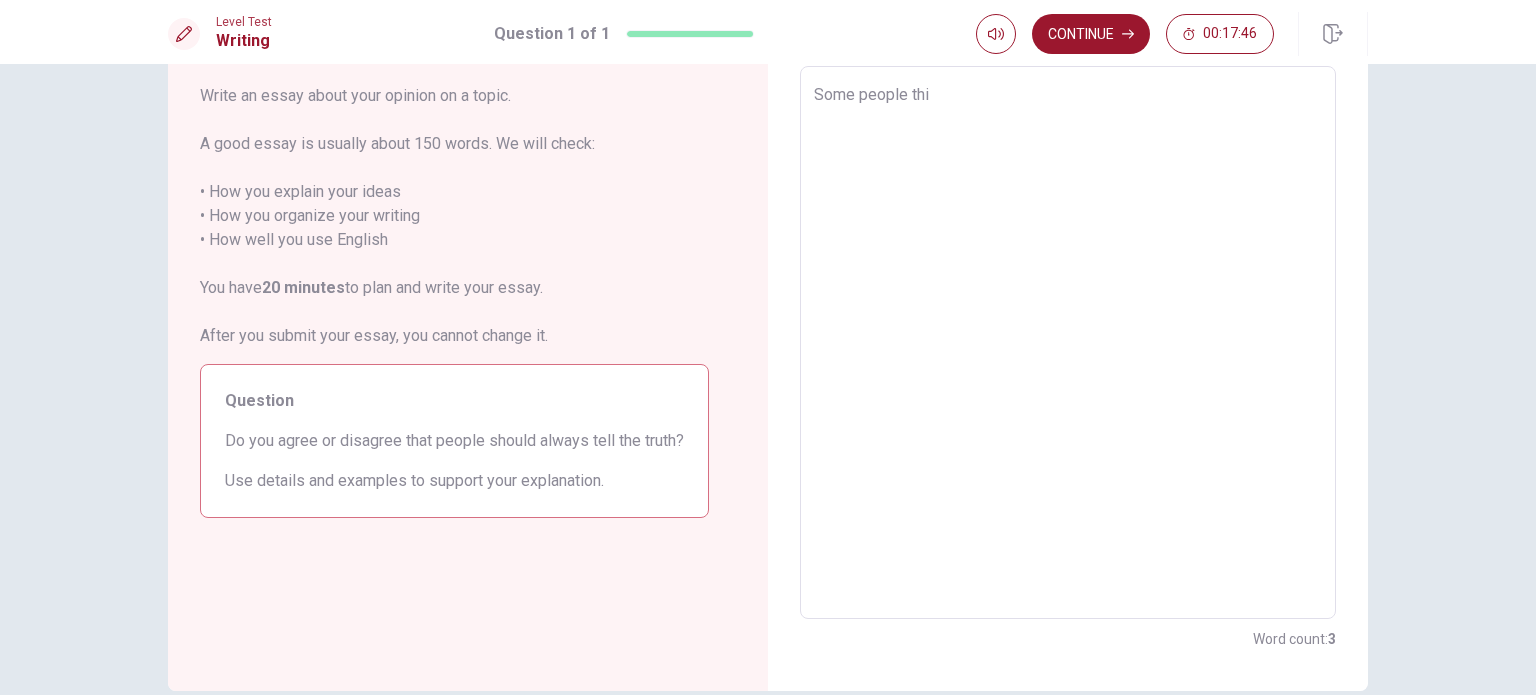 type on "Some people thin" 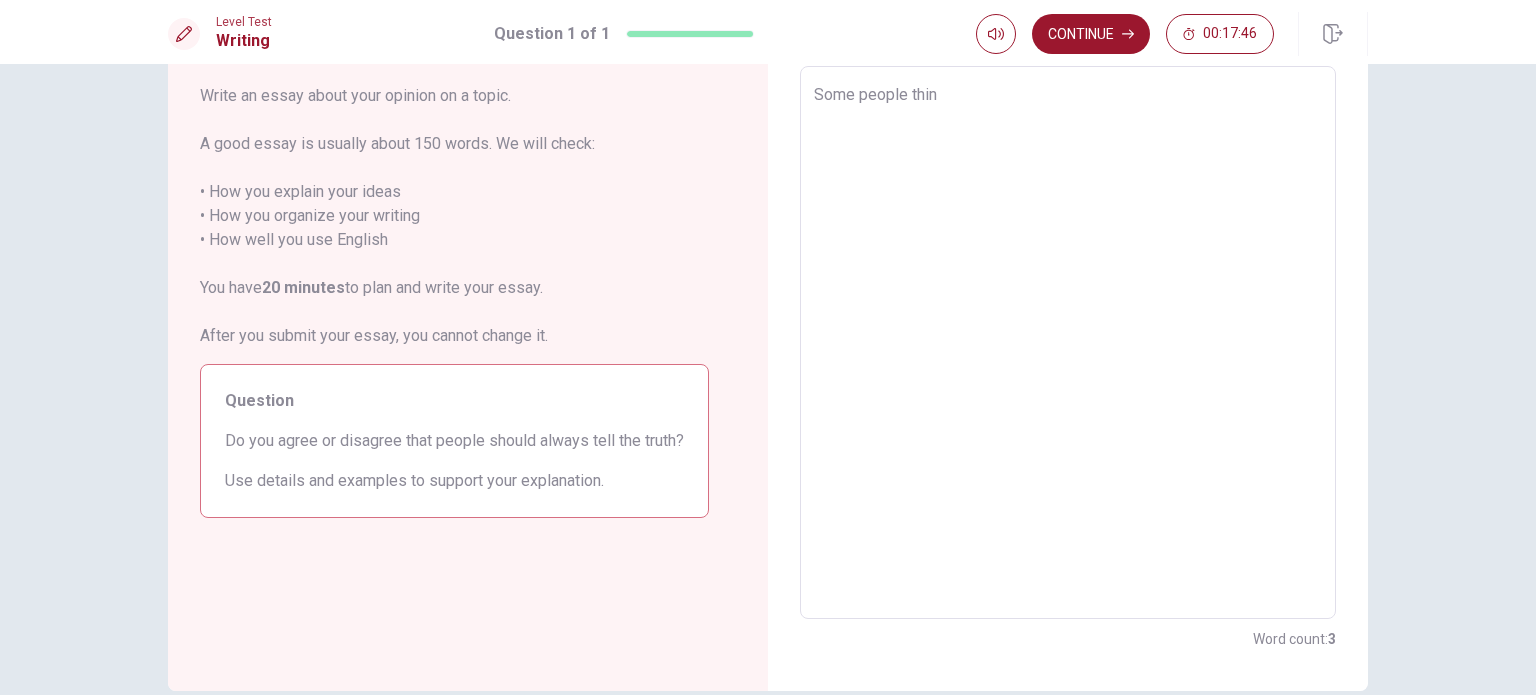 type on "x" 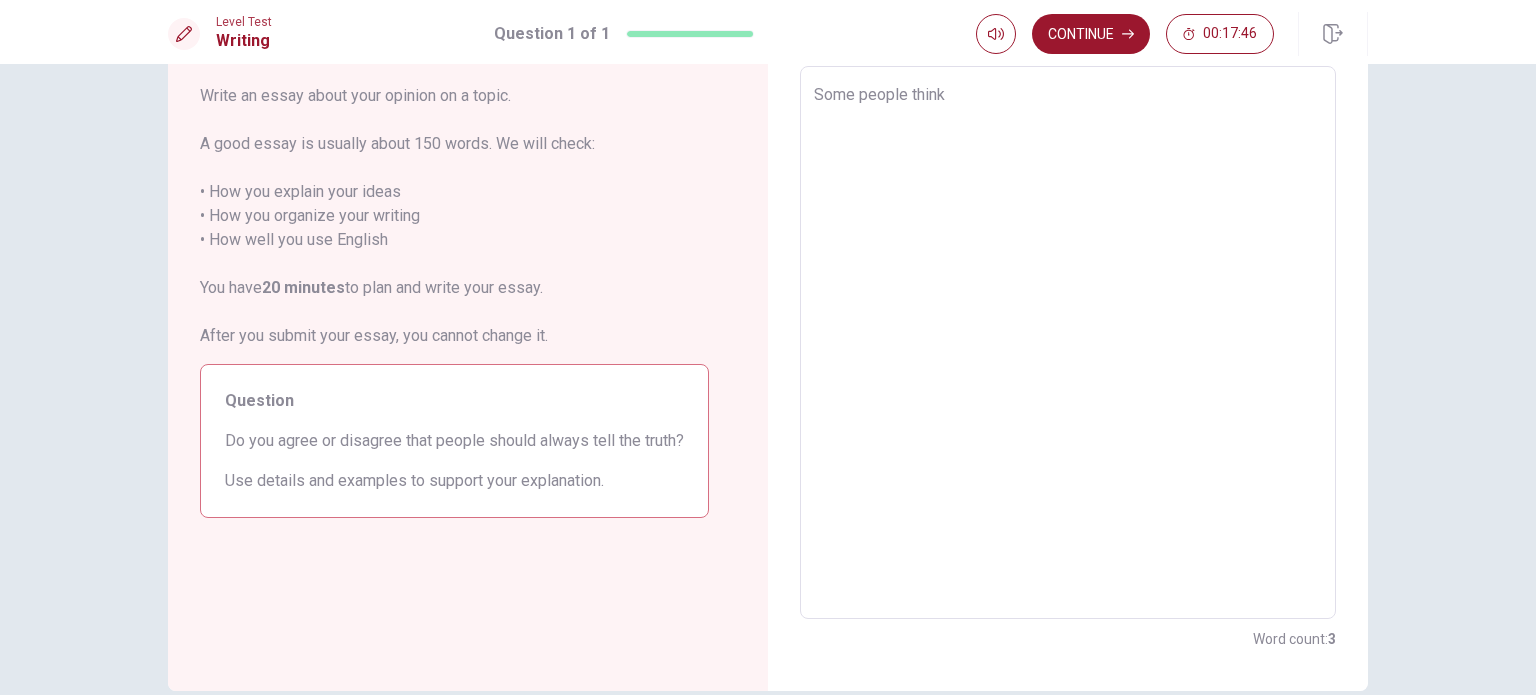 type on "x" 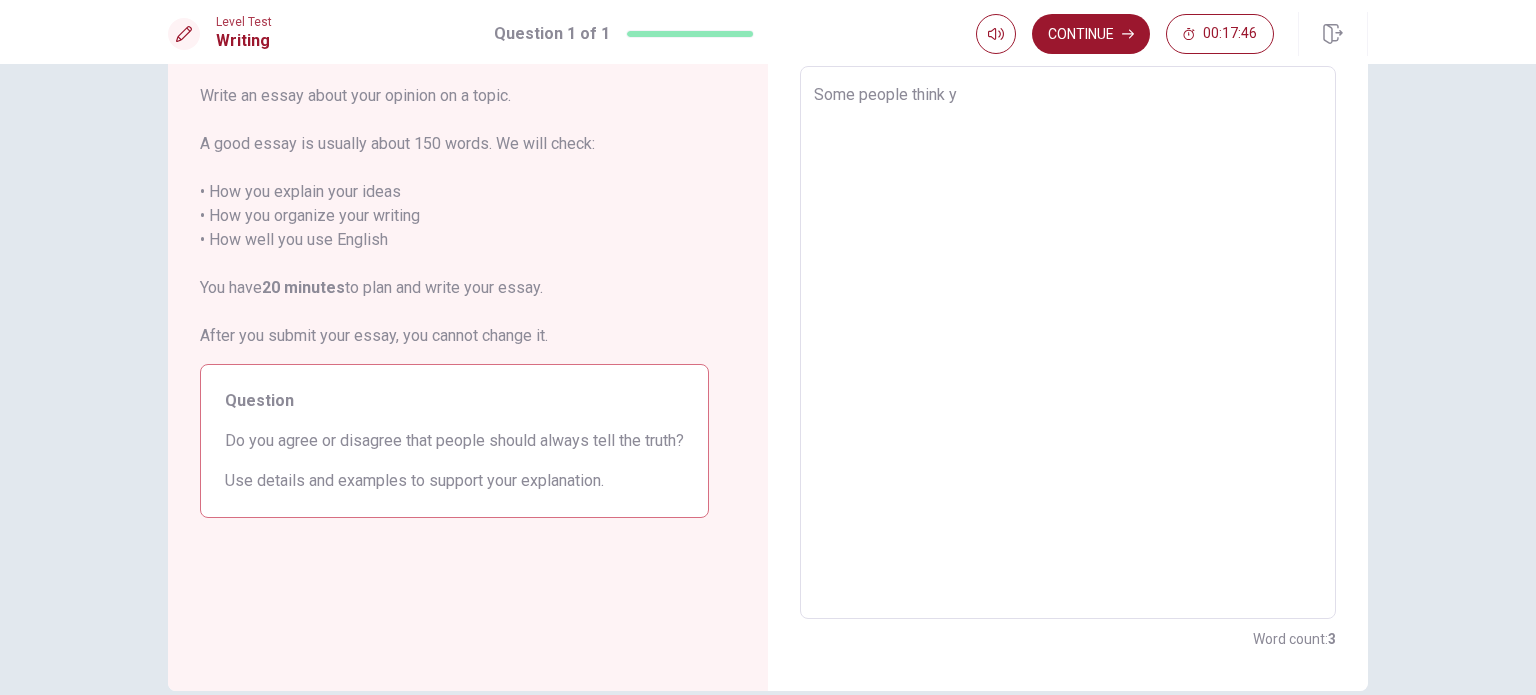 type on "x" 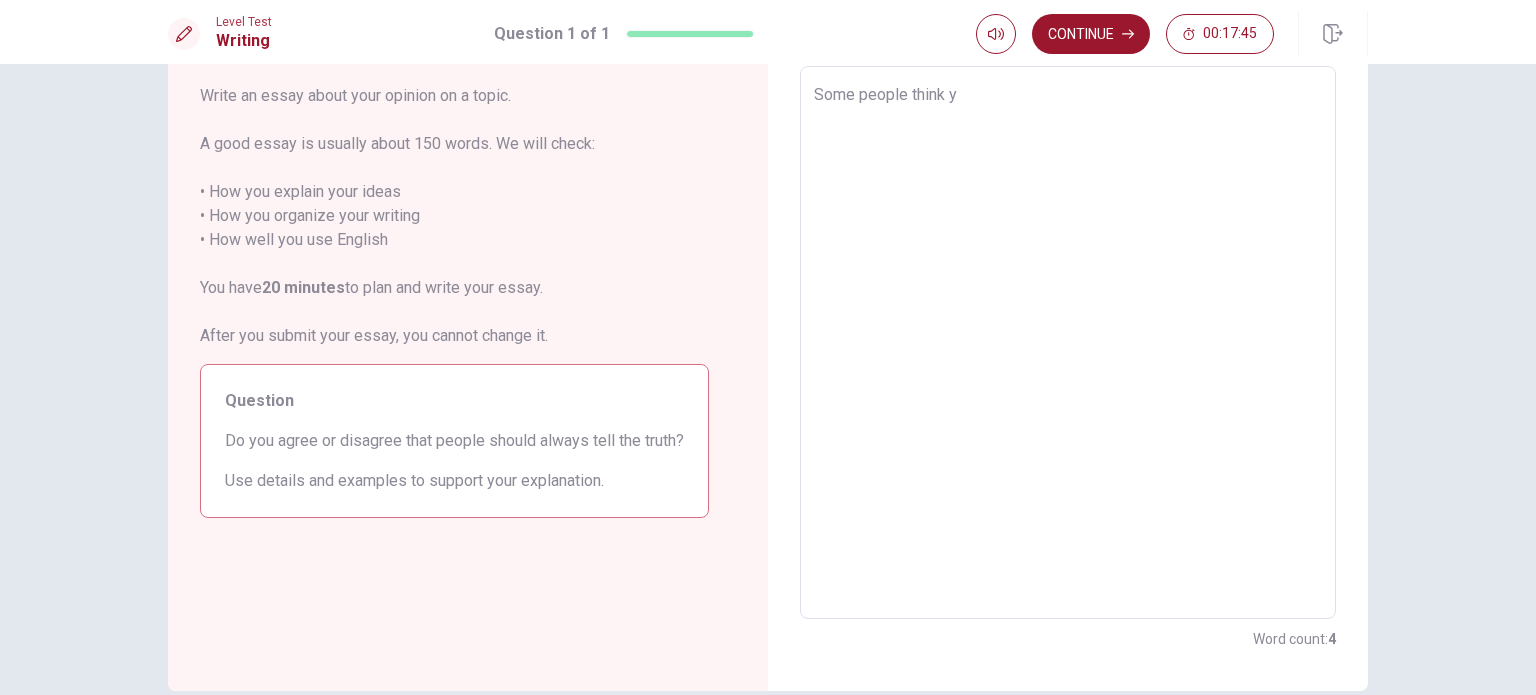 type on "Some people think yo" 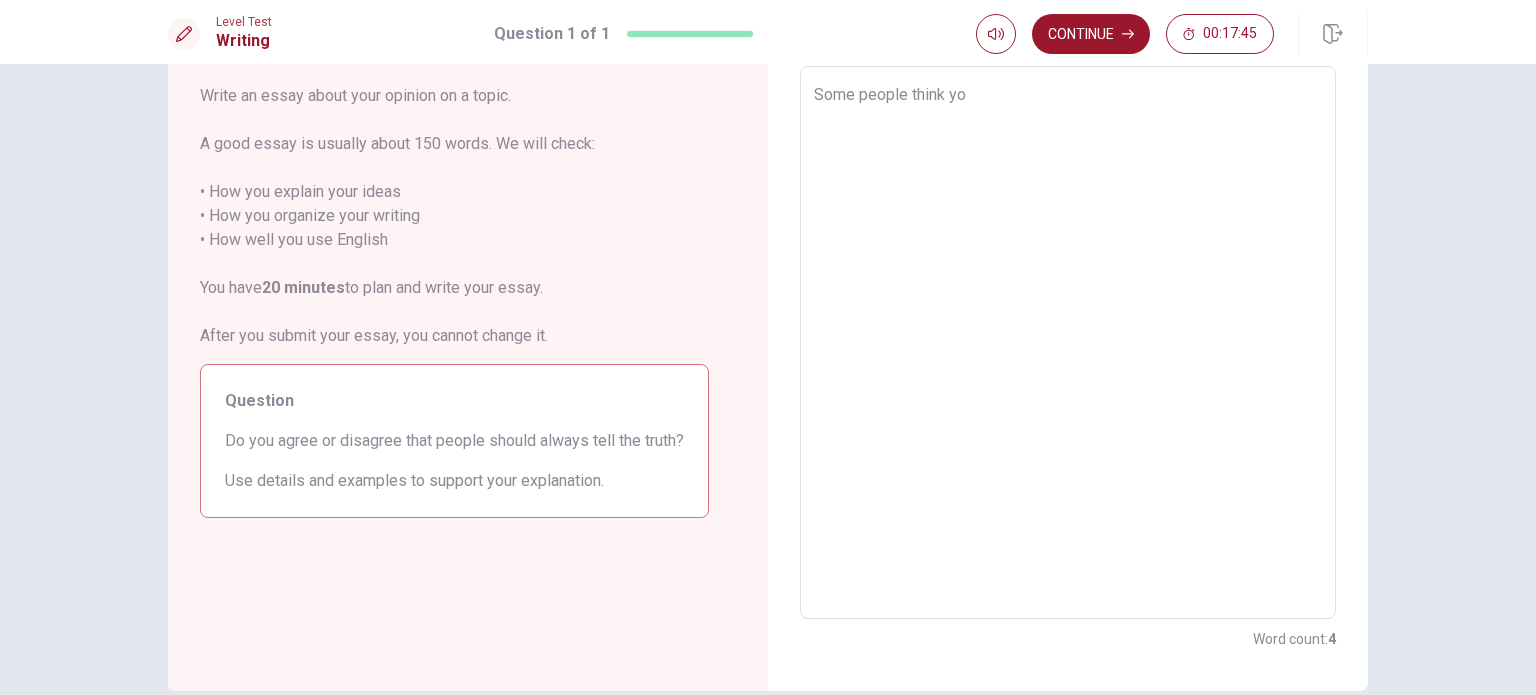 type on "x" 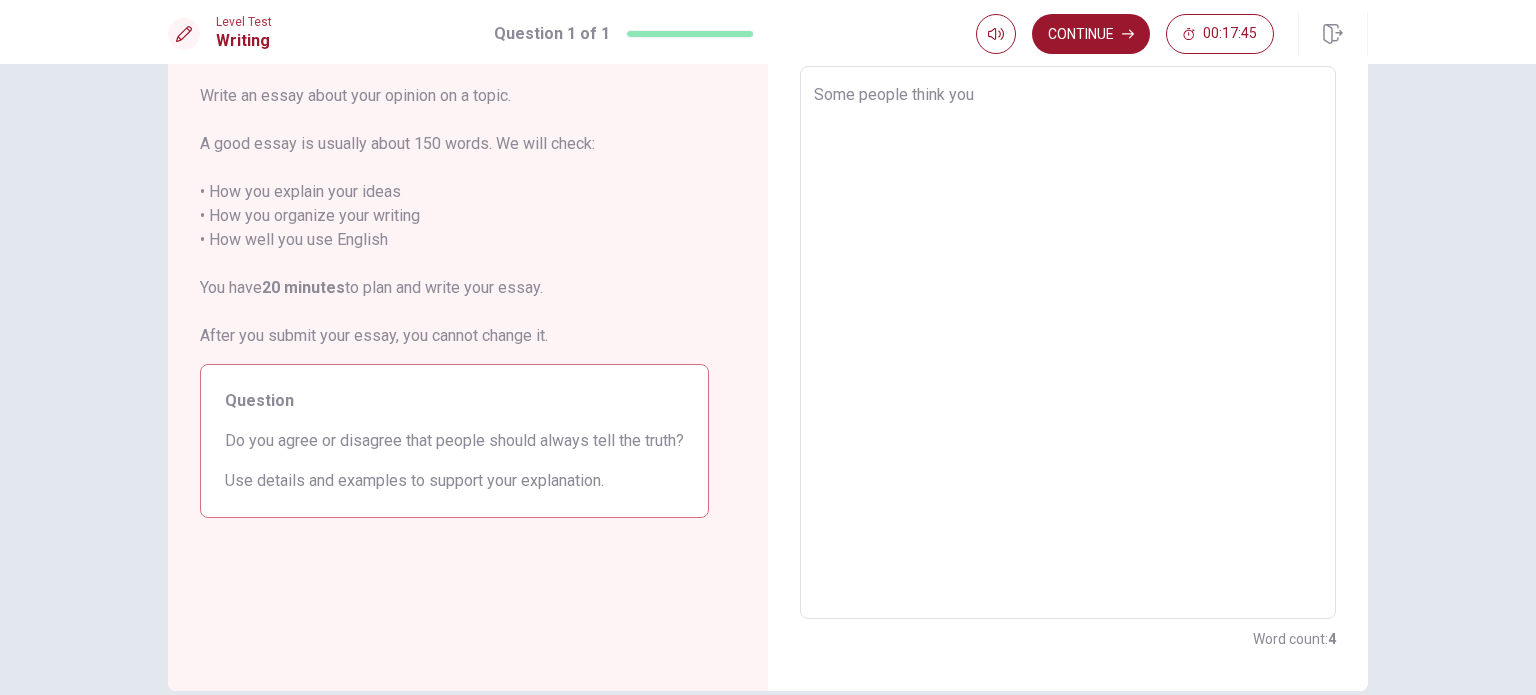 type on "x" 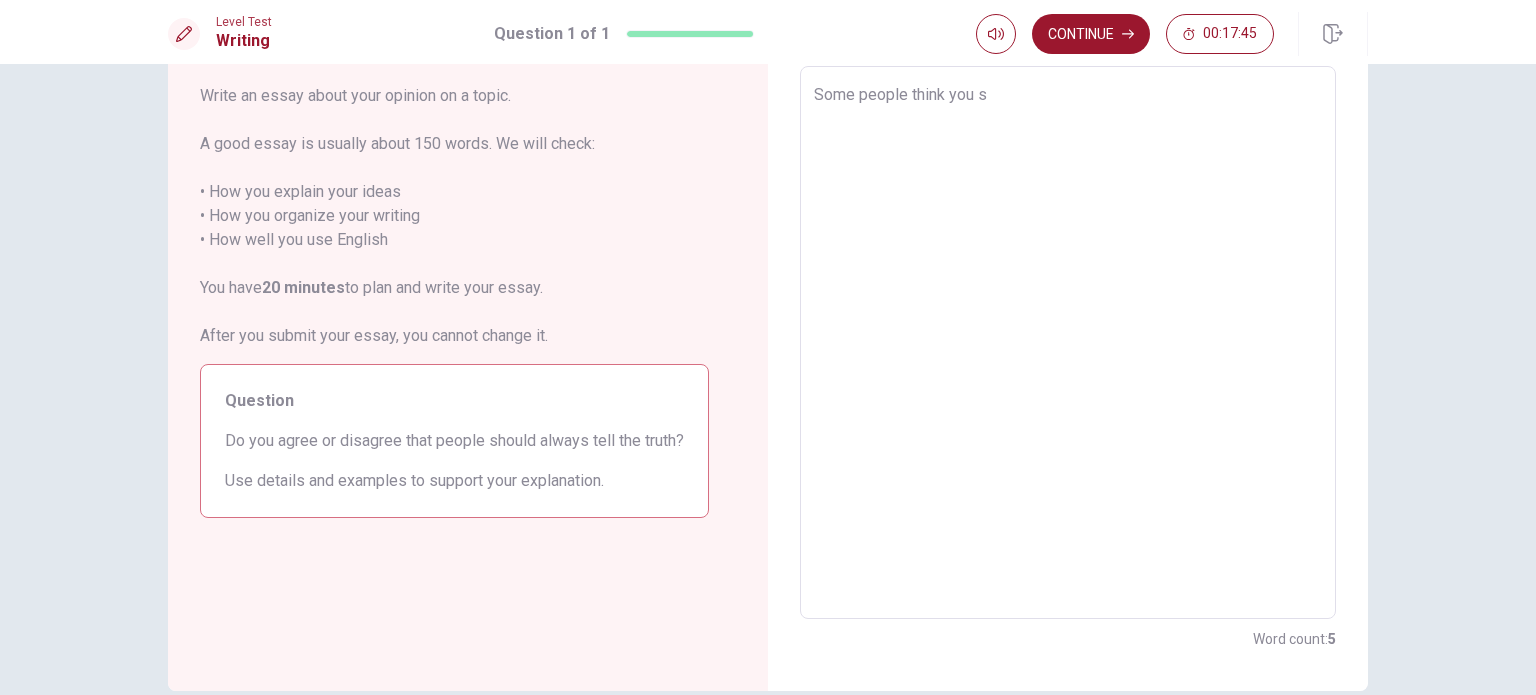 type on "x" 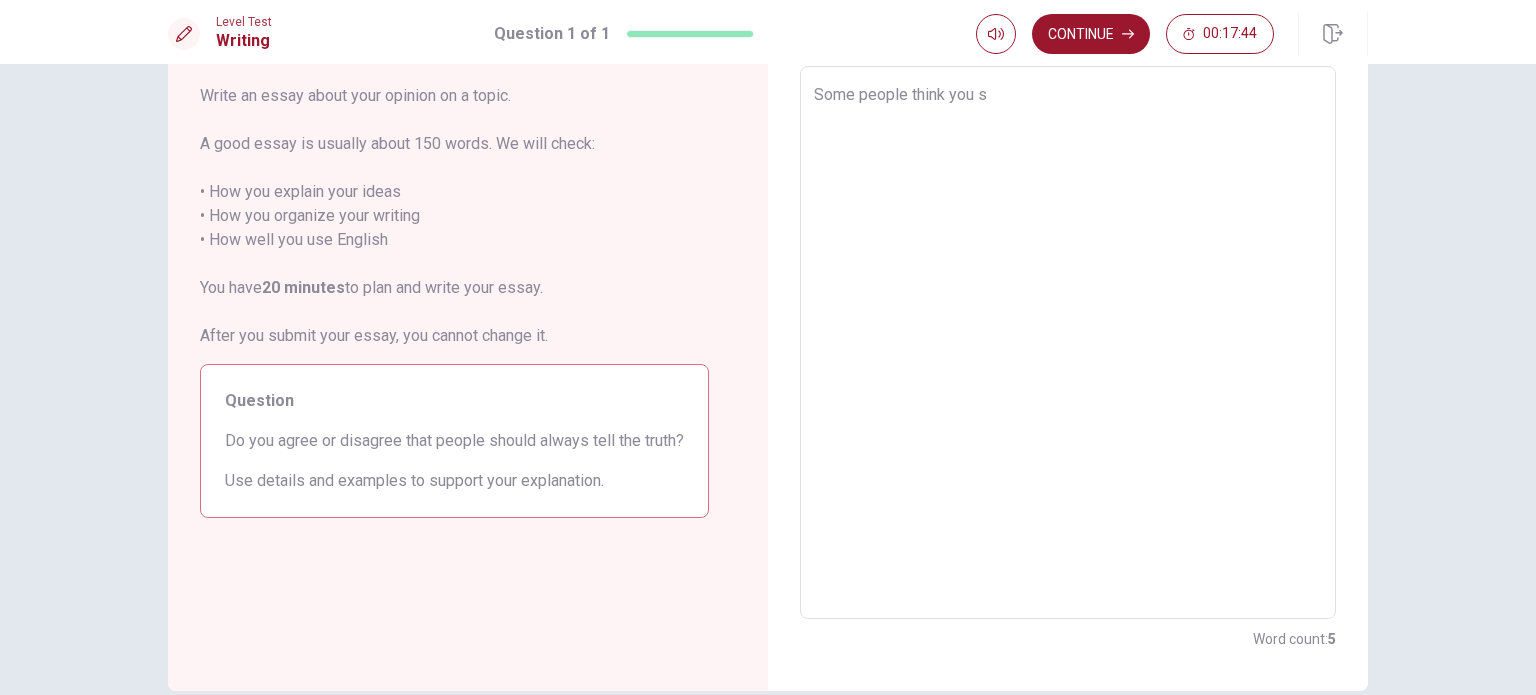 type on "Some people think you sh" 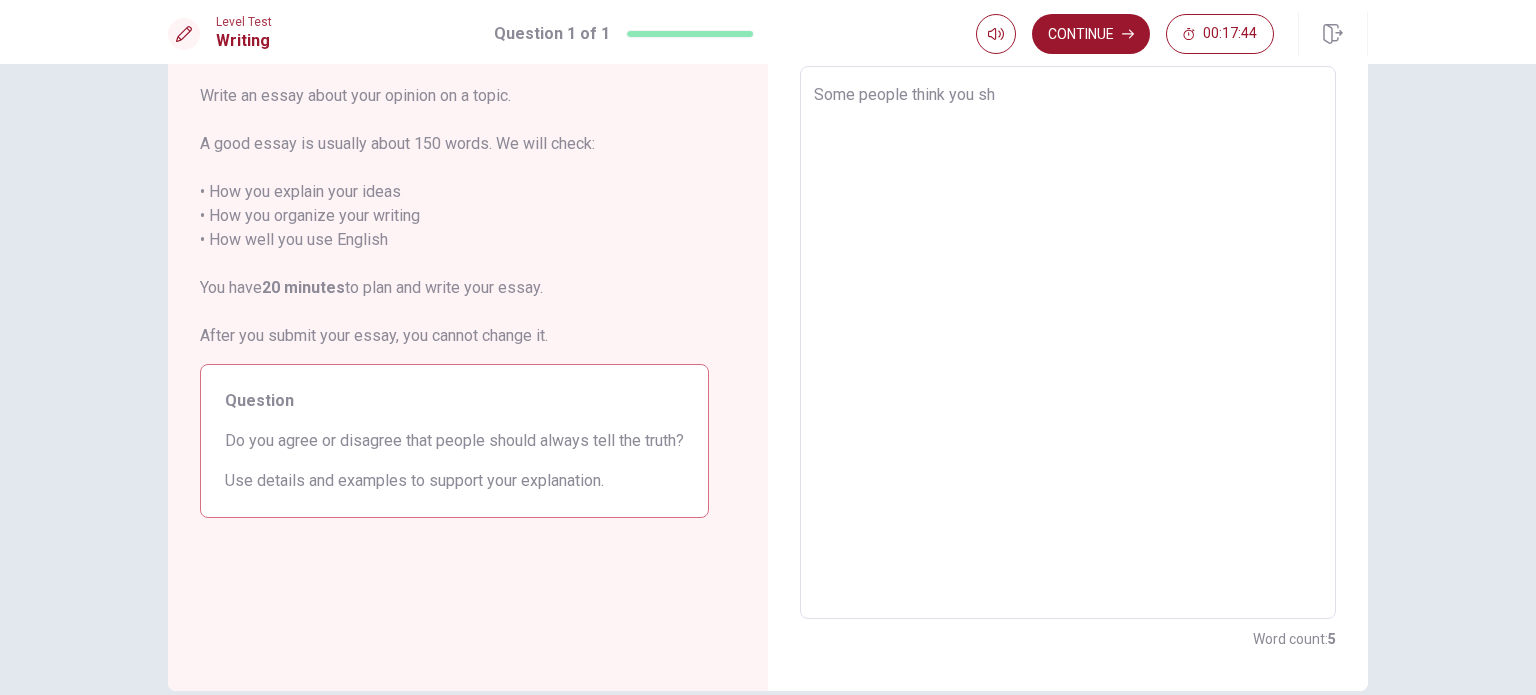 type on "x" 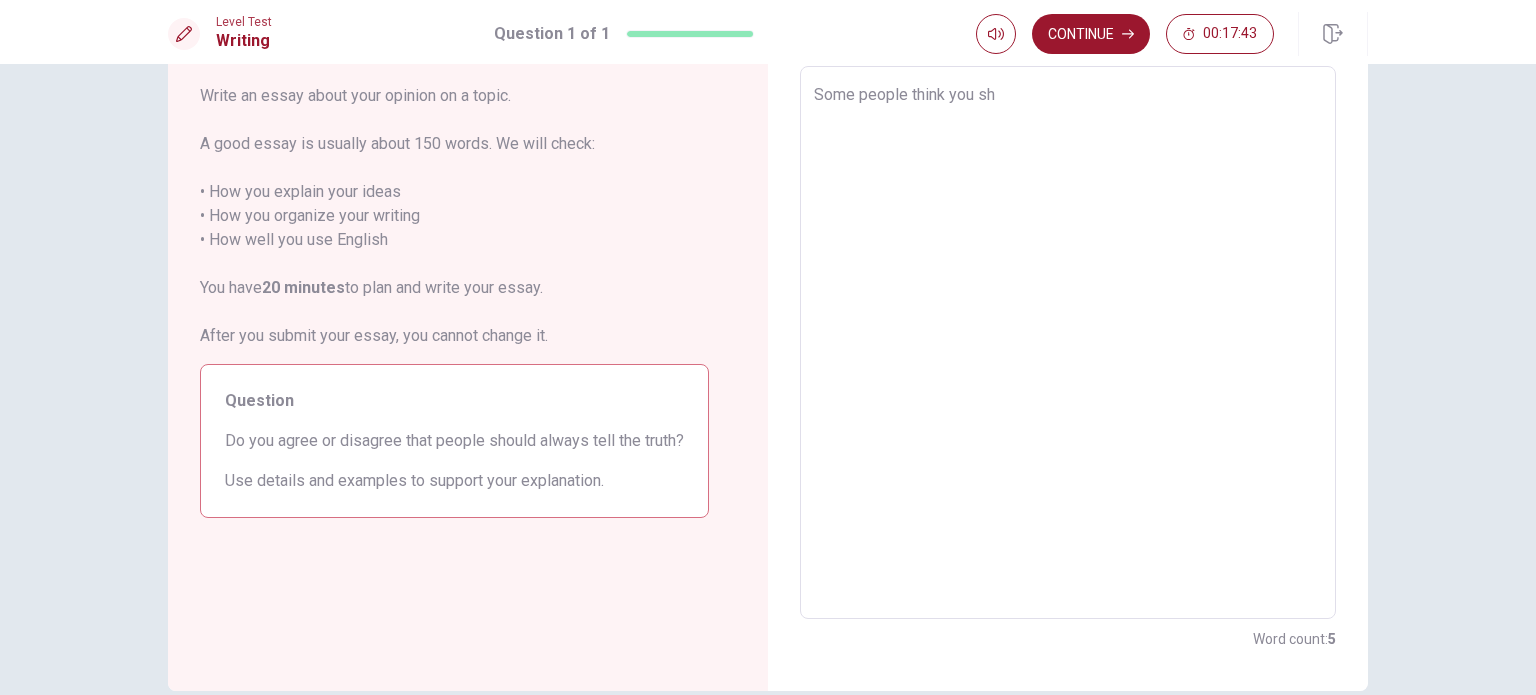 type on "Some people think you sho" 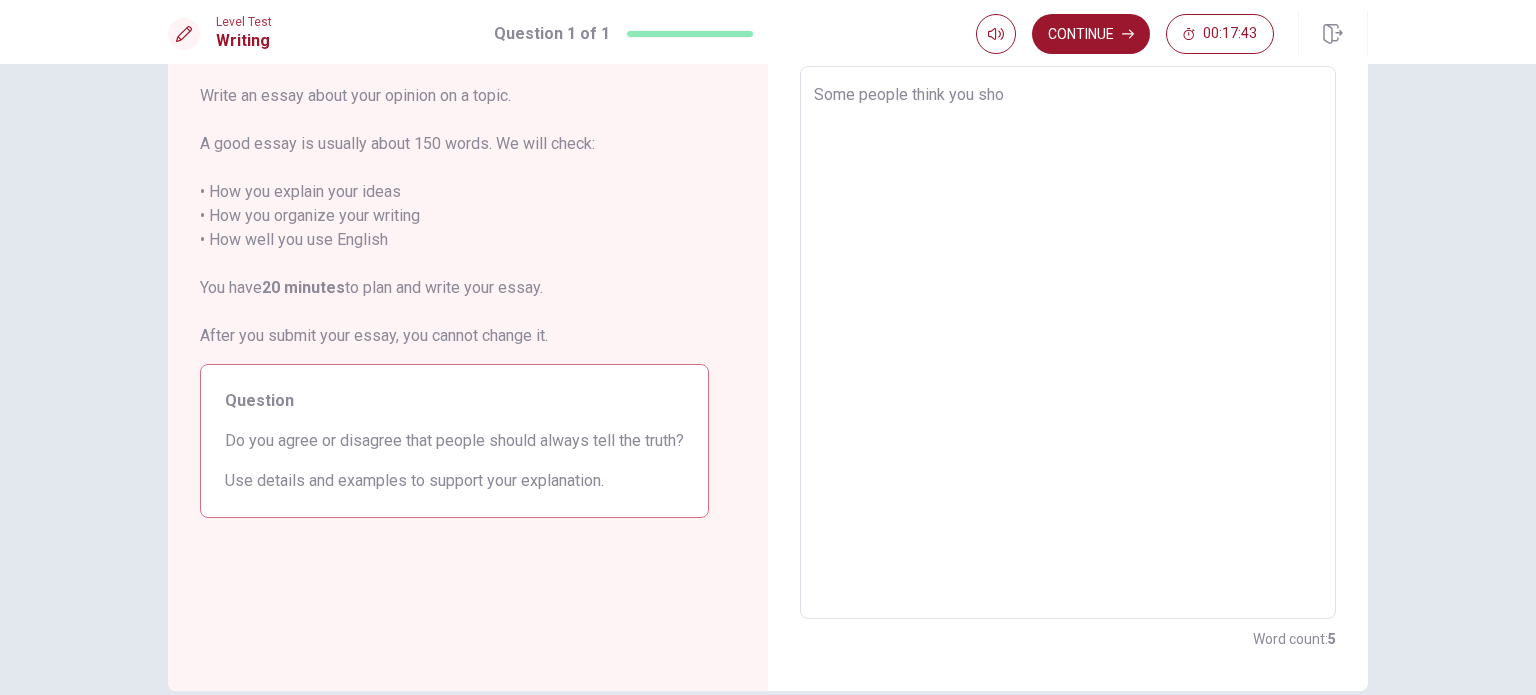 type on "x" 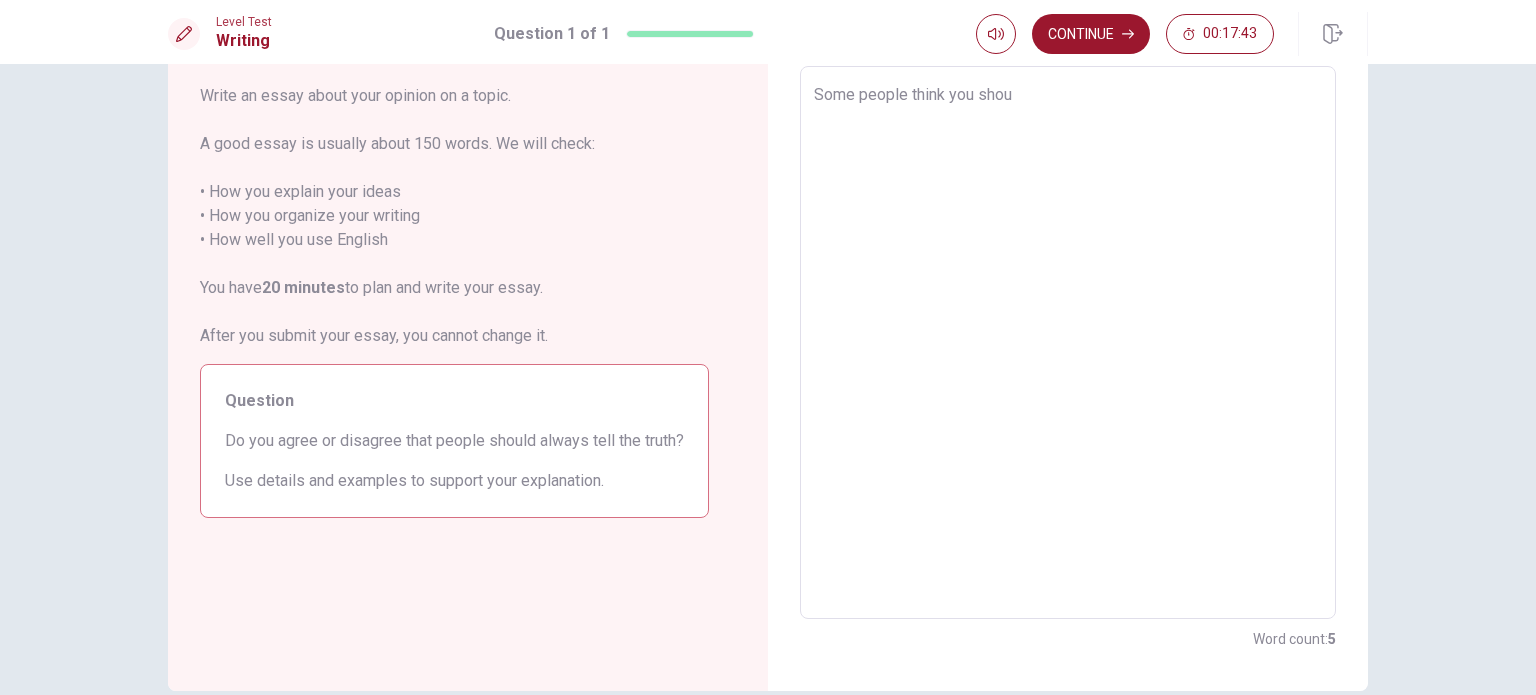 type on "x" 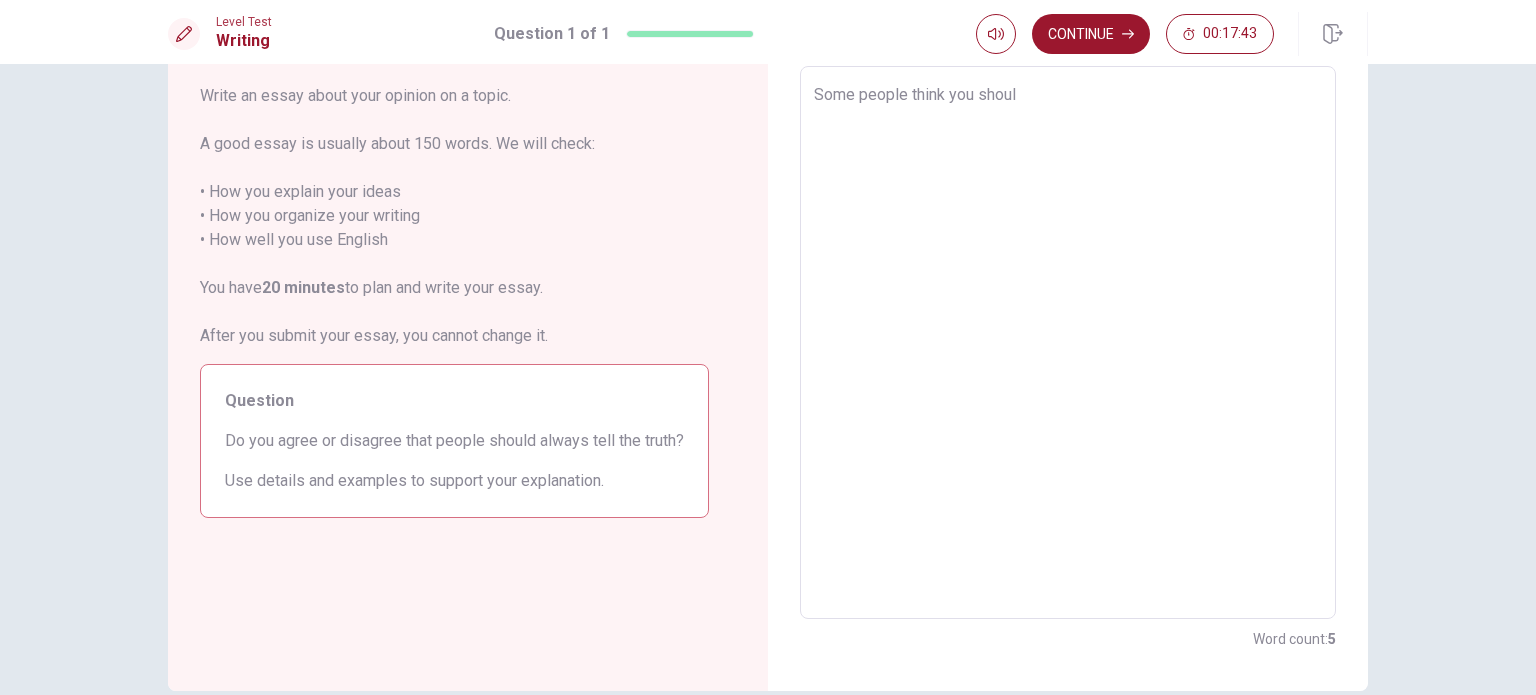 type on "x" 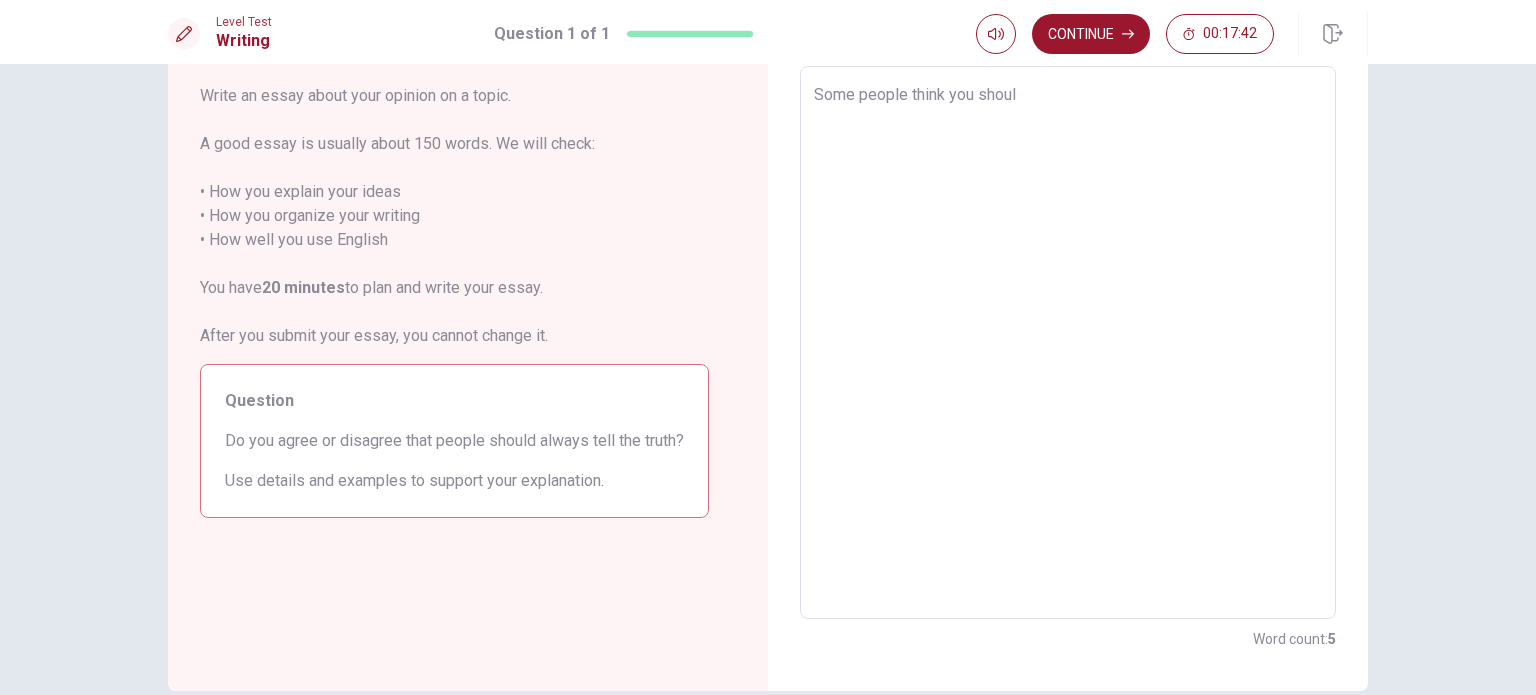 type on "Some people think you should" 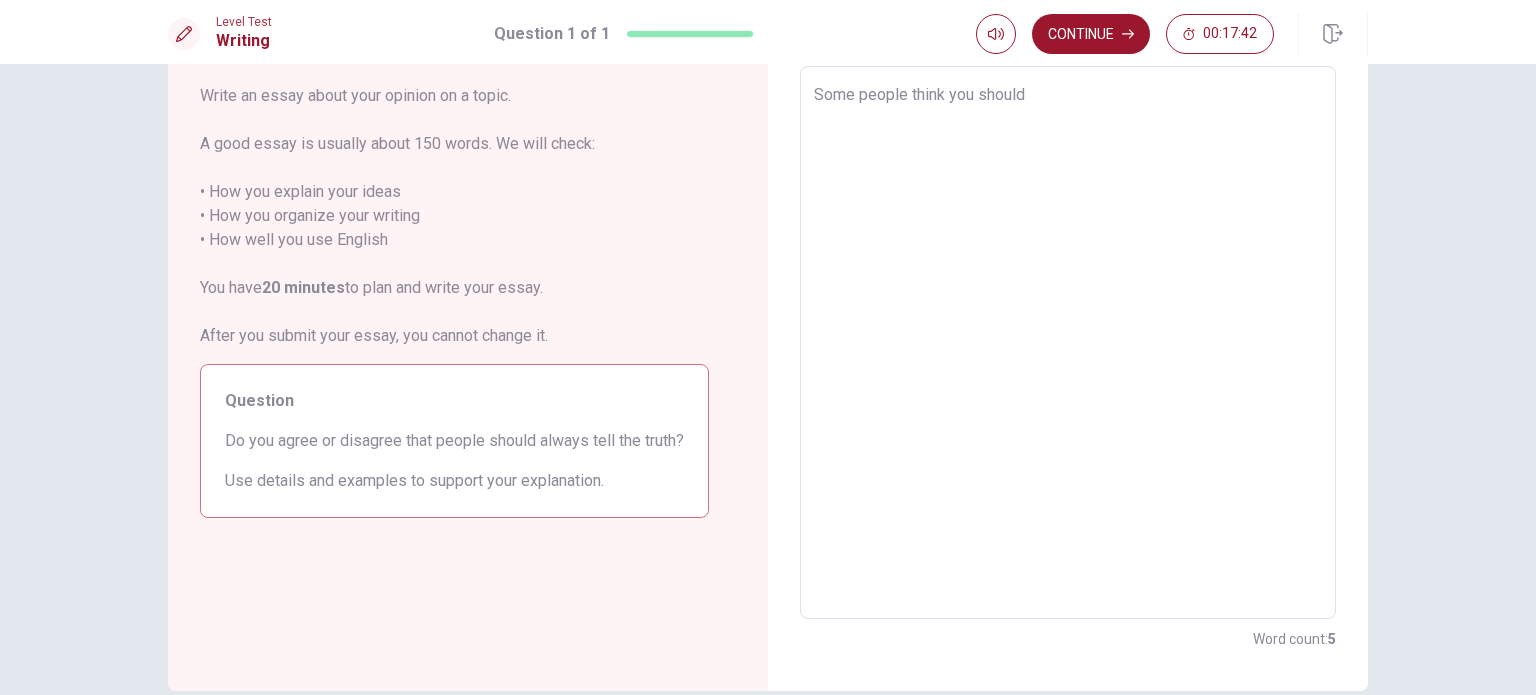 type on "x" 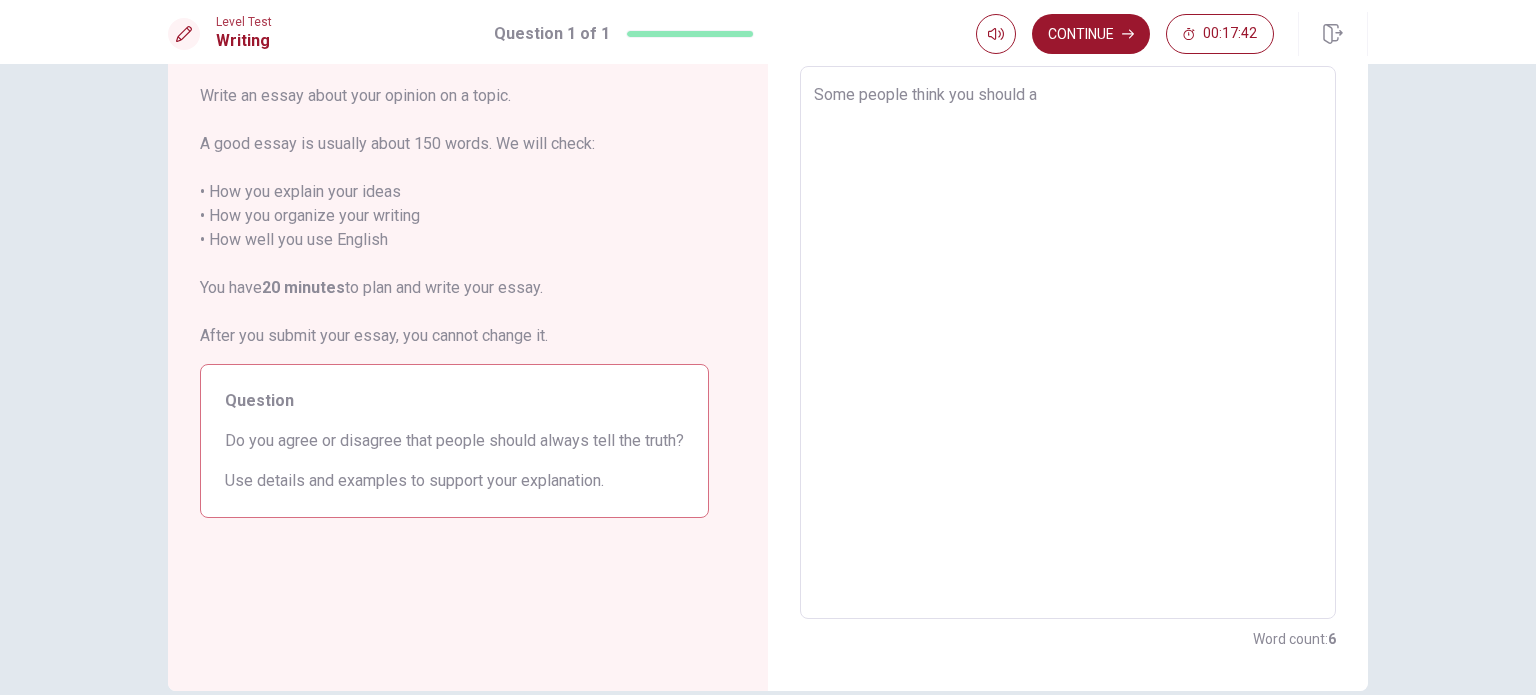type on "Some people think you should aw" 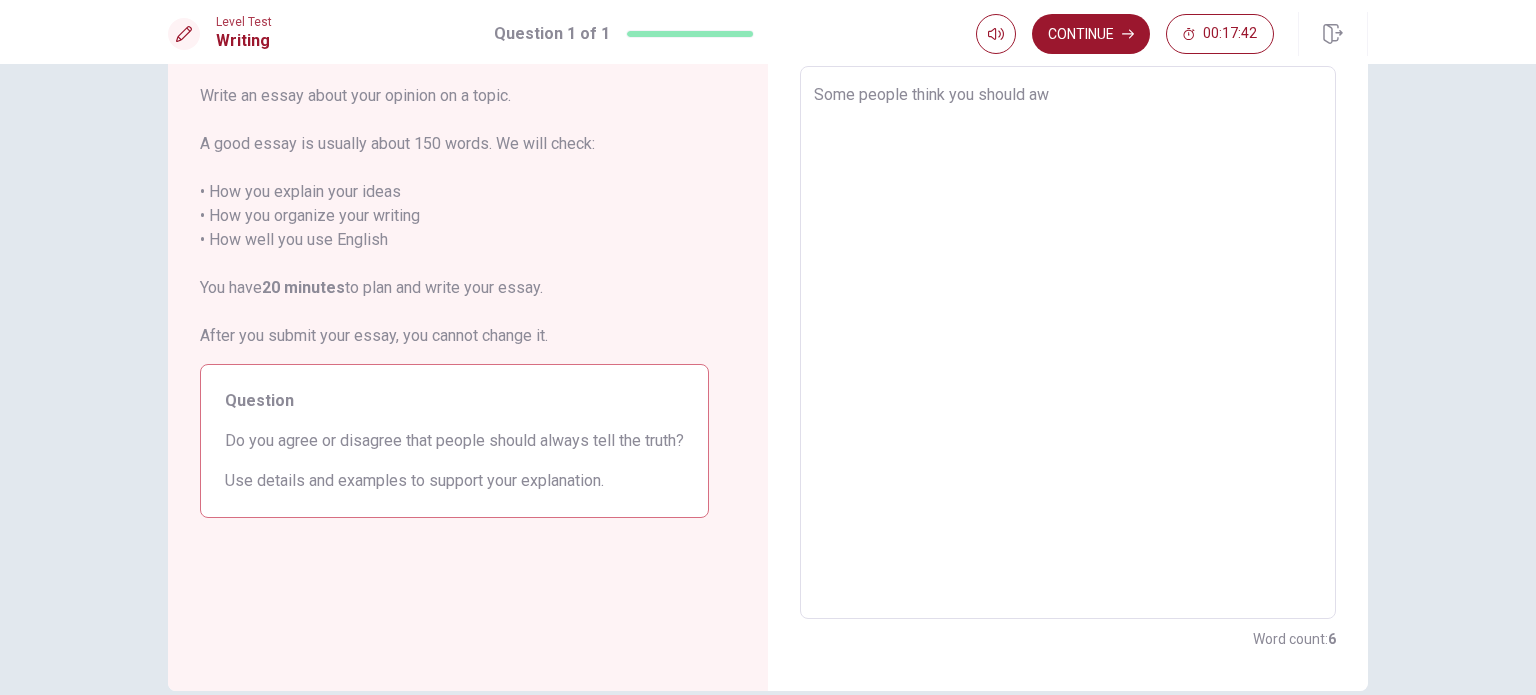 type on "x" 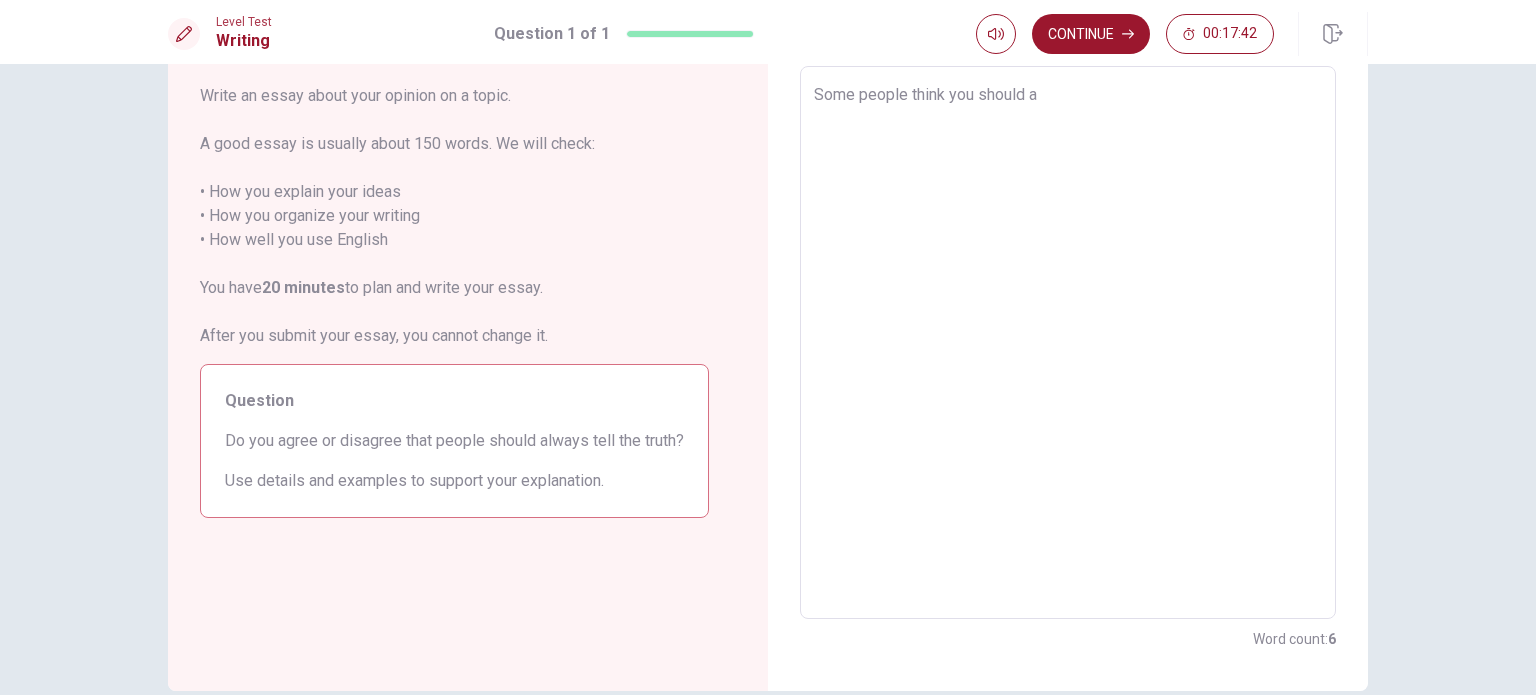 type on "x" 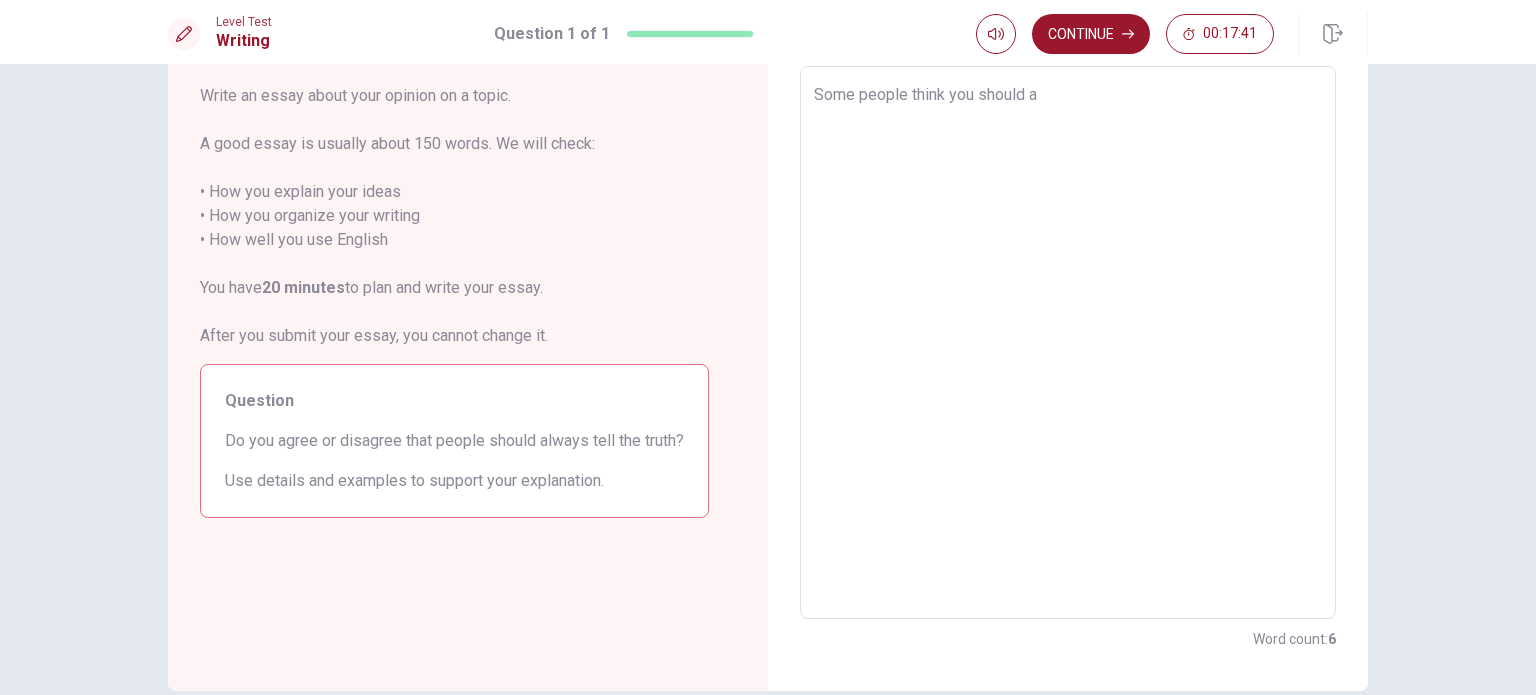 type on "Some people think you should al" 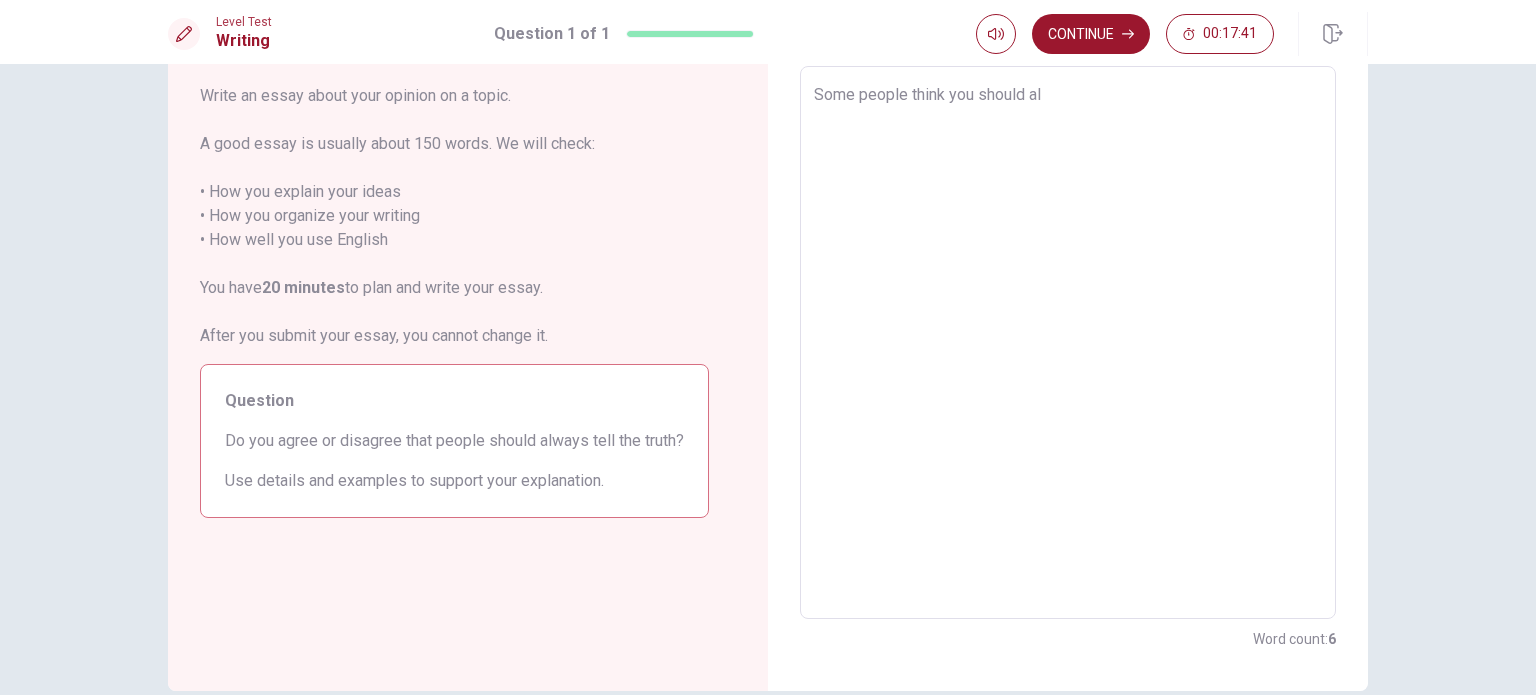 type on "x" 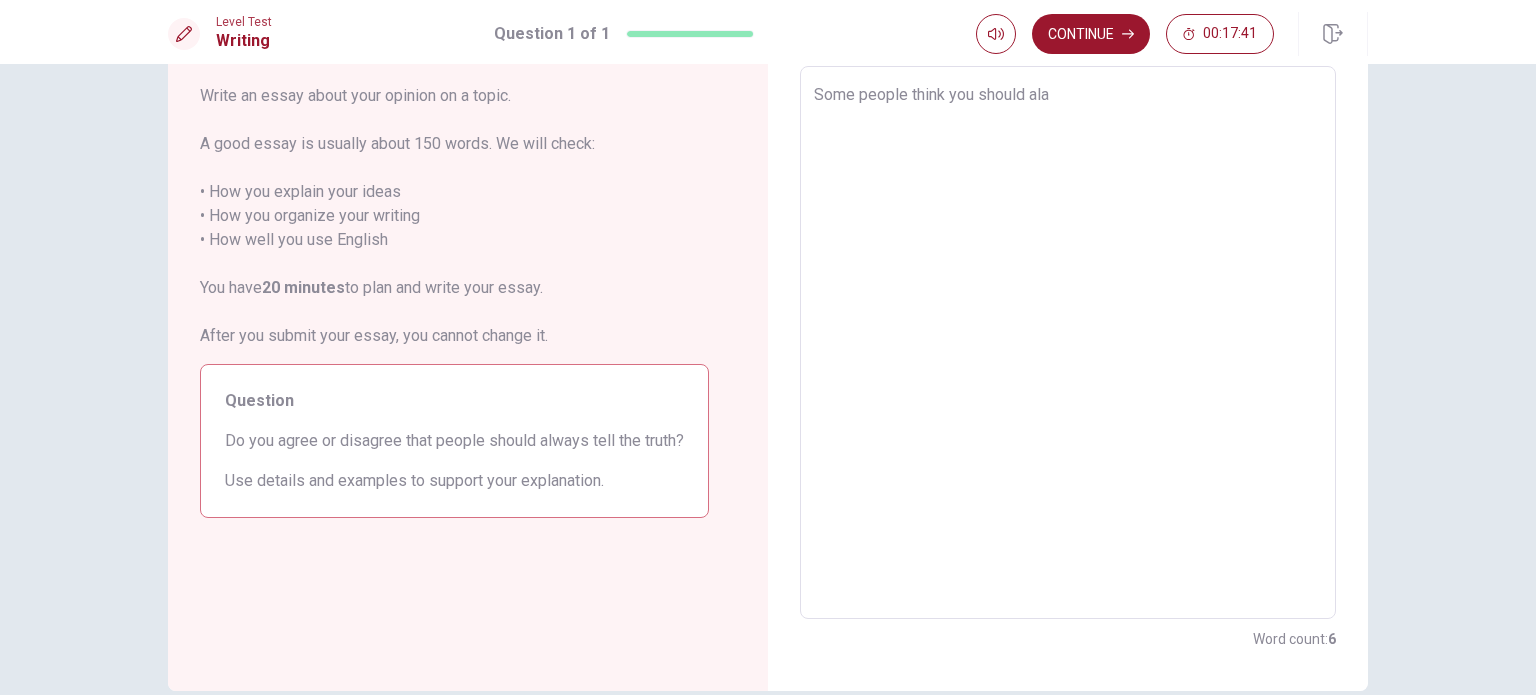 type on "x" 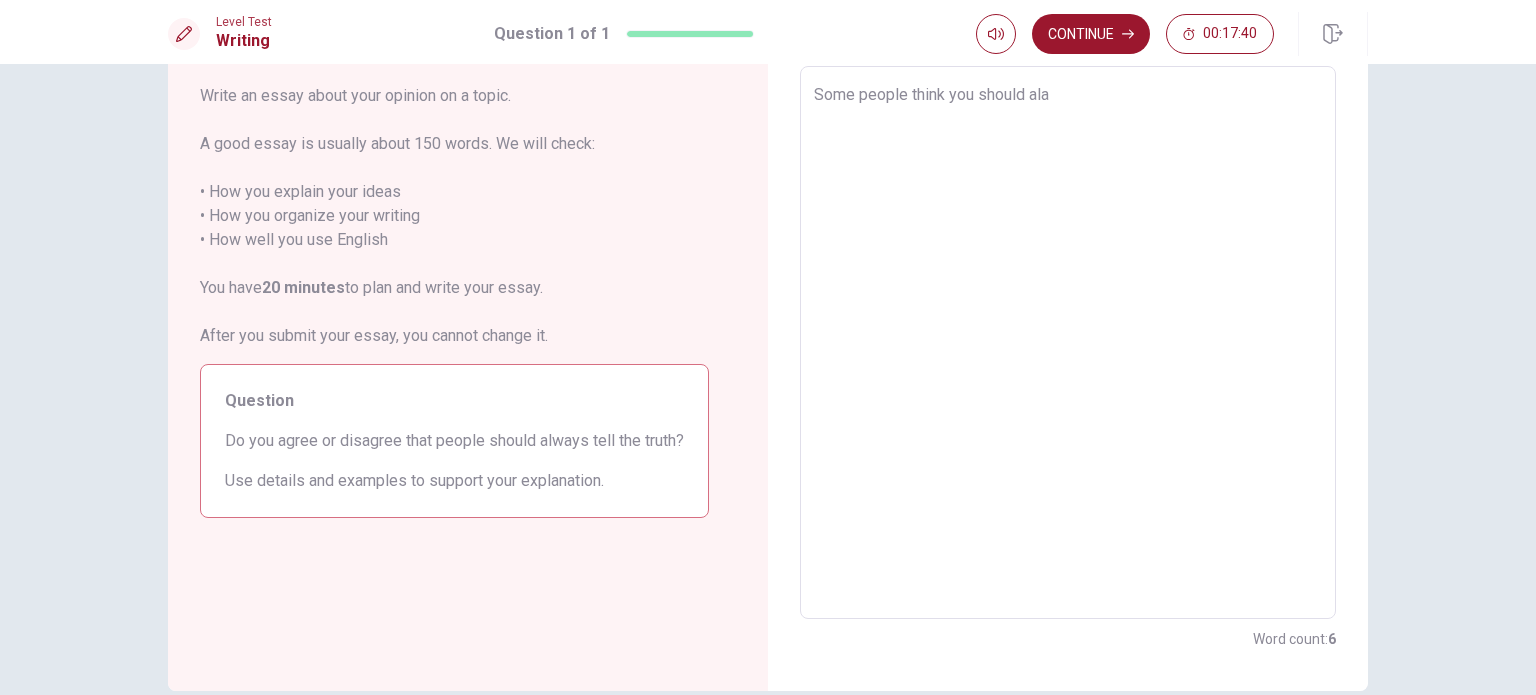 type on "Some people think you should al" 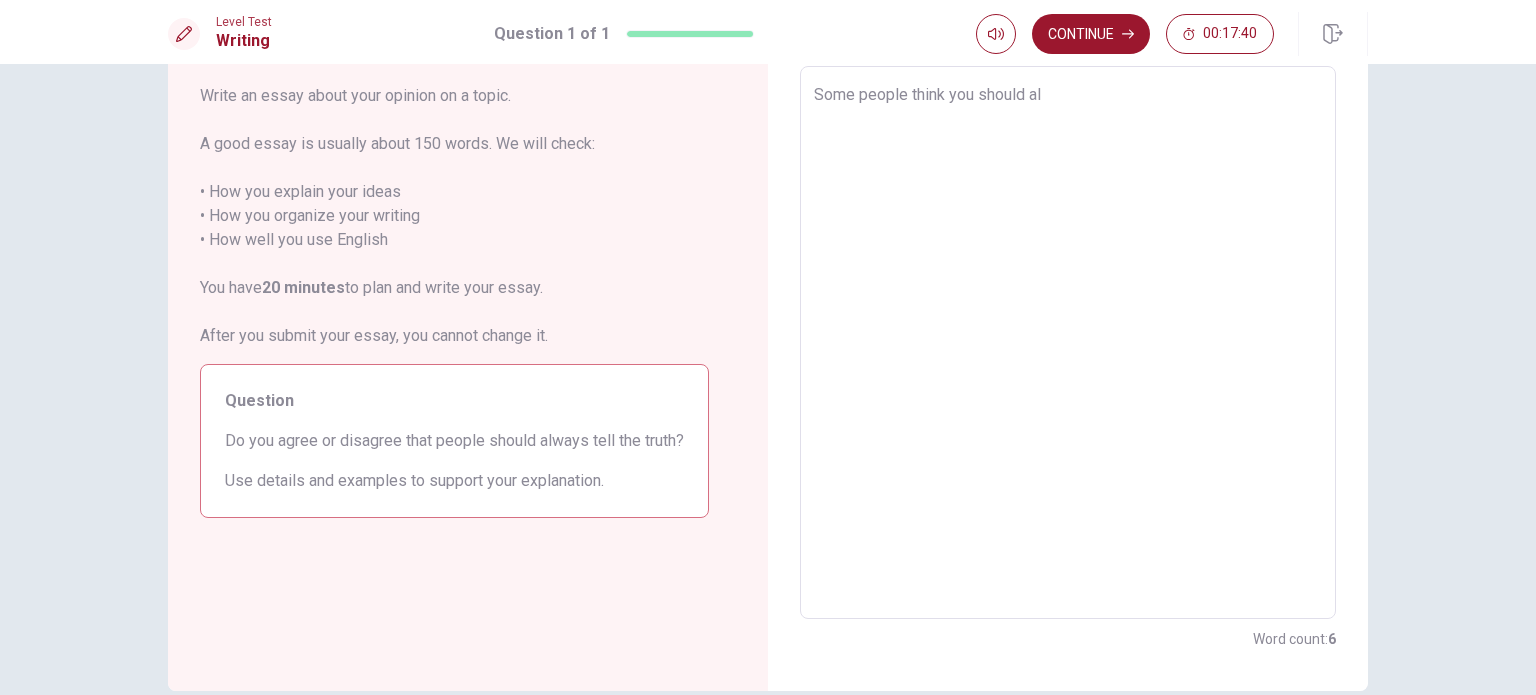 type on "x" 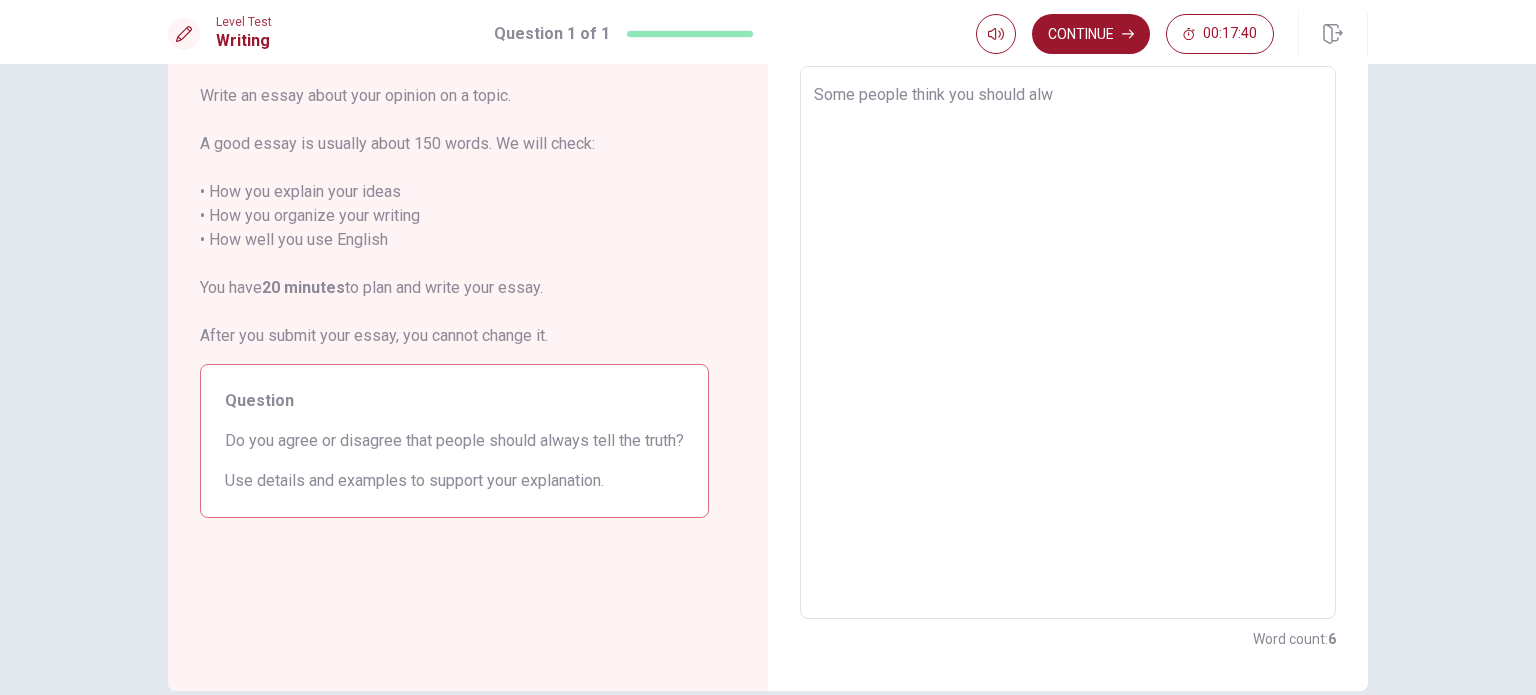 type on "x" 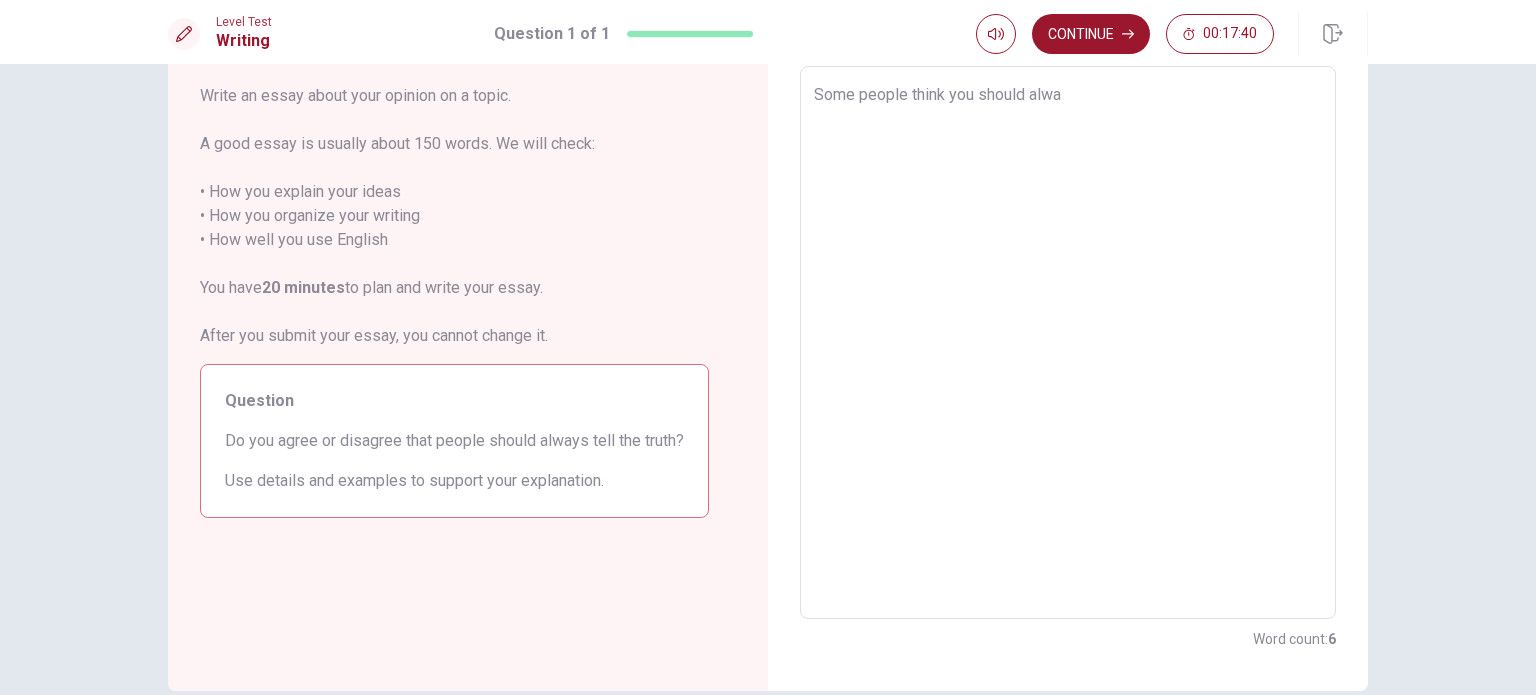 type on "x" 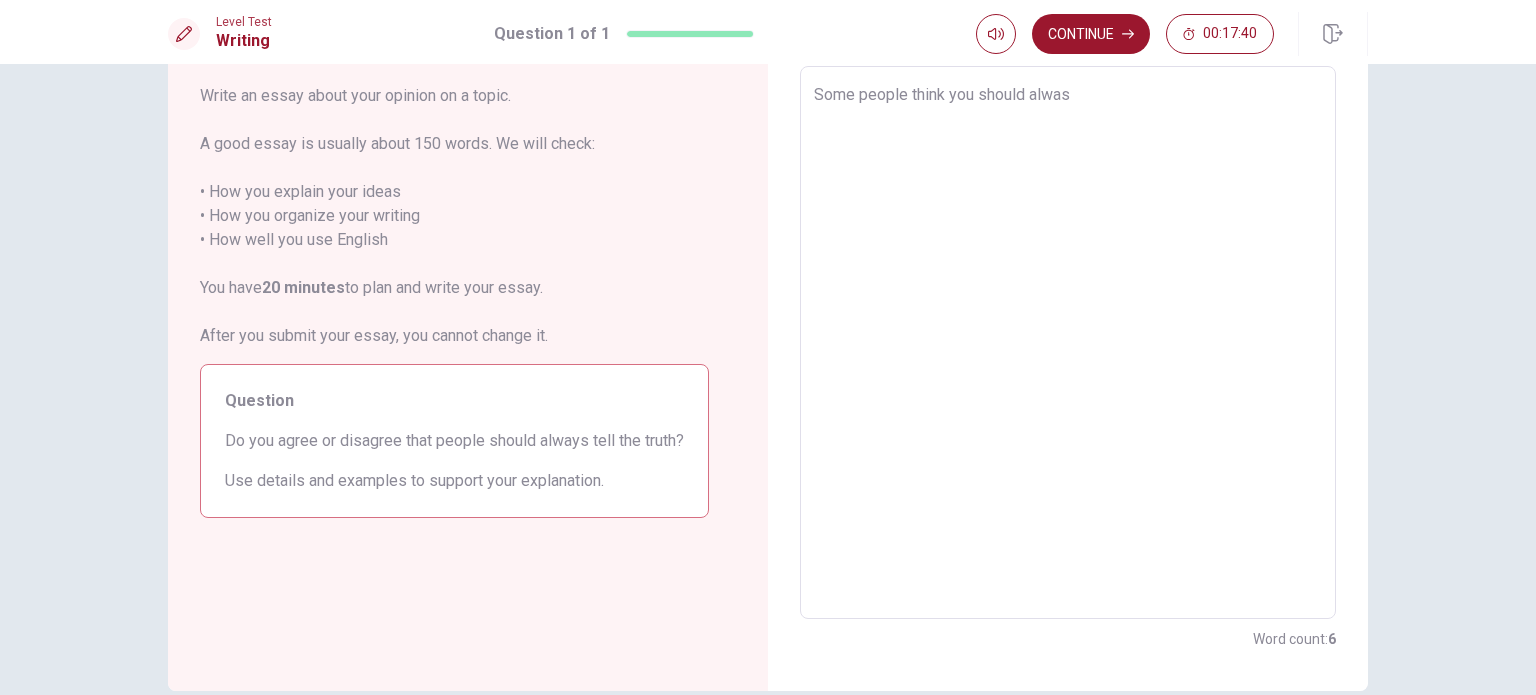 type on "x" 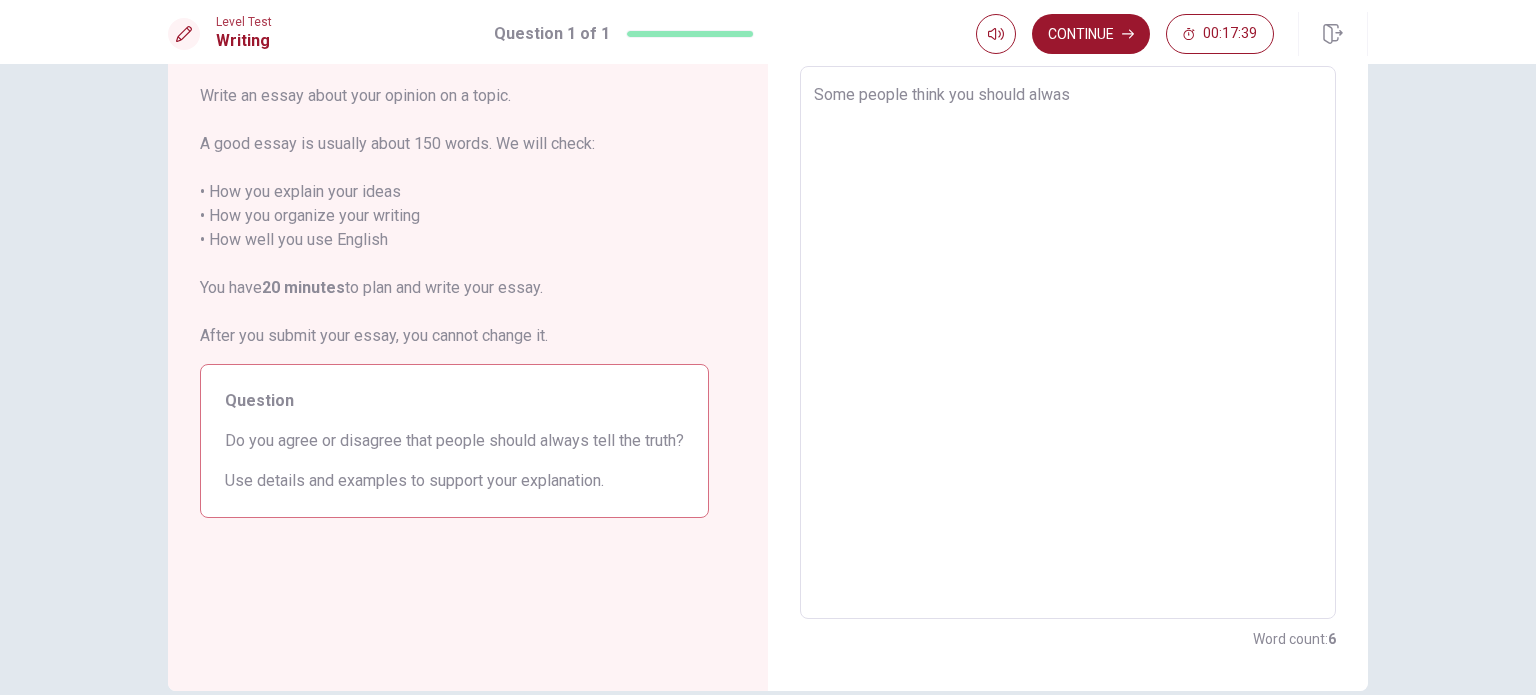 type on "Some people think you should alwa" 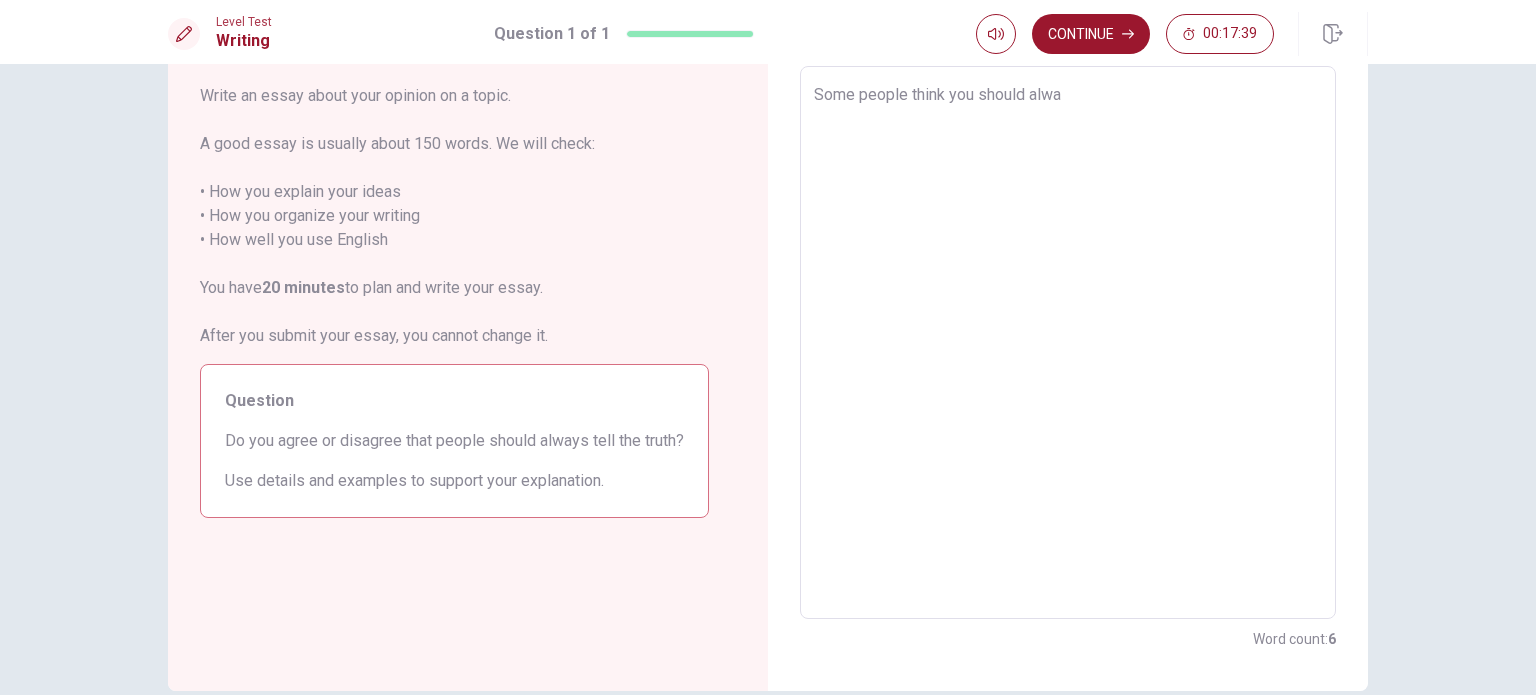 type on "x" 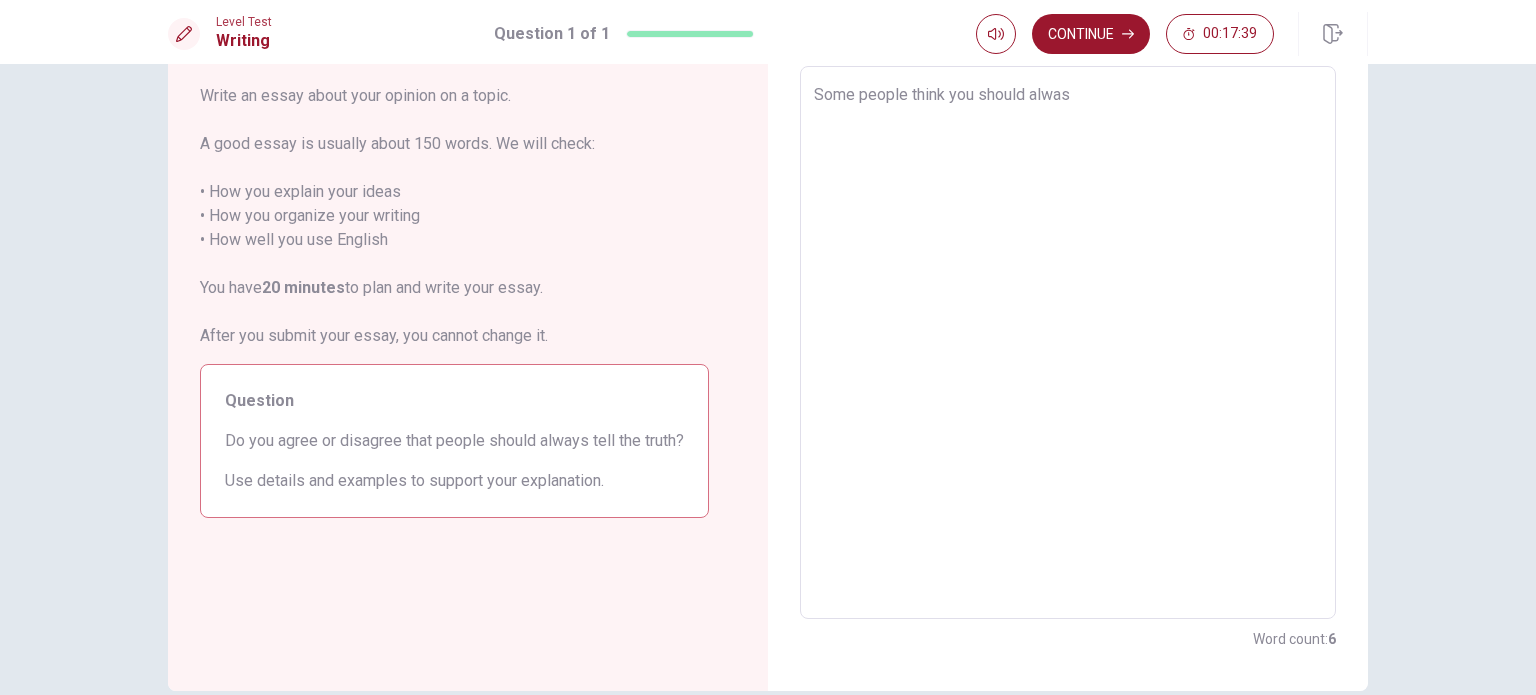 type on "x" 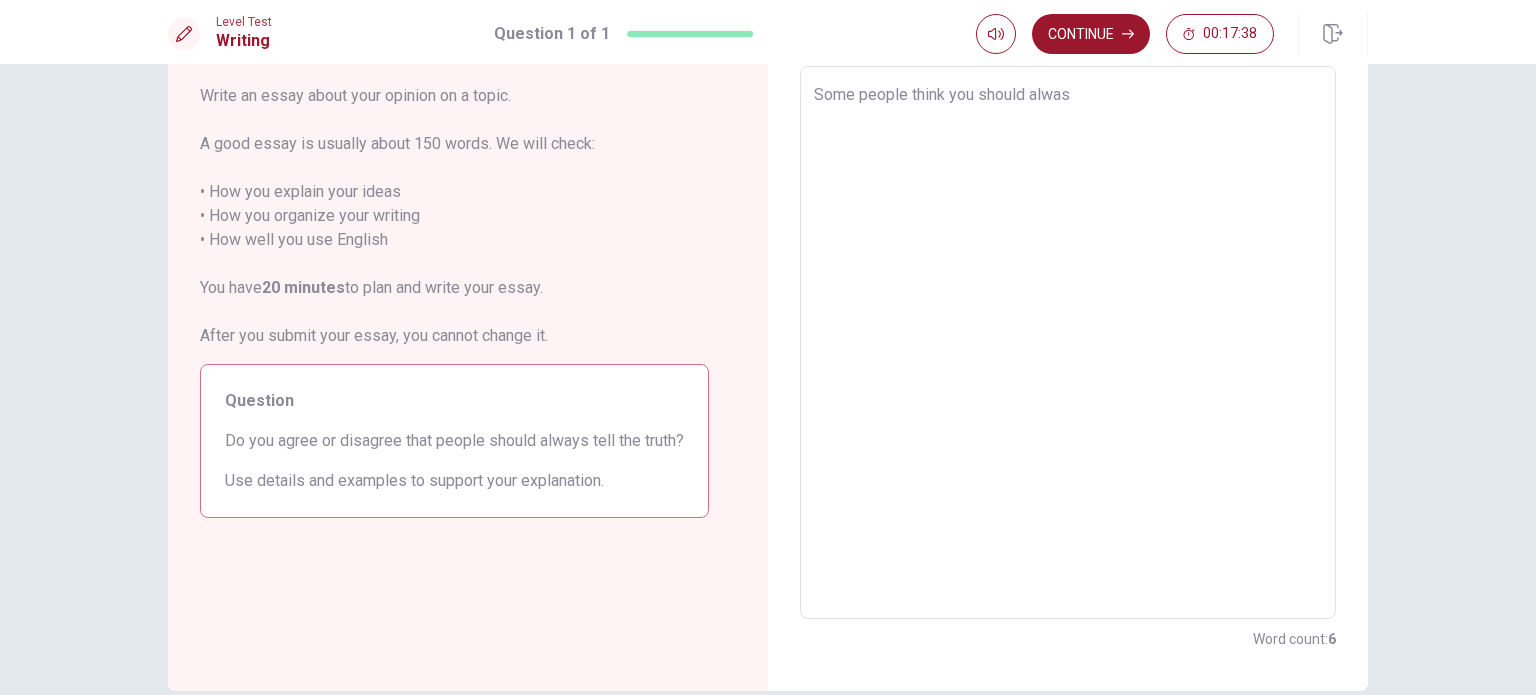type on "Some people think you should alwa" 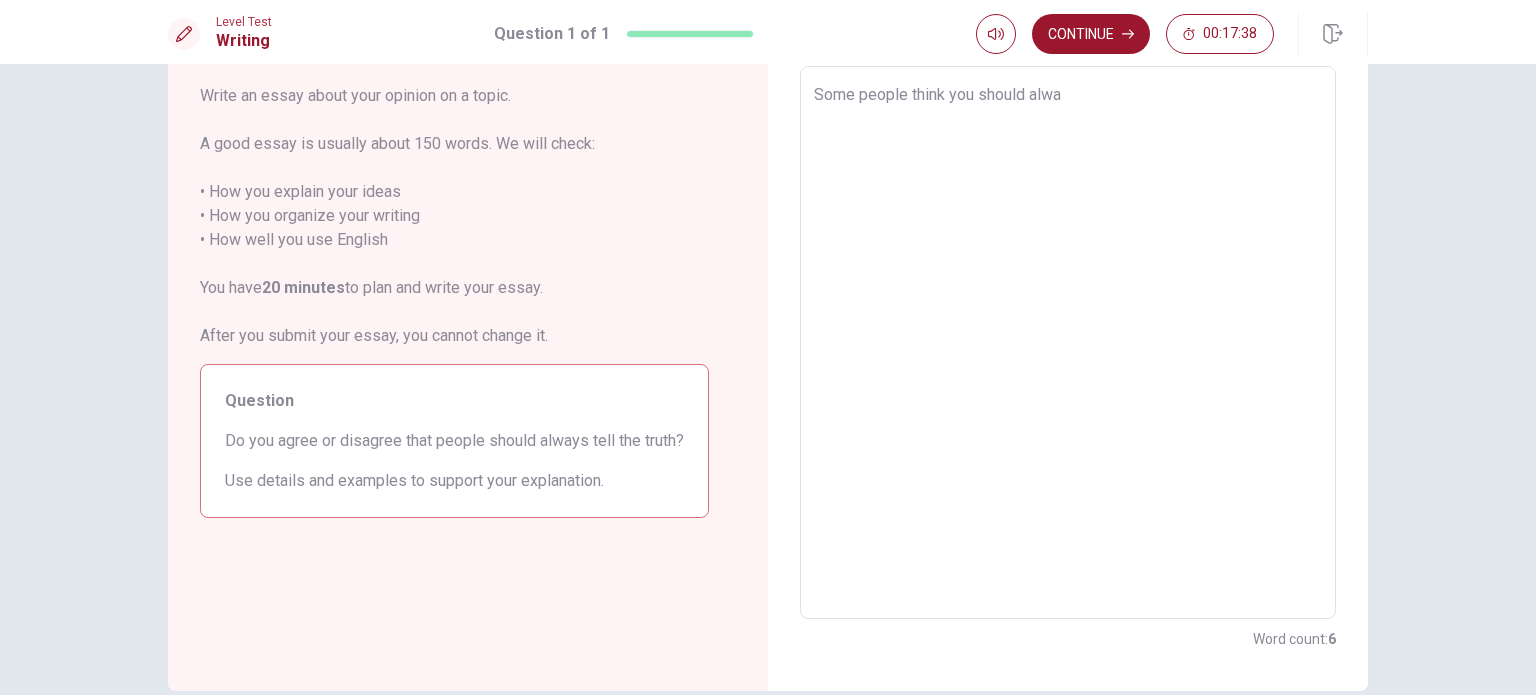 type on "x" 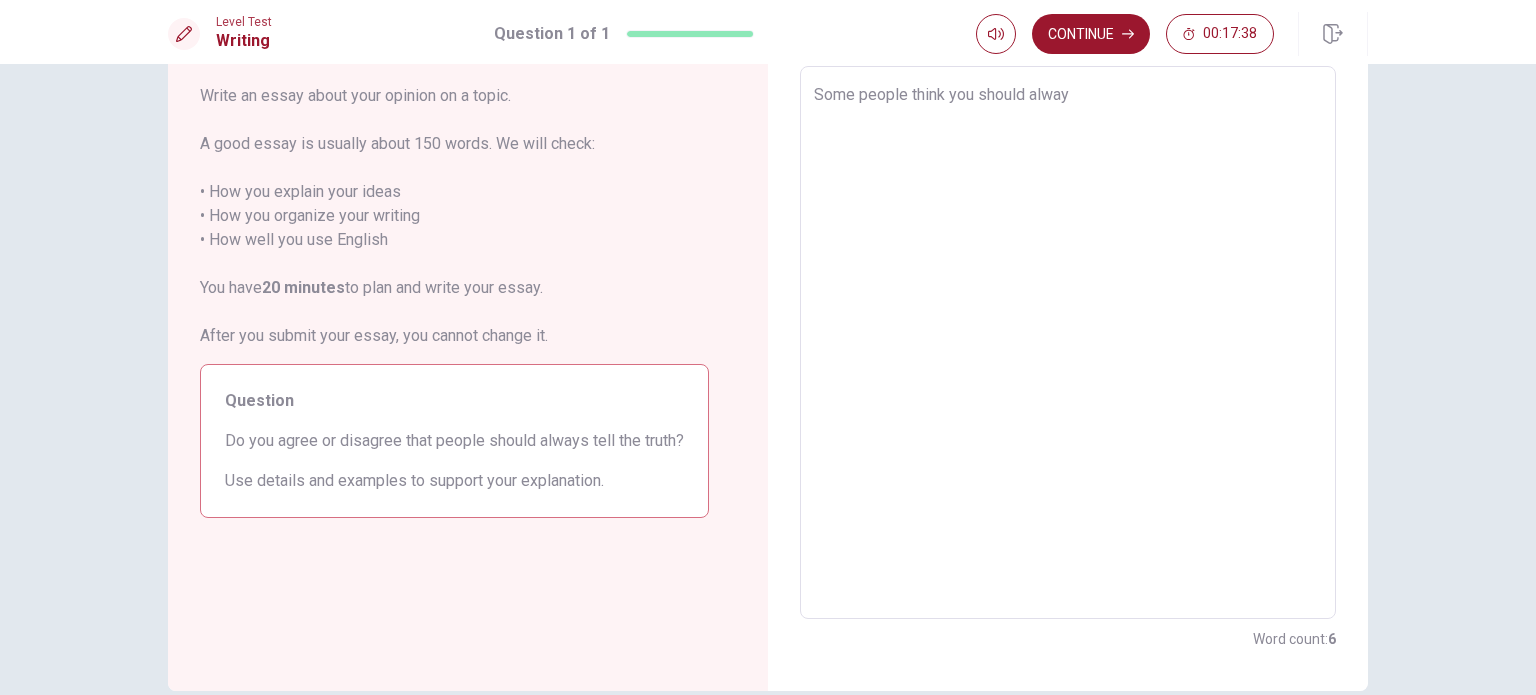 type on "x" 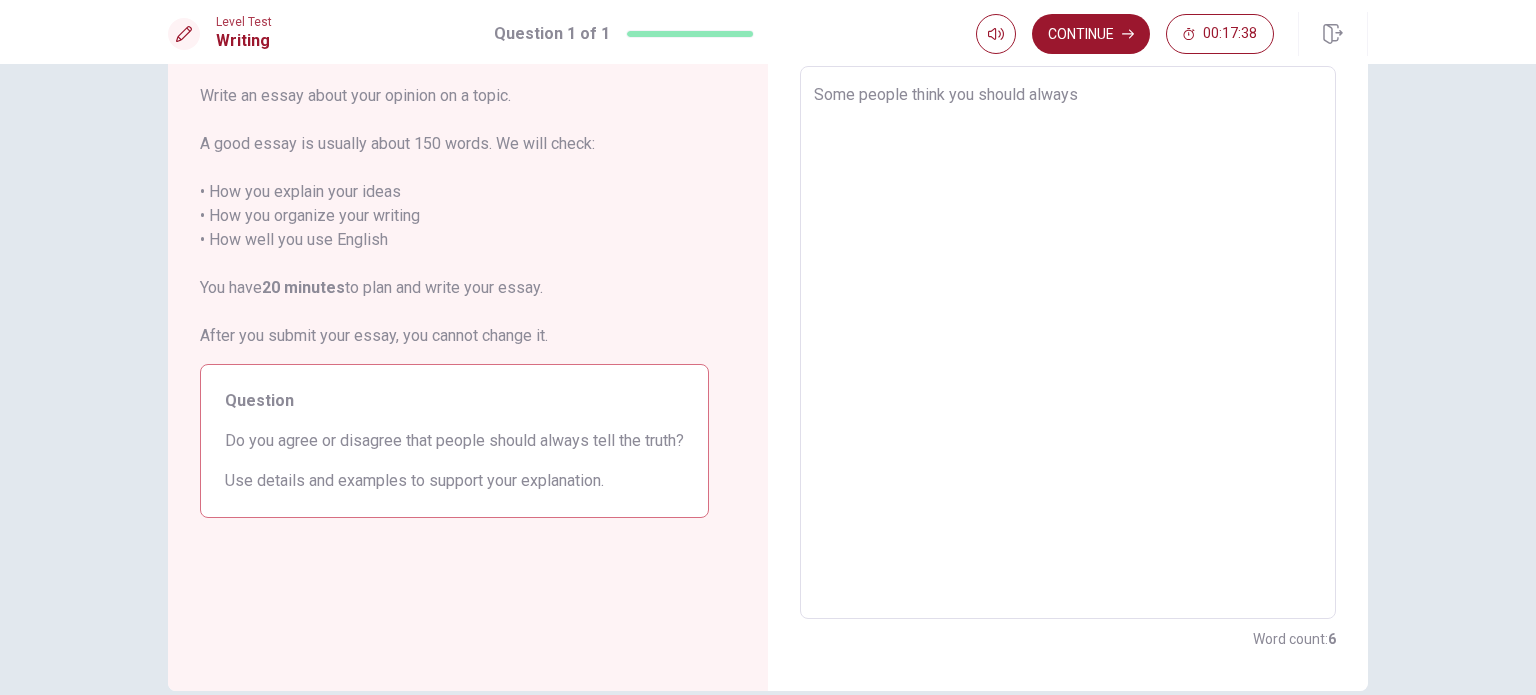 type on "x" 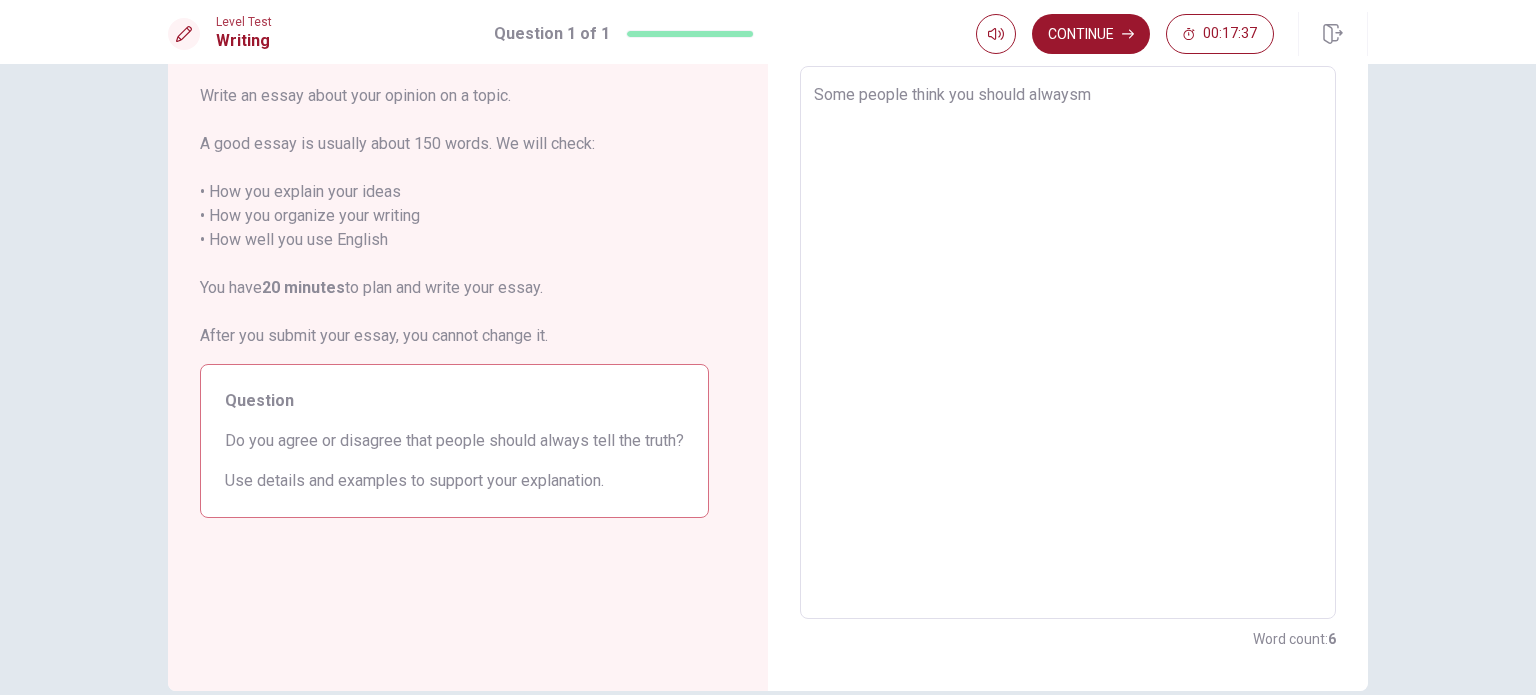 type on "x" 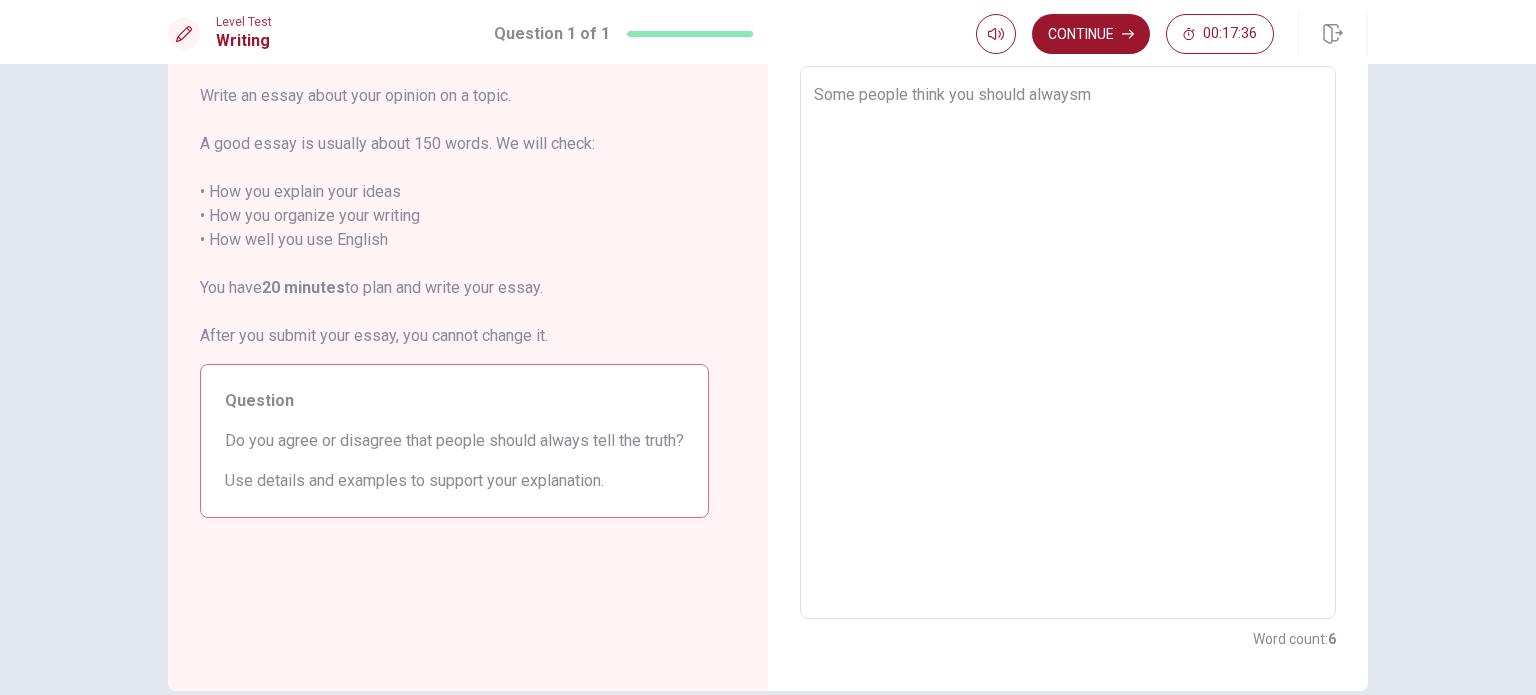 type on "Some people think you should always" 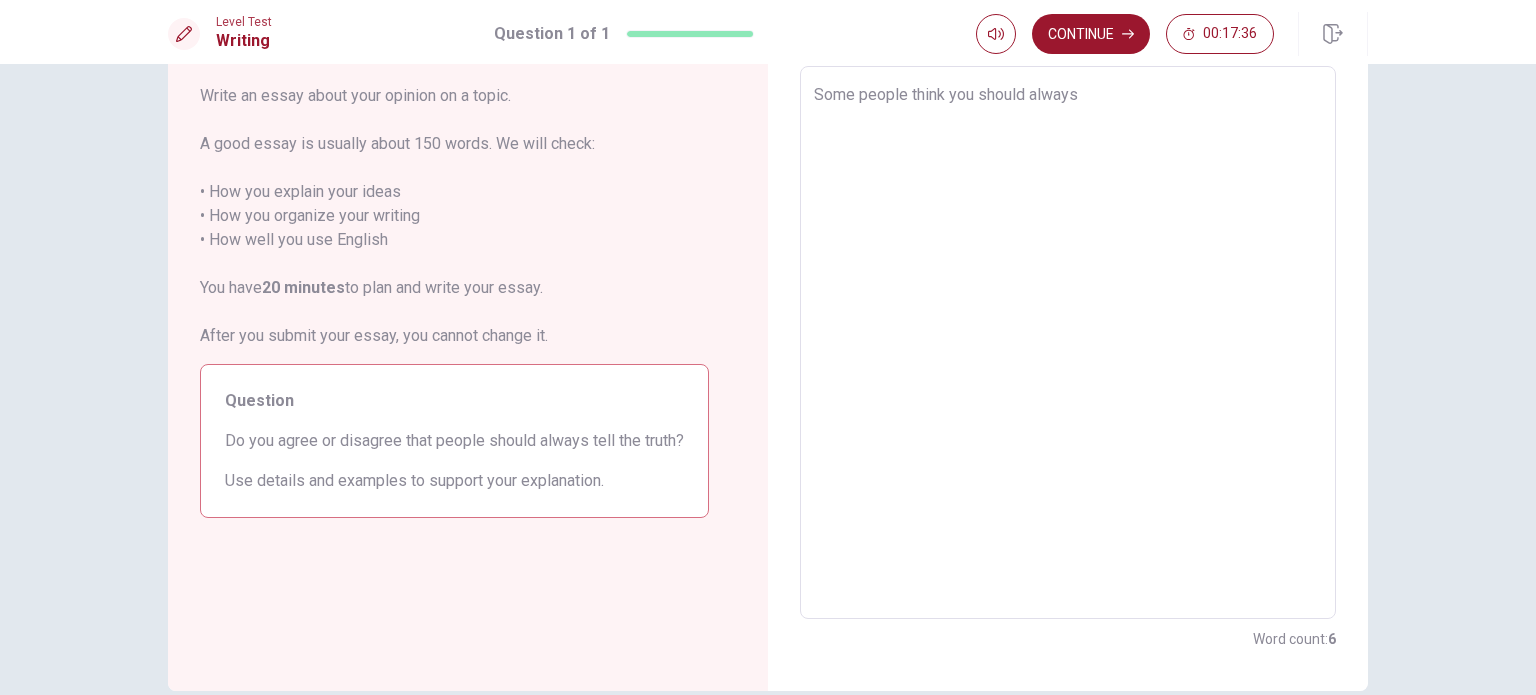type on "x" 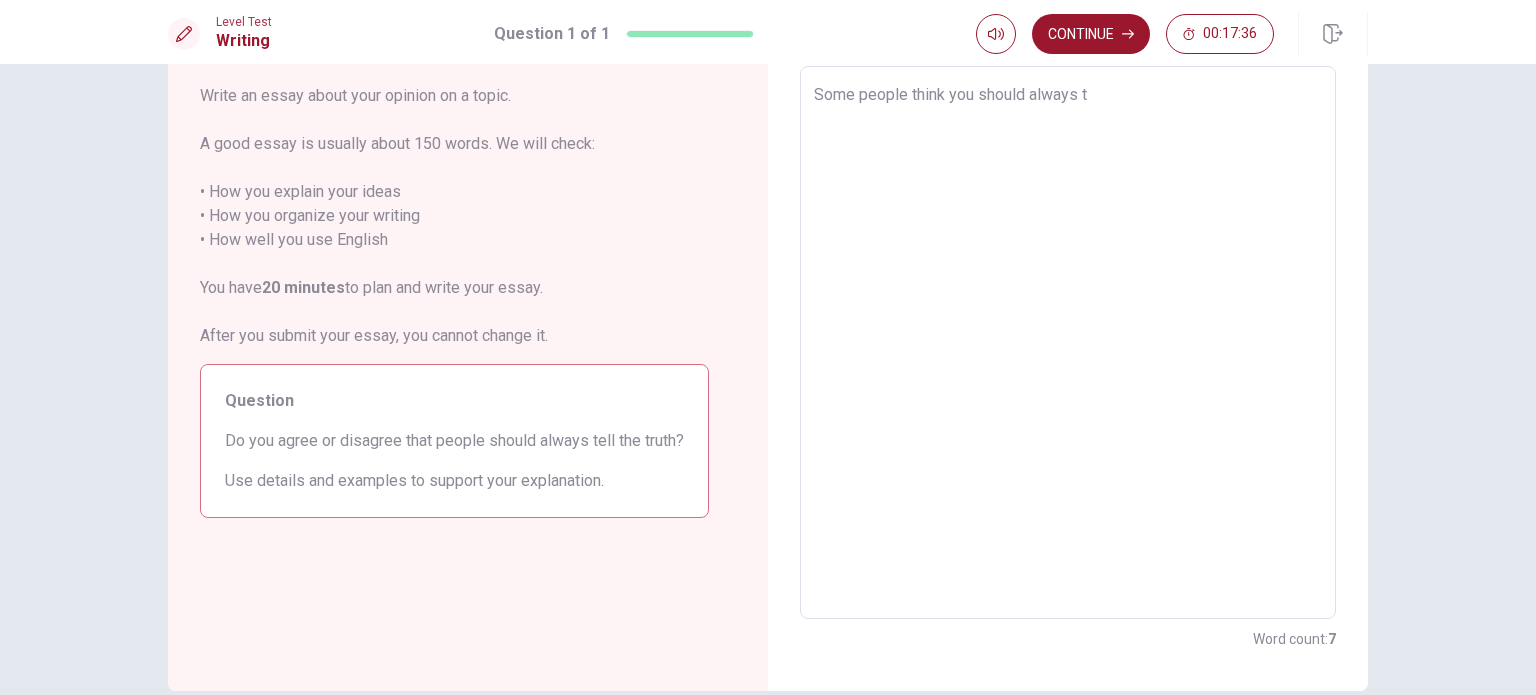 type on "x" 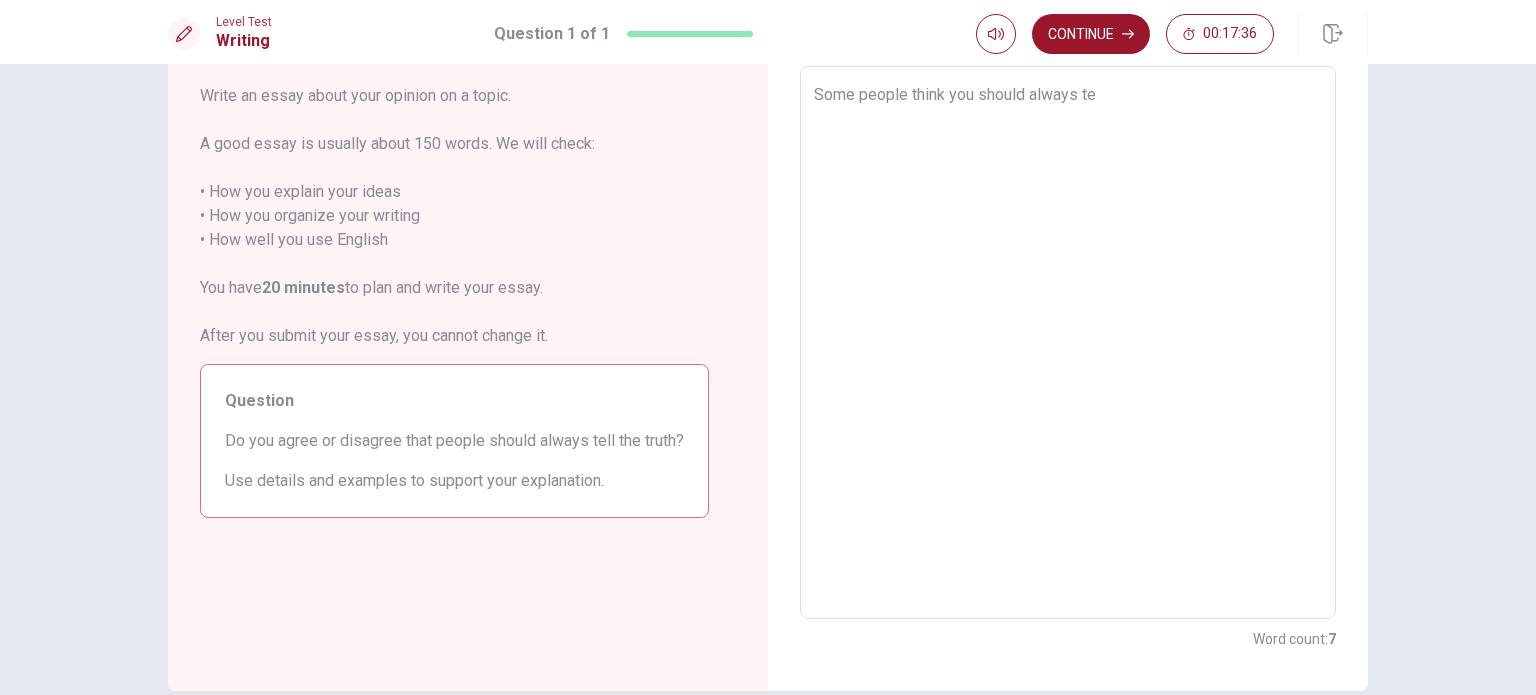 type on "x" 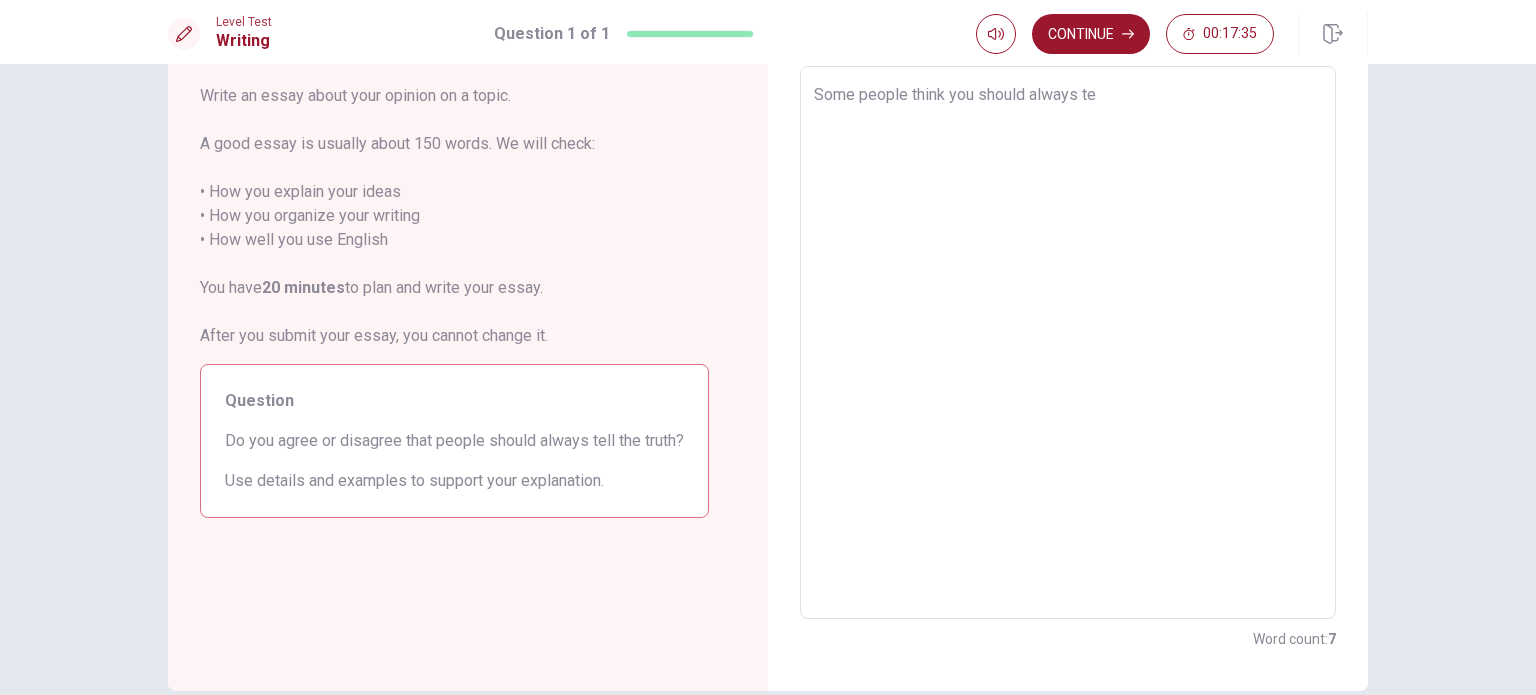type on "Some people think you should always tel" 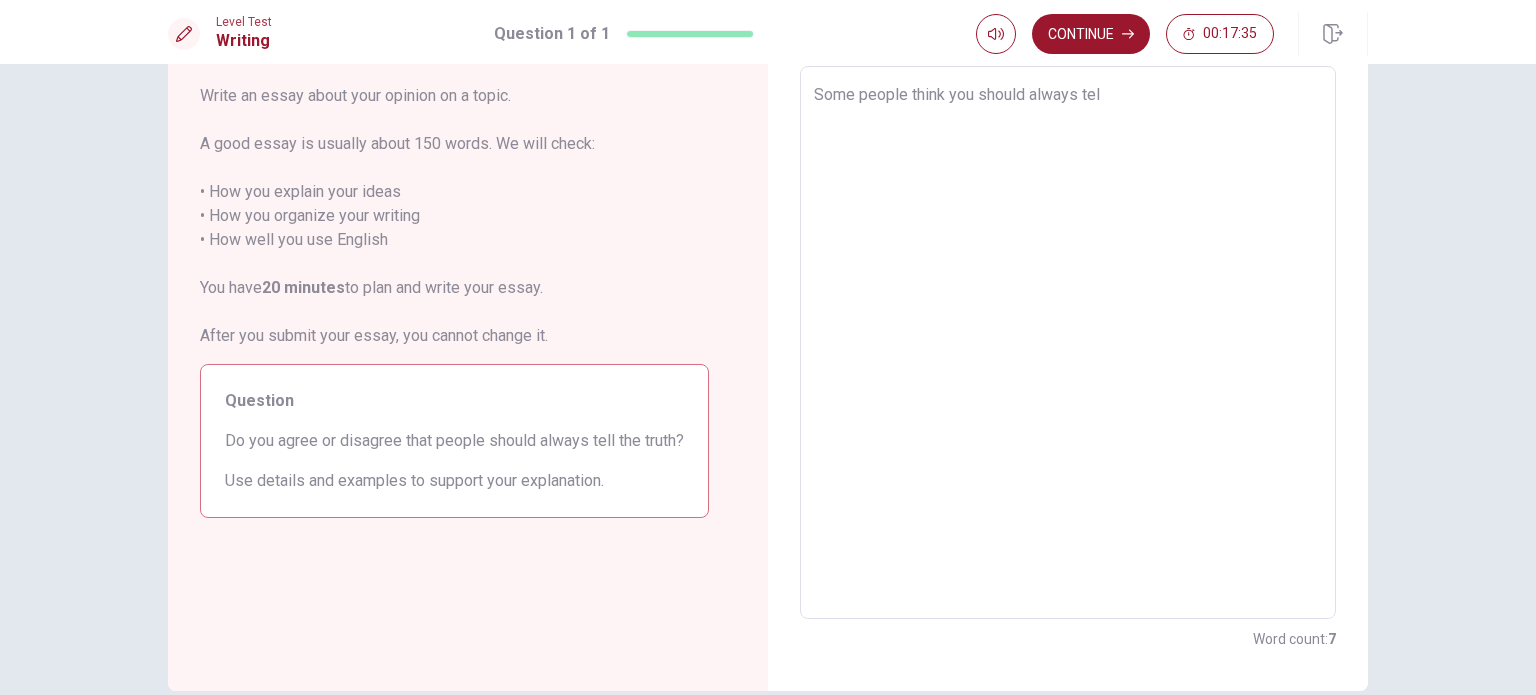 type on "x" 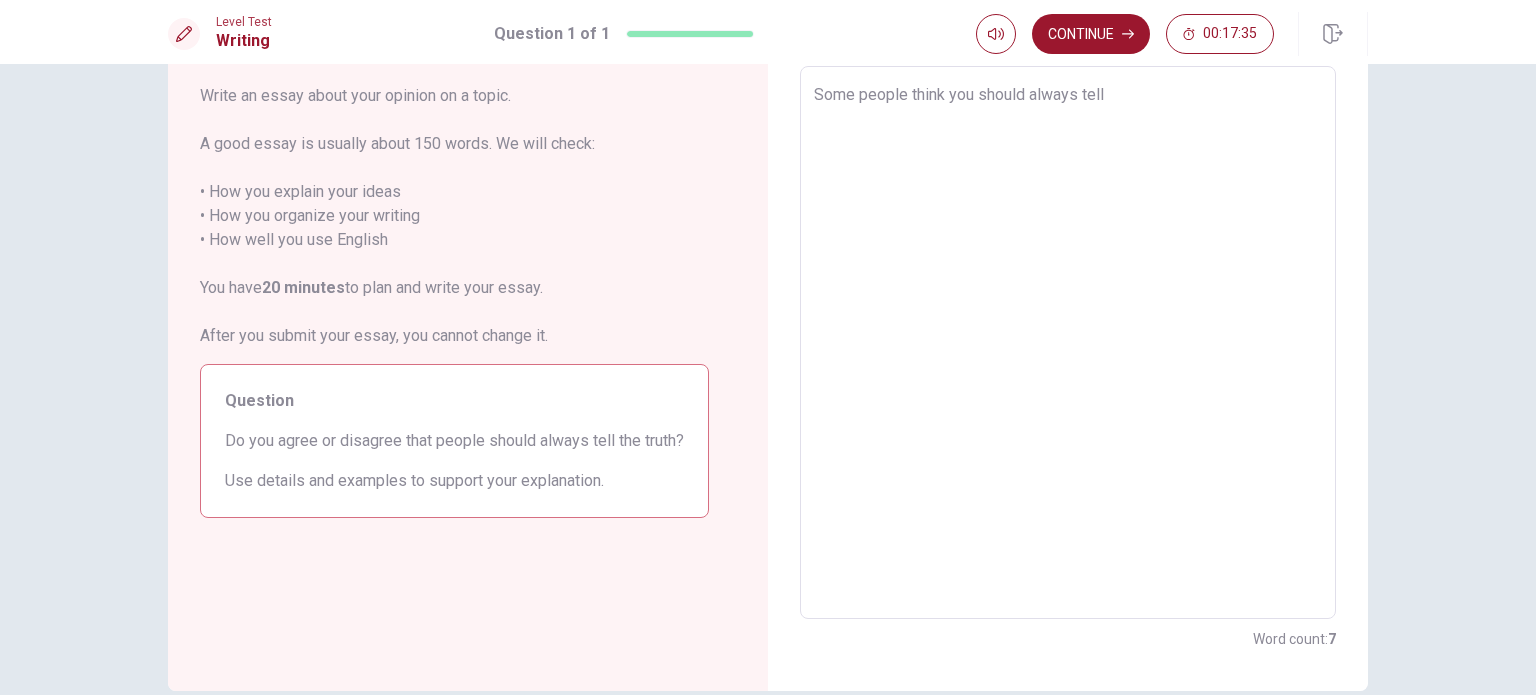 type on "x" 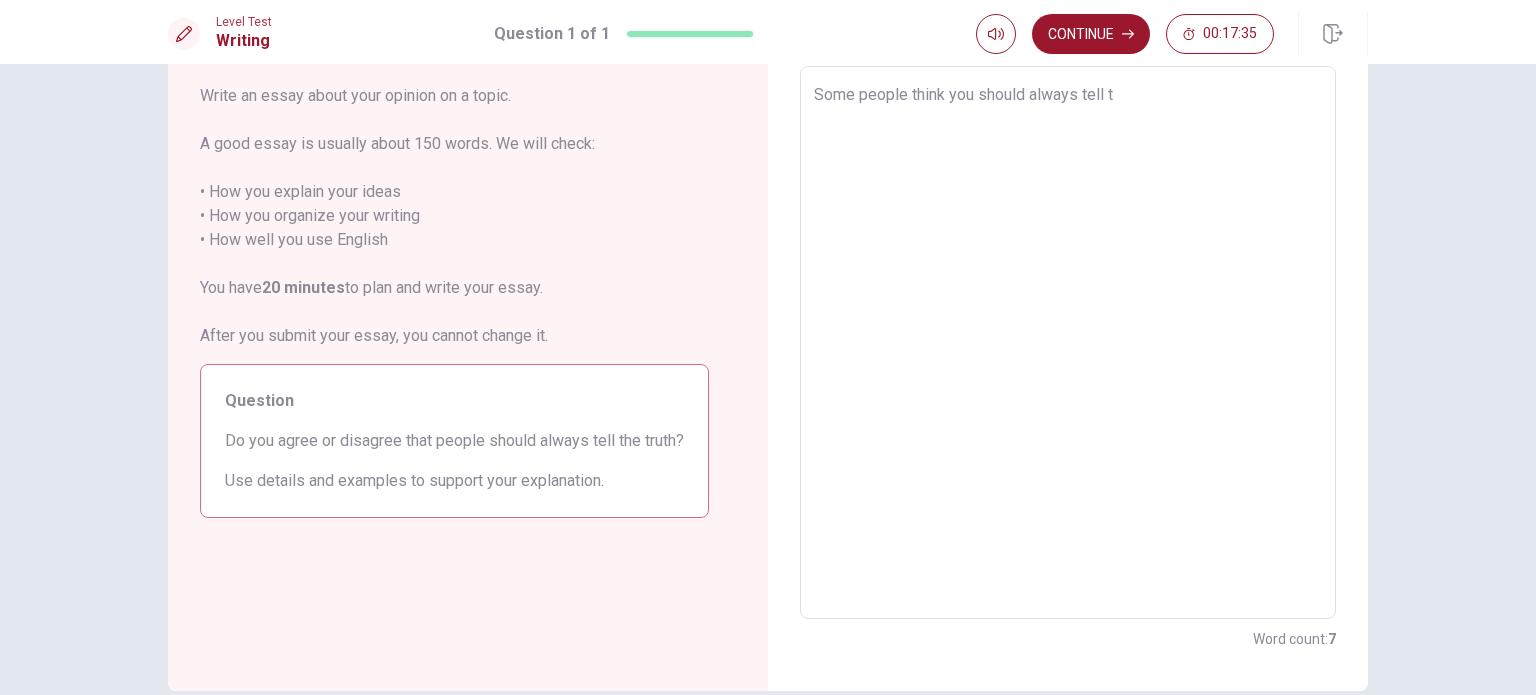 type on "x" 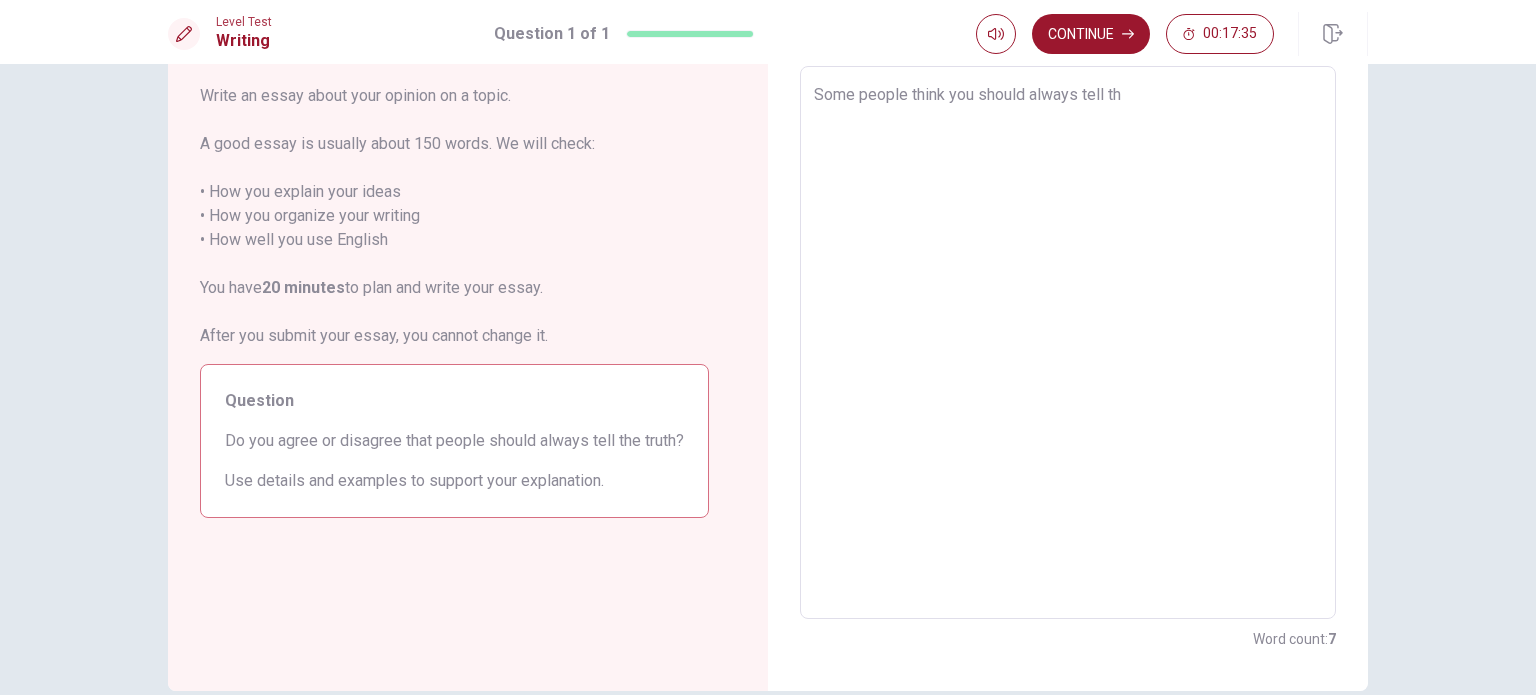 type on "x" 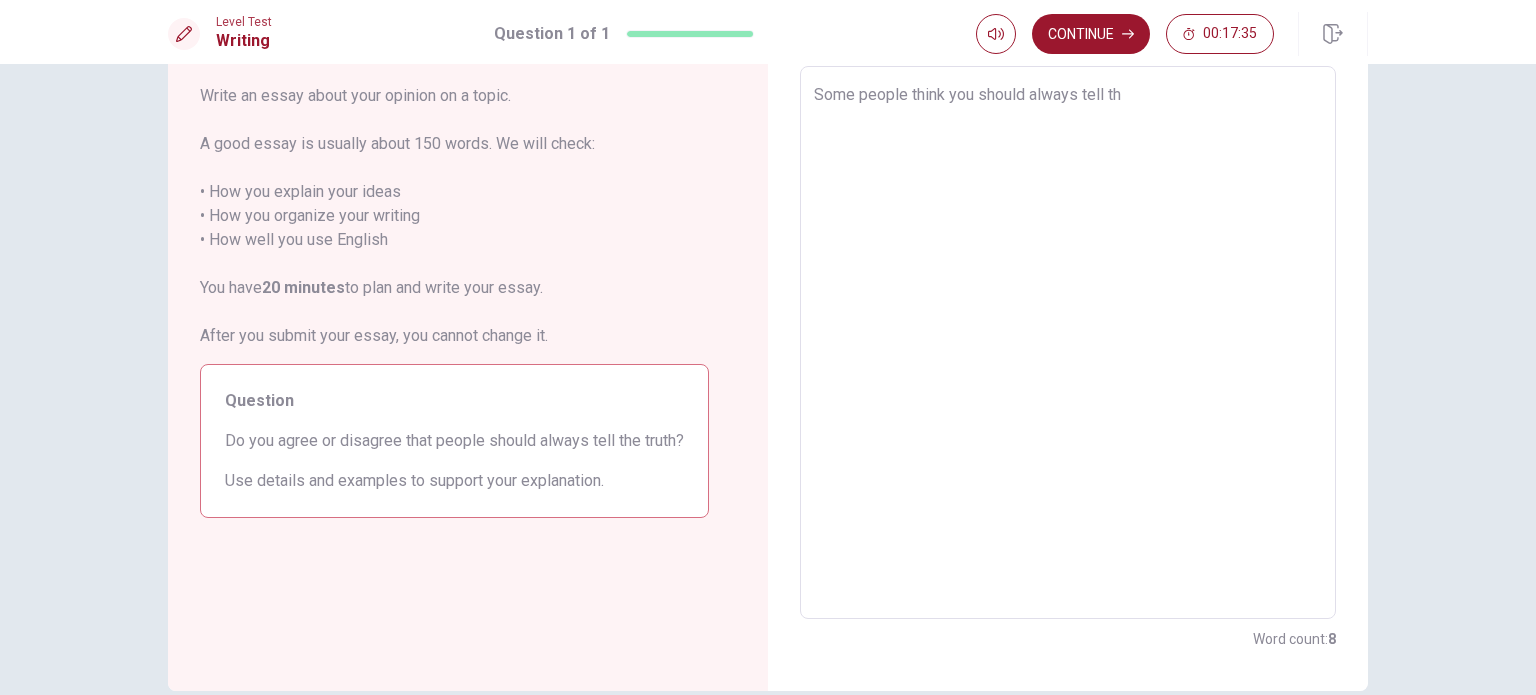 type on "Some people think you should always tell the" 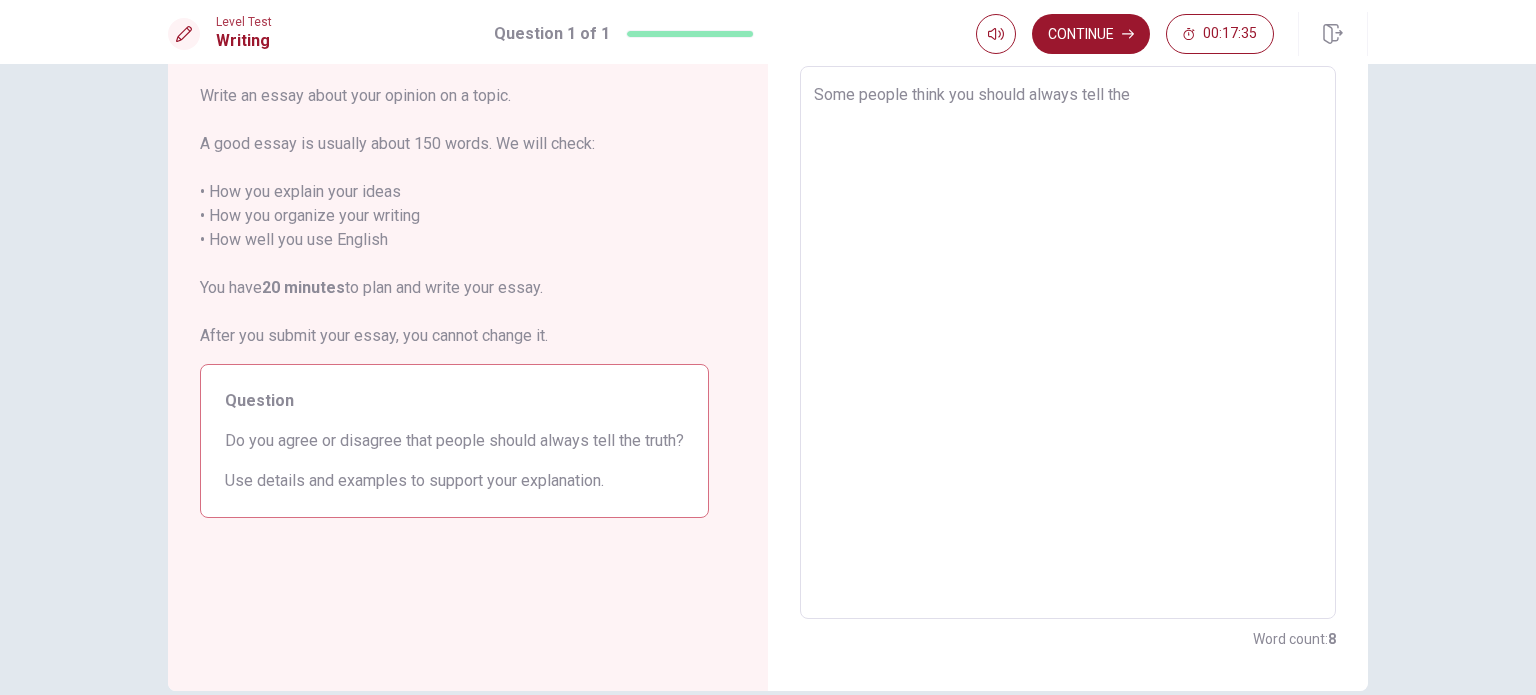 type on "x" 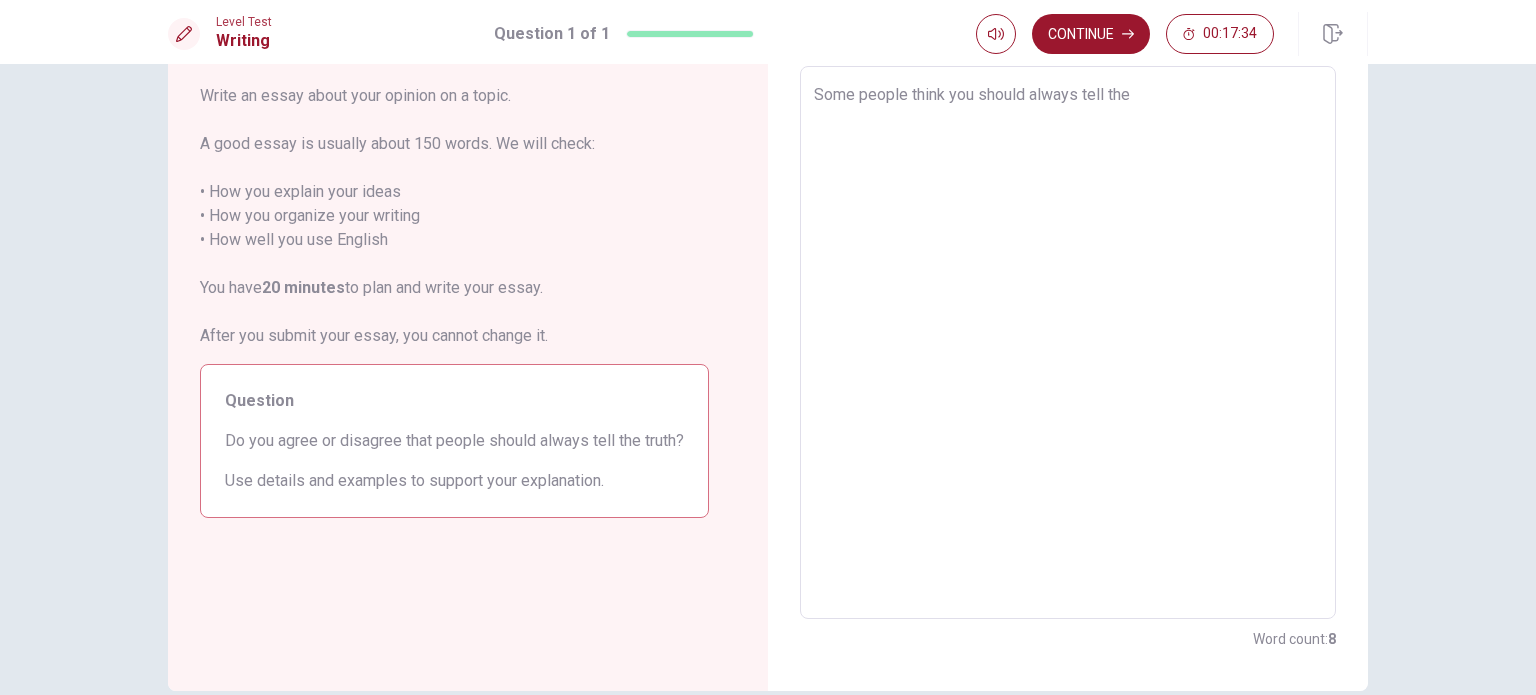 type on "Some people think you should always tell the t" 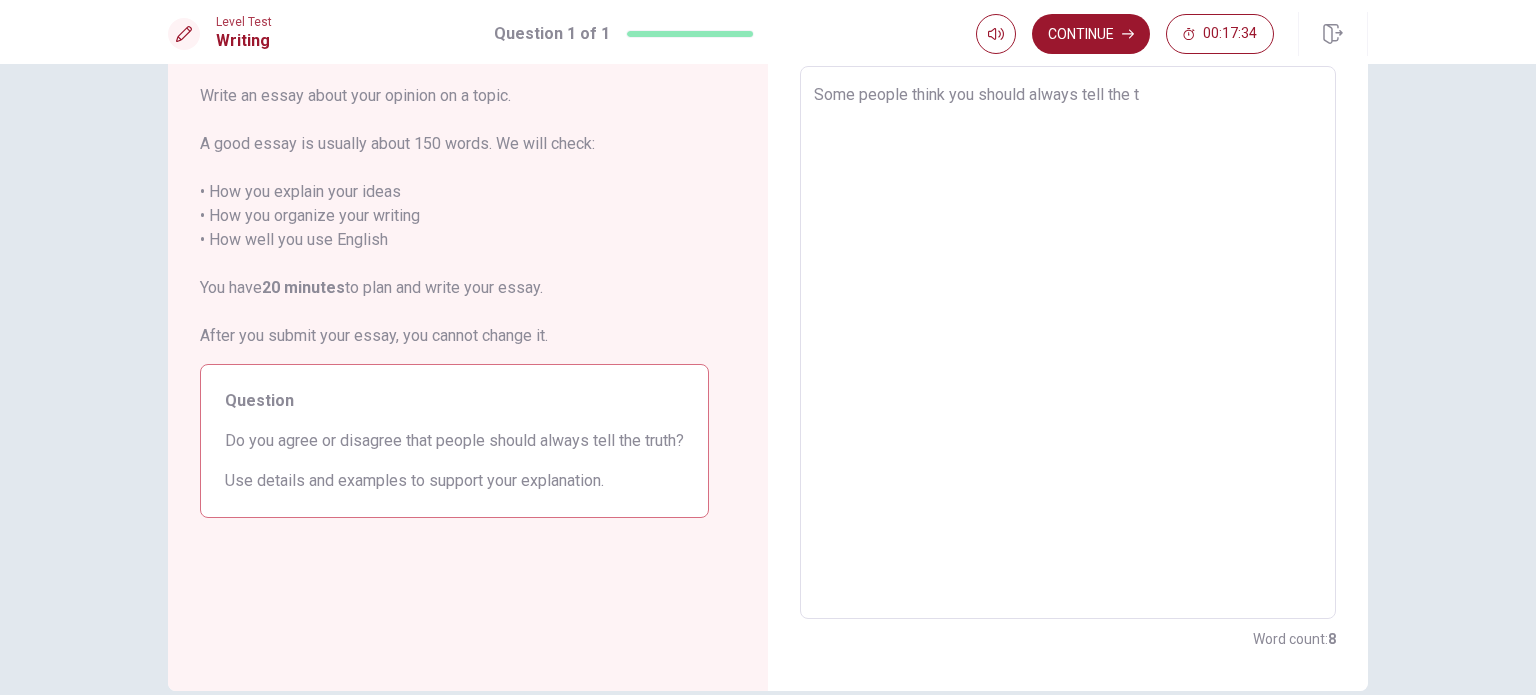 type on "x" 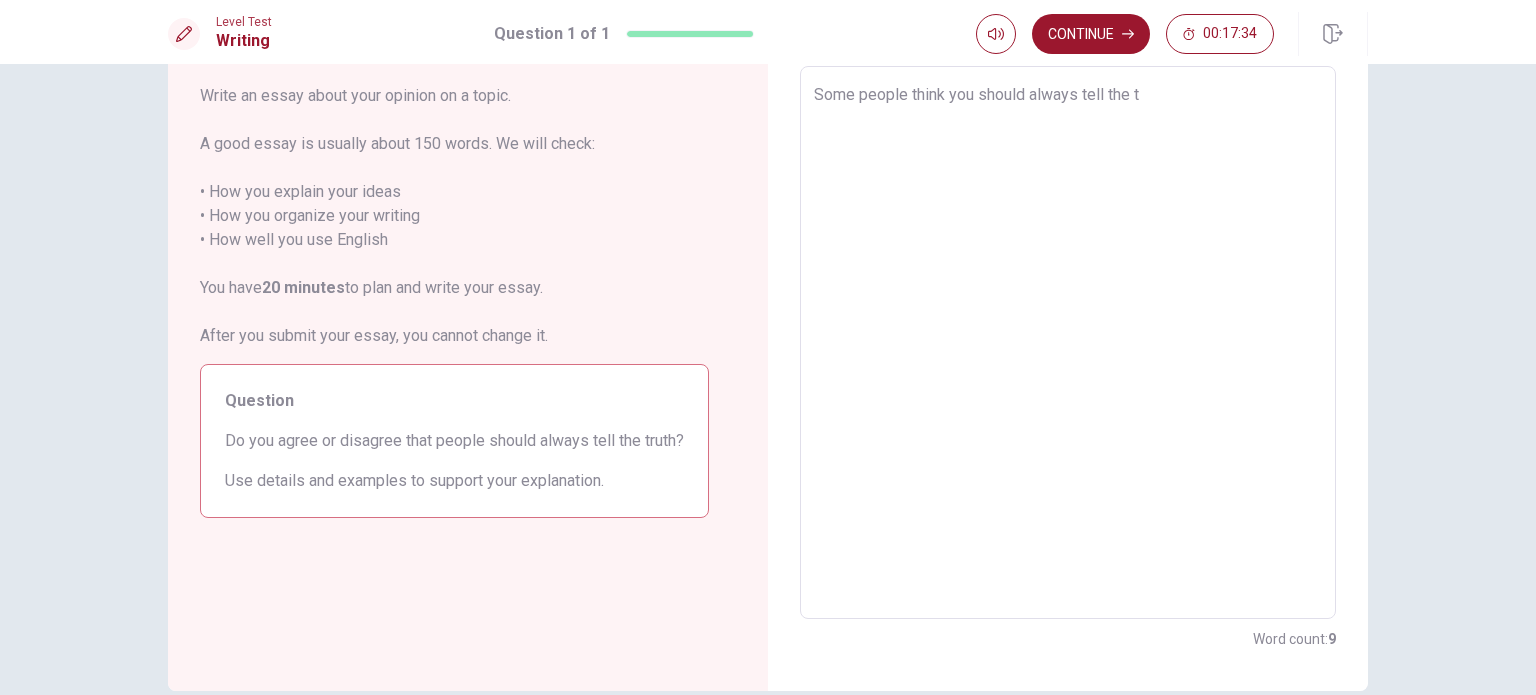 type on "Some people think you should always tell the tr" 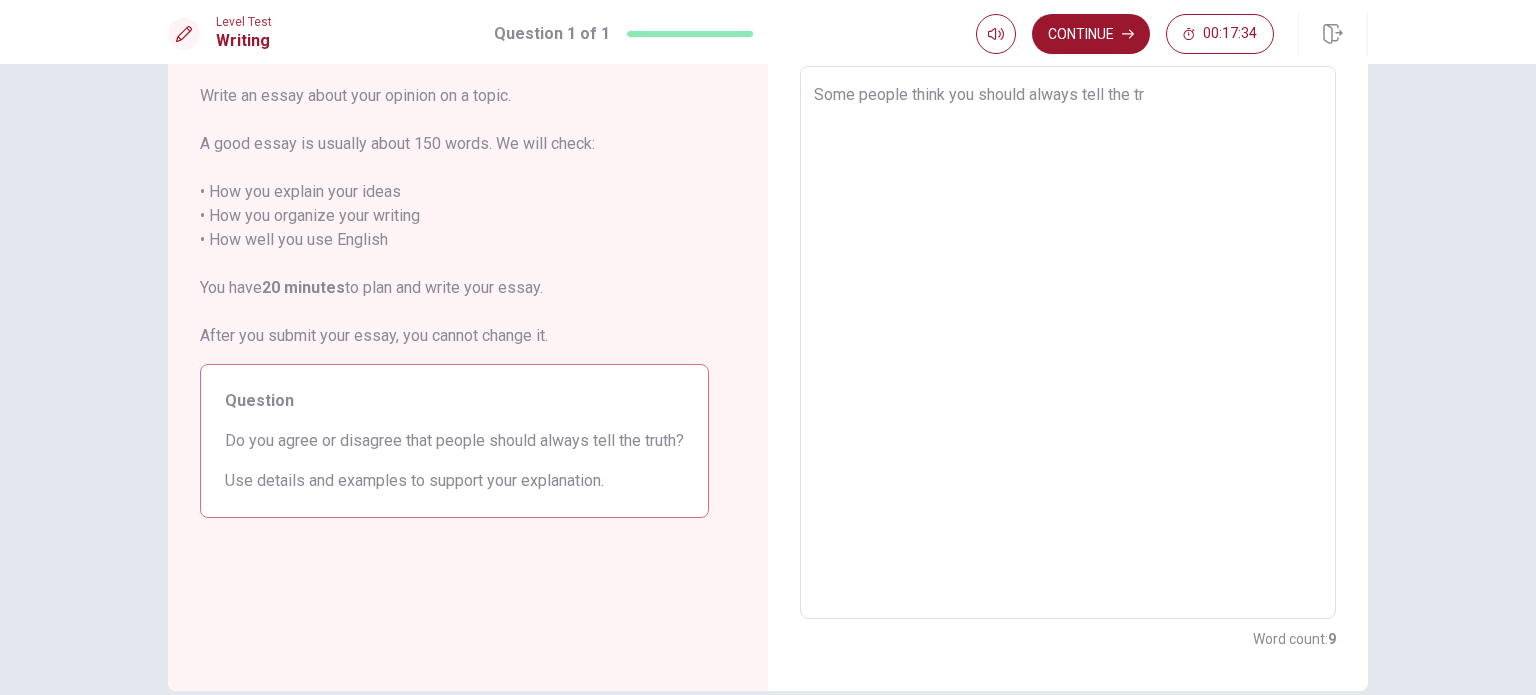 type on "x" 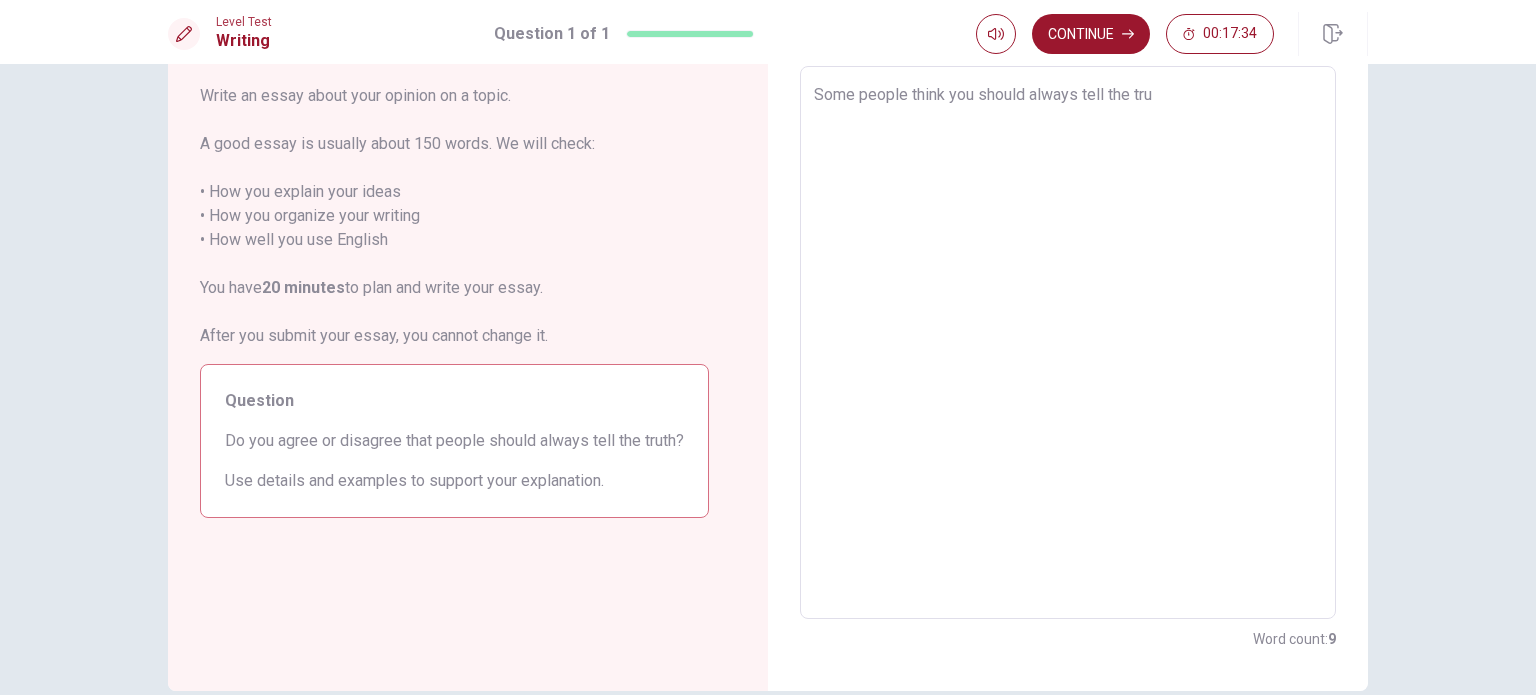 type on "x" 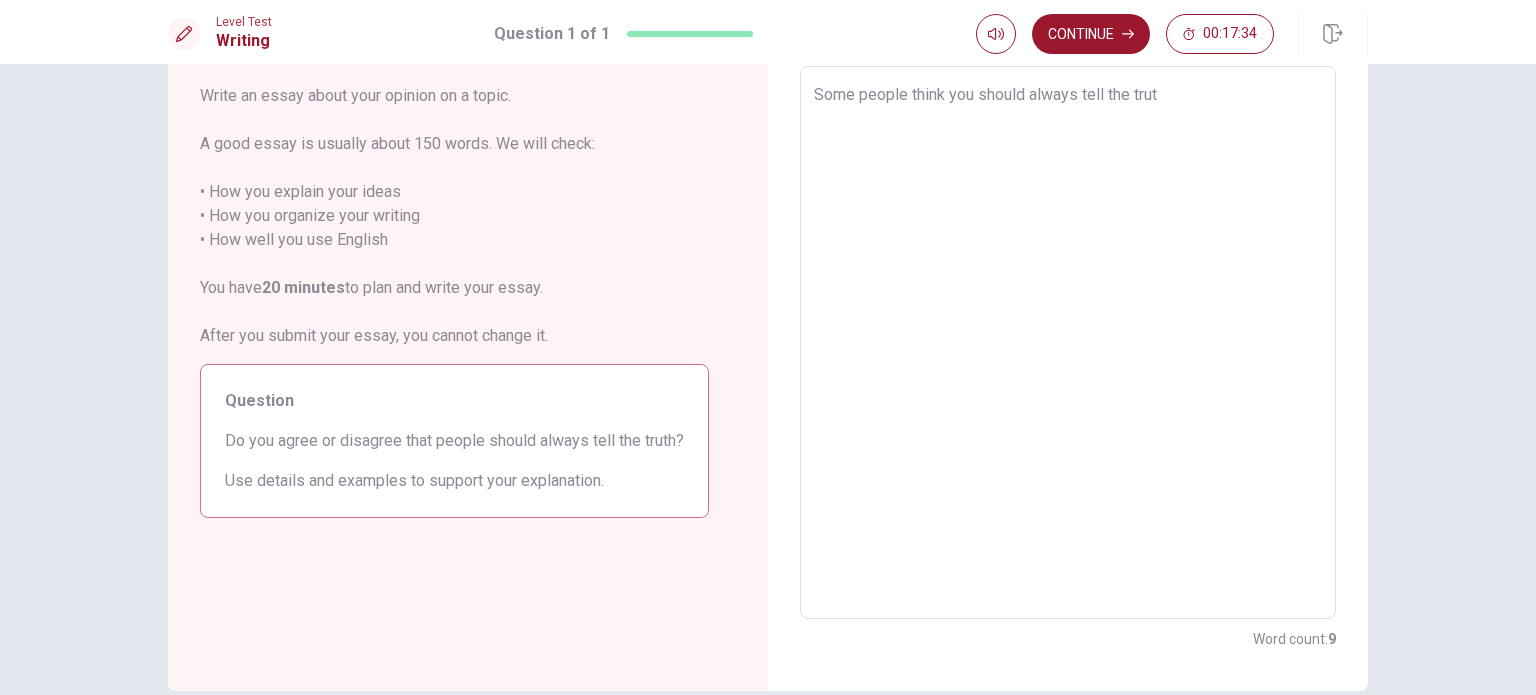 type on "x" 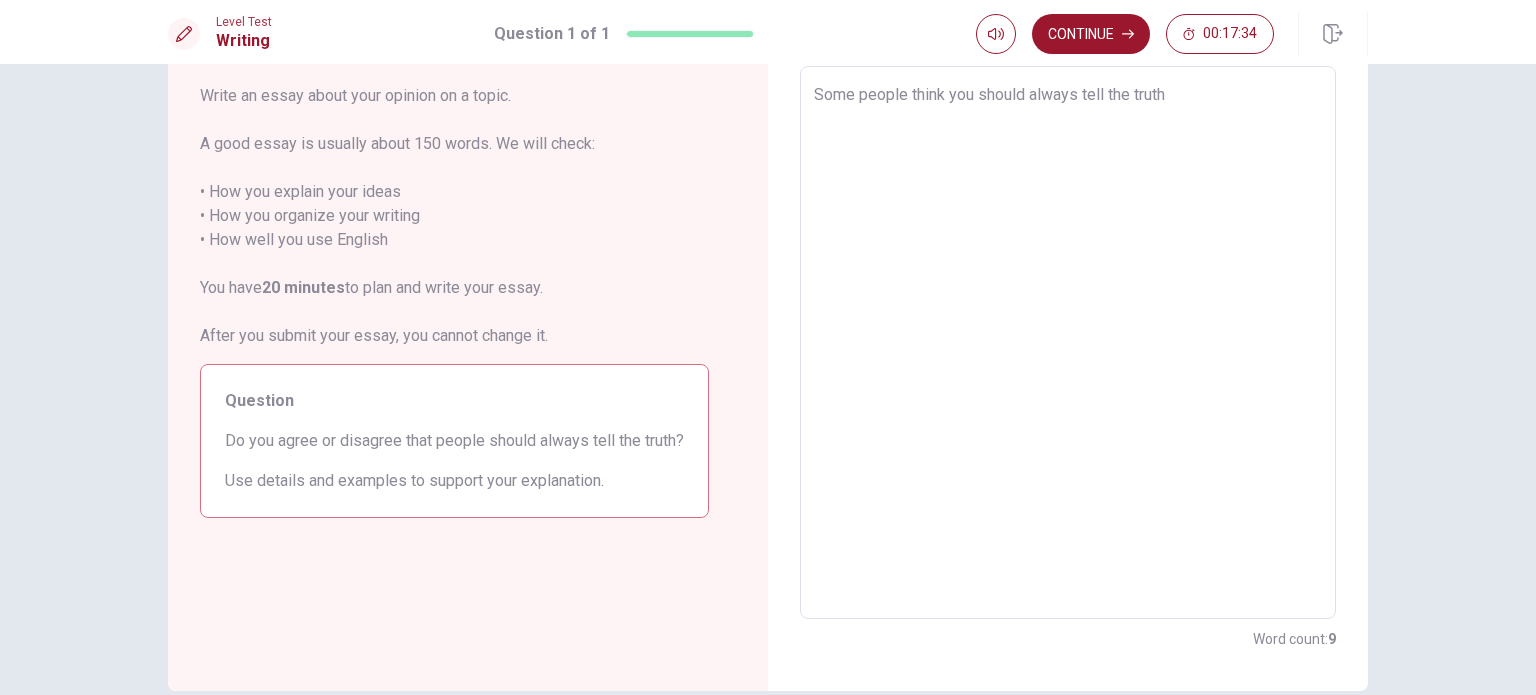 type on "x" 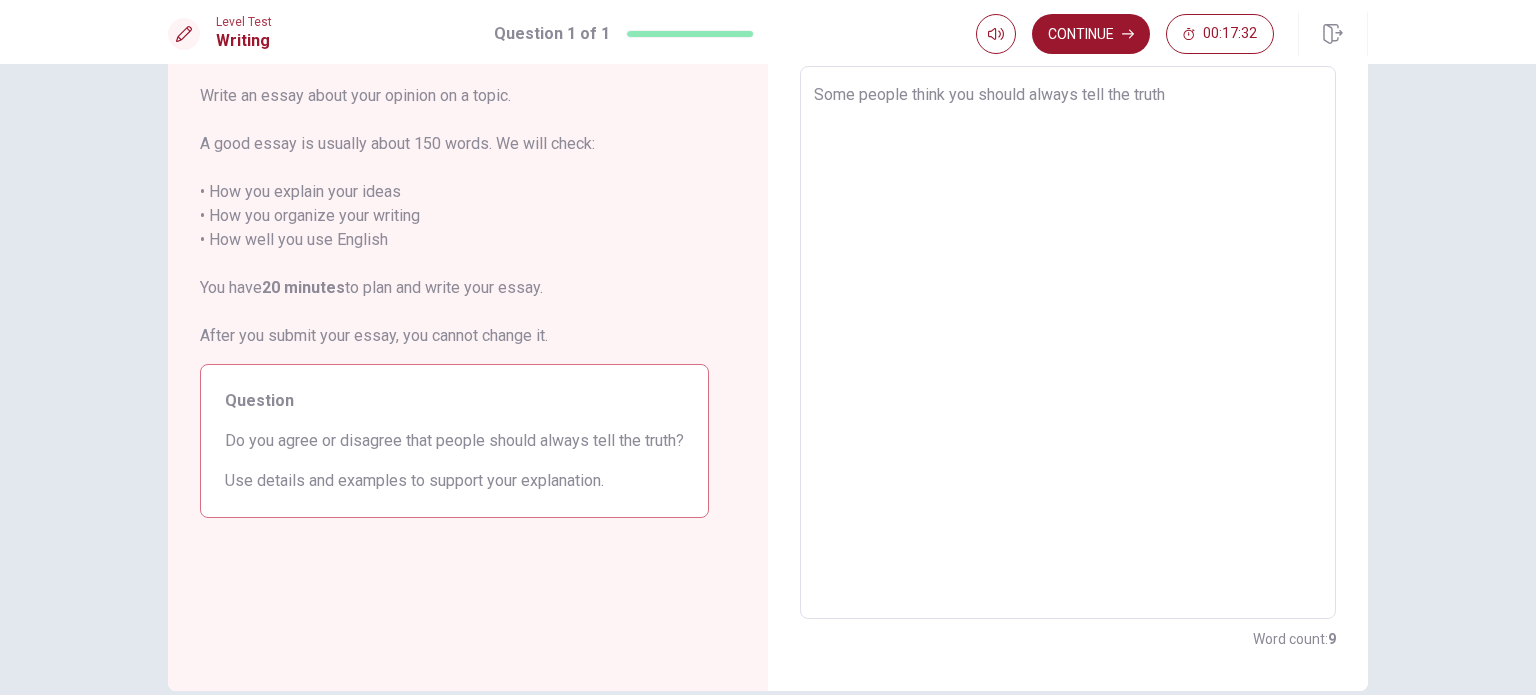 type on "x" 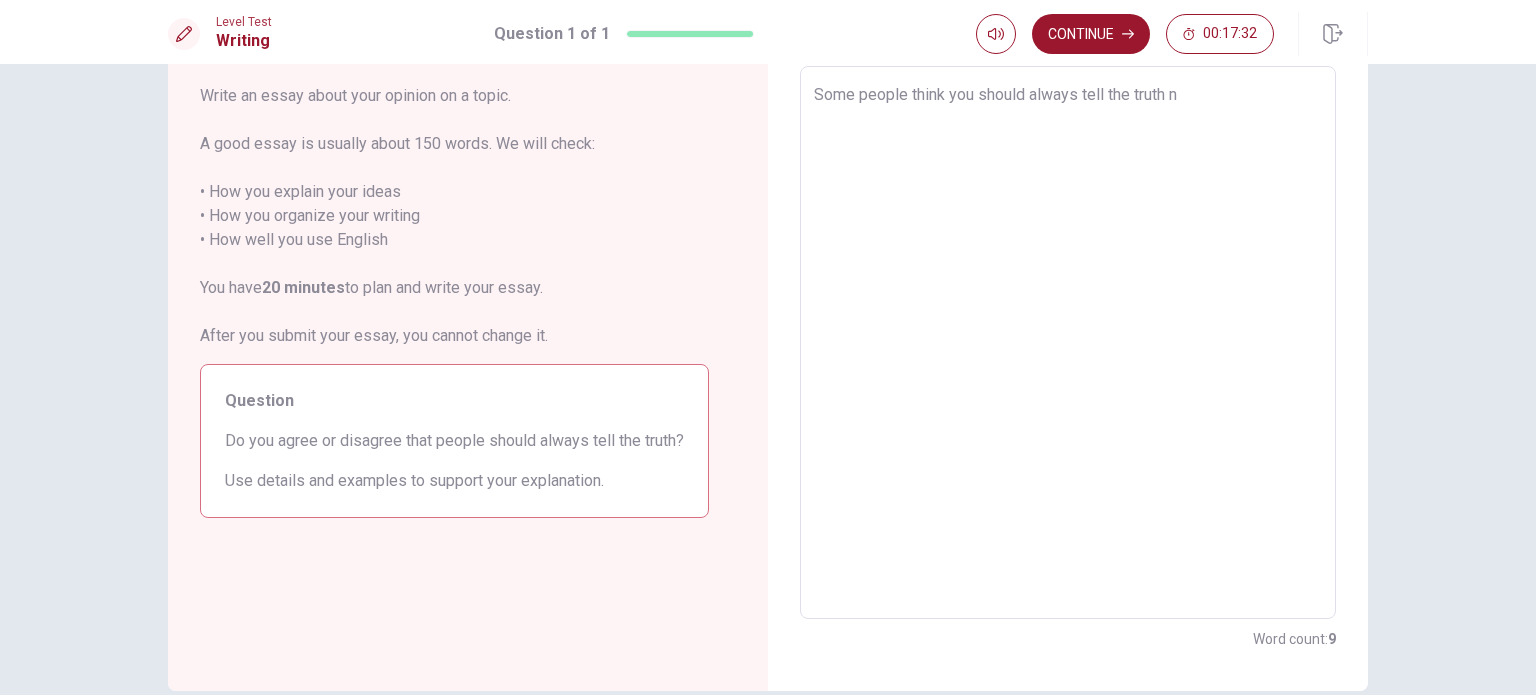 type on "x" 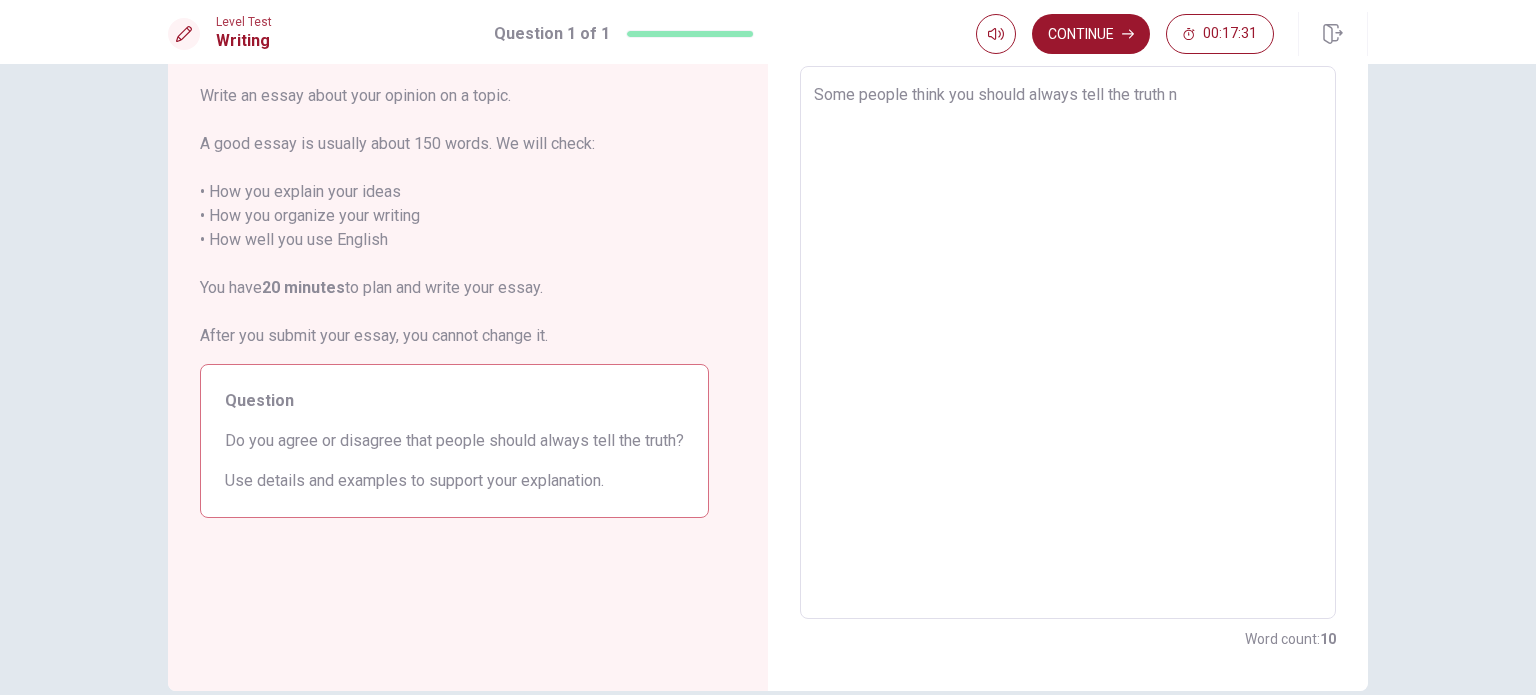 type on "Some people think you should always tell the truth no" 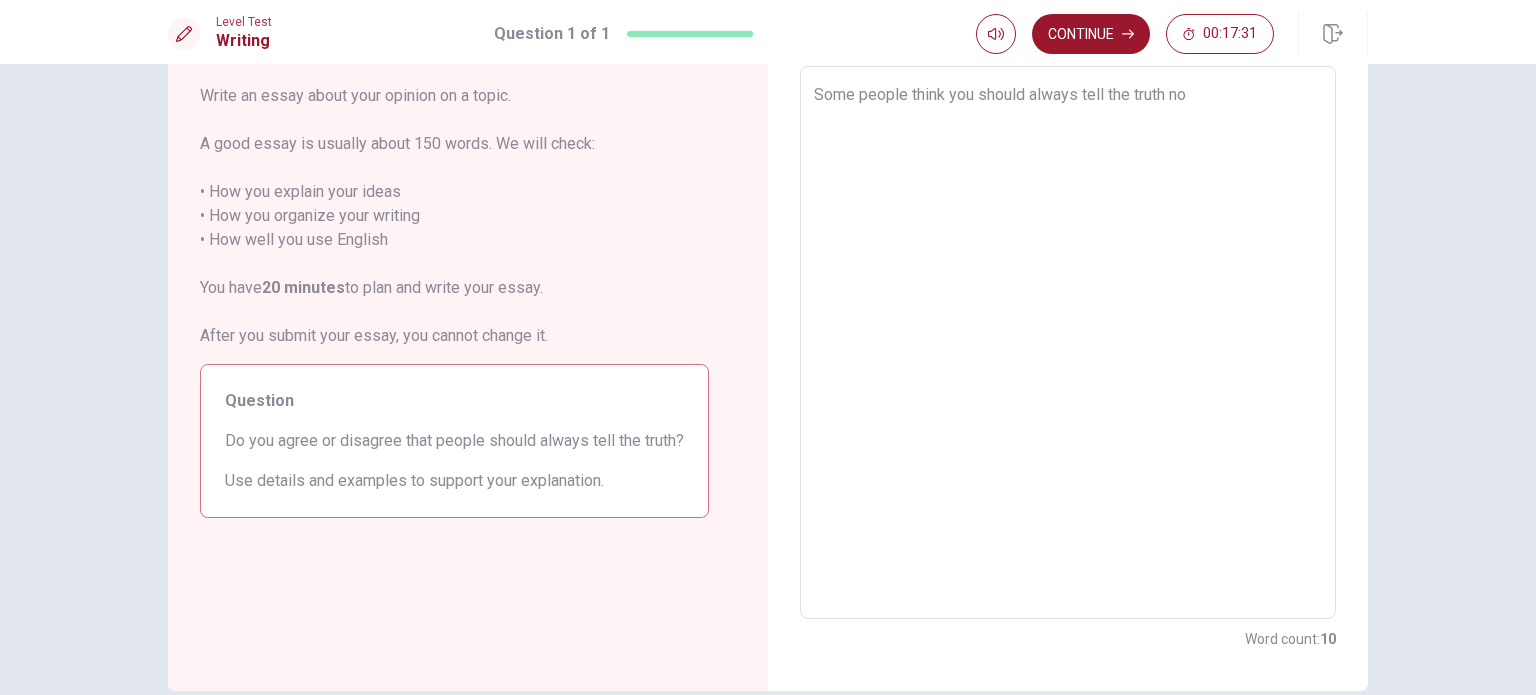 type on "x" 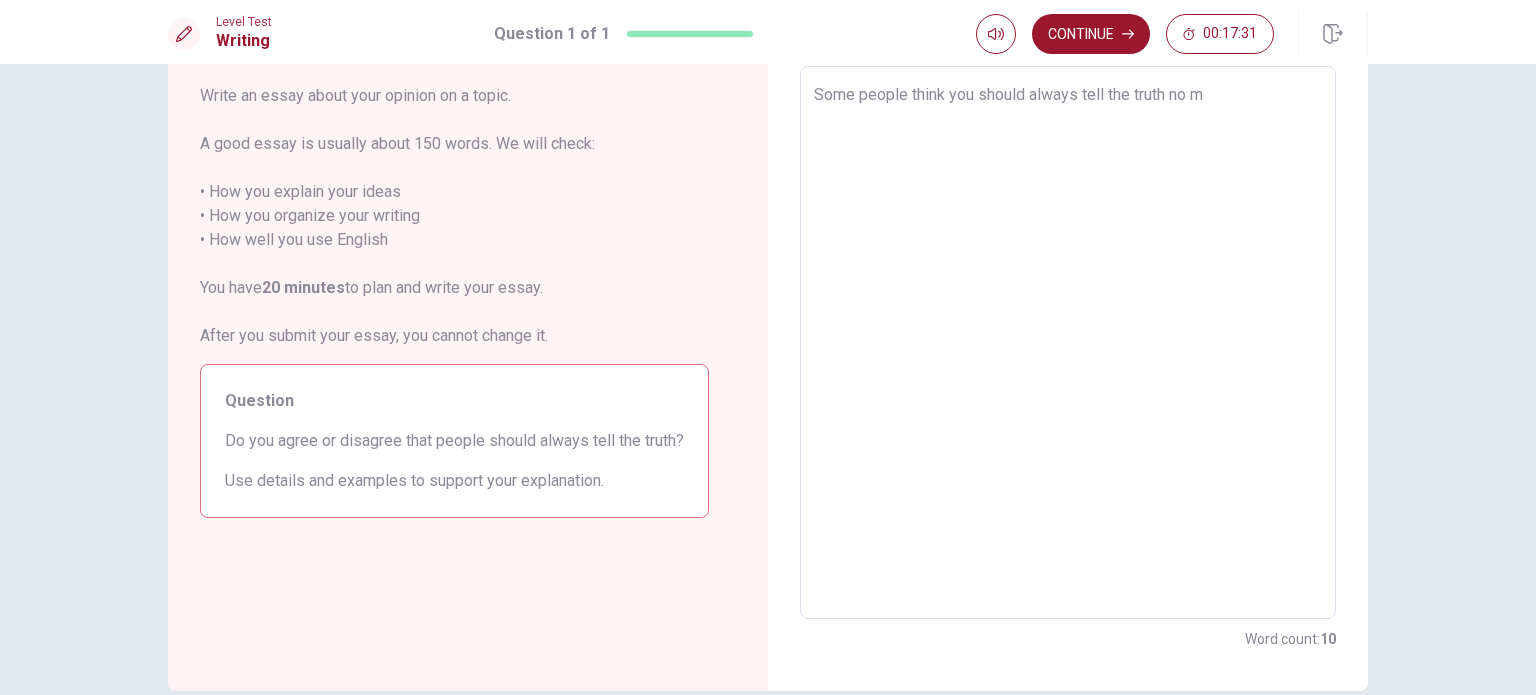 type on "x" 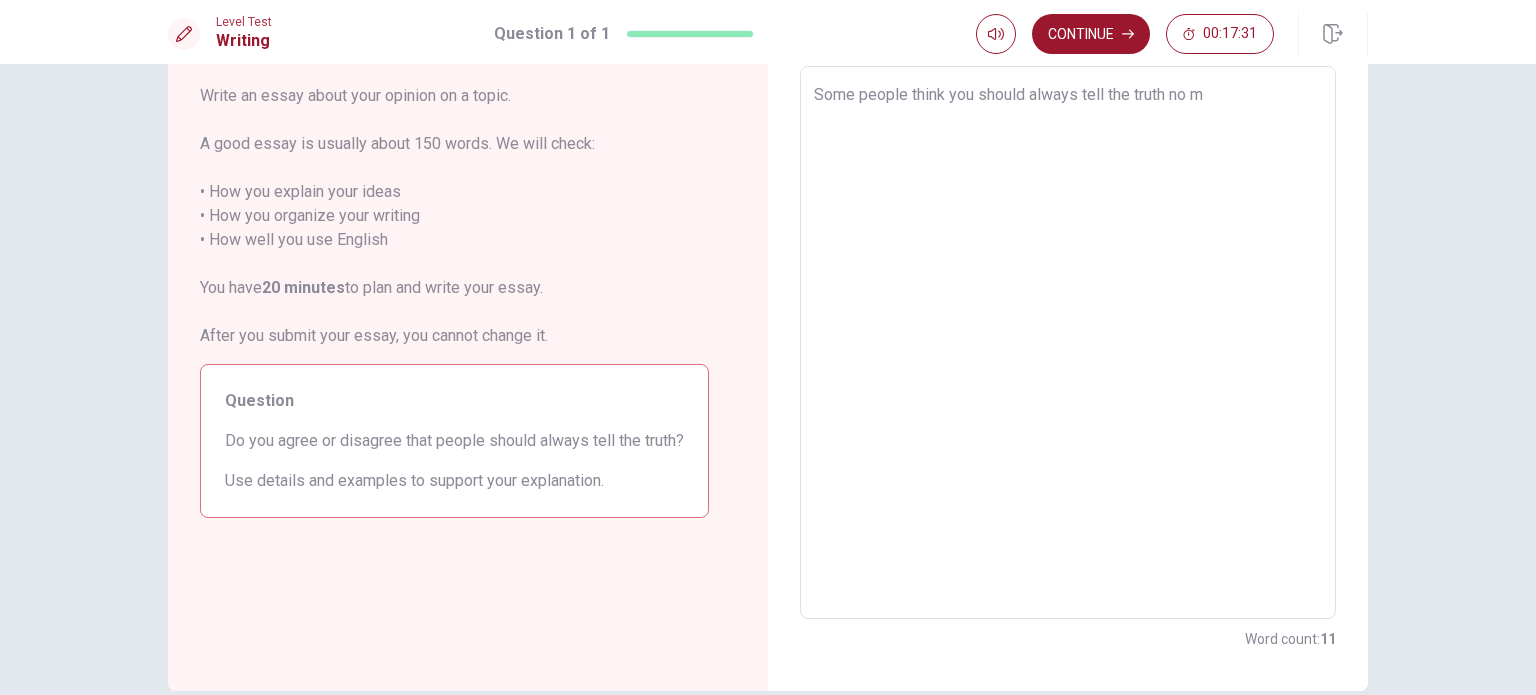 type on "Some people think you should always tell the truth no ma" 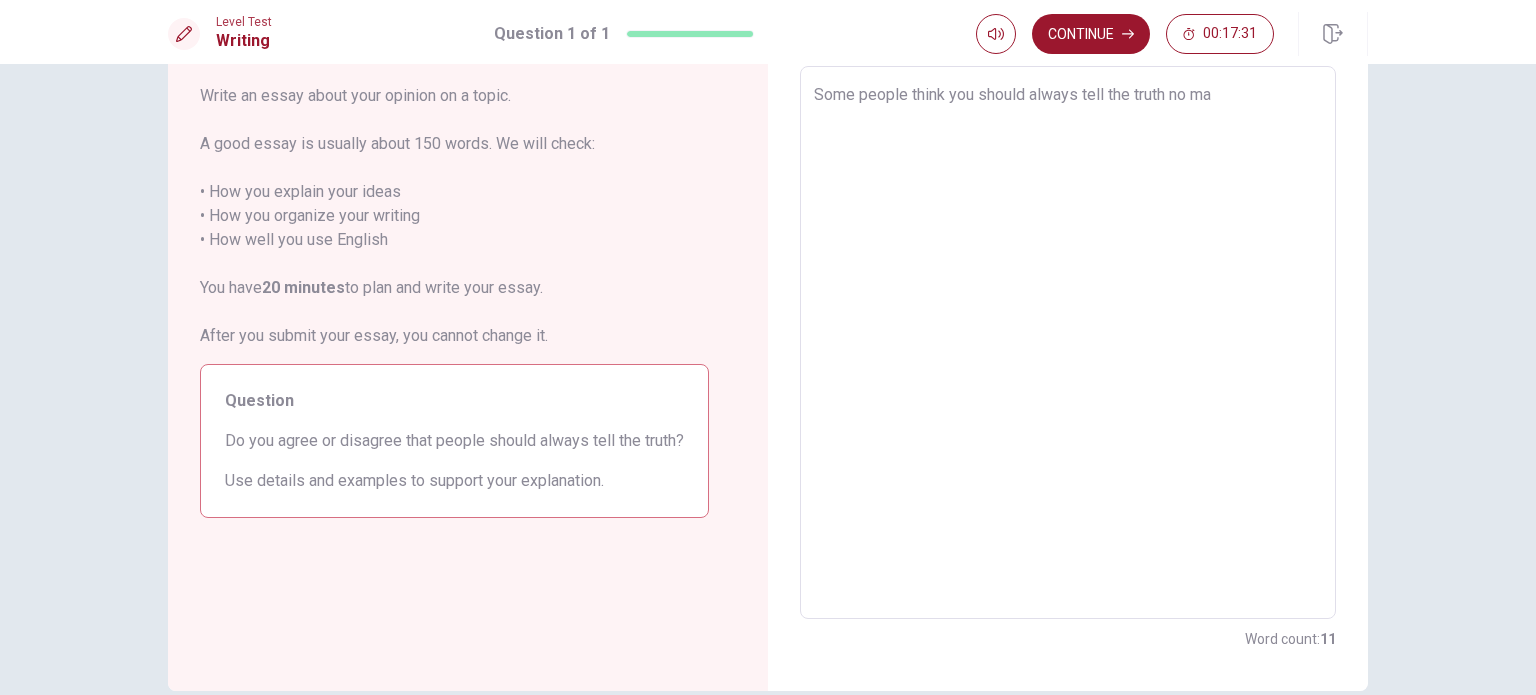 type on "x" 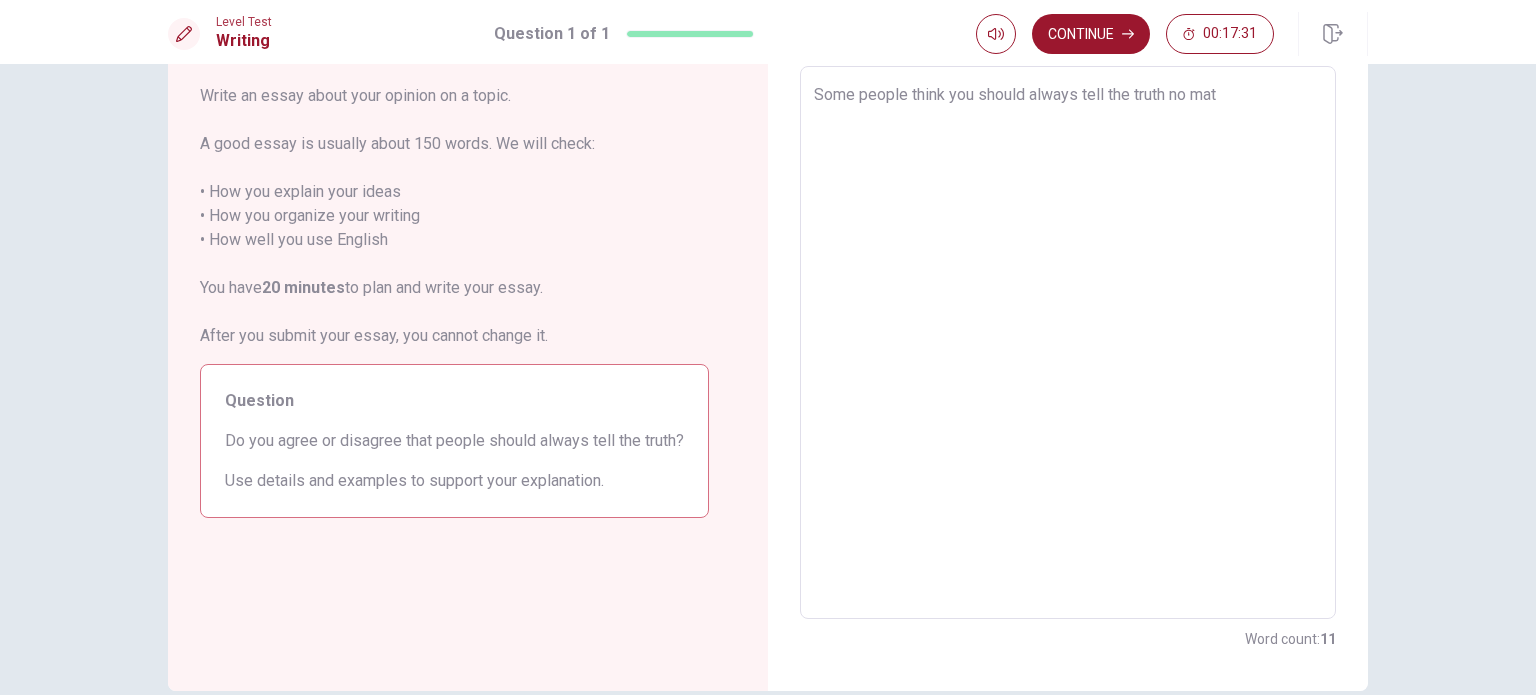 type on "x" 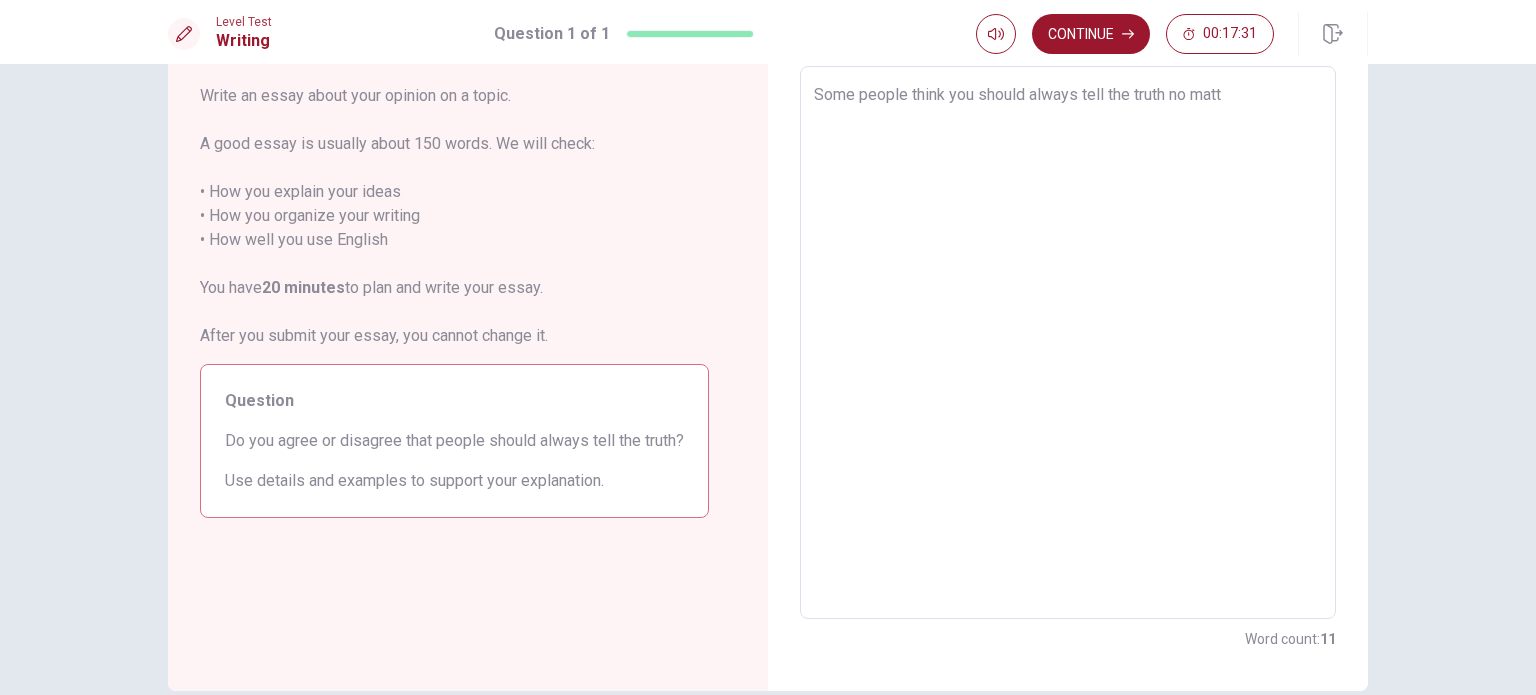 type on "x" 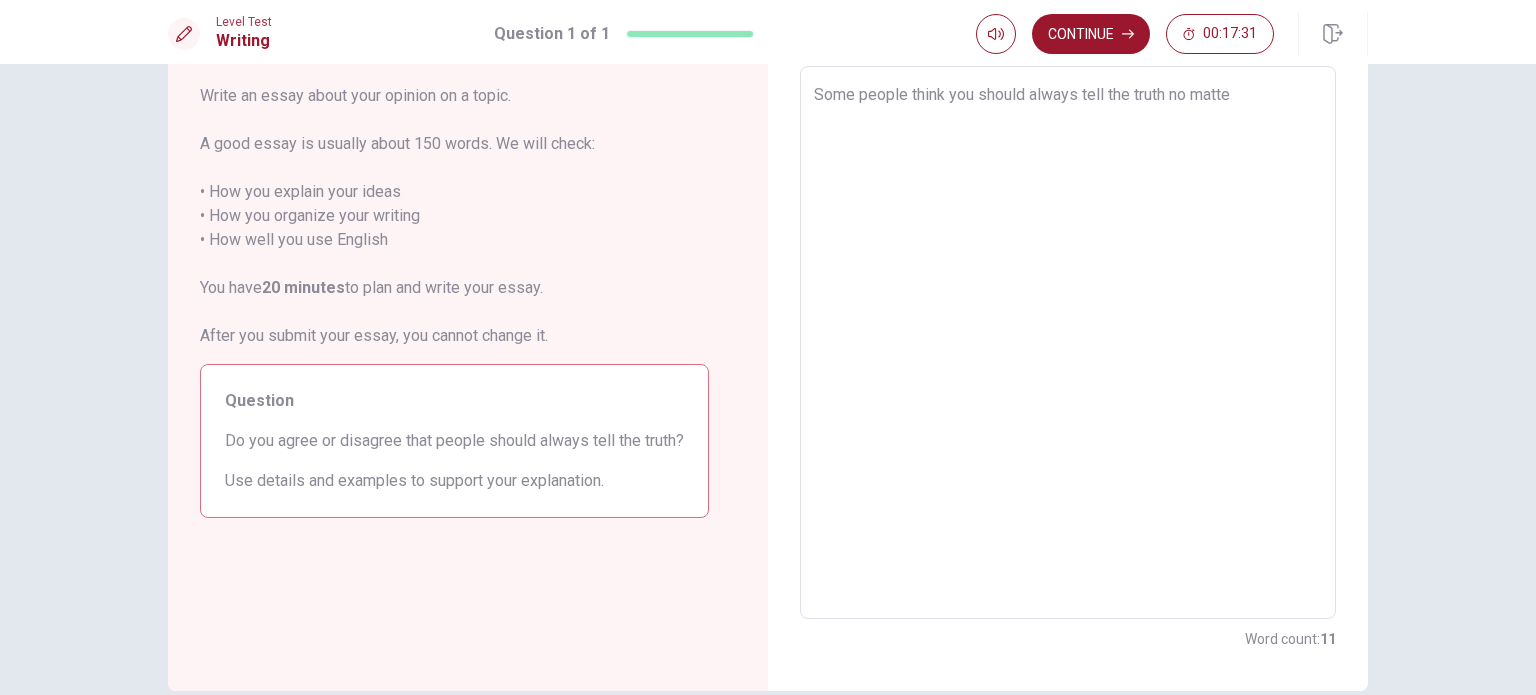 type on "x" 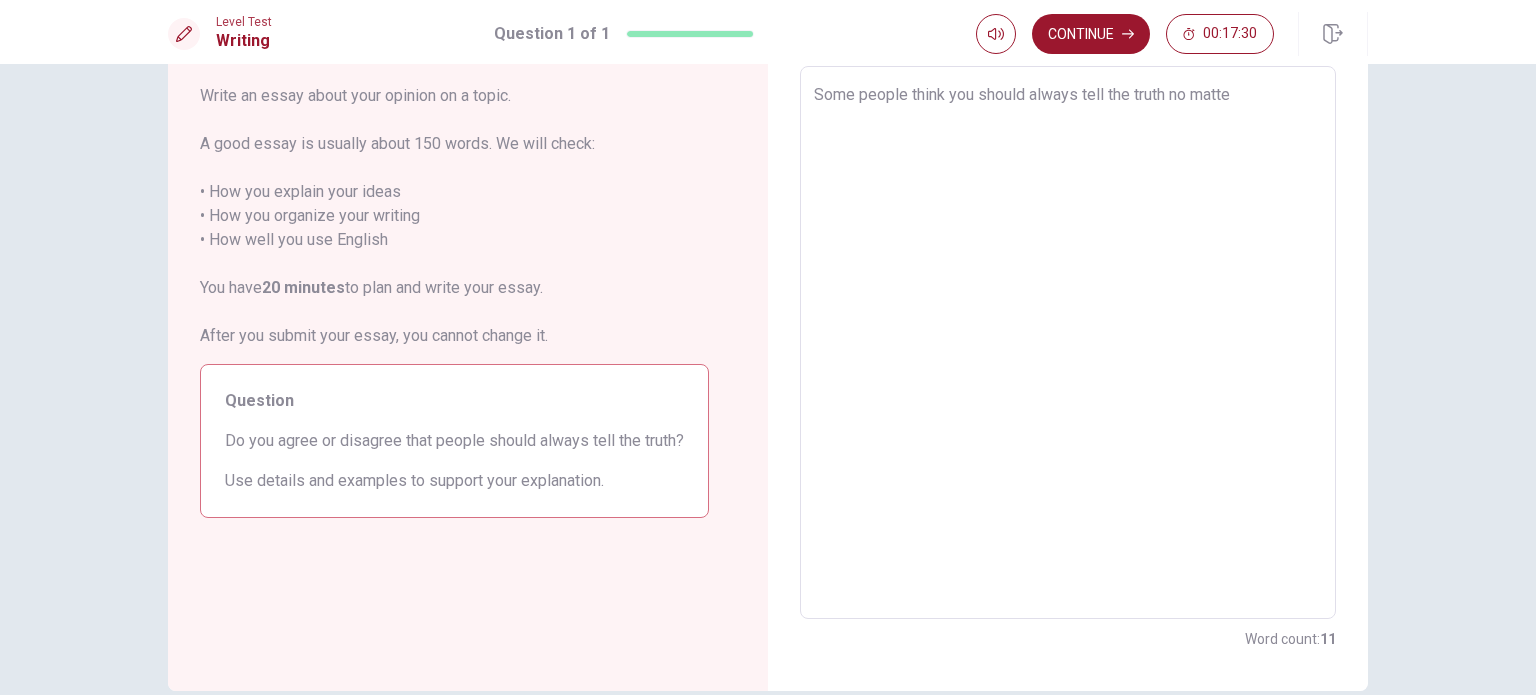 type on "Some people think you should always tell the truth no matter" 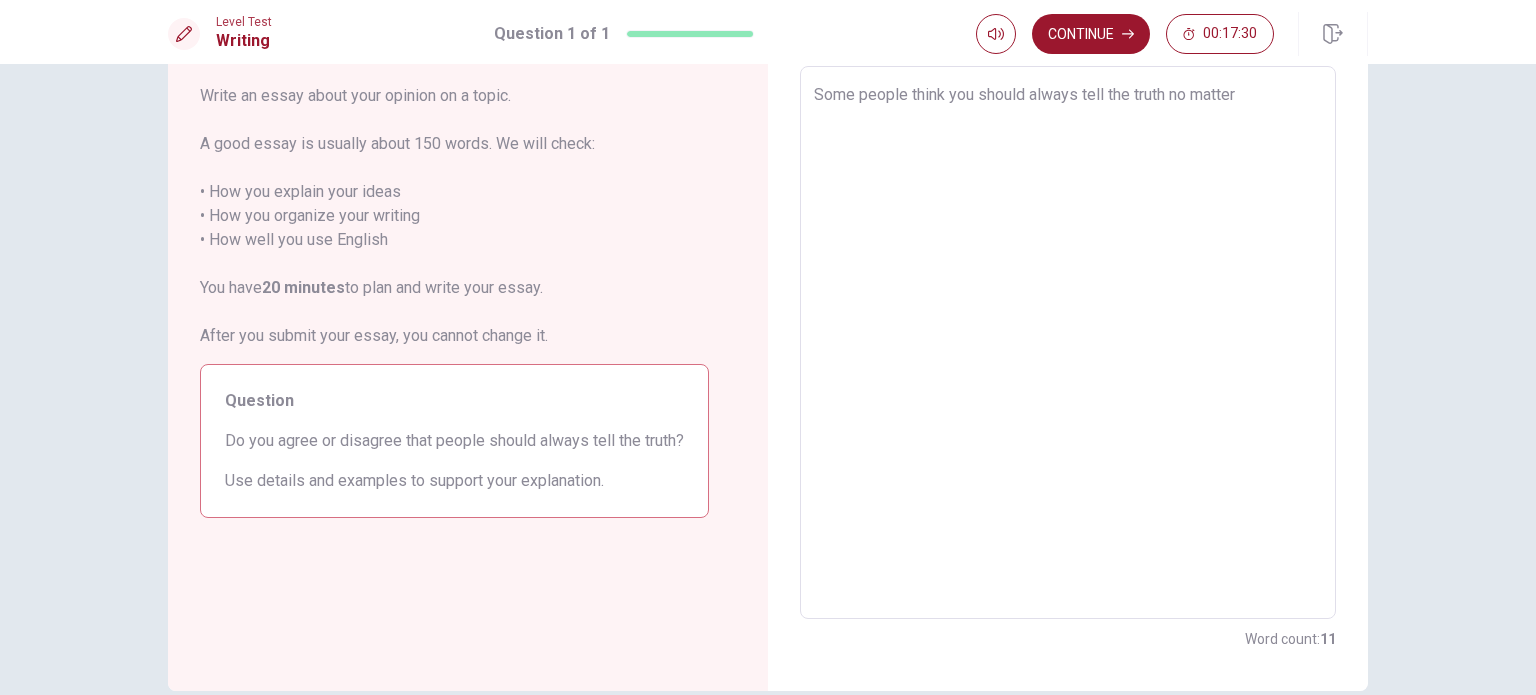 type on "x" 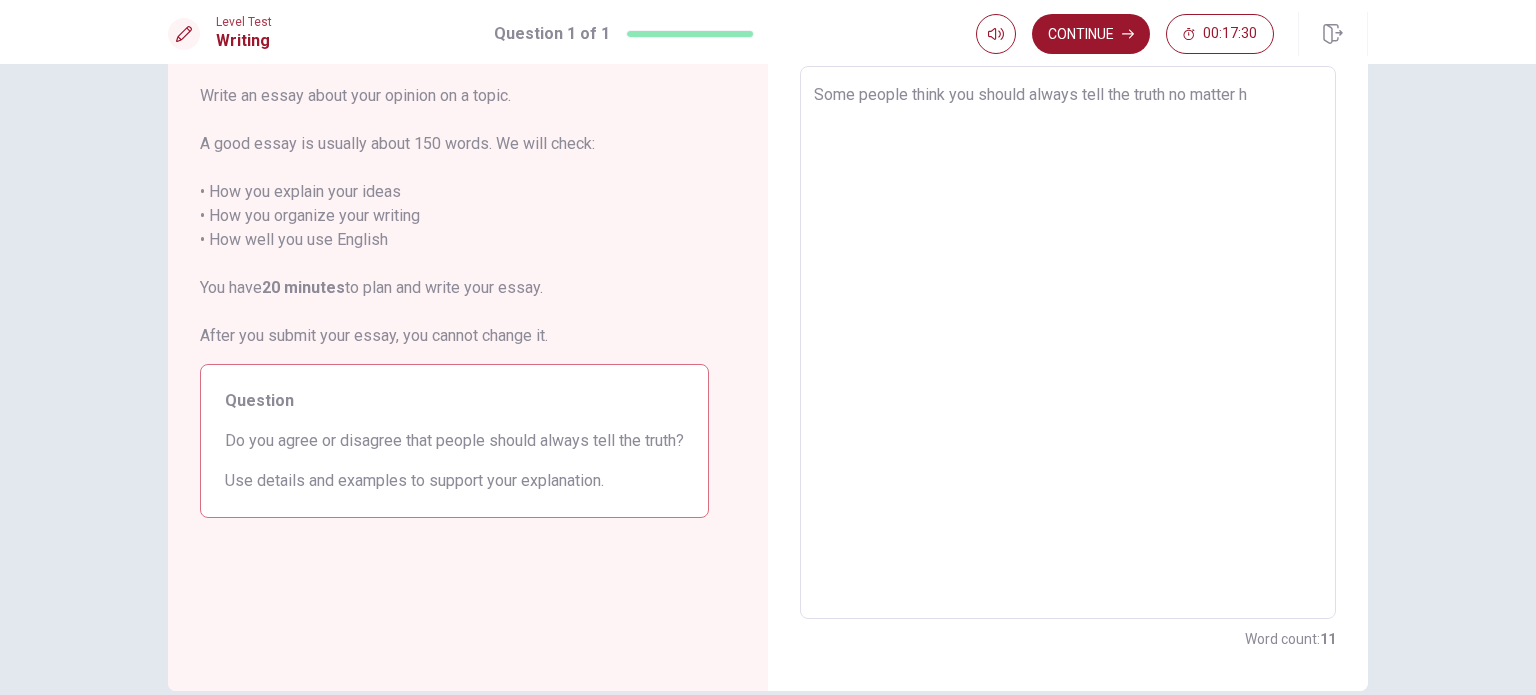 type on "x" 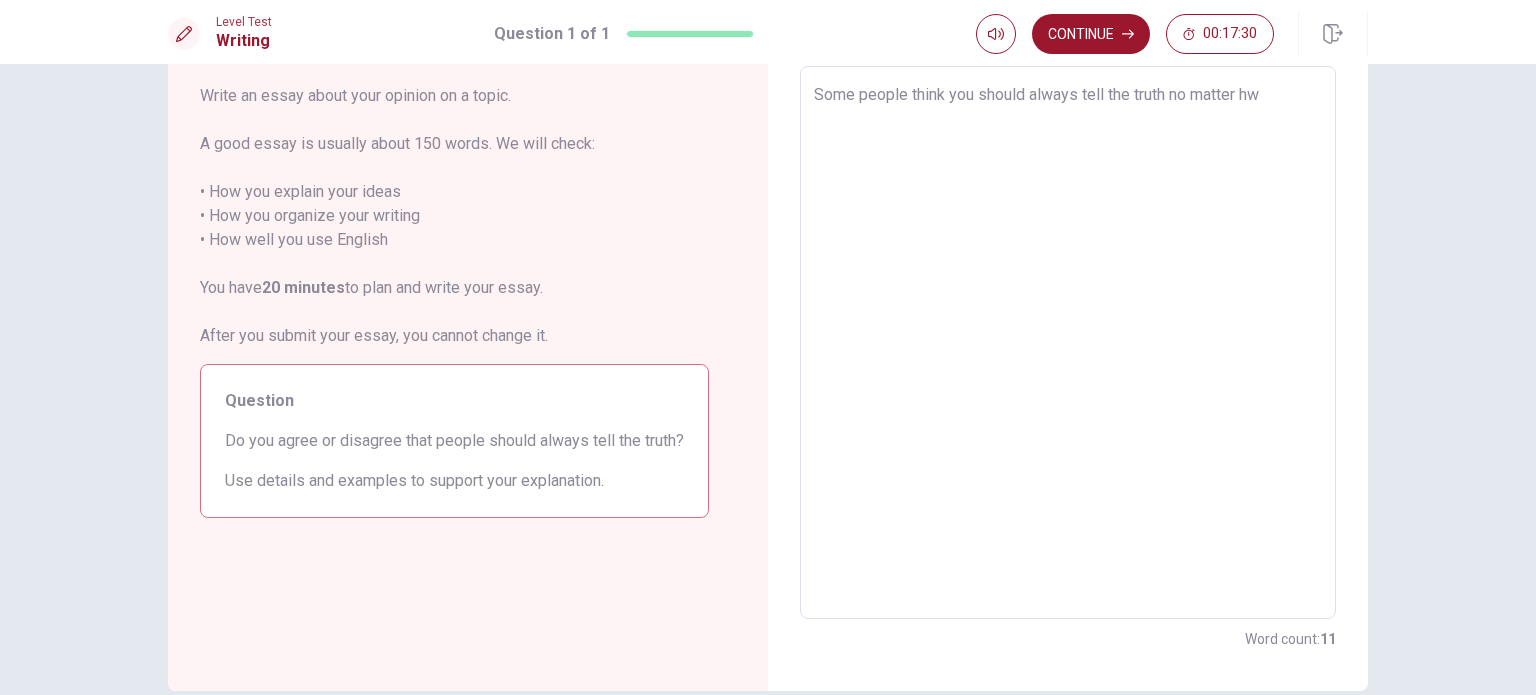 type on "x" 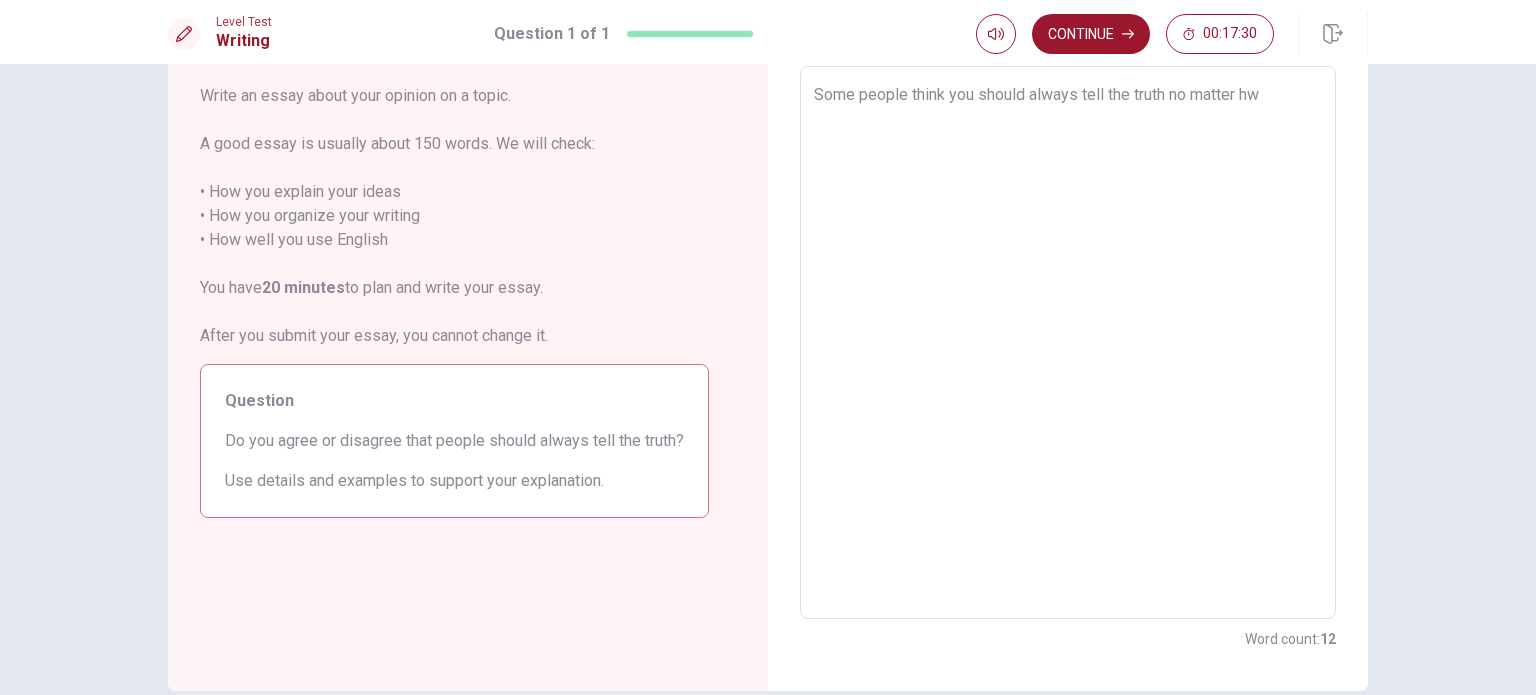 type 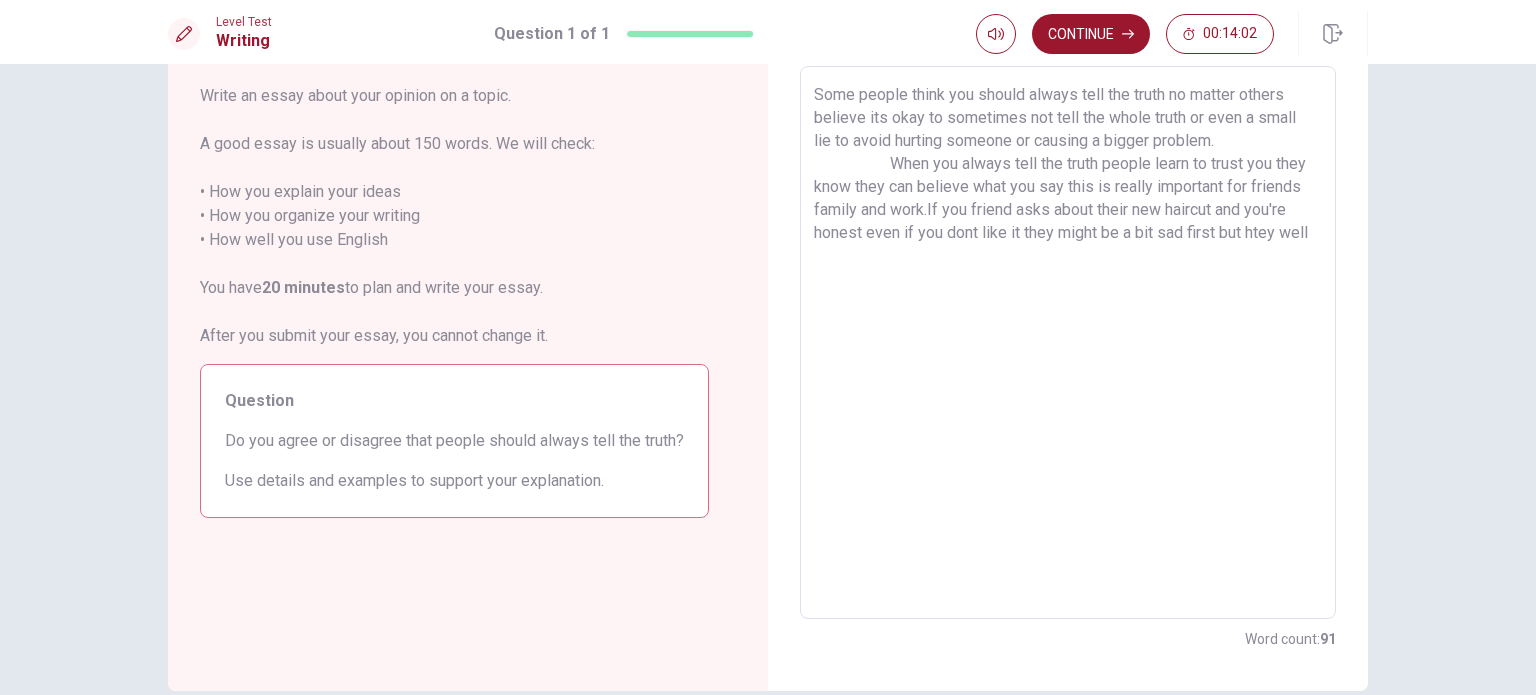 click on "Some people think you should always tell the truth no matter others believe its okay to sometimes not tell the whole truth or even a small lie to avoid hurting someone or causing a bigger problem.
When you always tell the truth people learn to trust you they know they can believe what you say this is really important for friends family and work.If you friend asks about their new haircut and you're honest even if you dont like it they might be a bit sad first but htey well  x ​" at bounding box center [1068, 342] 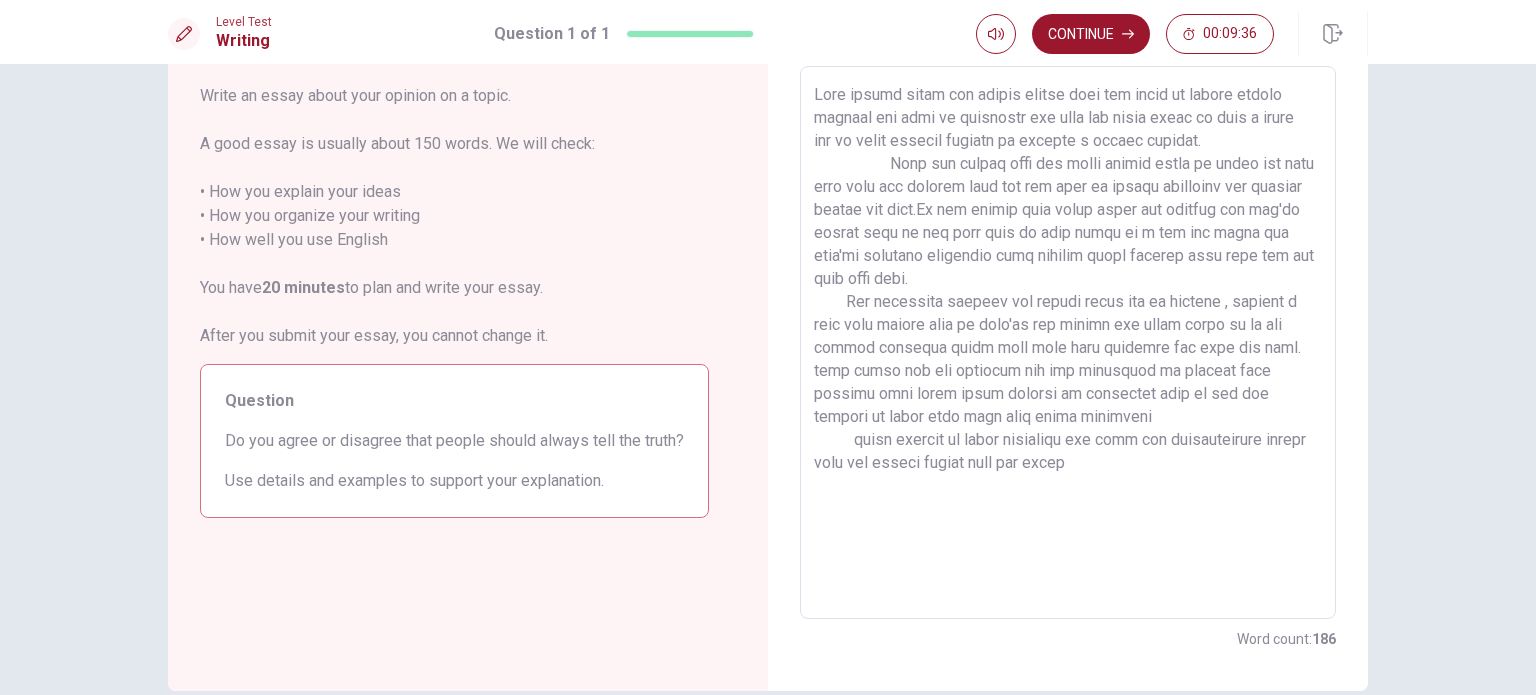 click on "Level Test   Writing Question 1 of 1 Continue 00:09:36" at bounding box center (768, 32) 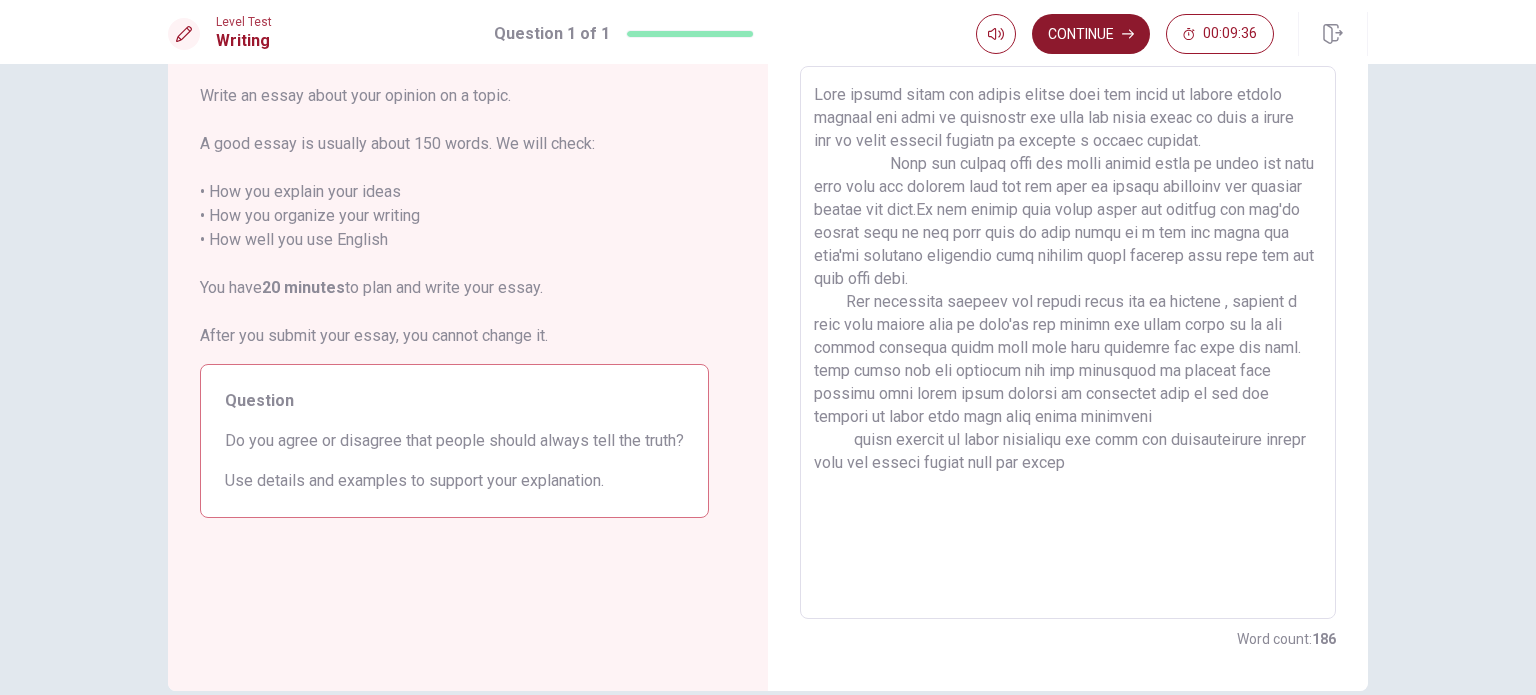 click on "Continue" at bounding box center [1091, 34] 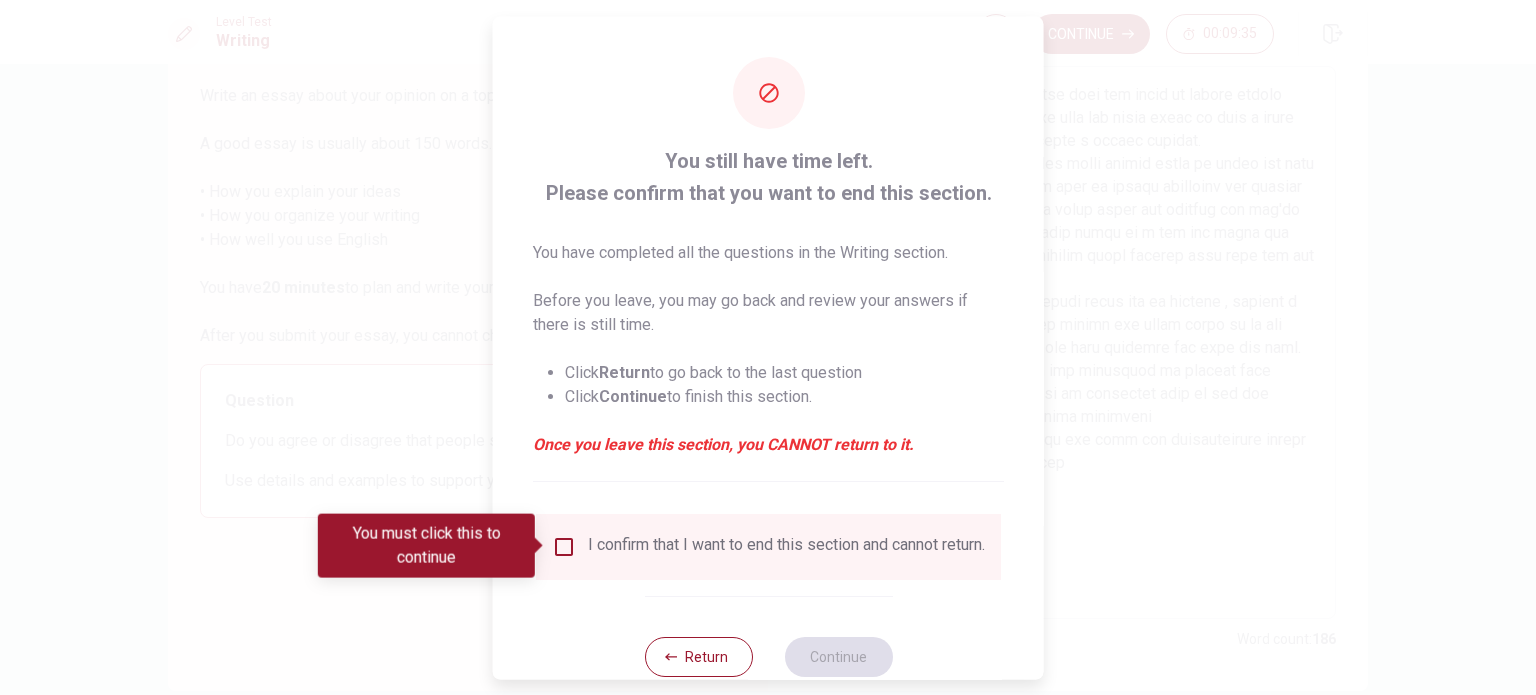 click at bounding box center [564, 546] 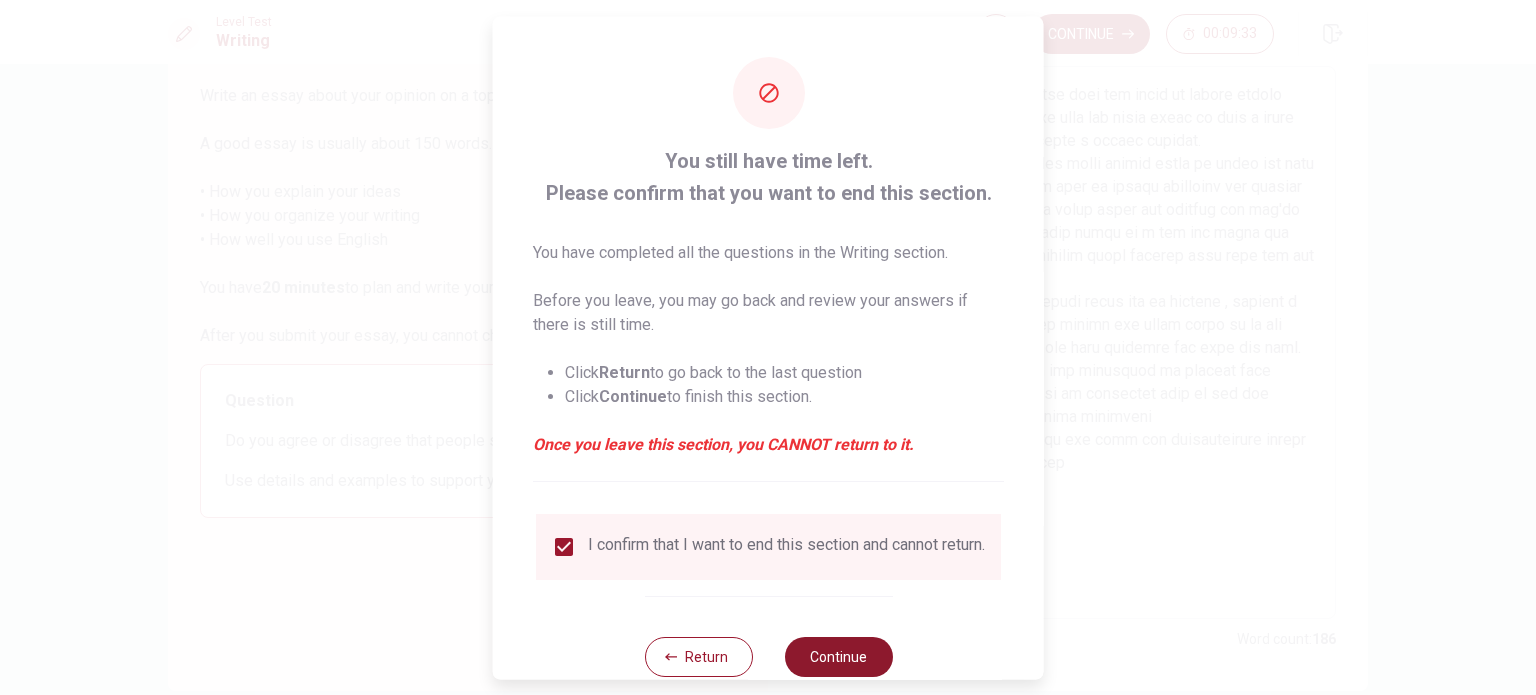 click on "Continue" at bounding box center [838, 656] 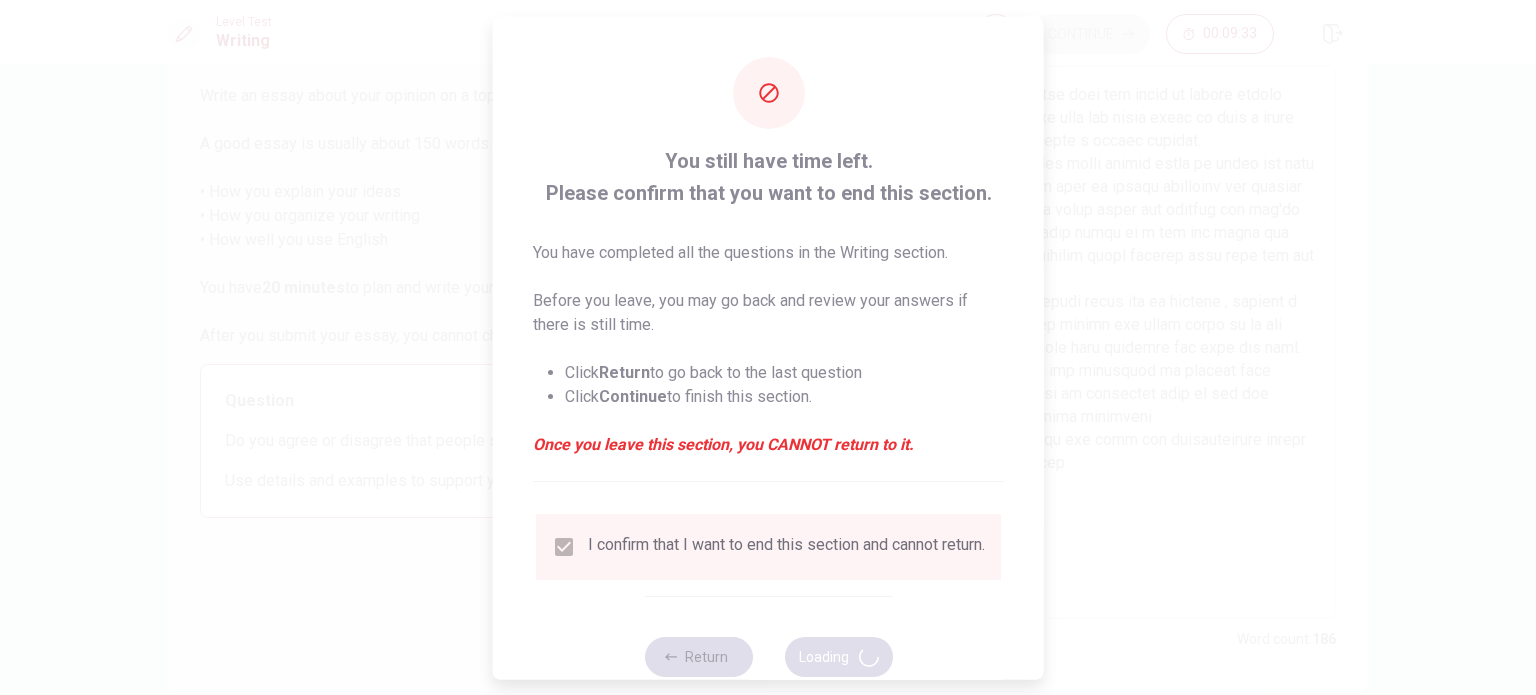 scroll, scrollTop: 32, scrollLeft: 0, axis: vertical 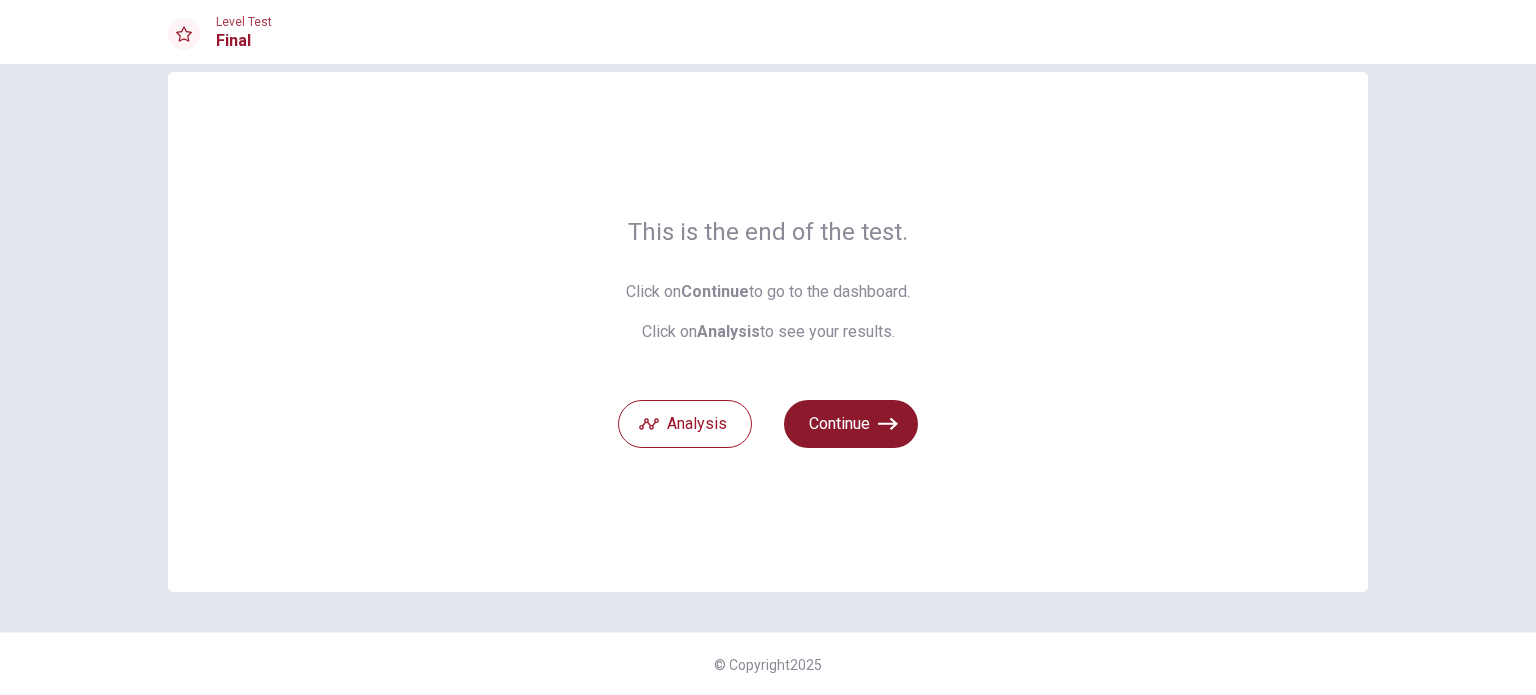 click on "Continue" at bounding box center [851, 424] 